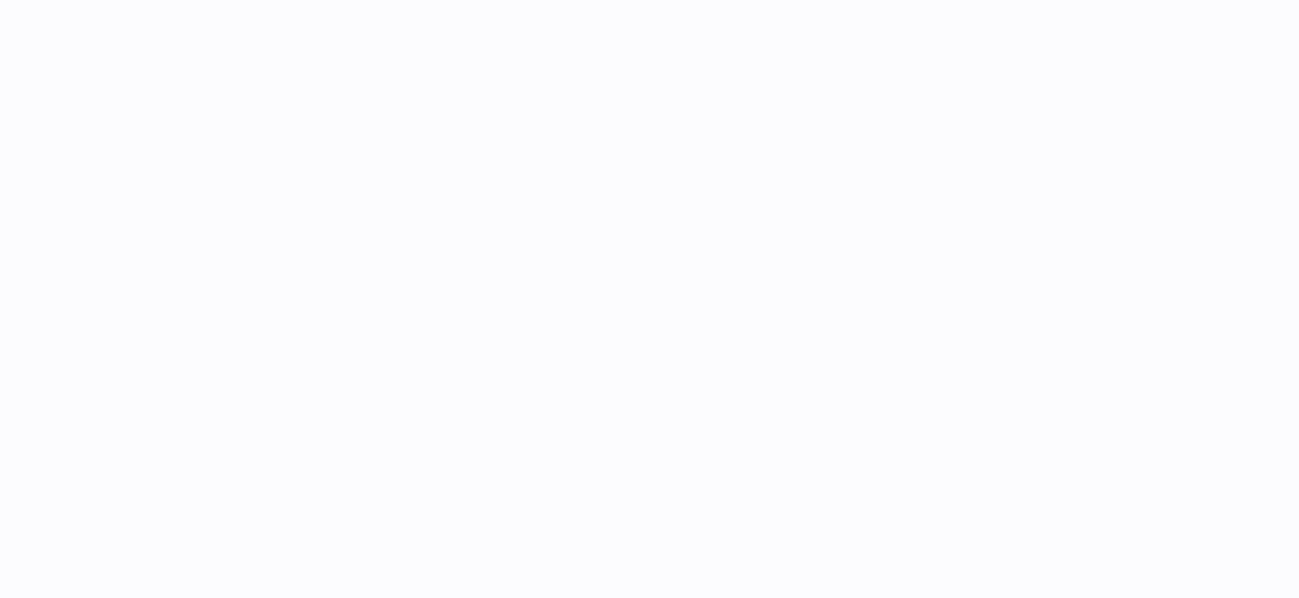 scroll, scrollTop: 0, scrollLeft: 0, axis: both 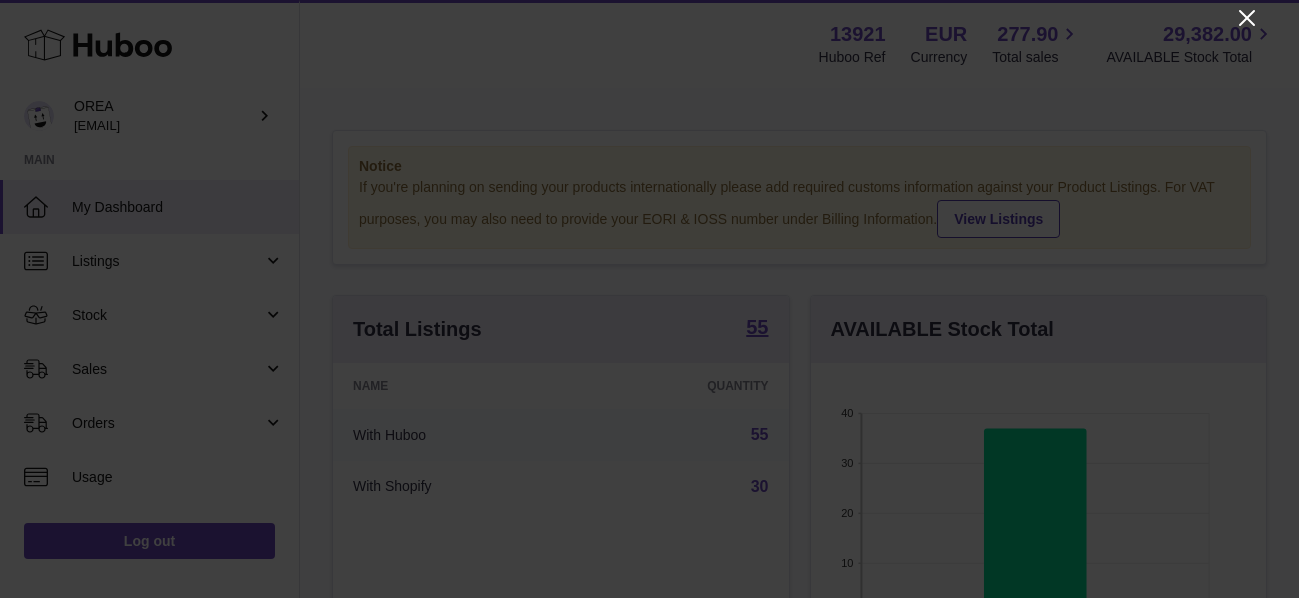 click 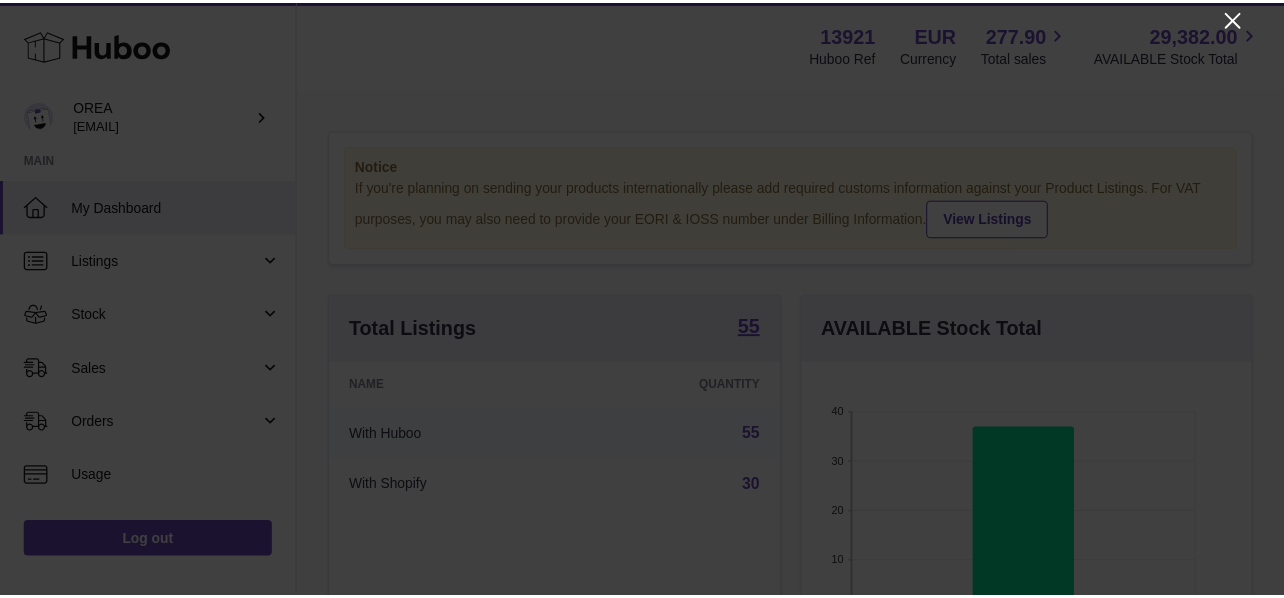 scroll, scrollTop: 312, scrollLeft: 448, axis: both 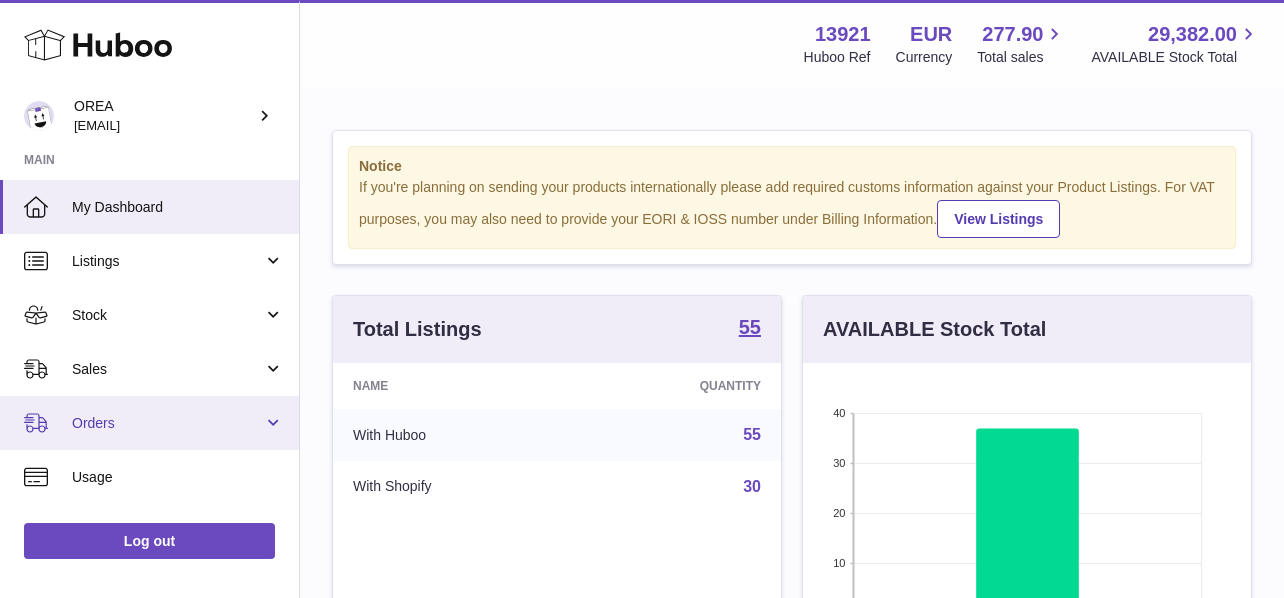 click on "Orders" at bounding box center [167, 423] 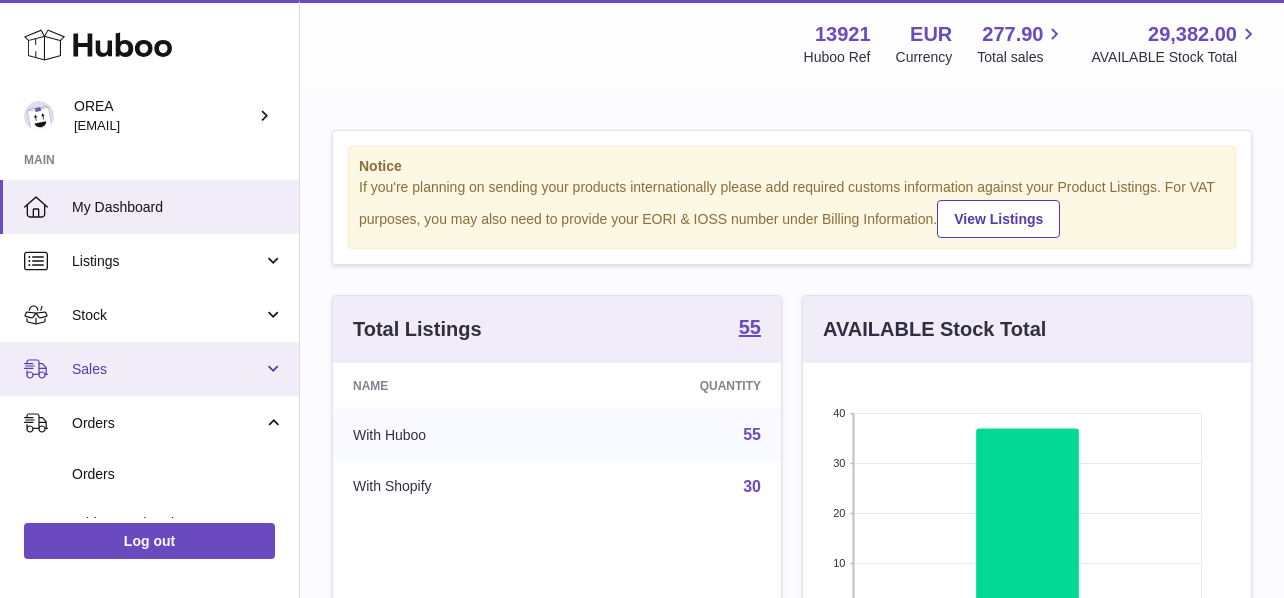 click on "Sales" at bounding box center [149, 369] 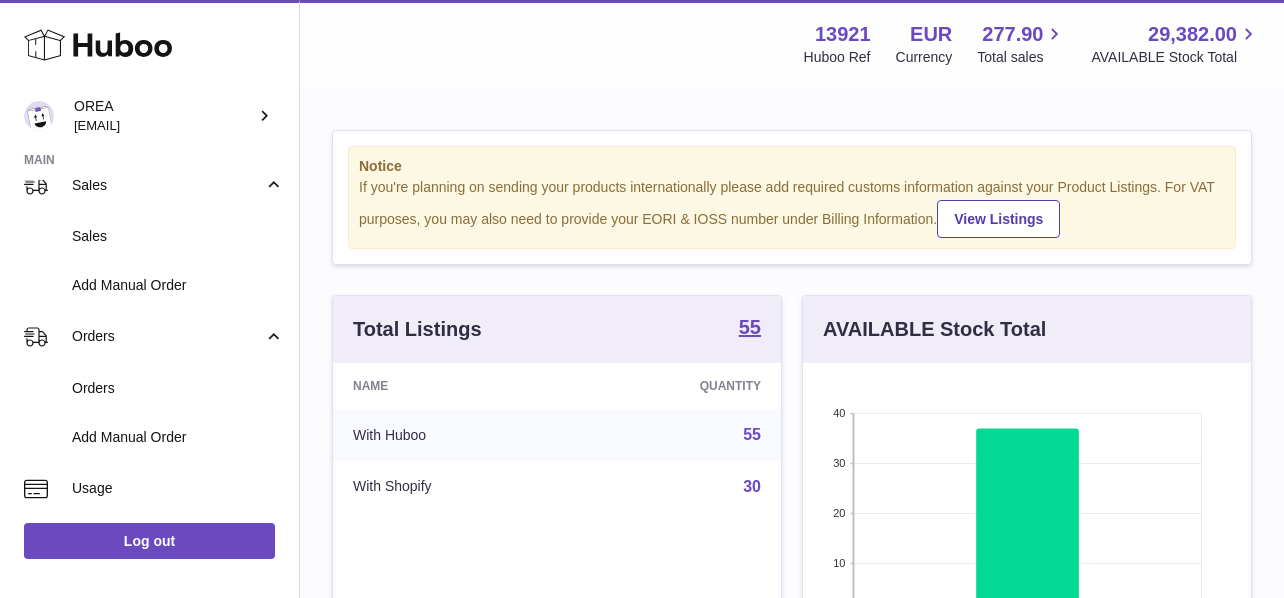 scroll, scrollTop: 200, scrollLeft: 0, axis: vertical 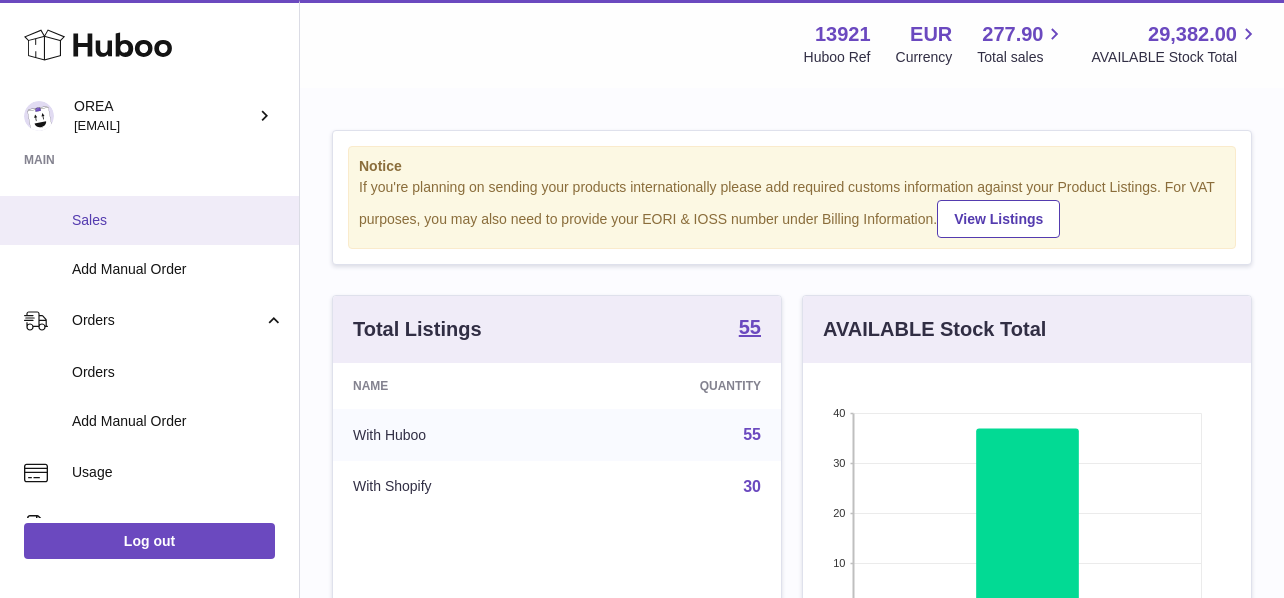 click on "Sales" at bounding box center [149, 220] 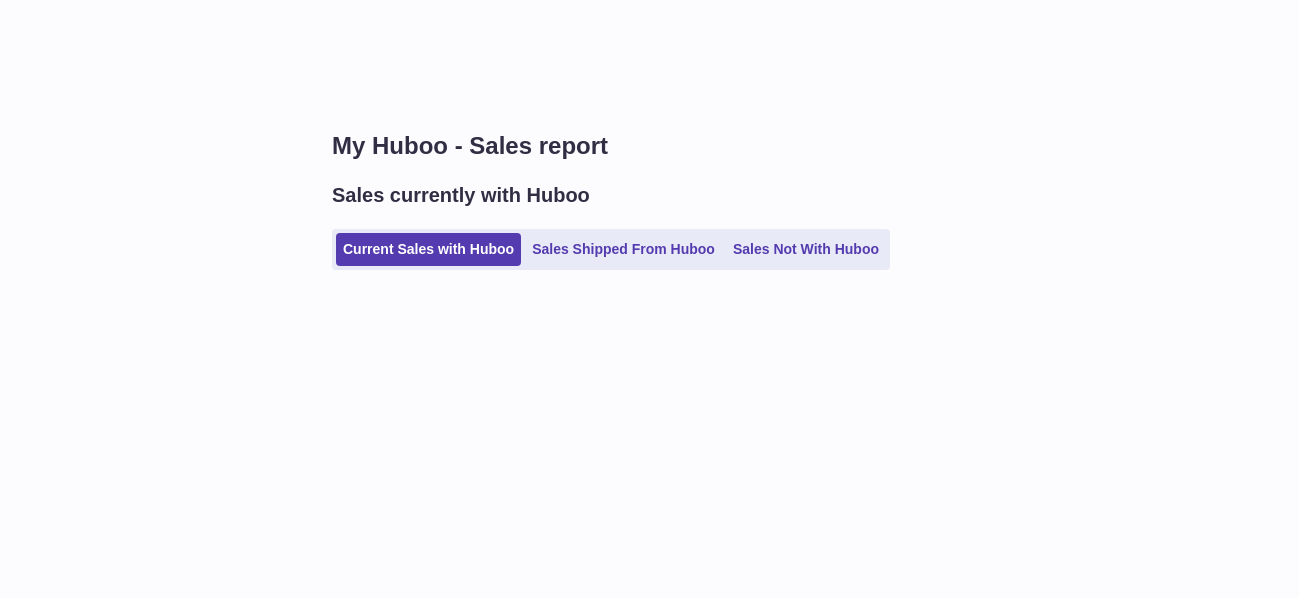 scroll, scrollTop: 0, scrollLeft: 0, axis: both 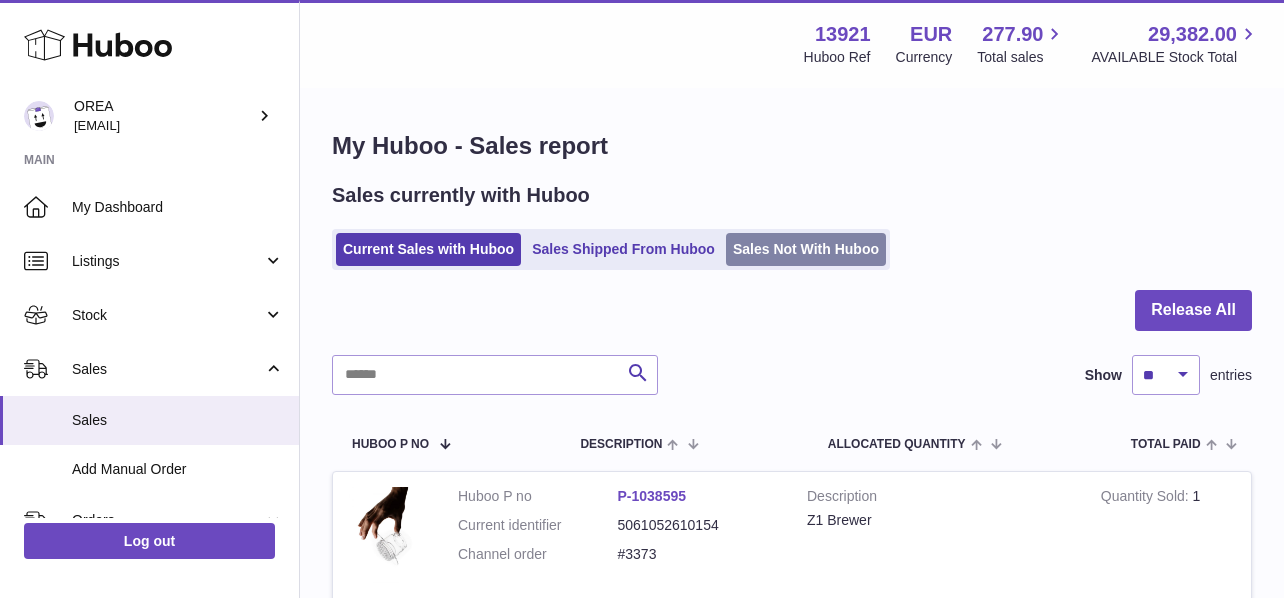 click on "Sales Not With Huboo" at bounding box center (806, 249) 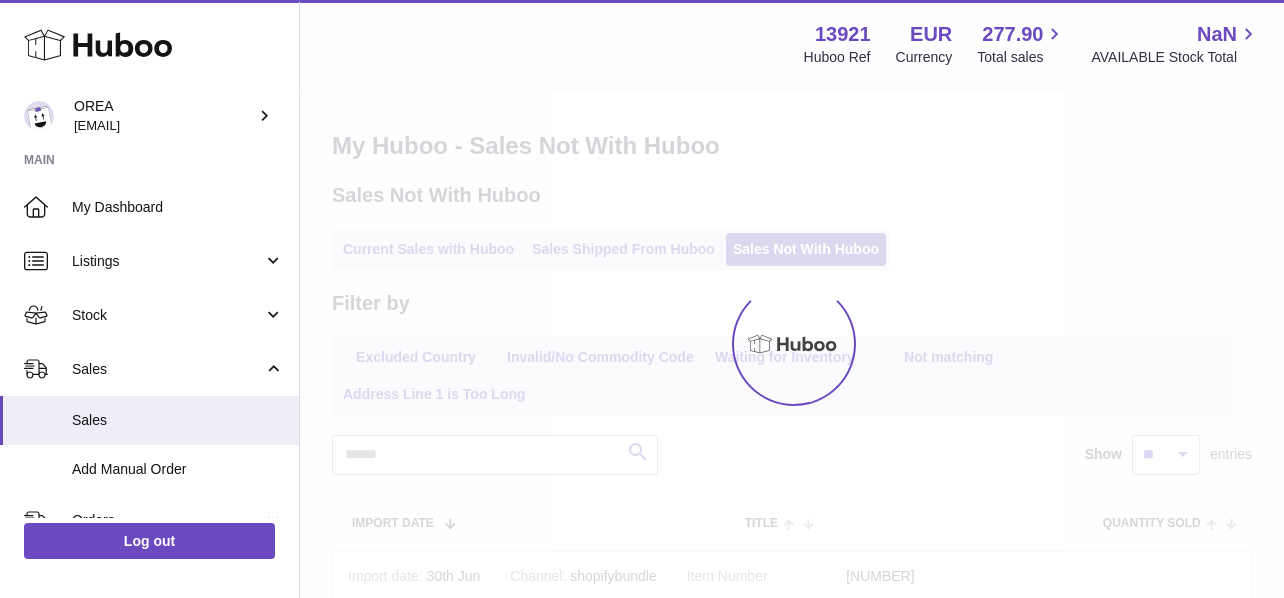 scroll, scrollTop: 0, scrollLeft: 0, axis: both 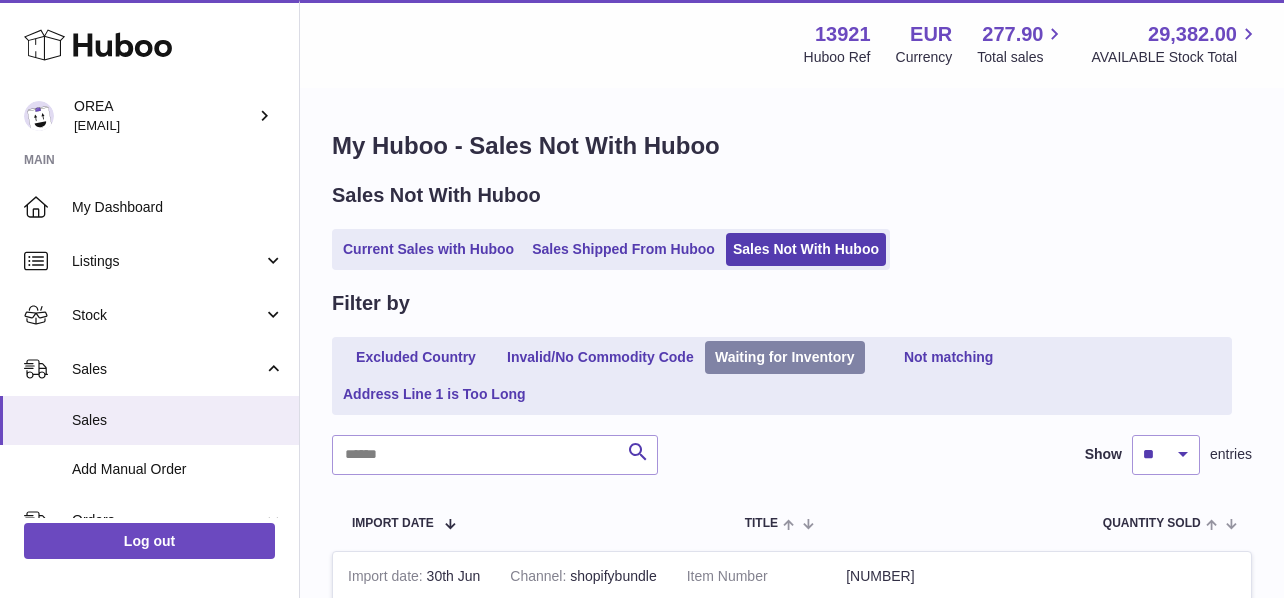 click on "Waiting for Inventory" at bounding box center [785, 357] 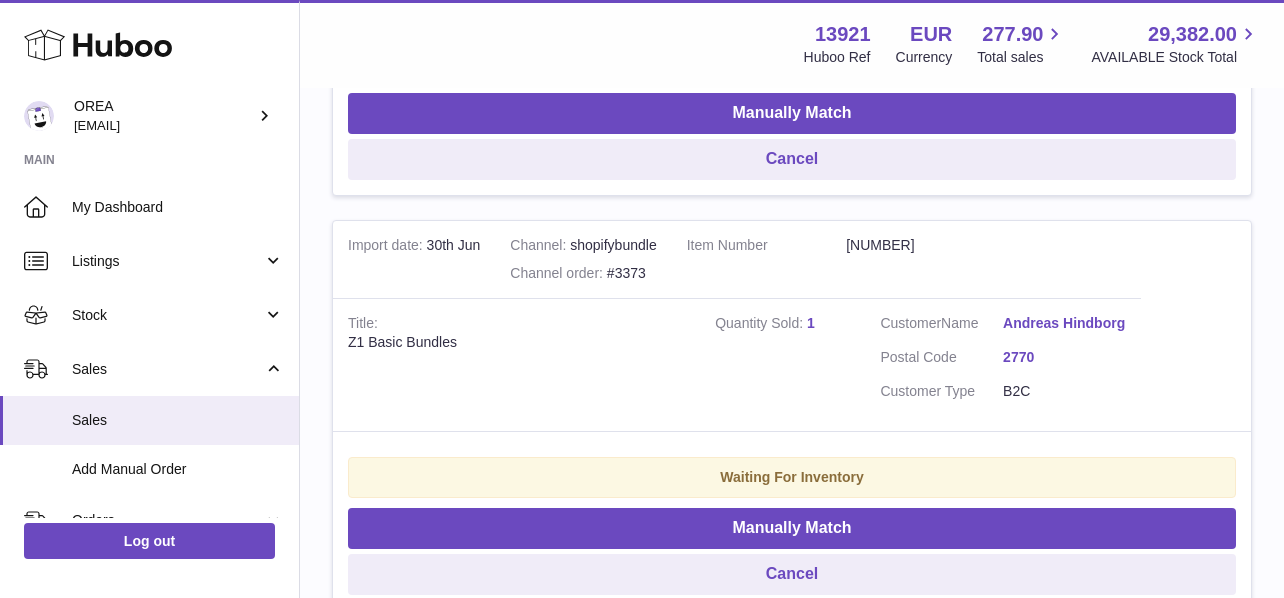 scroll, scrollTop: 800, scrollLeft: 0, axis: vertical 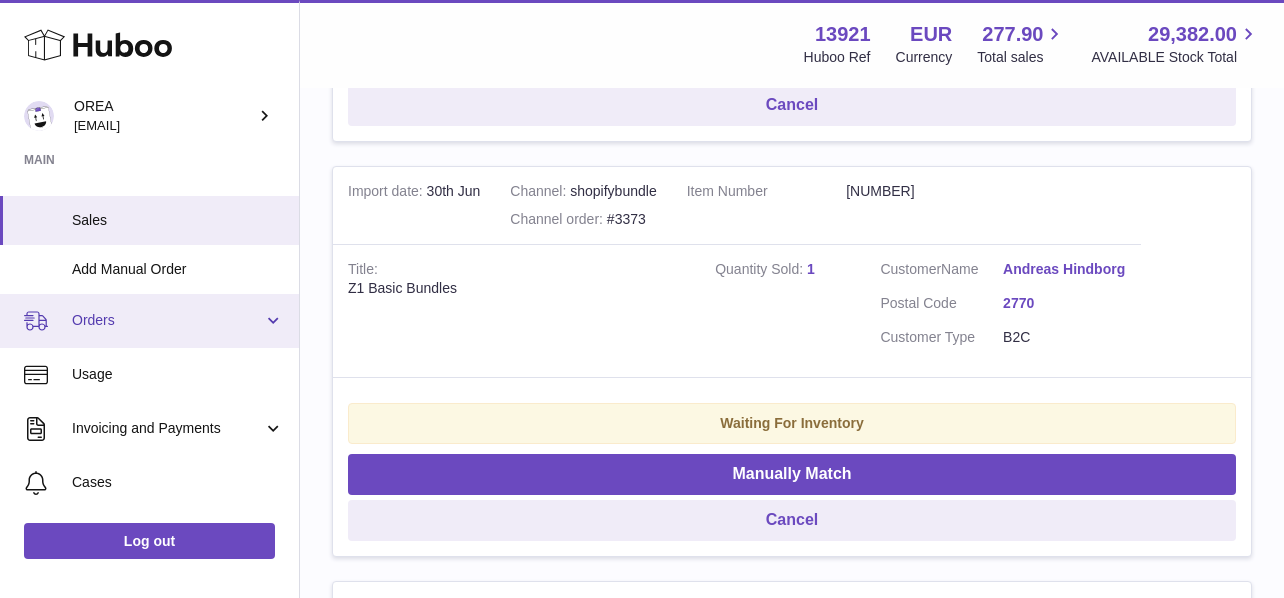 click on "Orders" at bounding box center (149, 321) 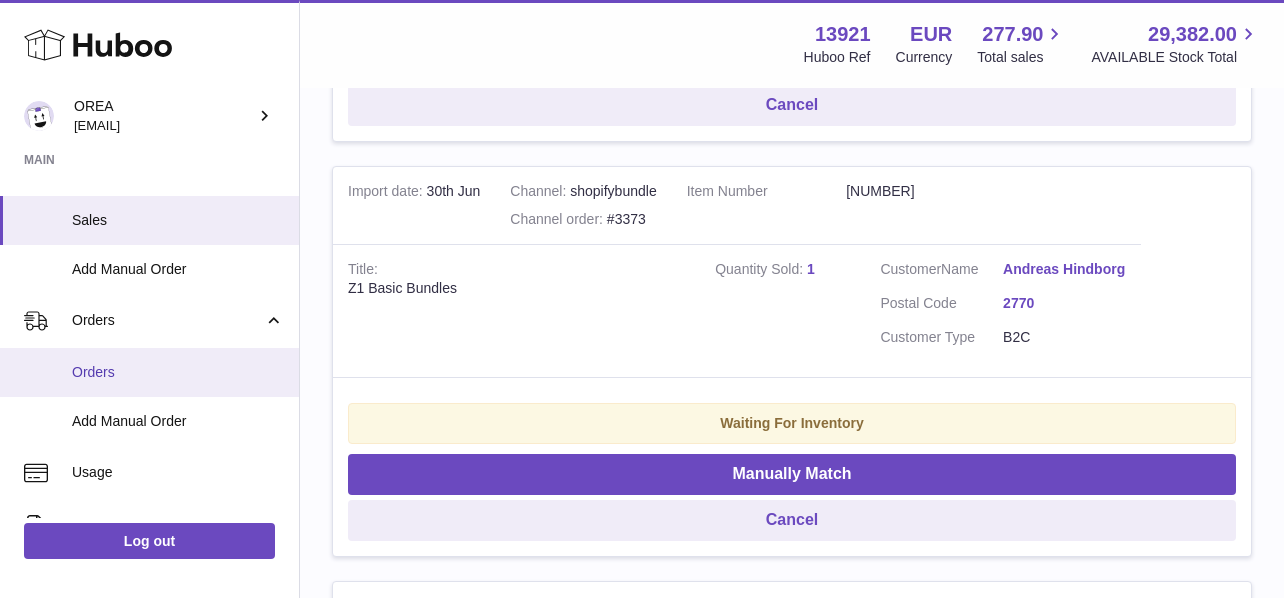 click on "Orders" at bounding box center [178, 372] 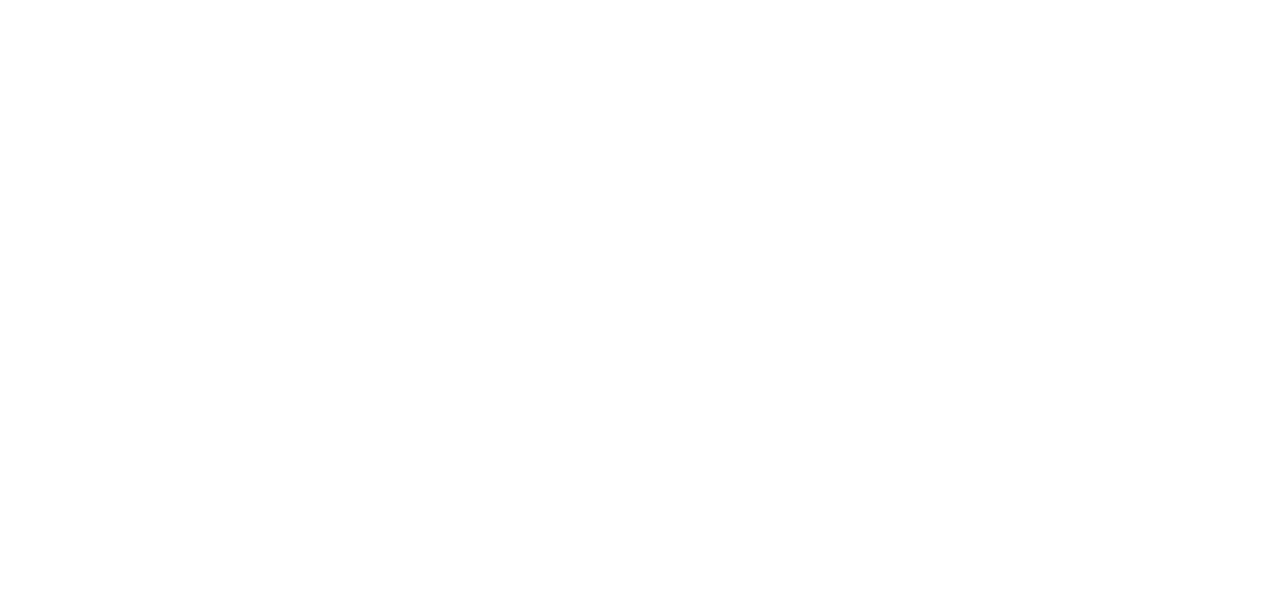 scroll, scrollTop: 0, scrollLeft: 0, axis: both 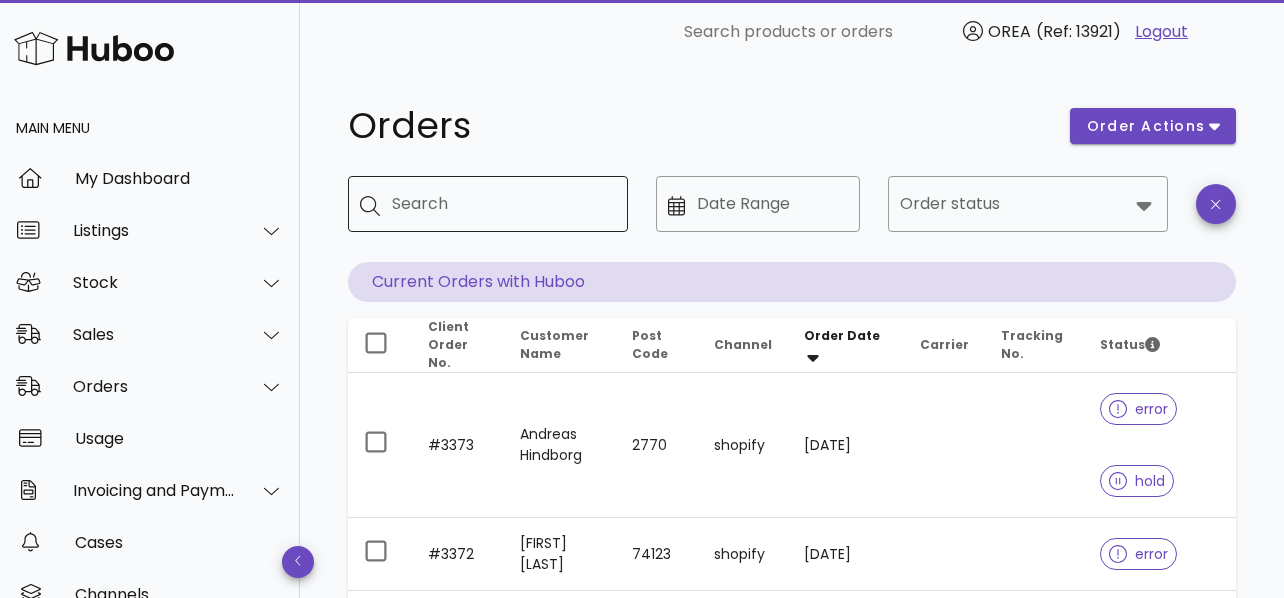 click on "Search" at bounding box center [502, 204] 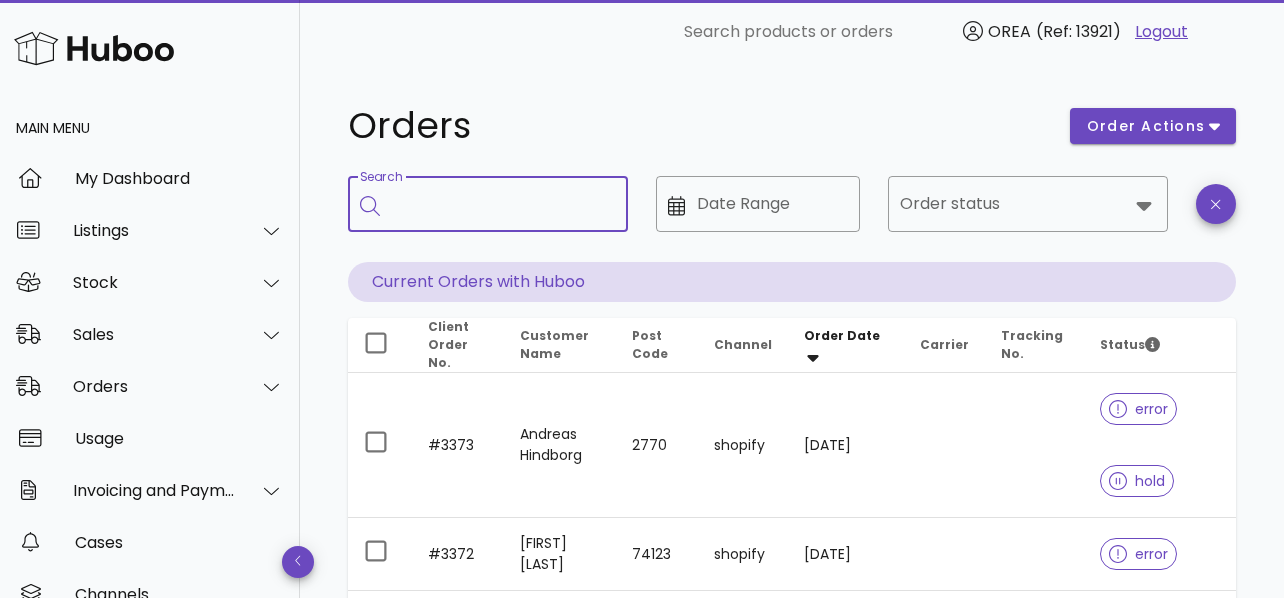 paste on "****" 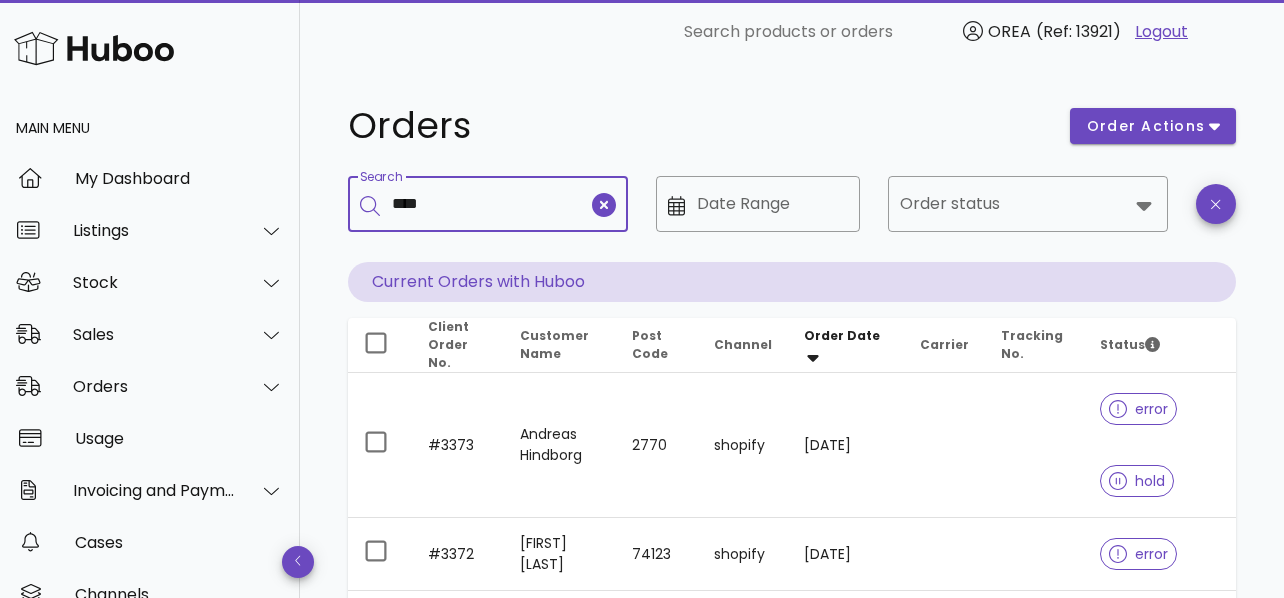 type on "****" 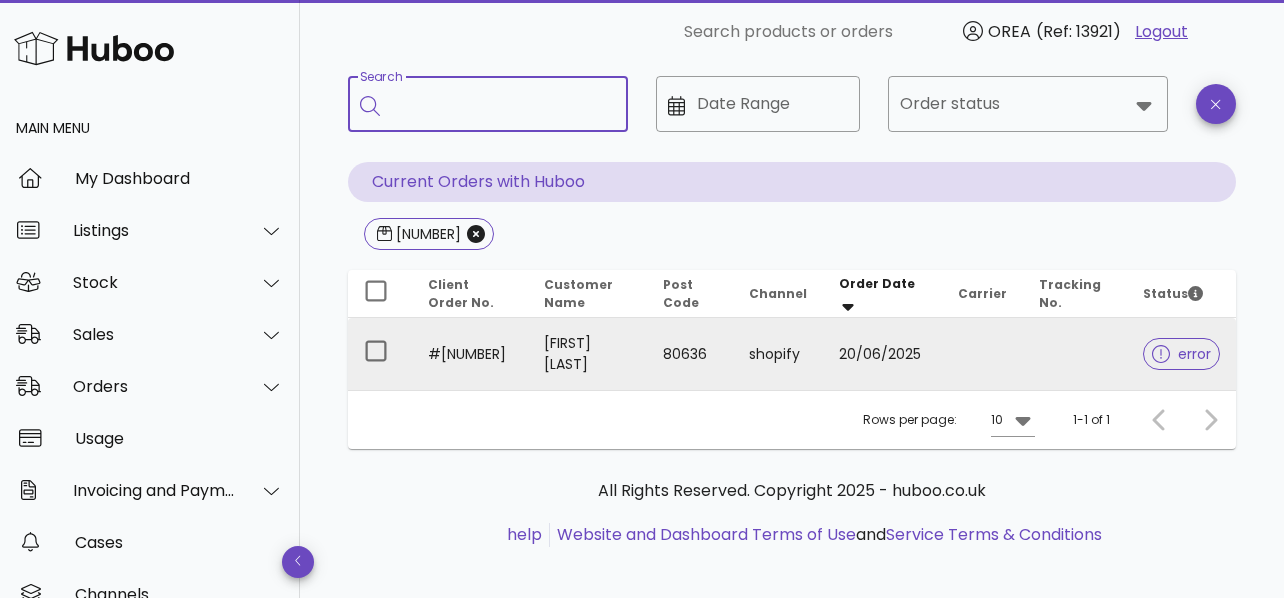 click on "Alexander Neumayer" at bounding box center [587, 354] 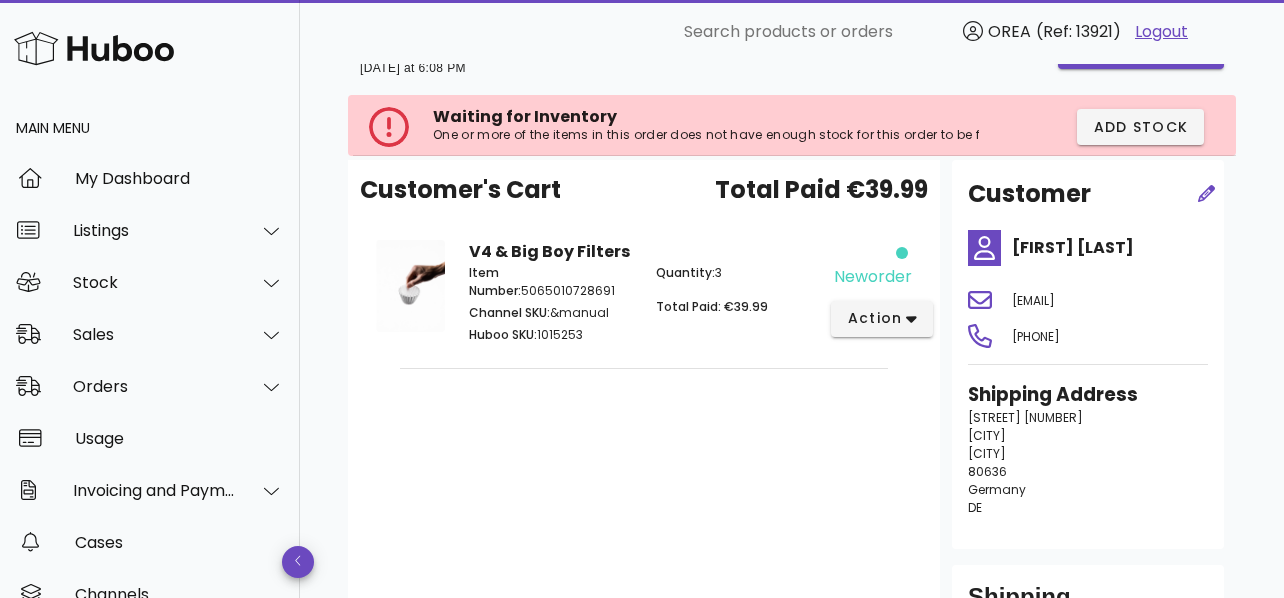 scroll, scrollTop: 14, scrollLeft: 0, axis: vertical 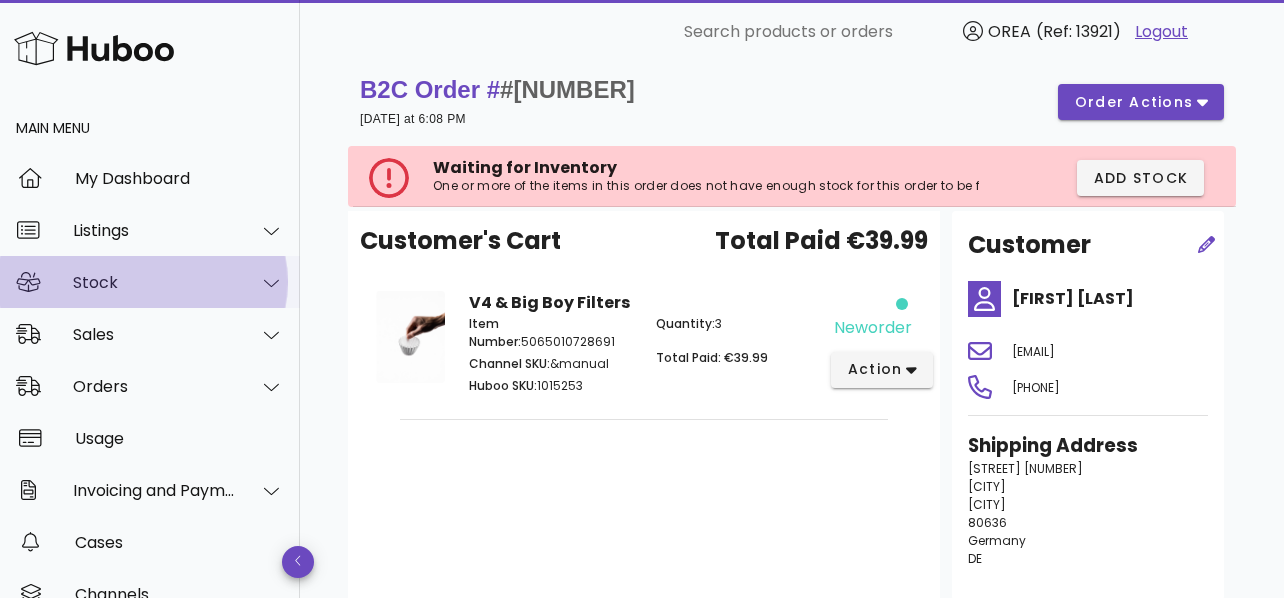 click on "Stock" at bounding box center (154, 282) 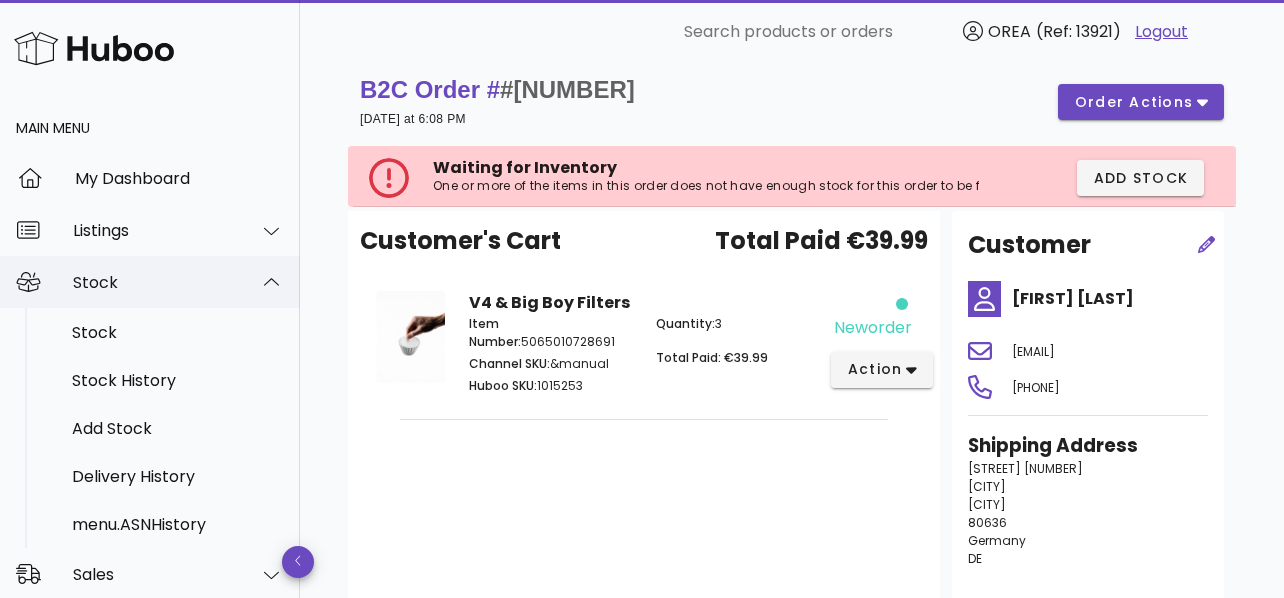 click on "Stock" at bounding box center [154, 282] 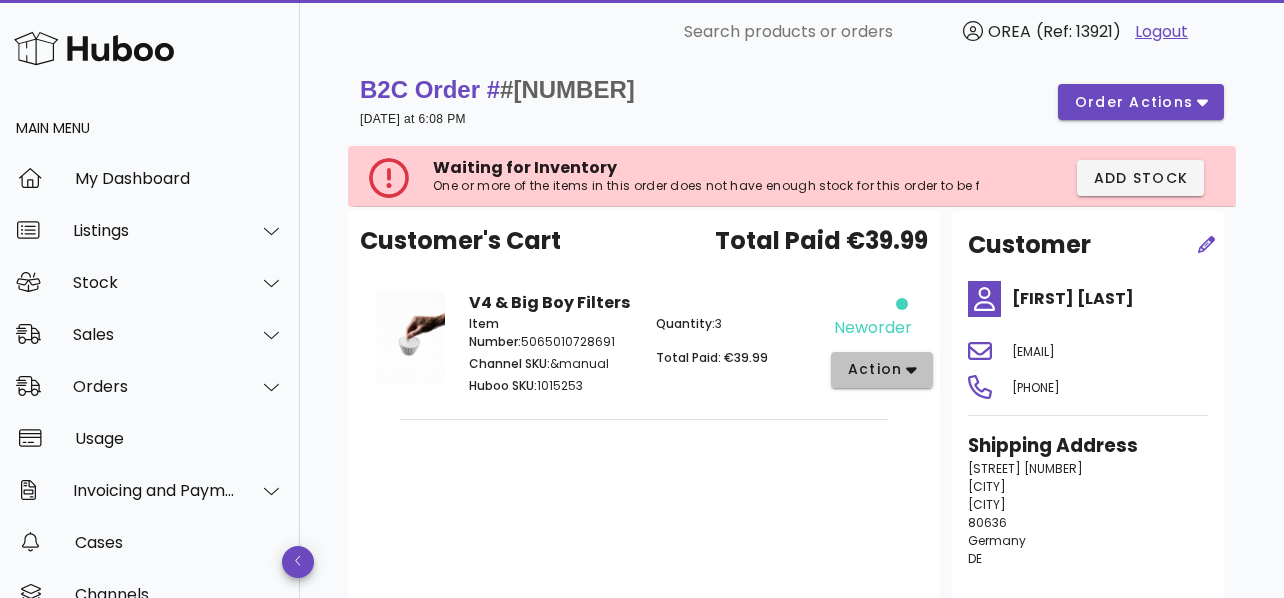 click on "action" at bounding box center (875, 369) 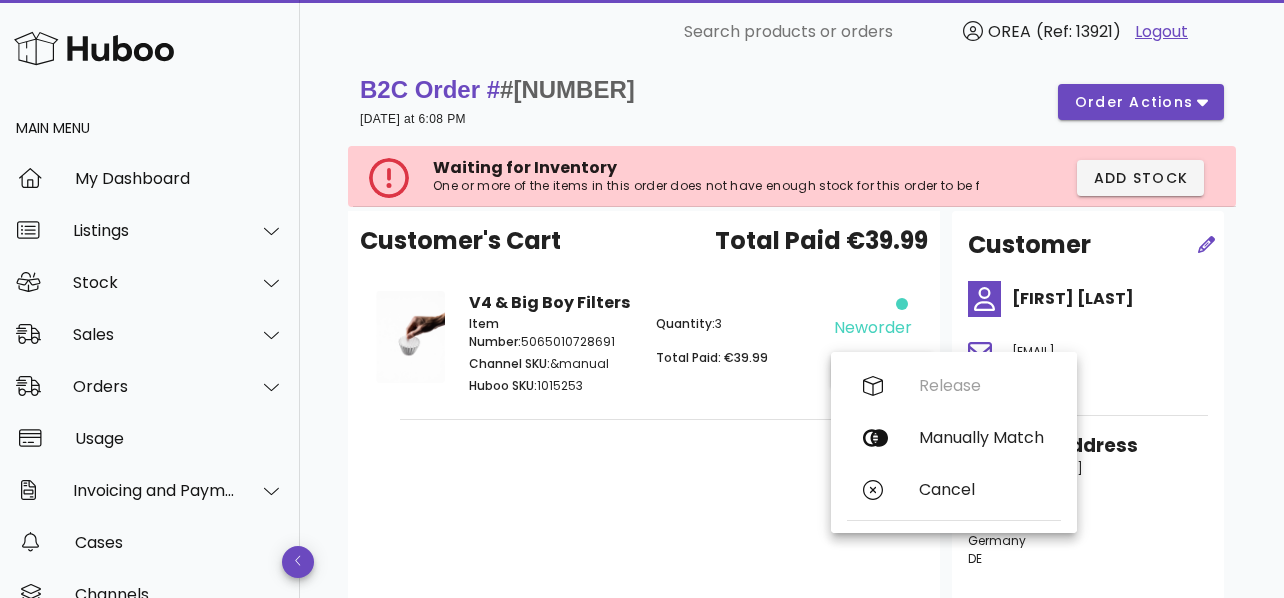 click on "One or more of the items in this order does not have enough stock for this order to be fulfilled." at bounding box center [706, 186] 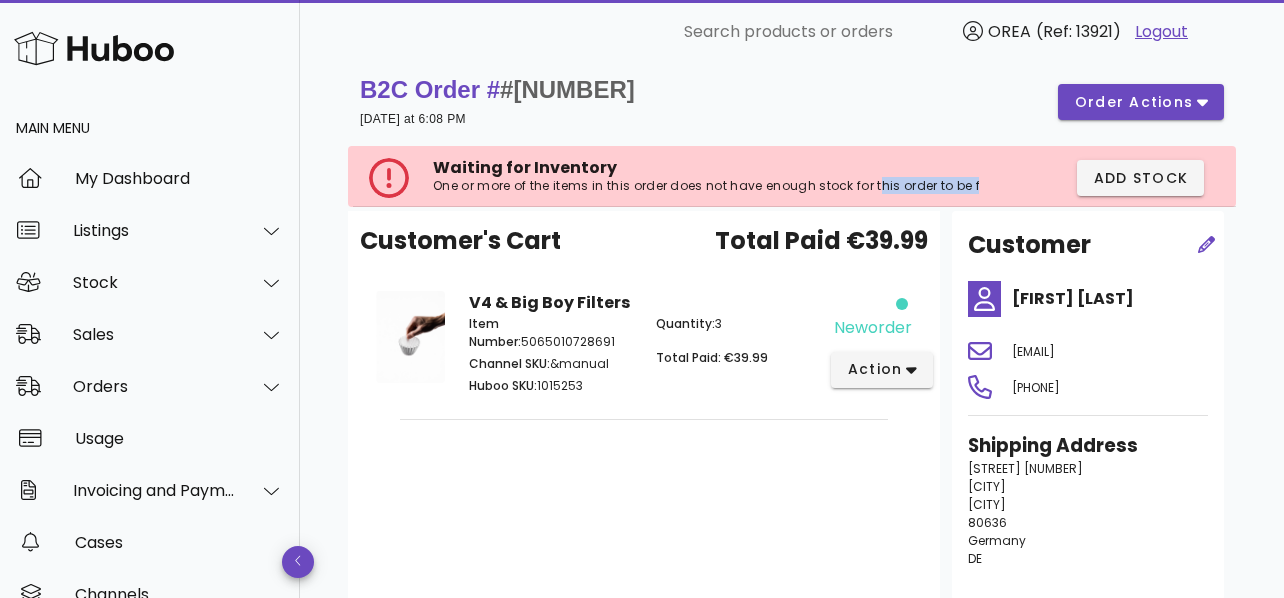 drag, startPoint x: 884, startPoint y: 186, endPoint x: 1018, endPoint y: 186, distance: 134 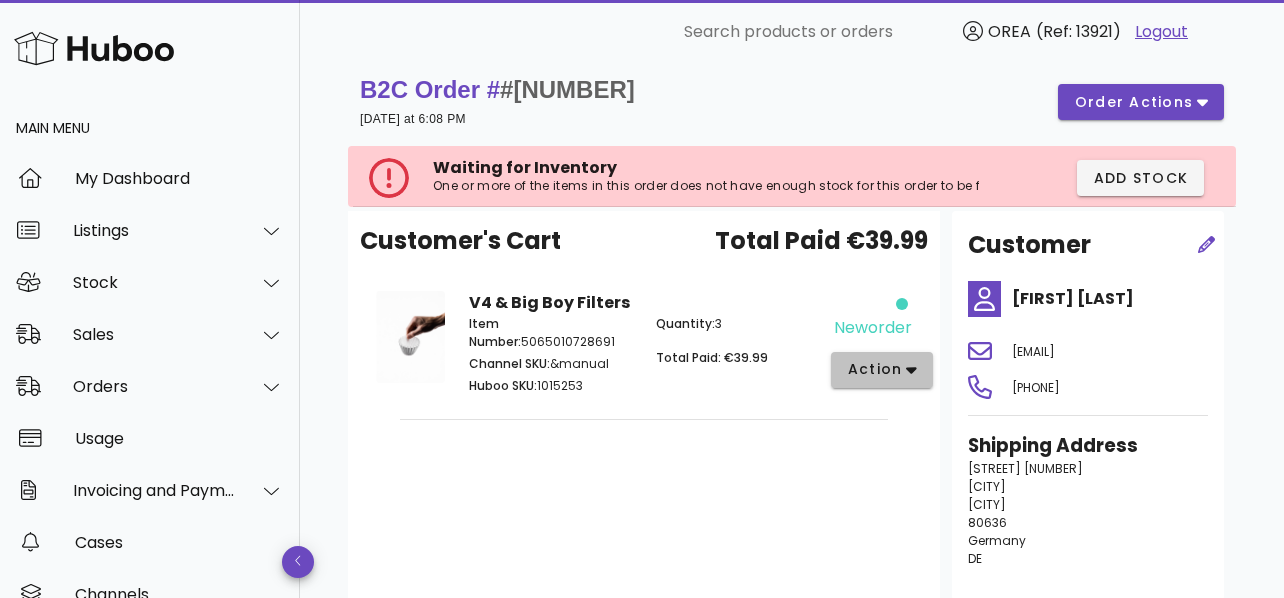 click on "action" at bounding box center (875, 369) 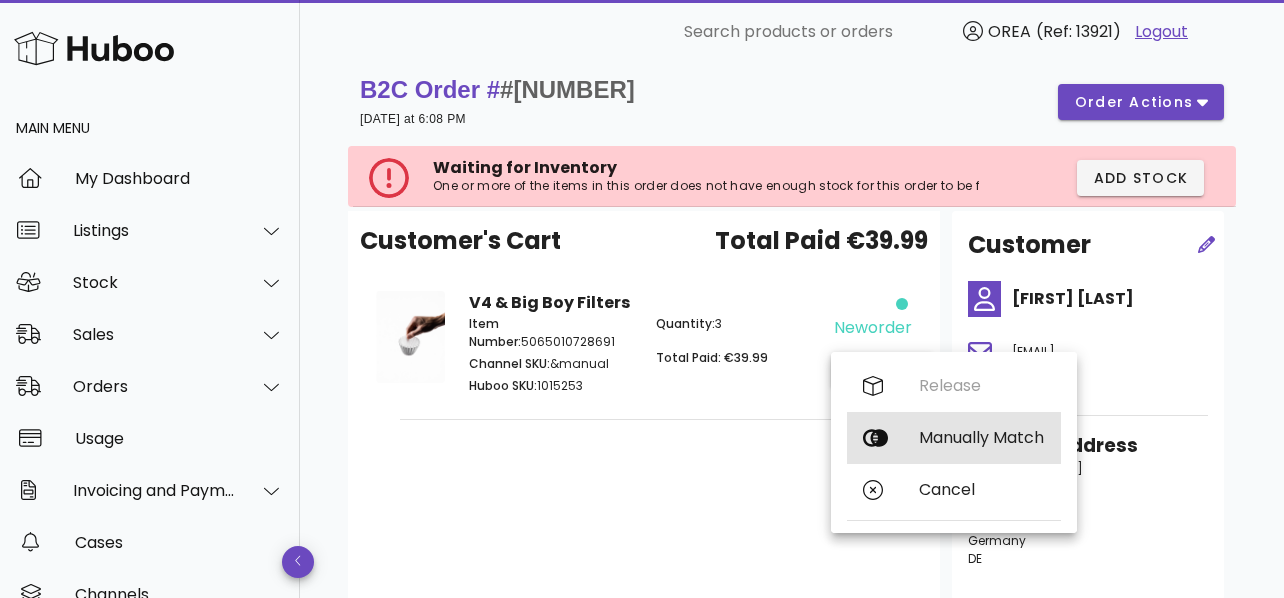click on "Manually Match" at bounding box center (954, 438) 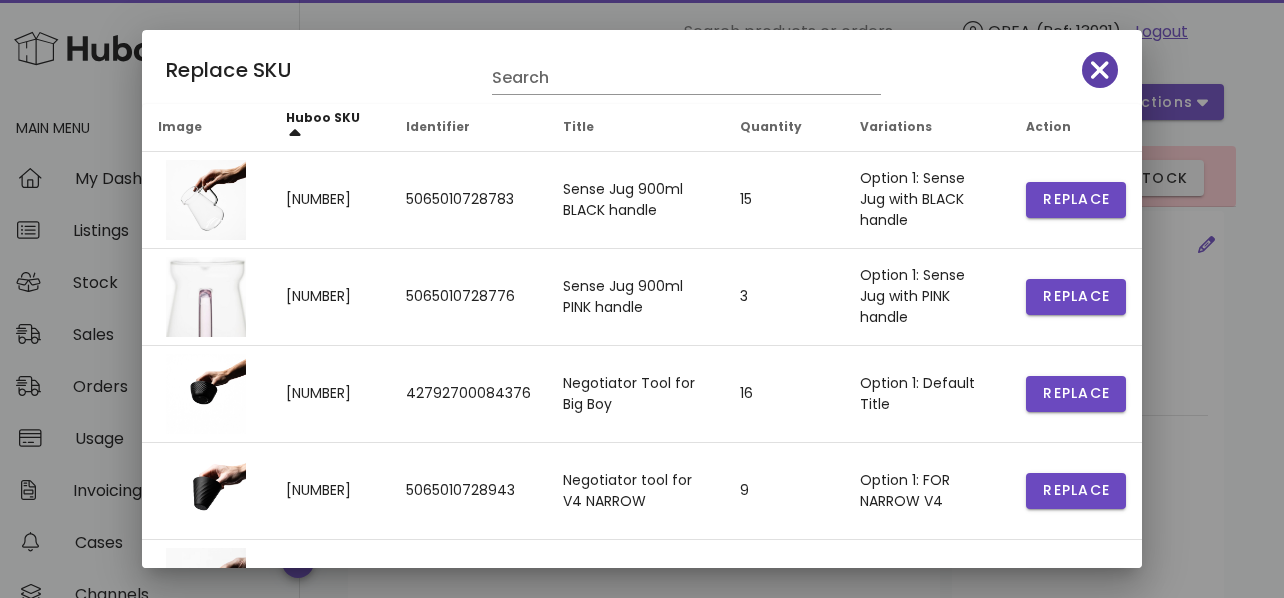 click 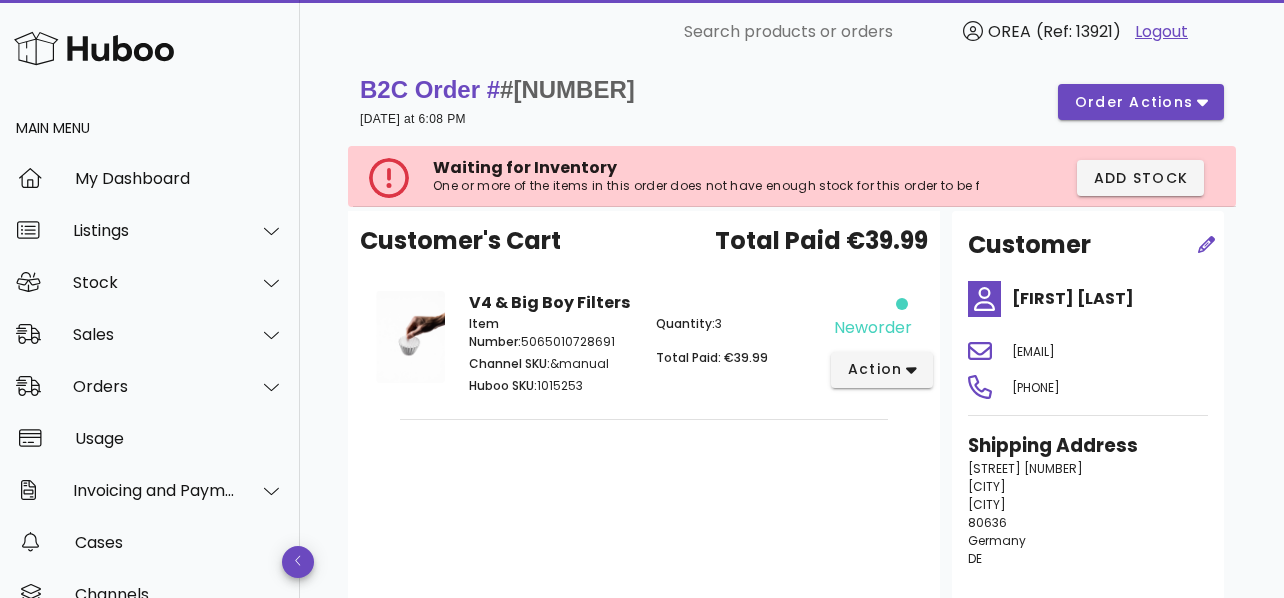 click on "Customer's Cart Total Paid €39.99 V4 & Big Boy Filters Item Number:  5065010728691  Channel SKU:  &manual  Huboo SKU:  1015253  Quantity:  3 Total Paid: €39.99  neworder  action" at bounding box center (644, 473) 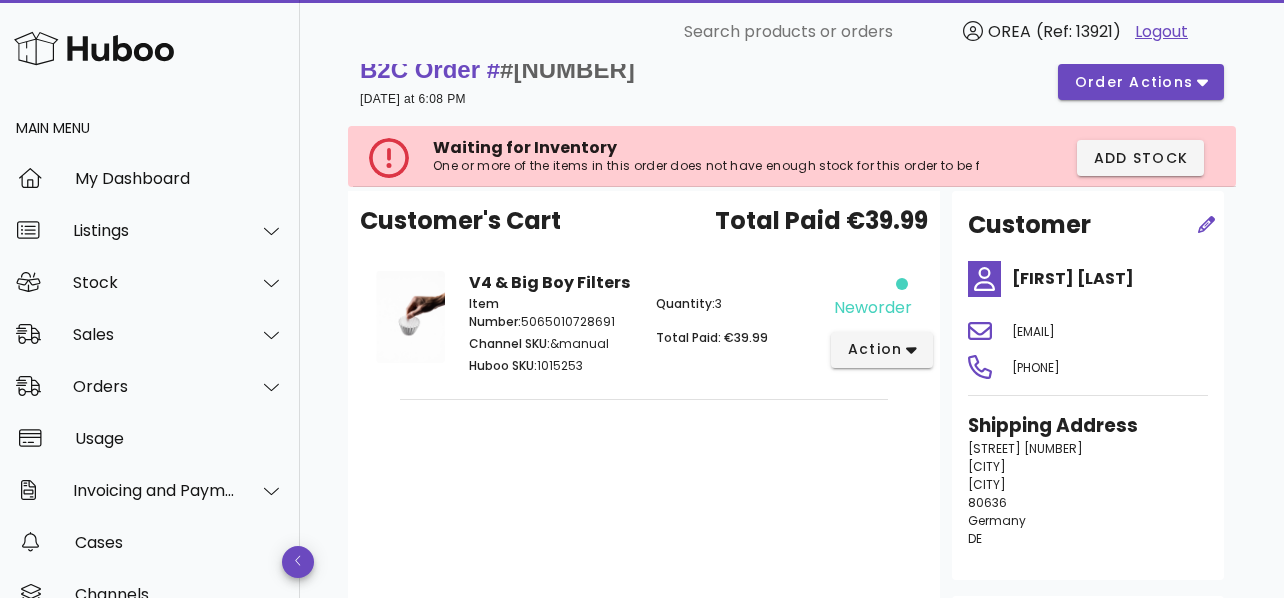 scroll, scrollTop: 0, scrollLeft: 0, axis: both 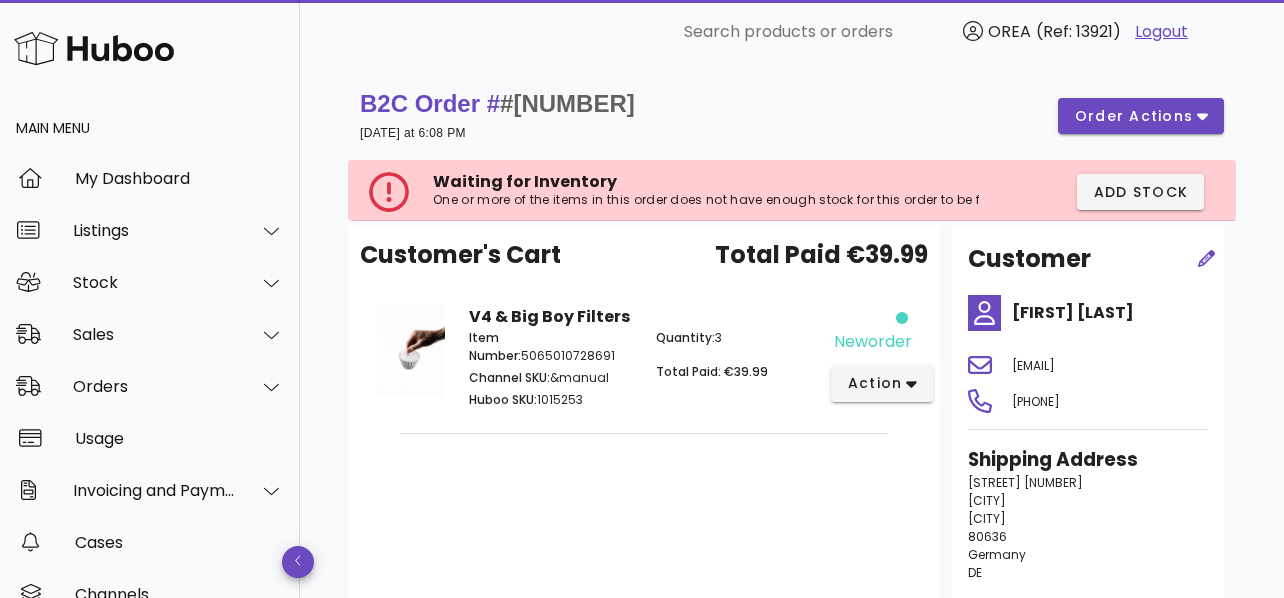click on "V4 & Big Boy Filters" at bounding box center [549, 316] 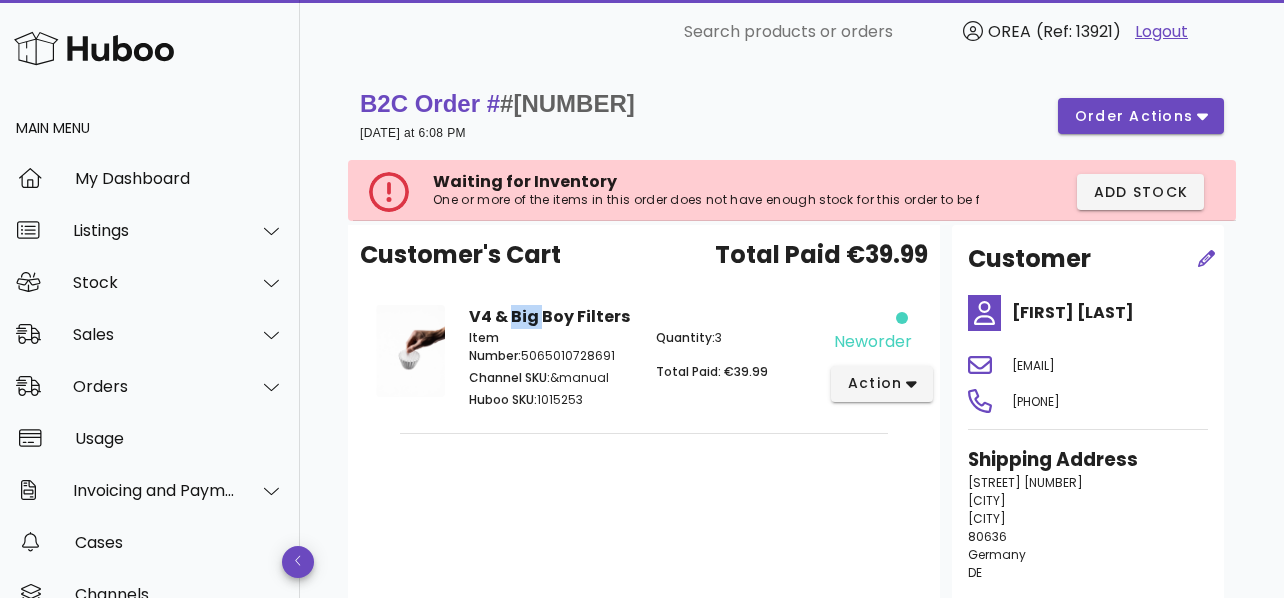 click on "V4 & Big Boy Filters" at bounding box center (549, 316) 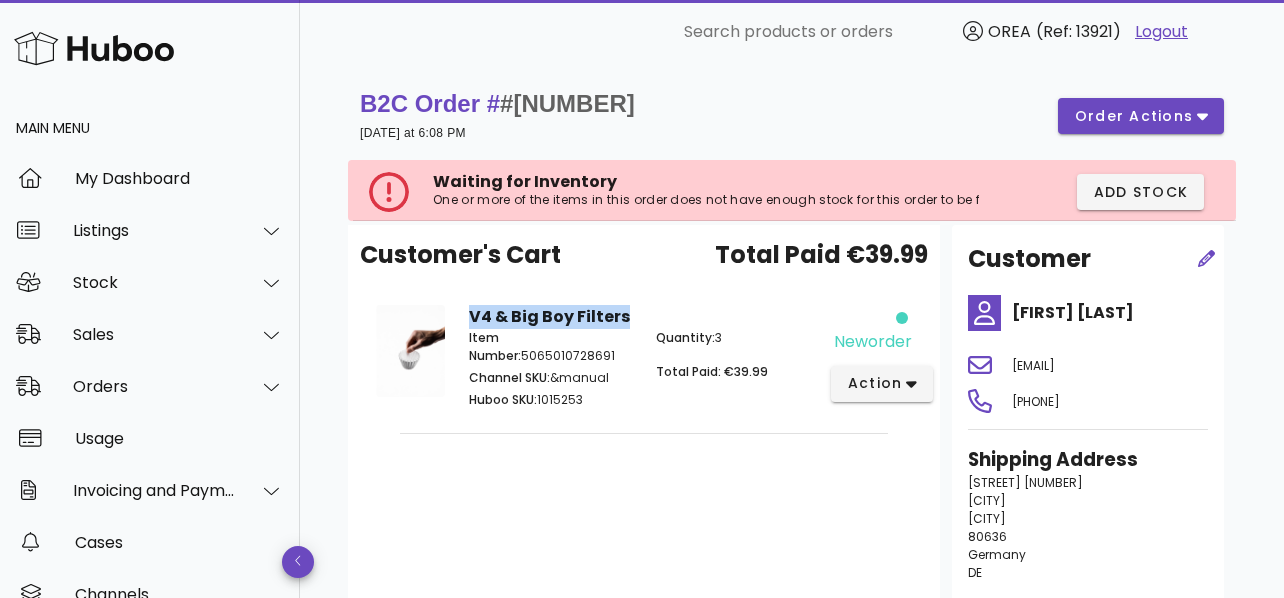 click on "V4 & Big Boy Filters" at bounding box center [549, 316] 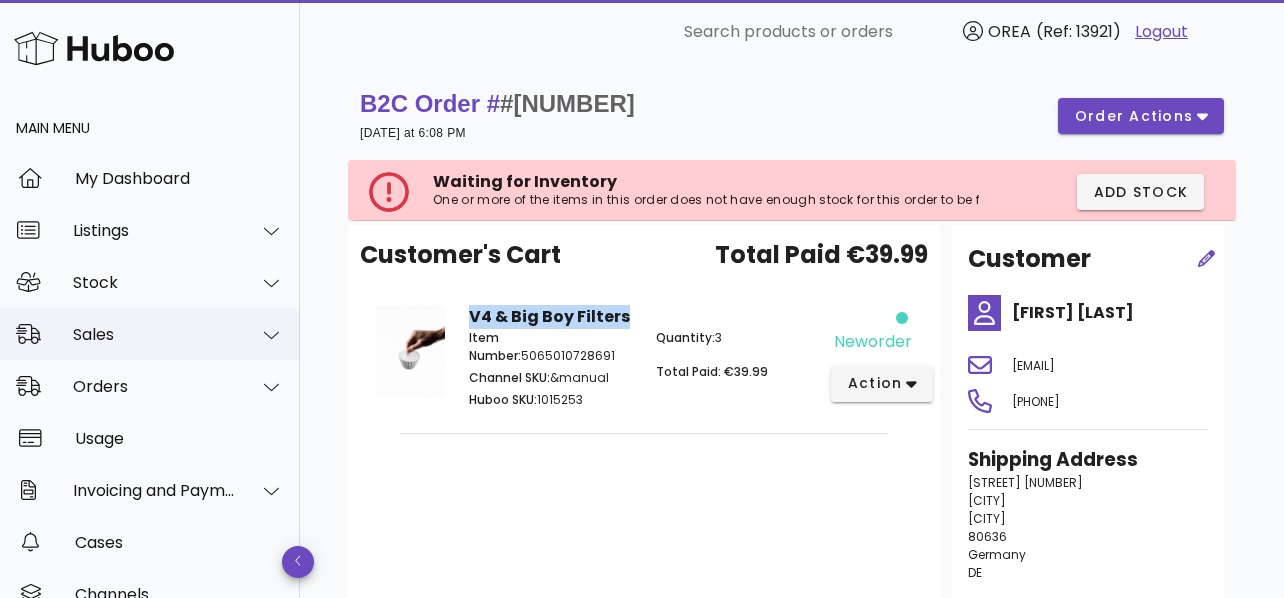 click on "Sales" at bounding box center [154, 334] 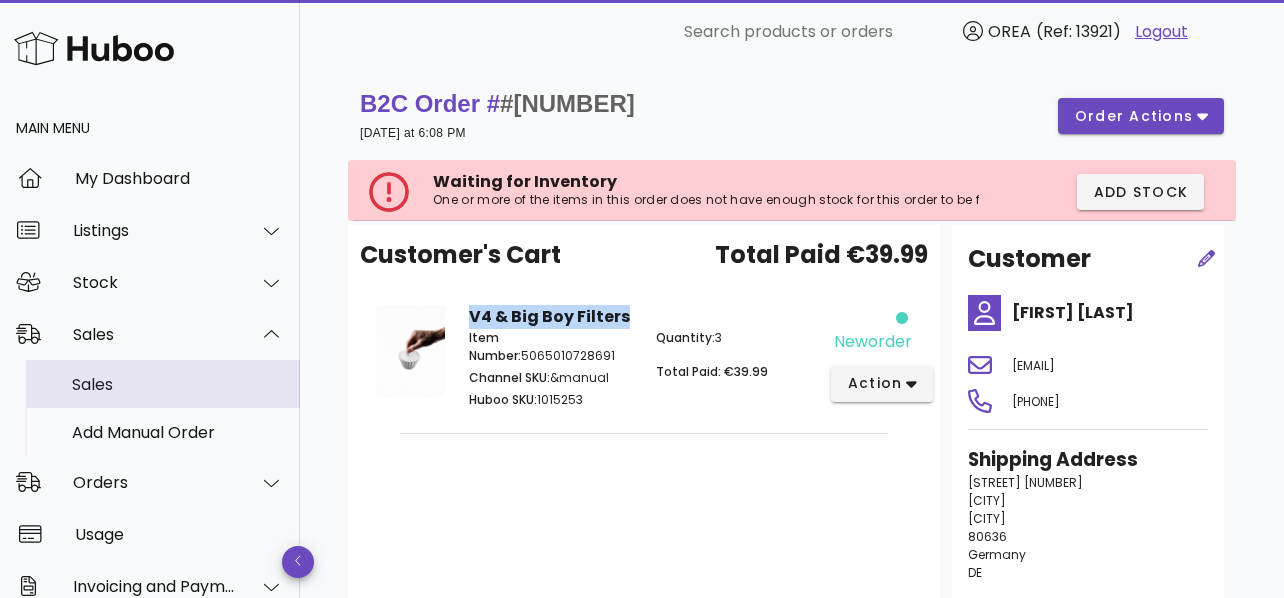 click on "Sales" at bounding box center [178, 384] 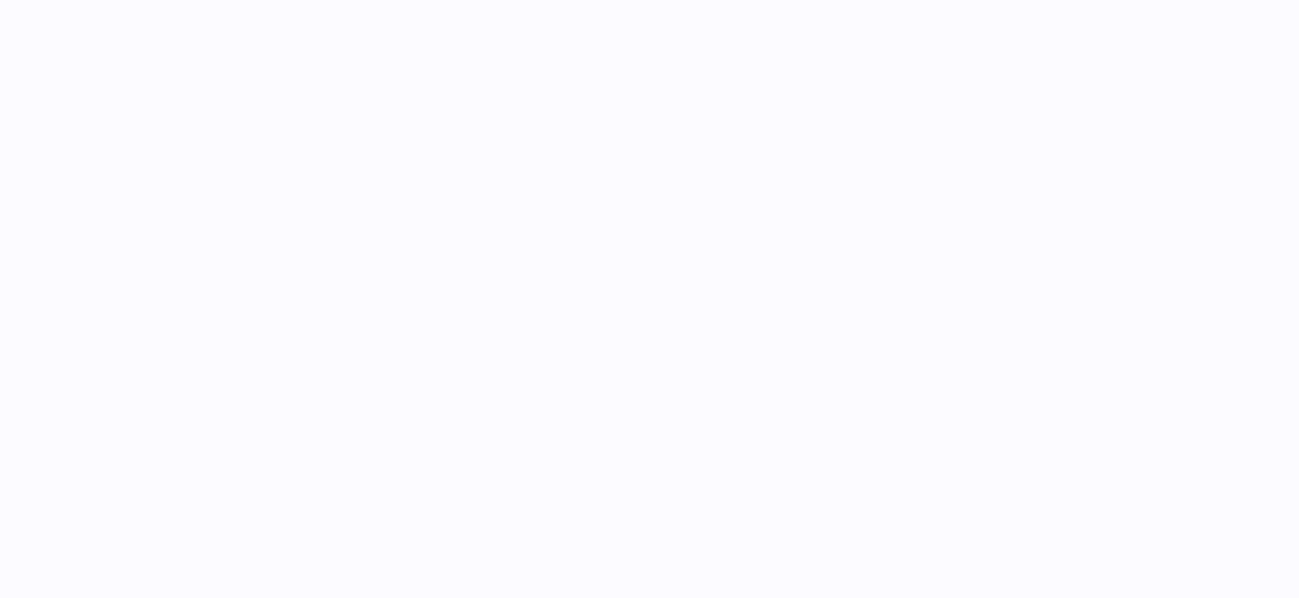 scroll, scrollTop: 0, scrollLeft: 0, axis: both 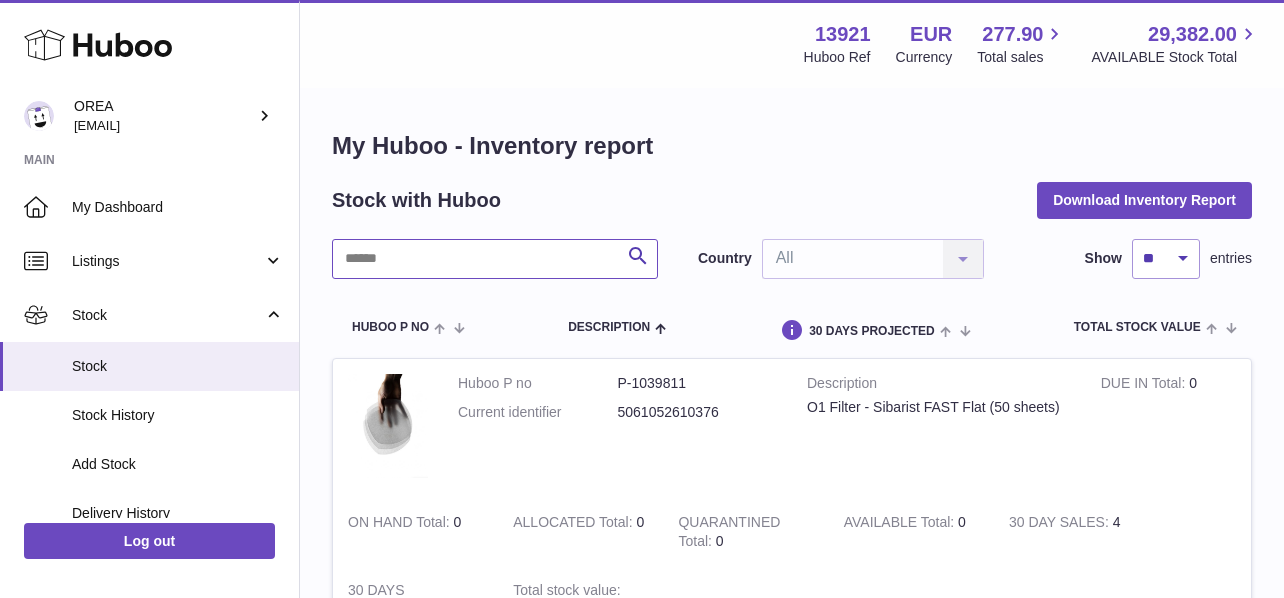 click at bounding box center (495, 259) 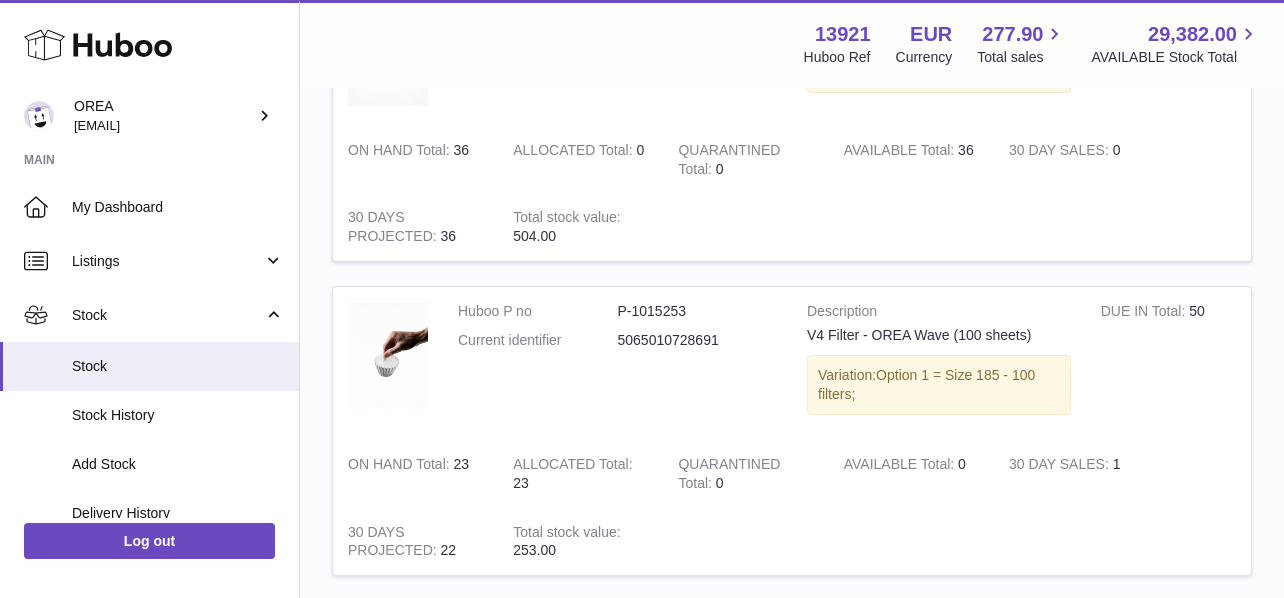 scroll, scrollTop: 2460, scrollLeft: 0, axis: vertical 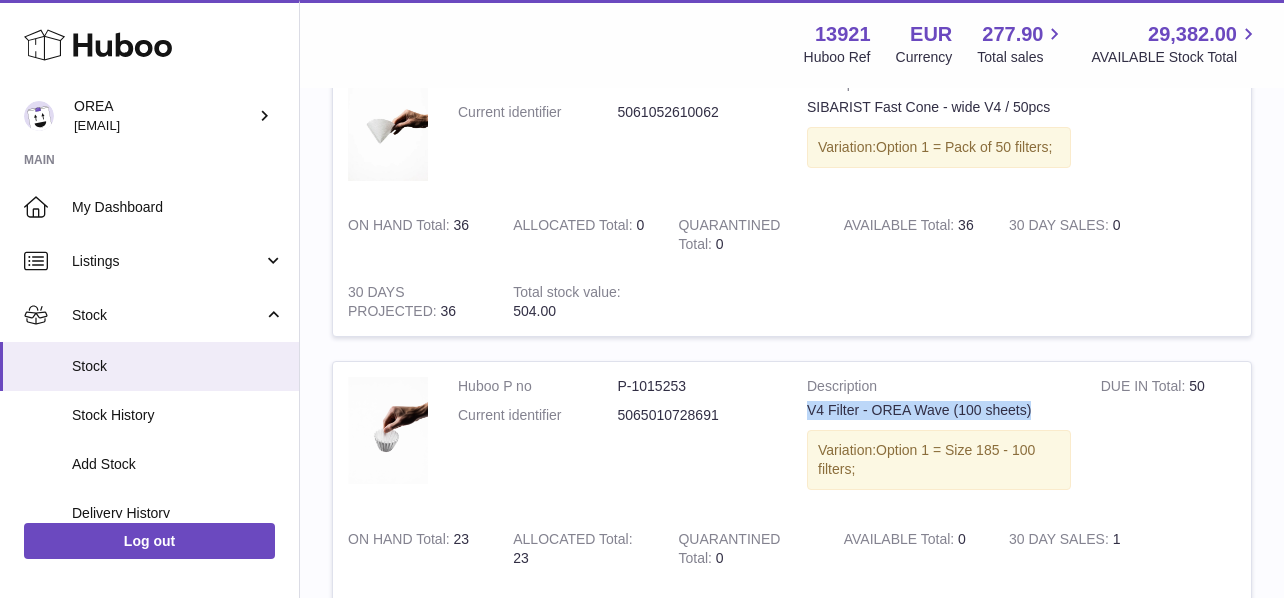 drag, startPoint x: 807, startPoint y: 416, endPoint x: 1041, endPoint y: 411, distance: 234.0534 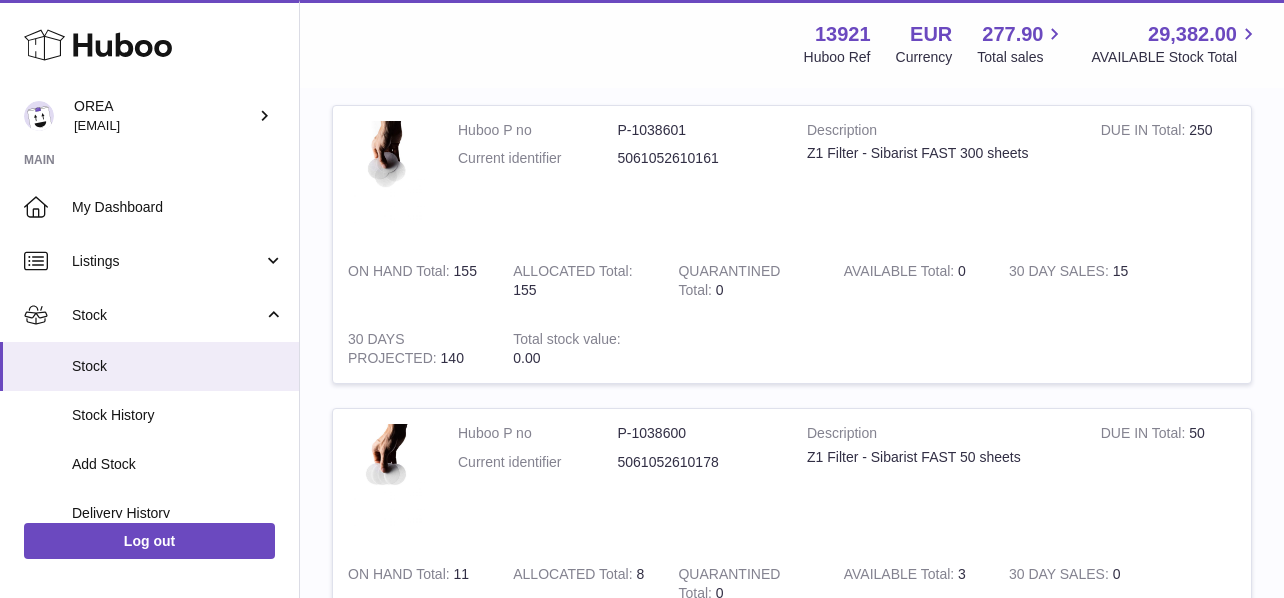 scroll, scrollTop: 1060, scrollLeft: 0, axis: vertical 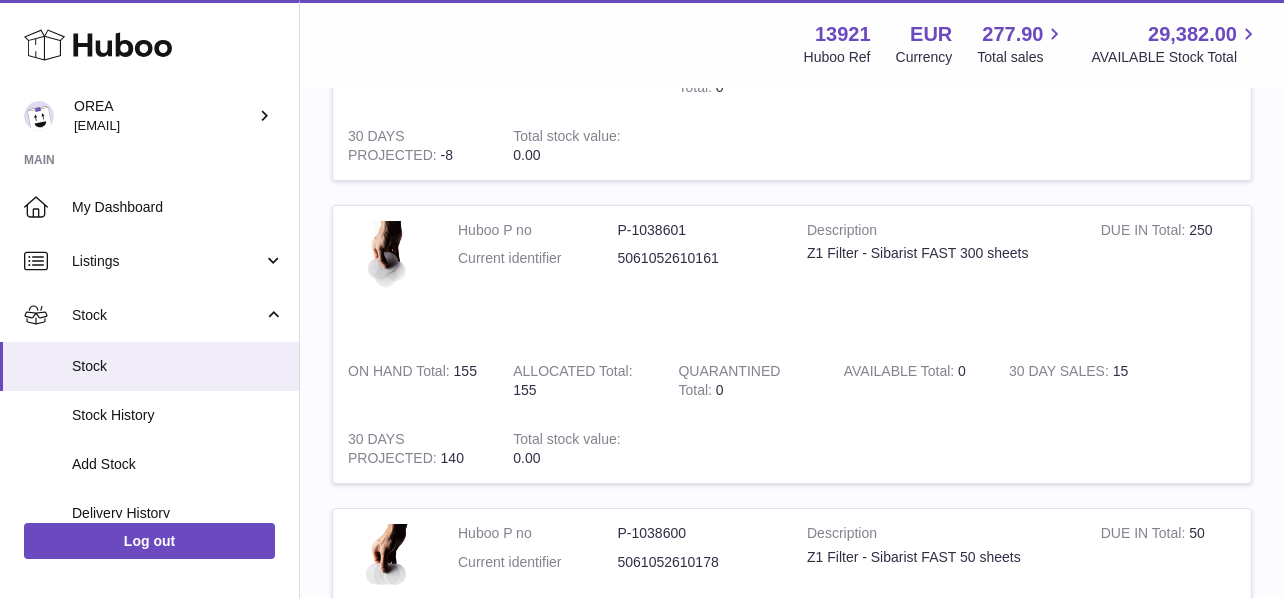 click on "Z1 Filter - Sibarist FAST 300 sheets" at bounding box center [939, 253] 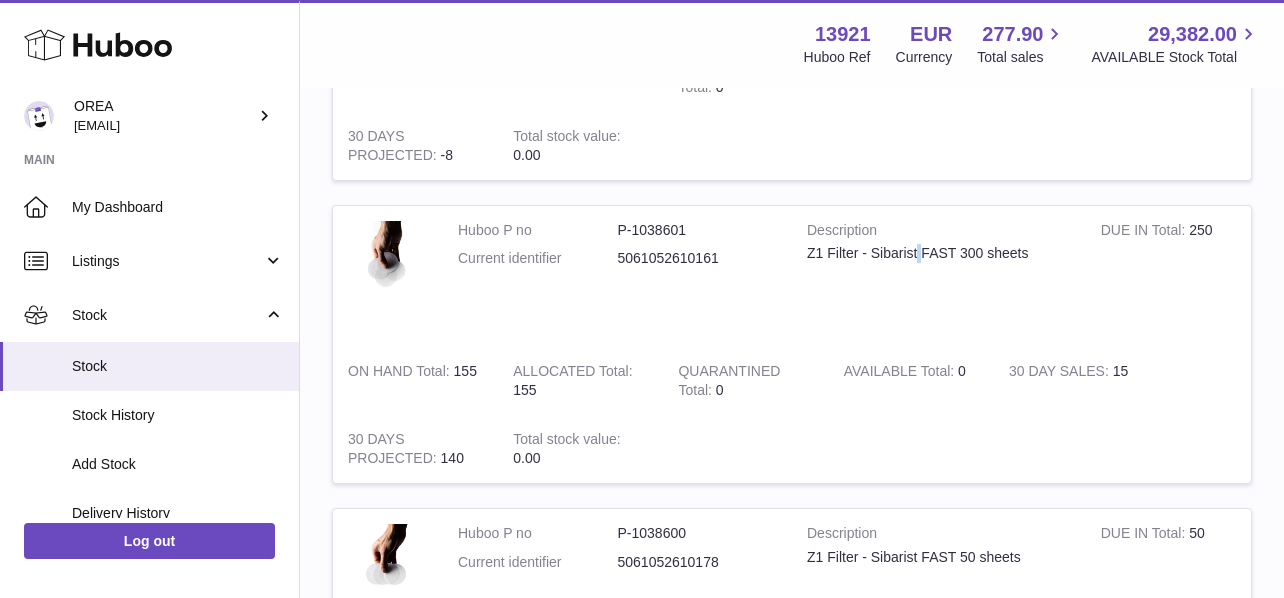 click on "Z1 Filter - Sibarist FAST 300 sheets" at bounding box center (939, 253) 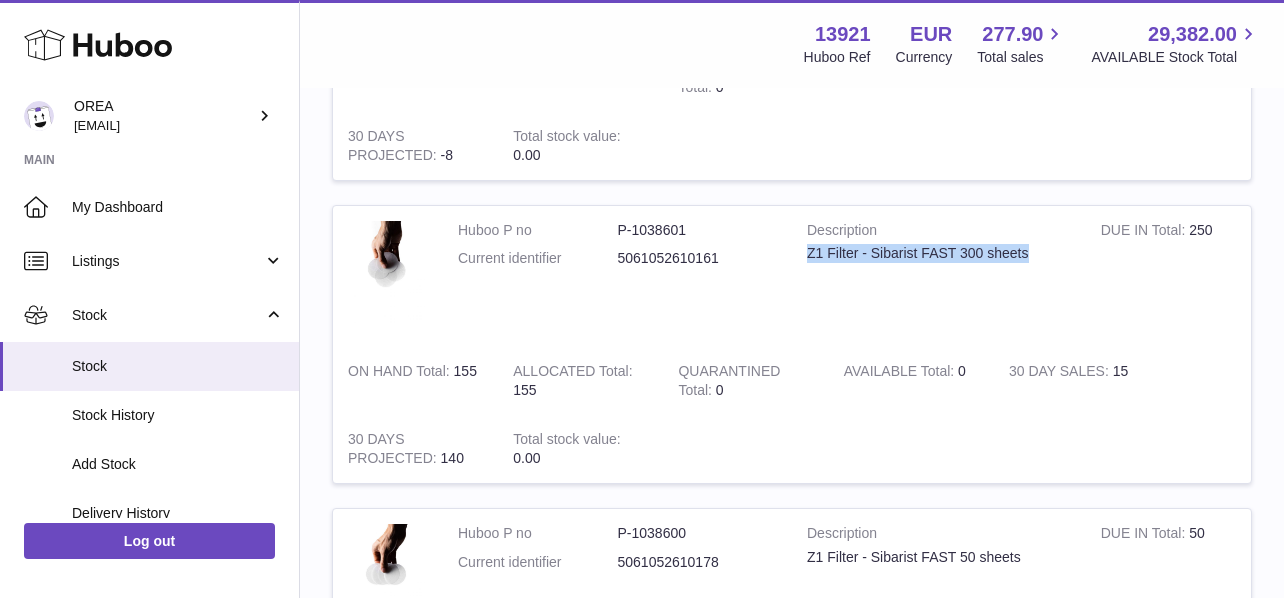 click on "Z1 Filter - Sibarist FAST 300 sheets" at bounding box center [939, 253] 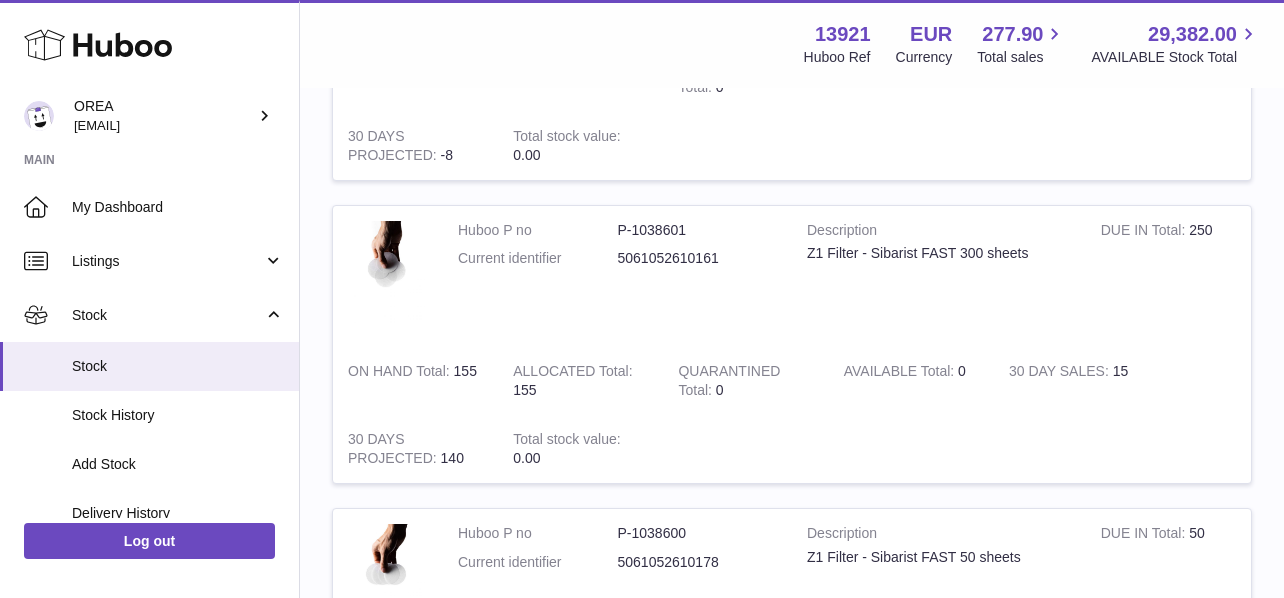 click on "ALLOCATED Total
155" at bounding box center (580, 381) 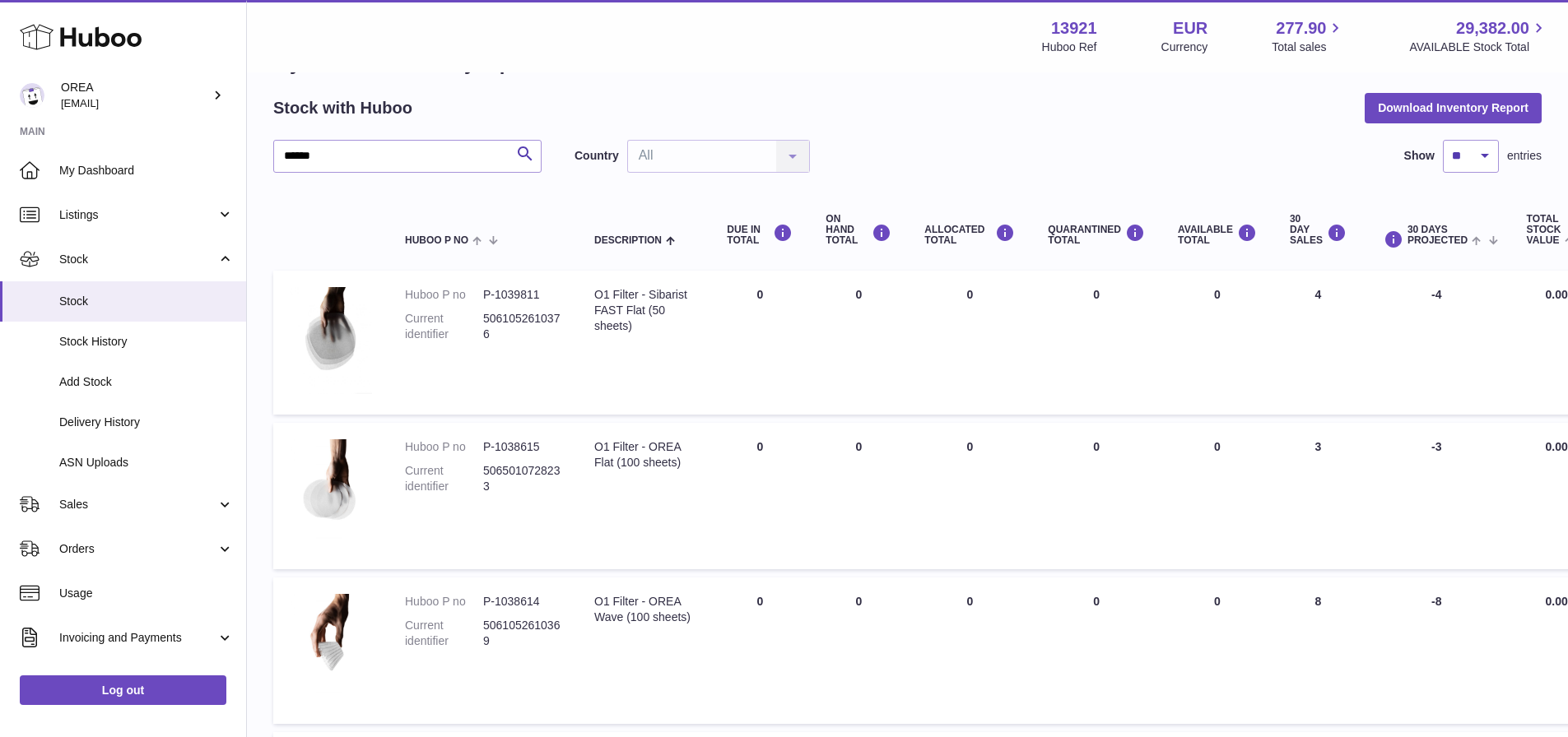 scroll, scrollTop: 0, scrollLeft: 0, axis: both 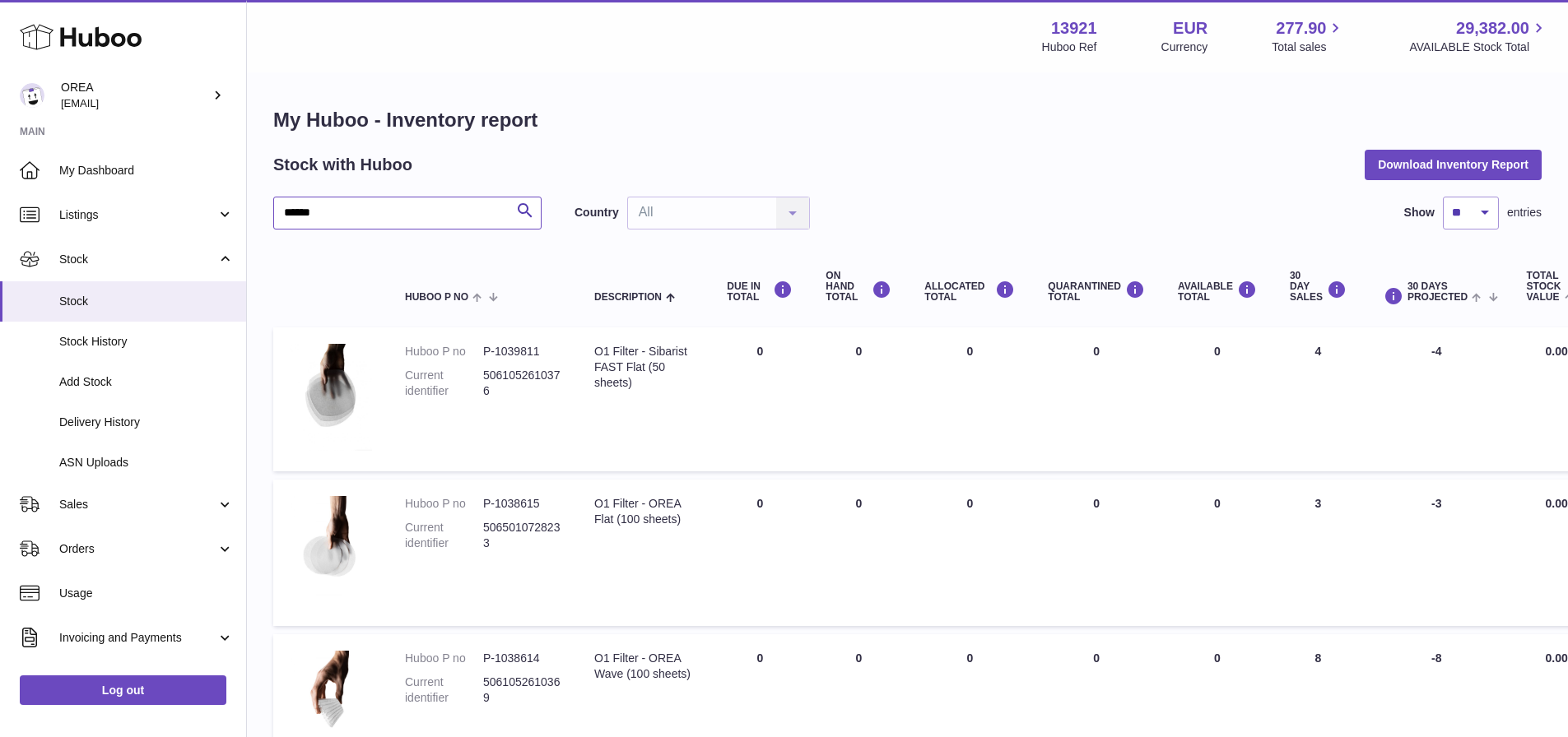 click on "******" at bounding box center [407, 213] 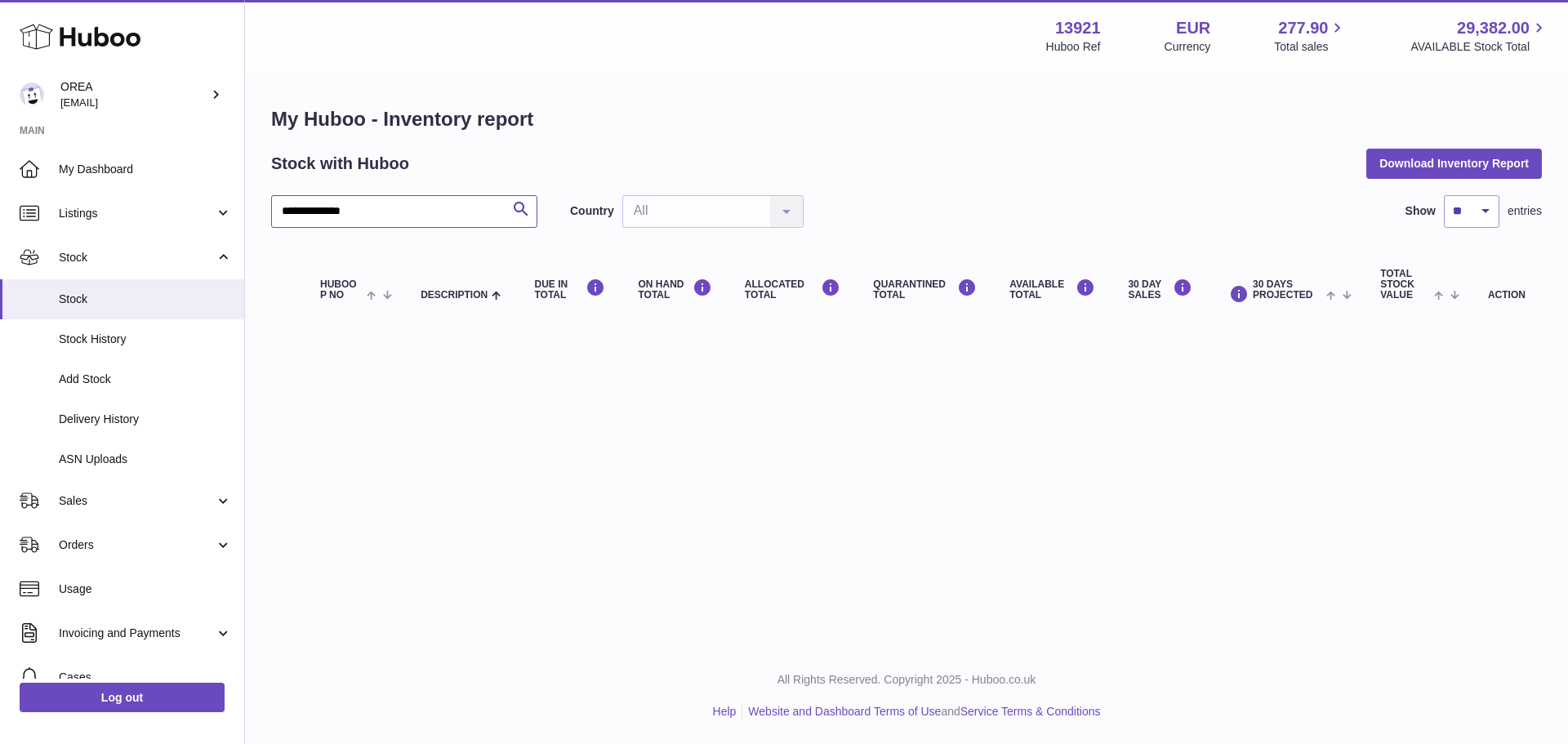 drag, startPoint x: 434, startPoint y: 220, endPoint x: 334, endPoint y: 211, distance: 100.40418 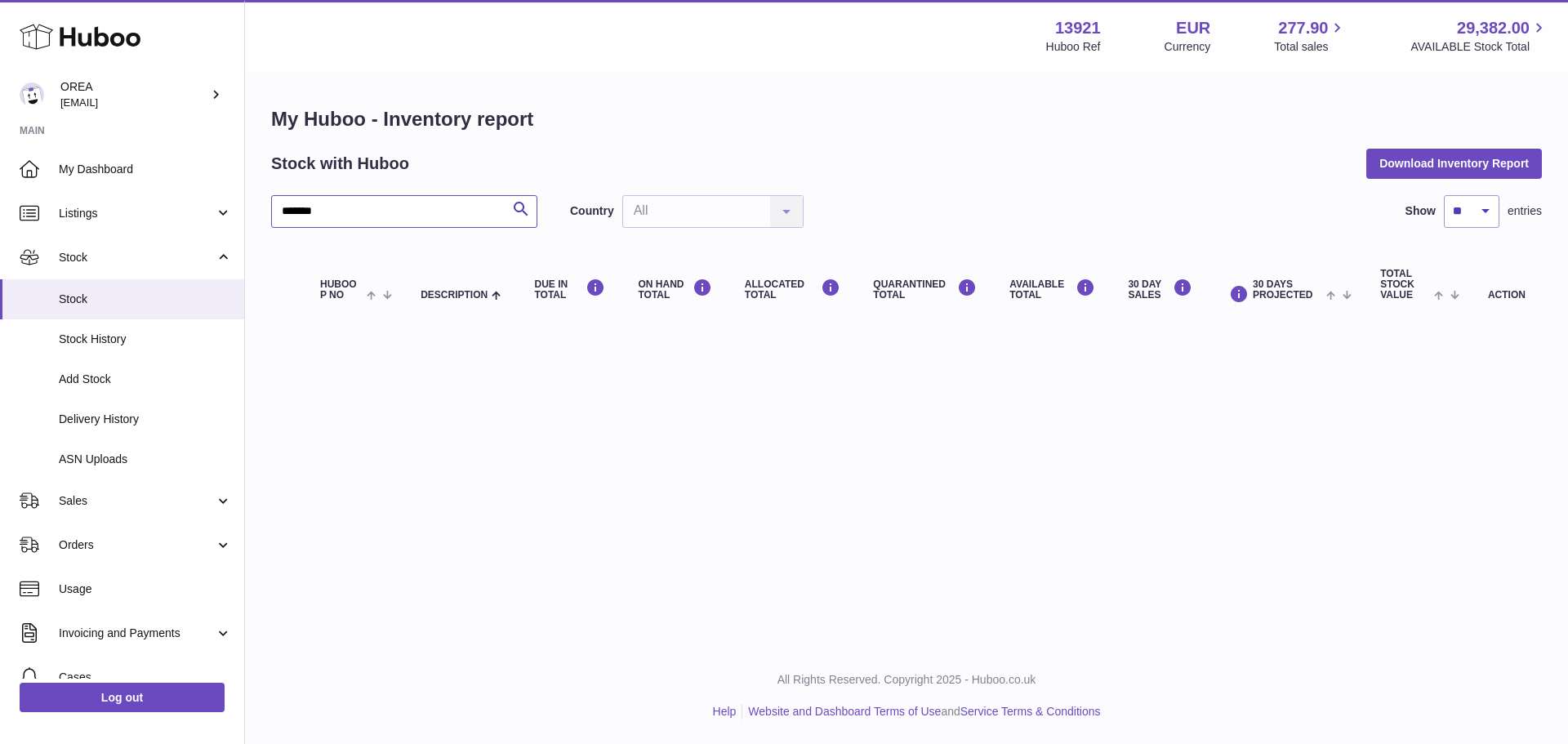 type on "*******" 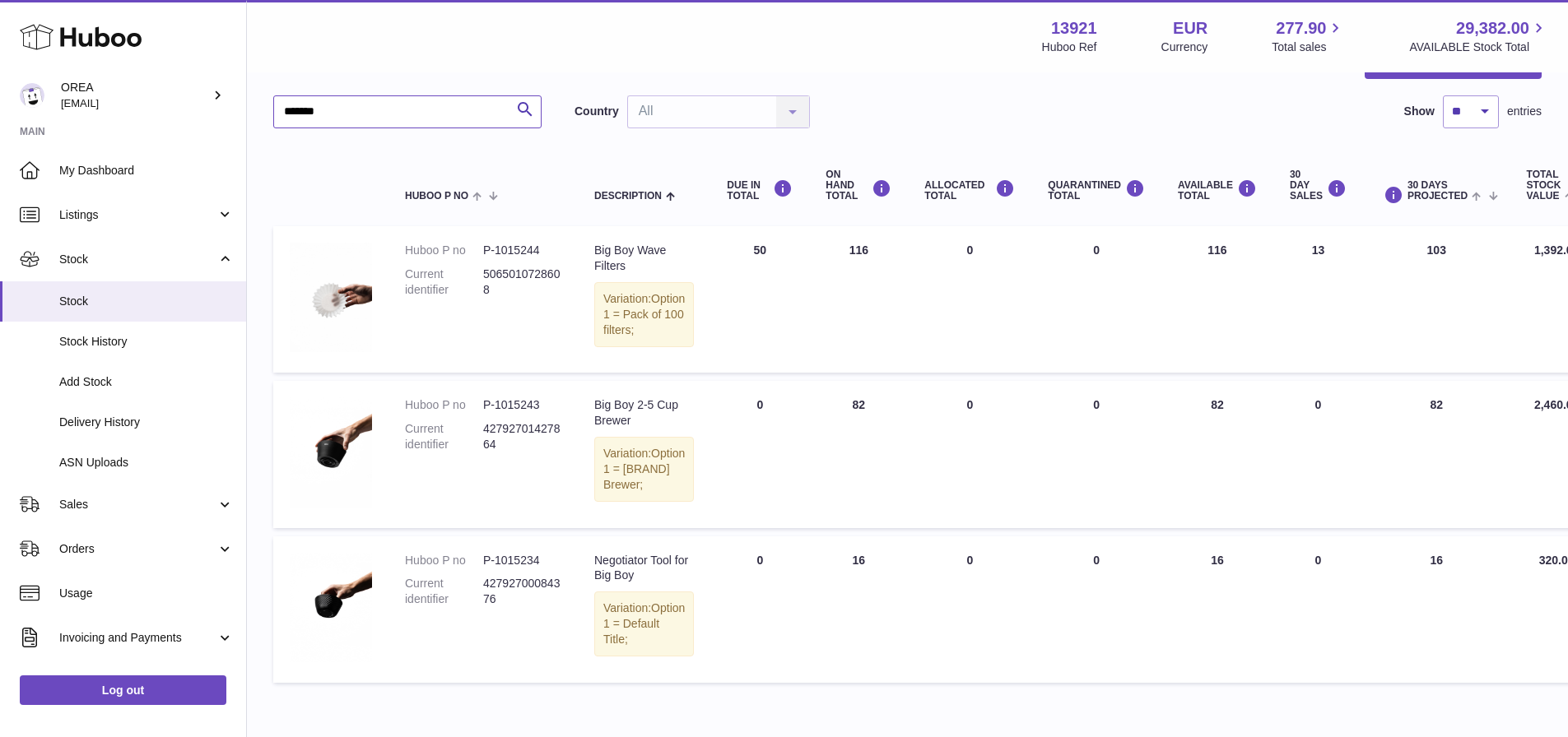 scroll, scrollTop: 82, scrollLeft: 0, axis: vertical 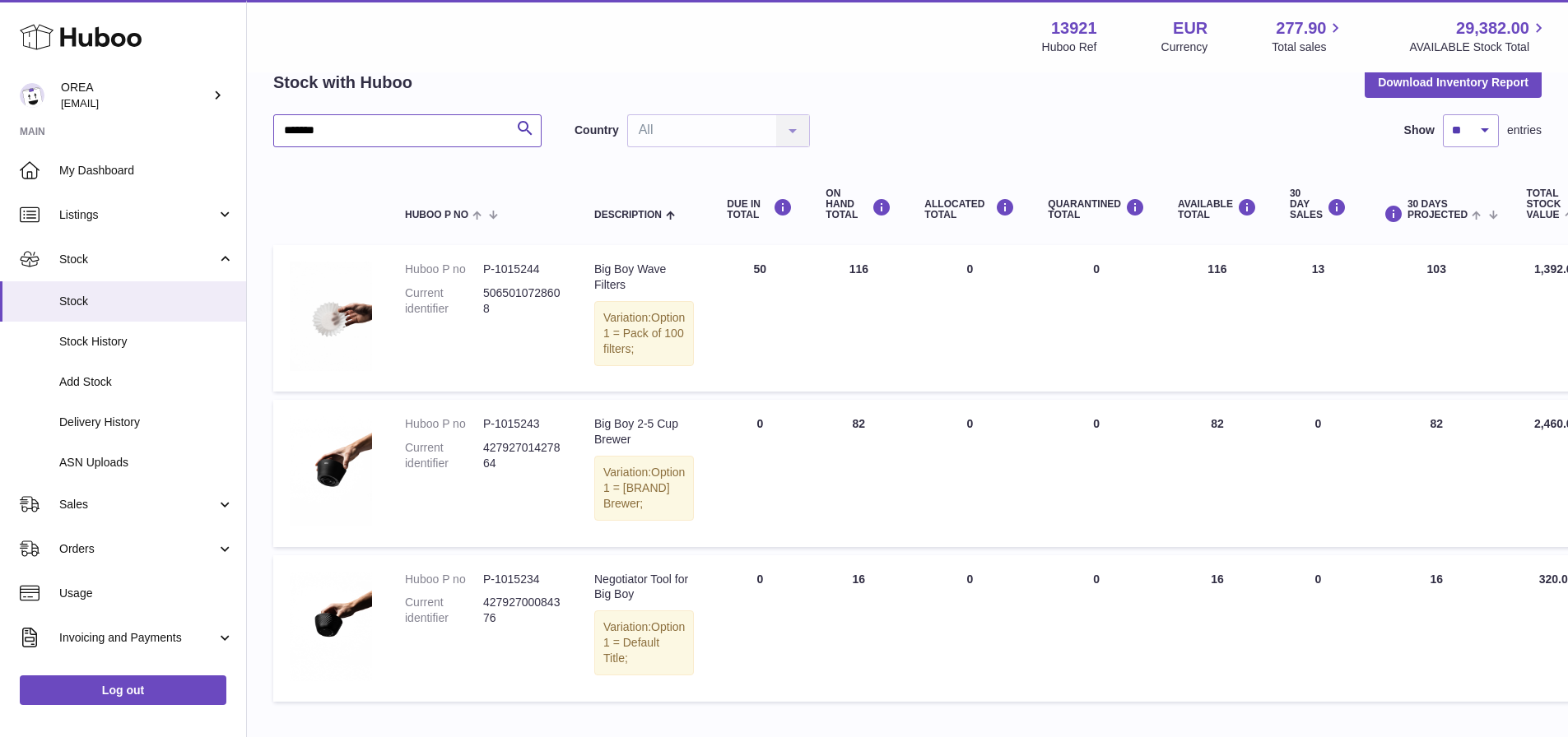 click on "*******" at bounding box center [407, 131] 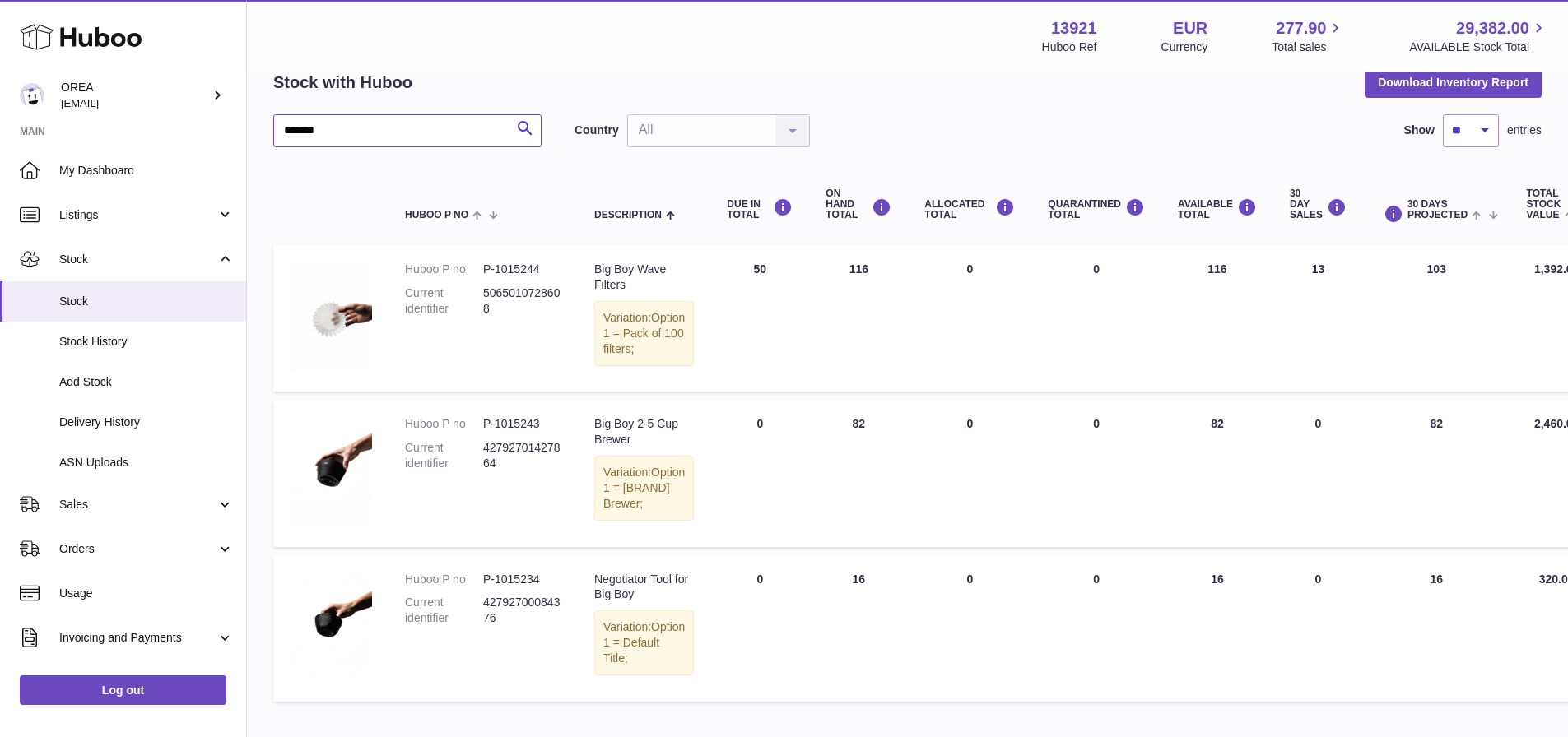 type on "*******" 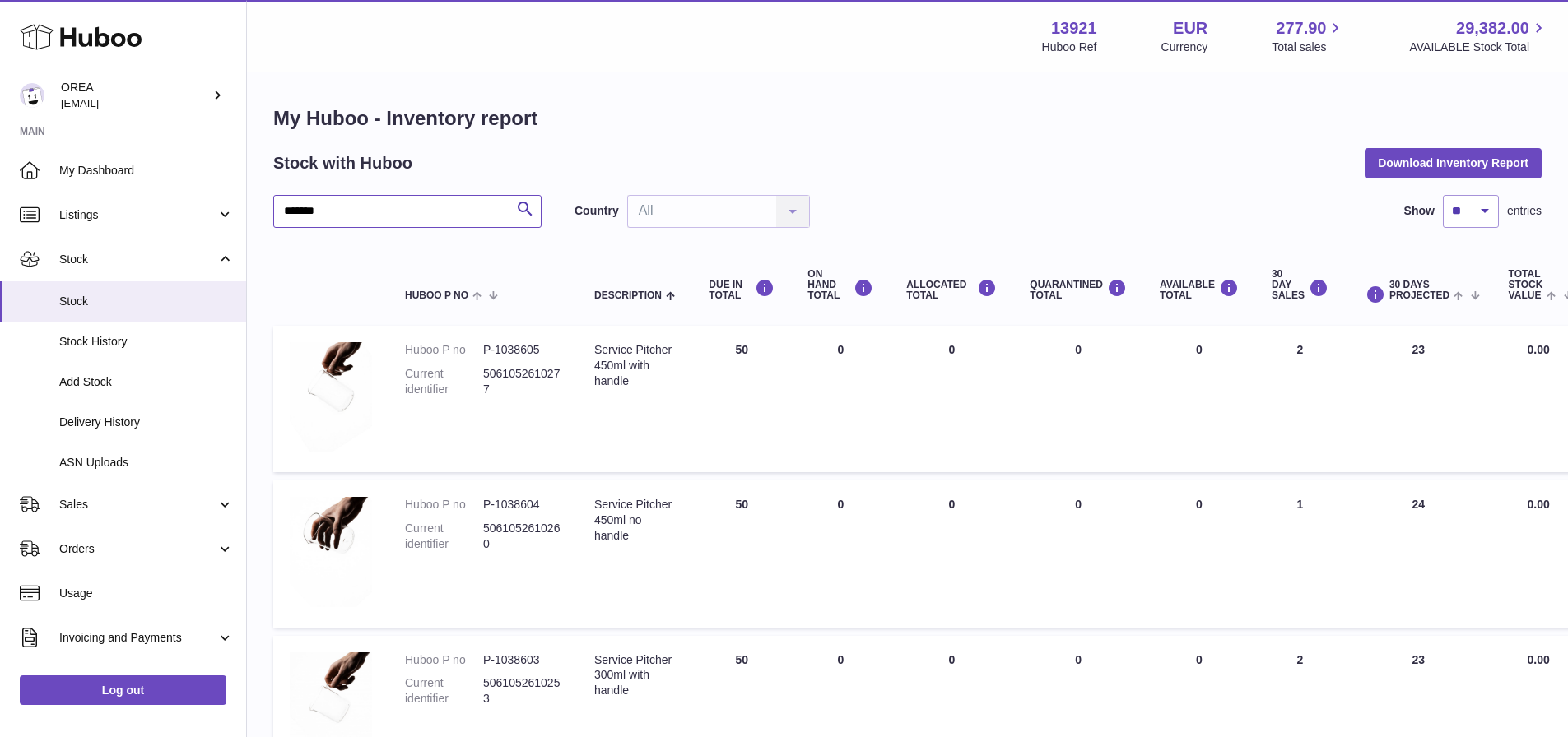 scroll, scrollTop: 0, scrollLeft: 0, axis: both 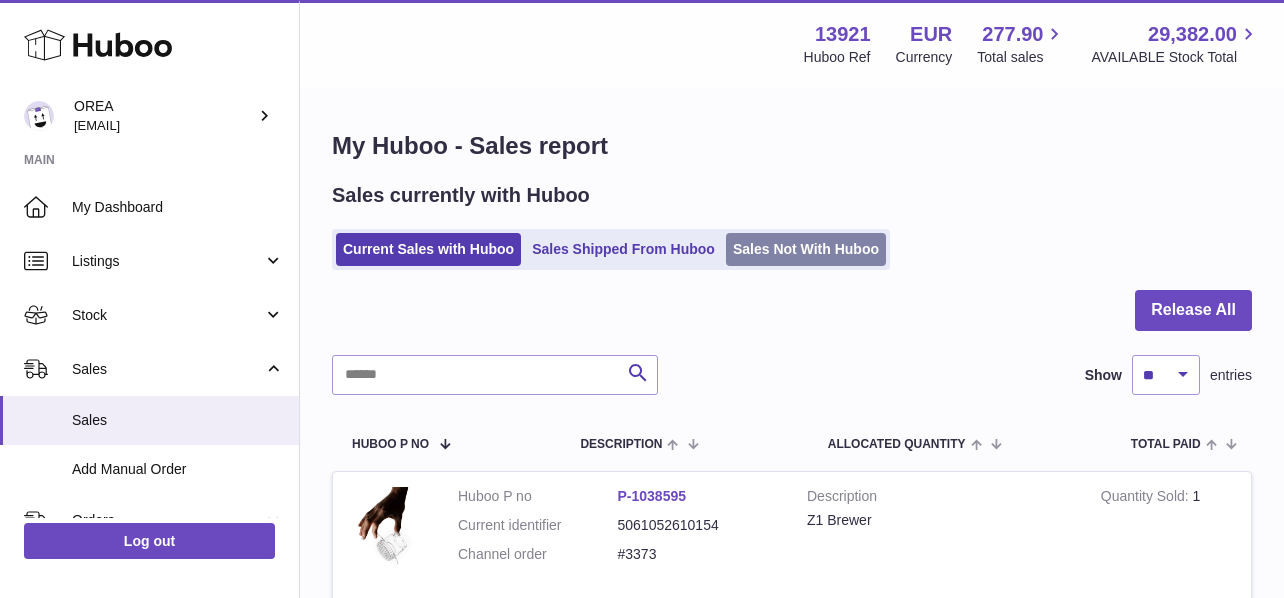 click on "Sales Not With Huboo" at bounding box center (806, 249) 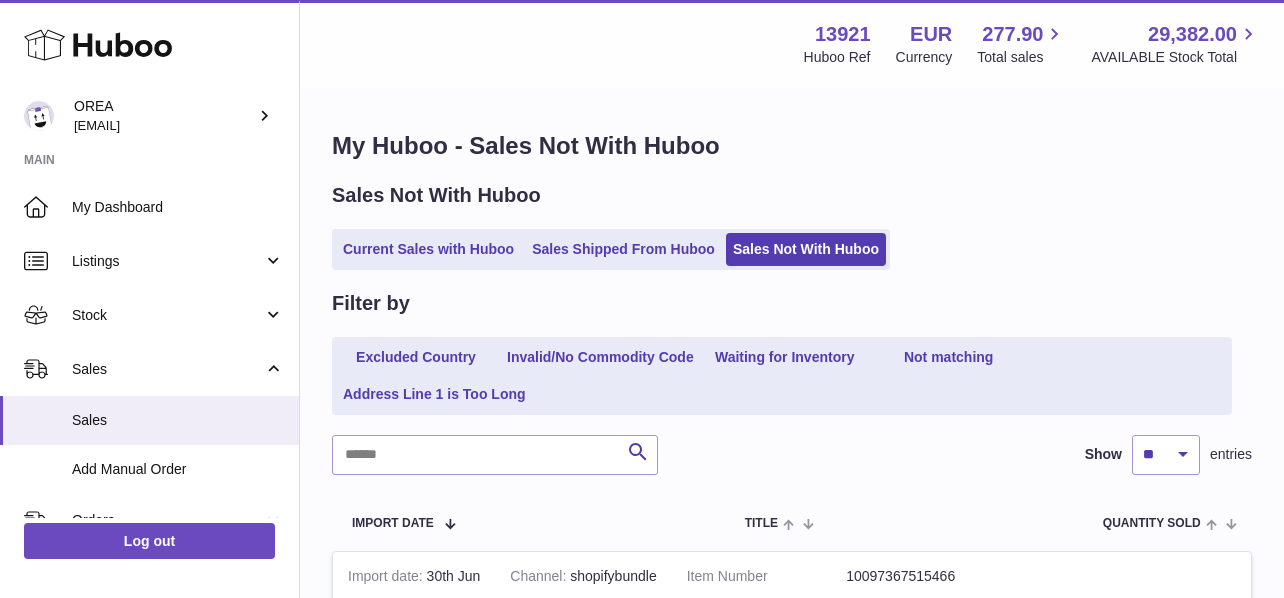 scroll, scrollTop: 0, scrollLeft: 0, axis: both 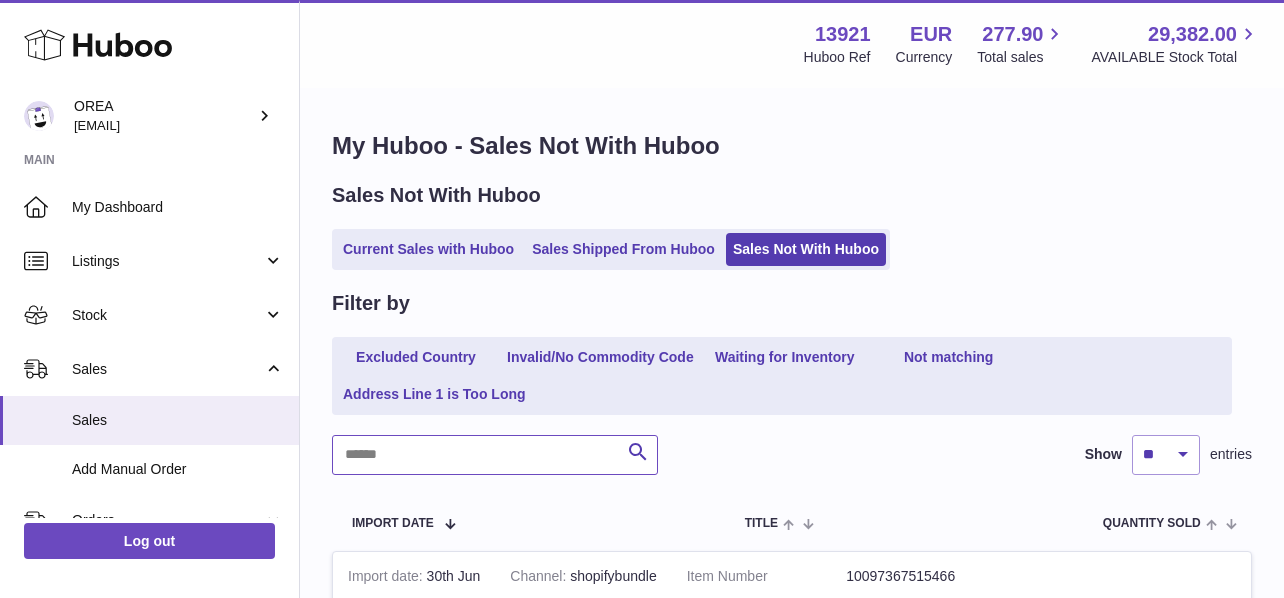 click at bounding box center [495, 455] 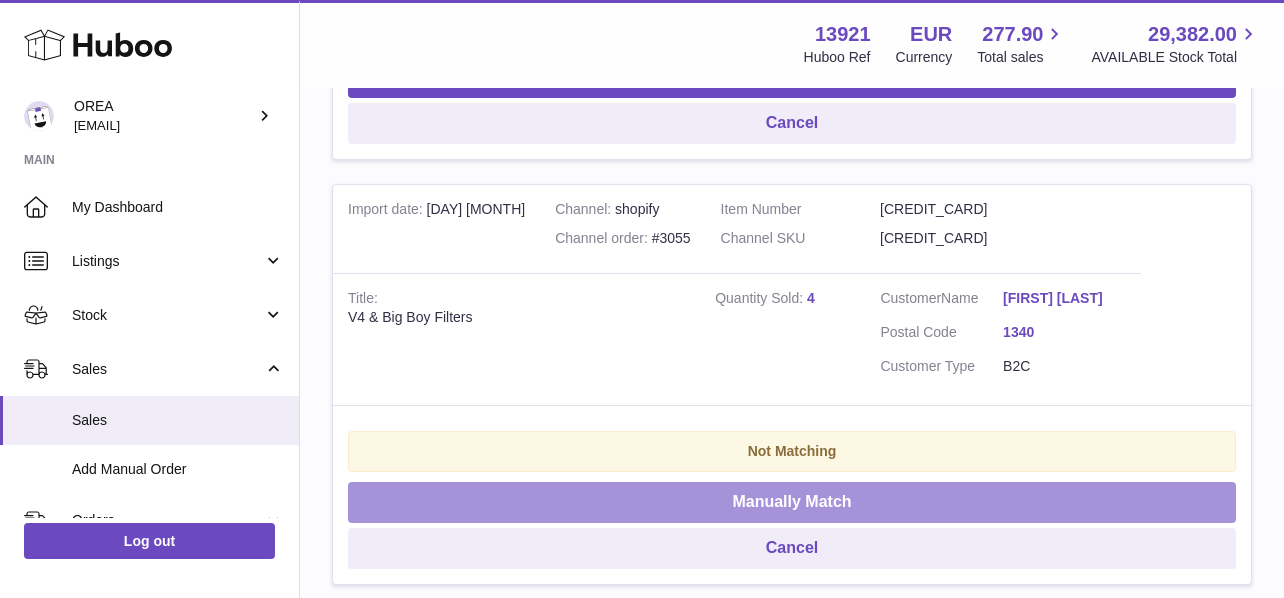 scroll, scrollTop: 3723, scrollLeft: 0, axis: vertical 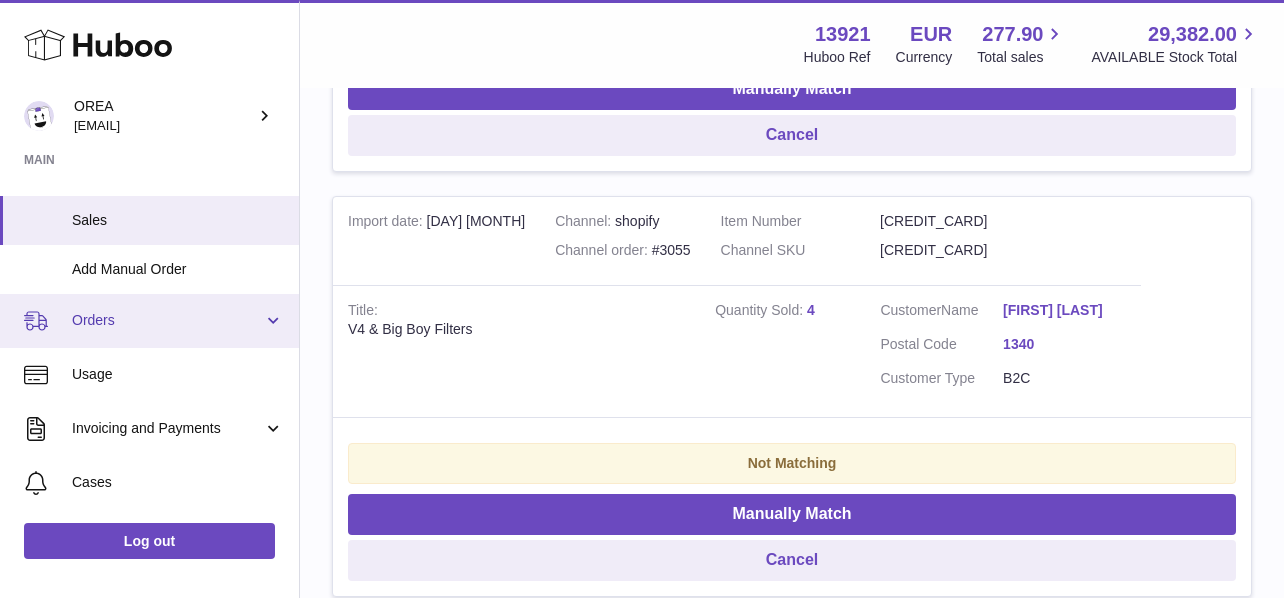 type on "**********" 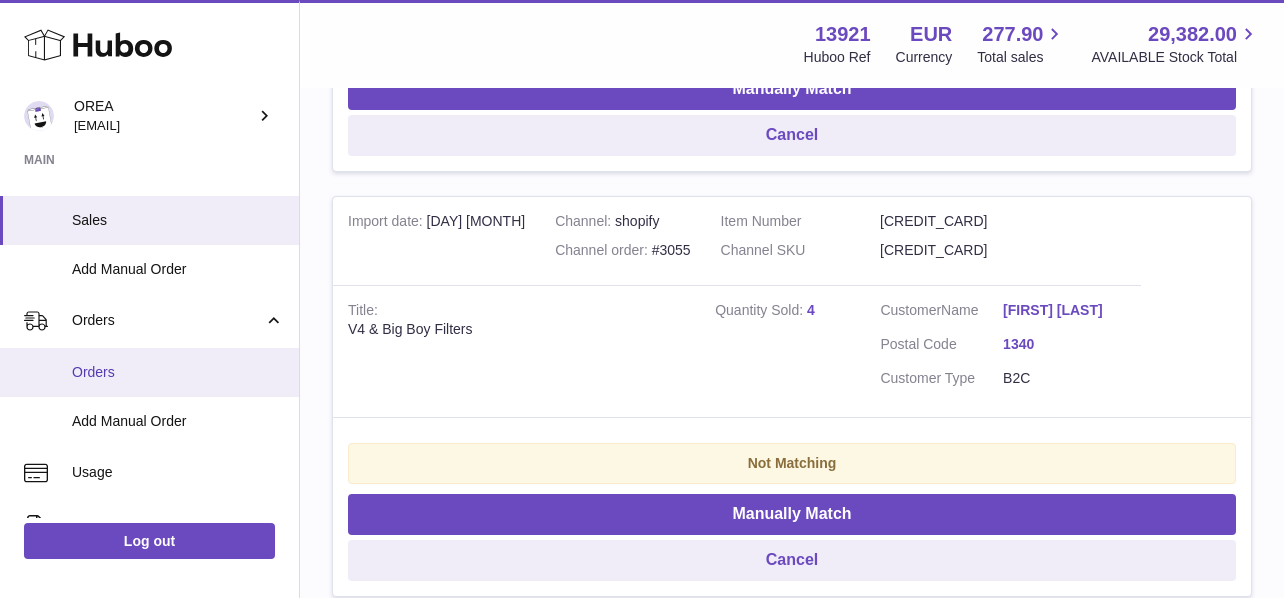 click on "Orders" at bounding box center (178, 372) 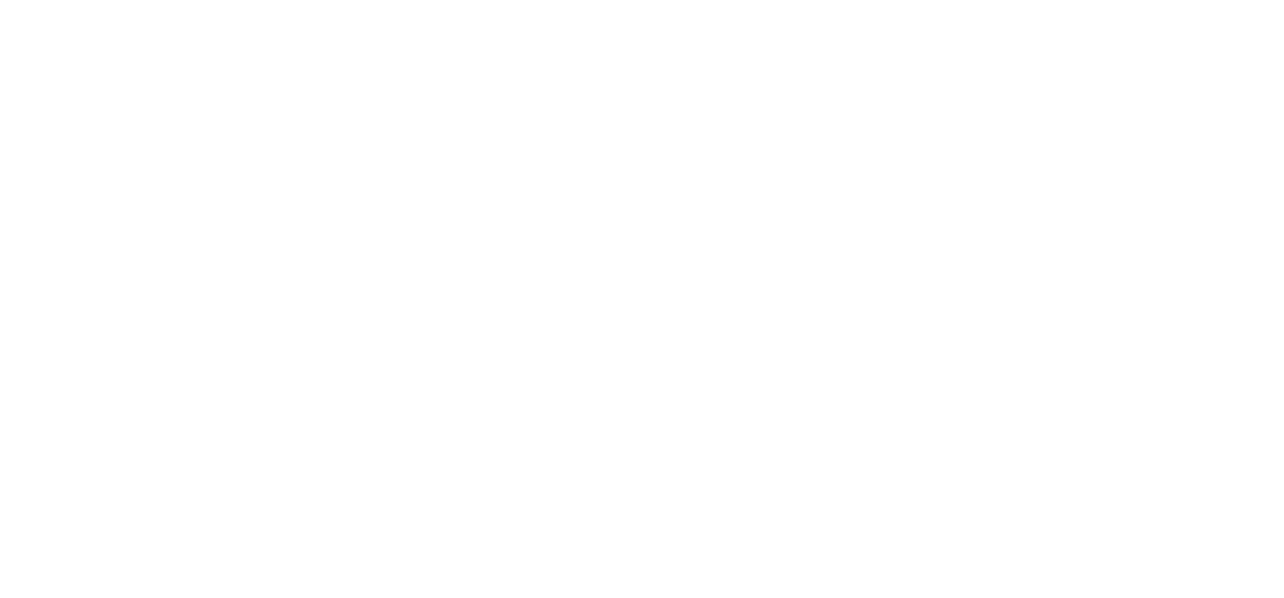 scroll, scrollTop: 0, scrollLeft: 0, axis: both 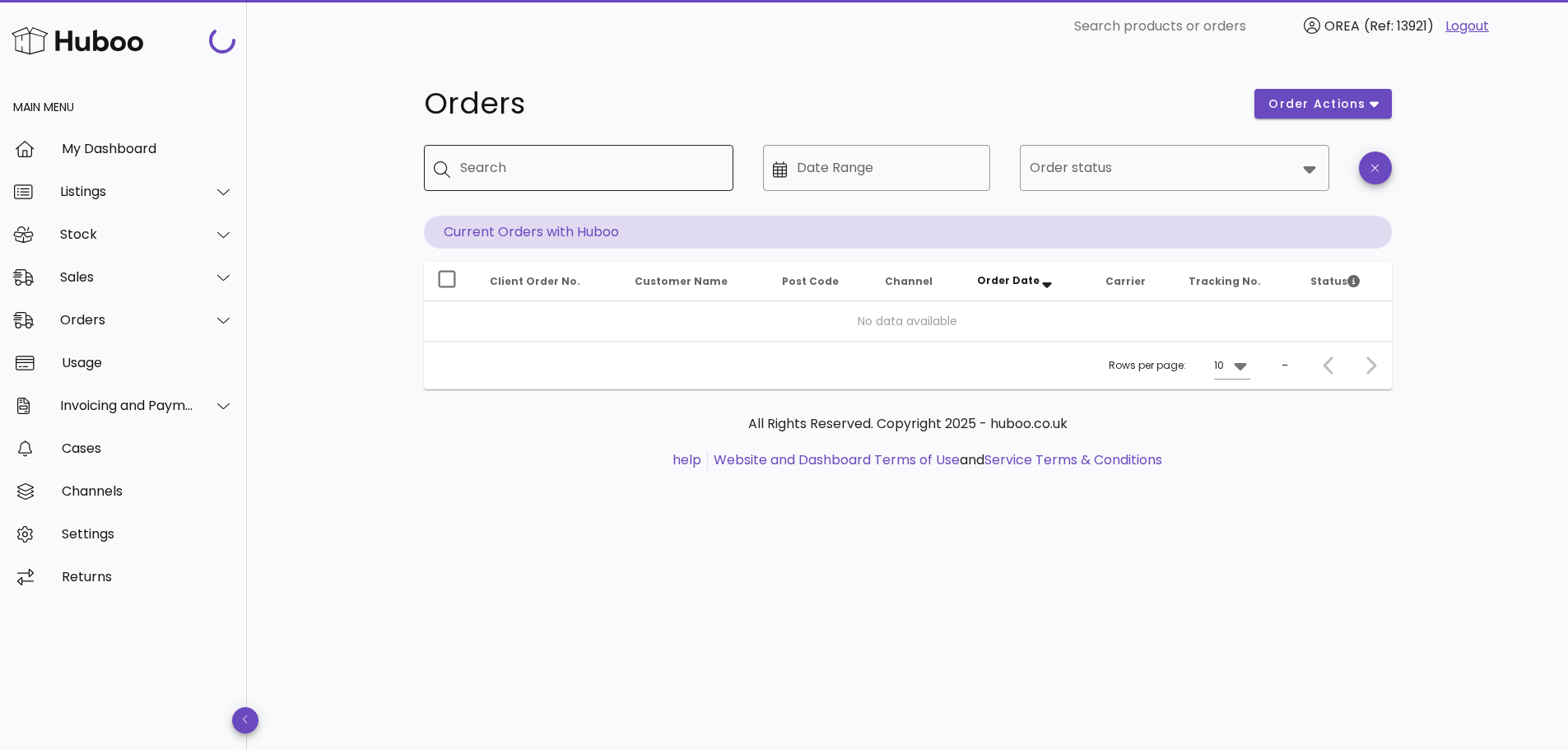 click on "Search" at bounding box center [590, 168] 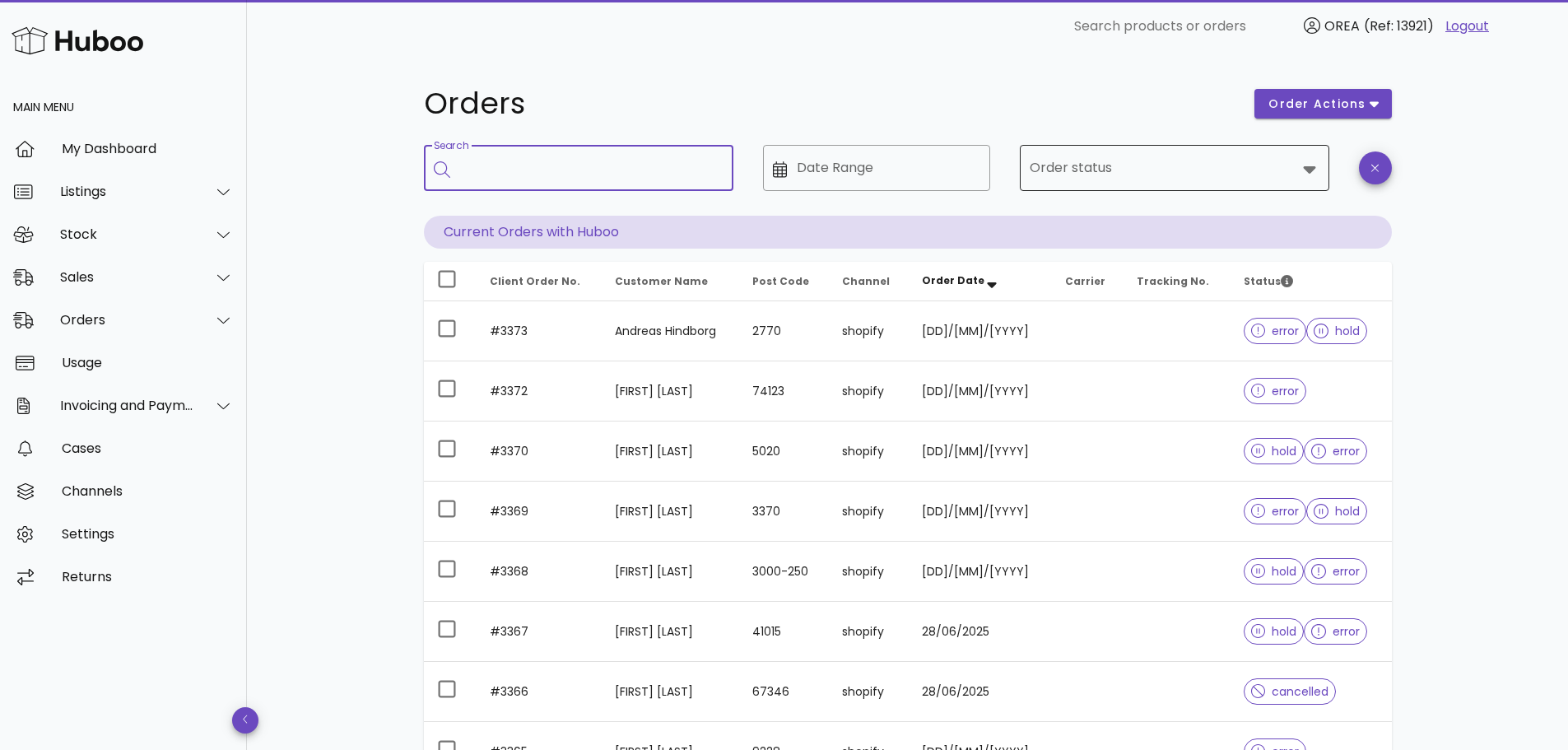 click on "Order status" at bounding box center [1163, 168] 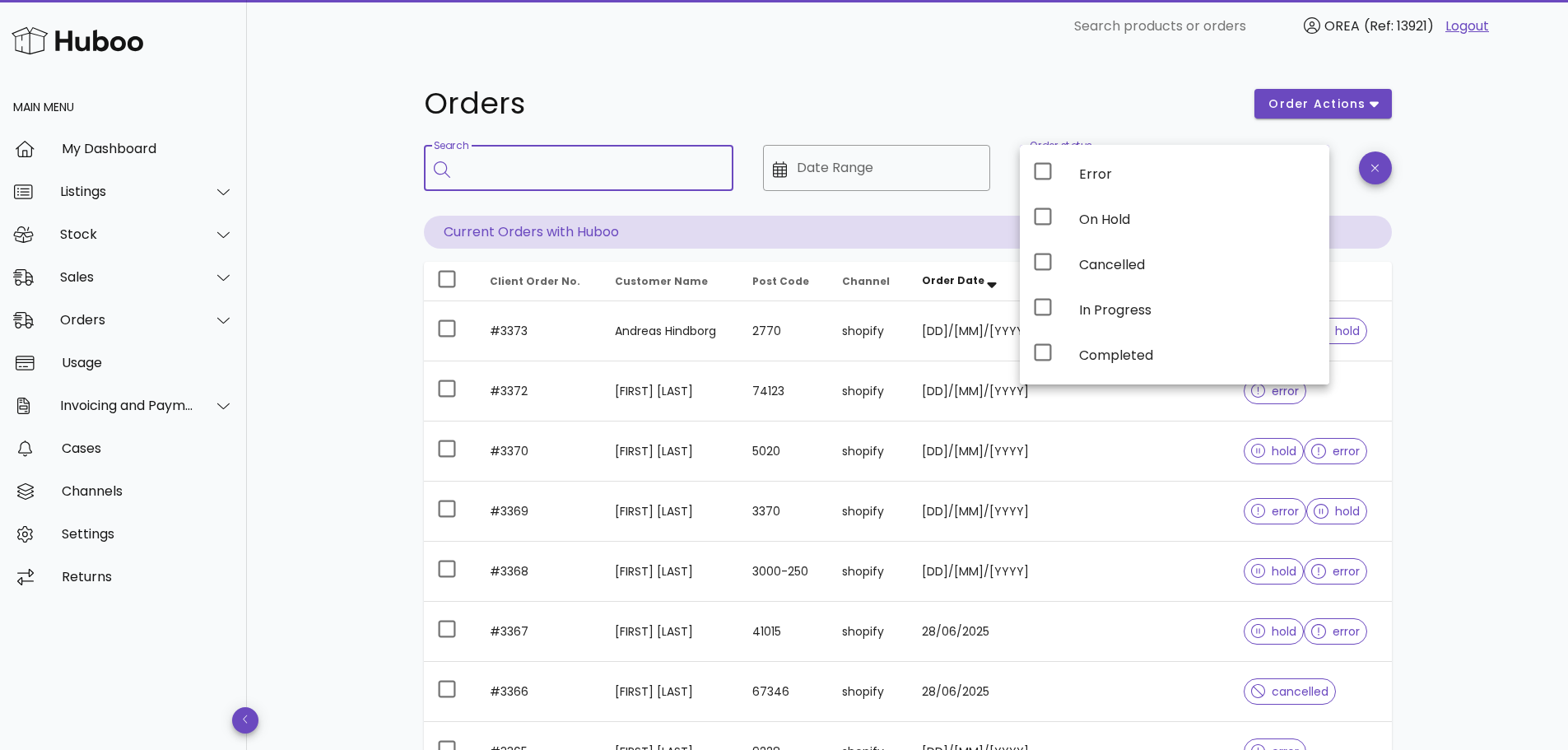 click on "Search" at bounding box center [590, 168] 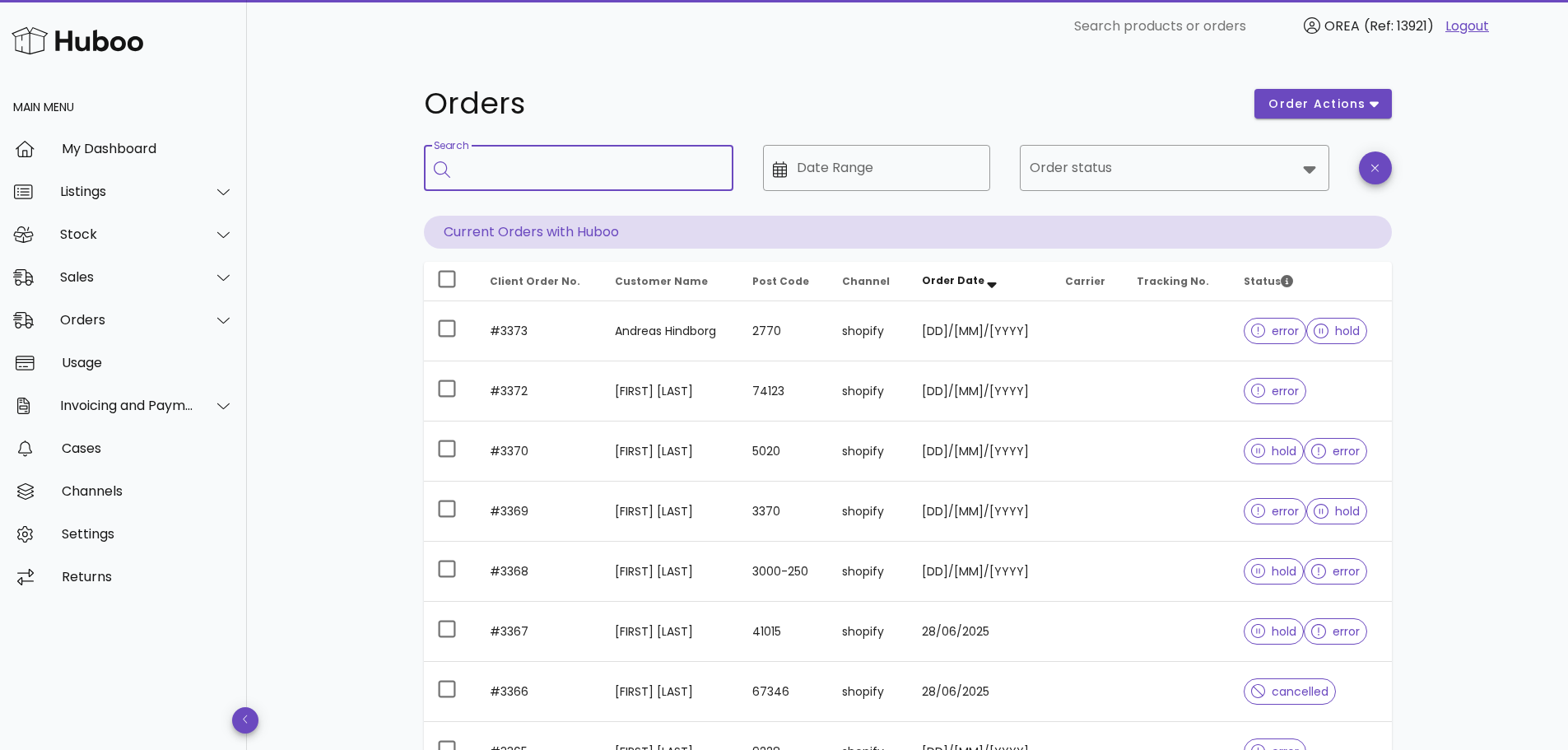 paste on "**********" 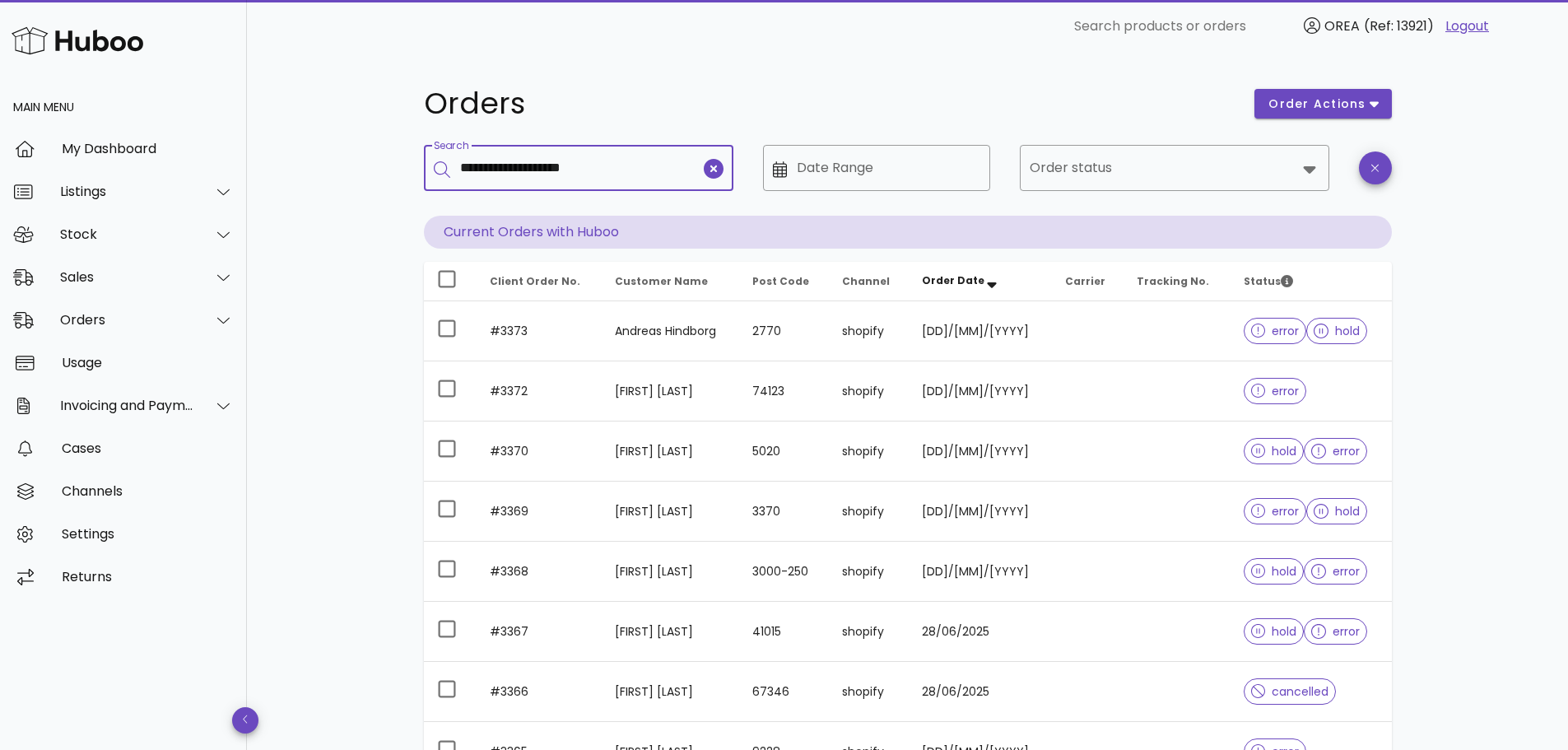 type on "**********" 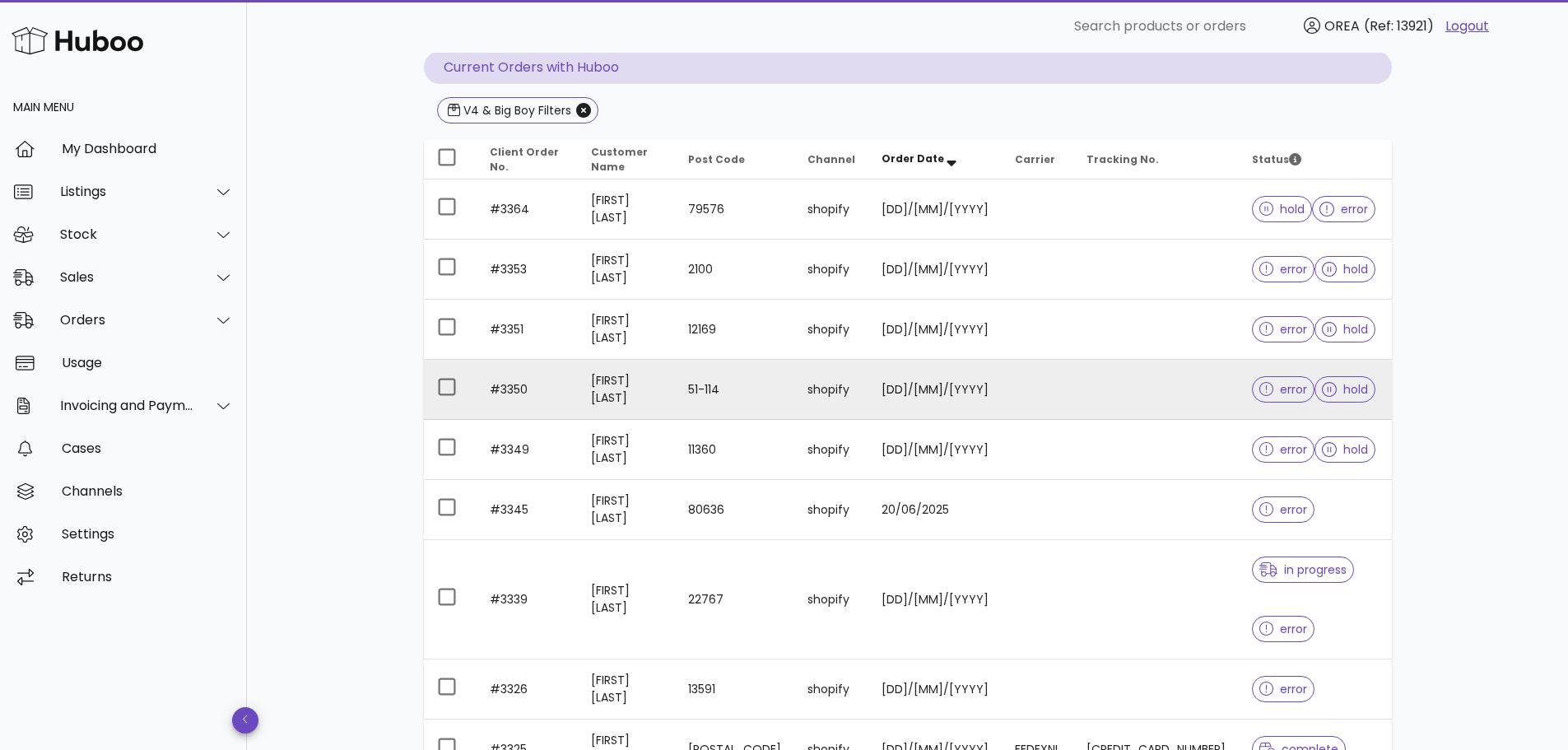 scroll, scrollTop: 0, scrollLeft: 0, axis: both 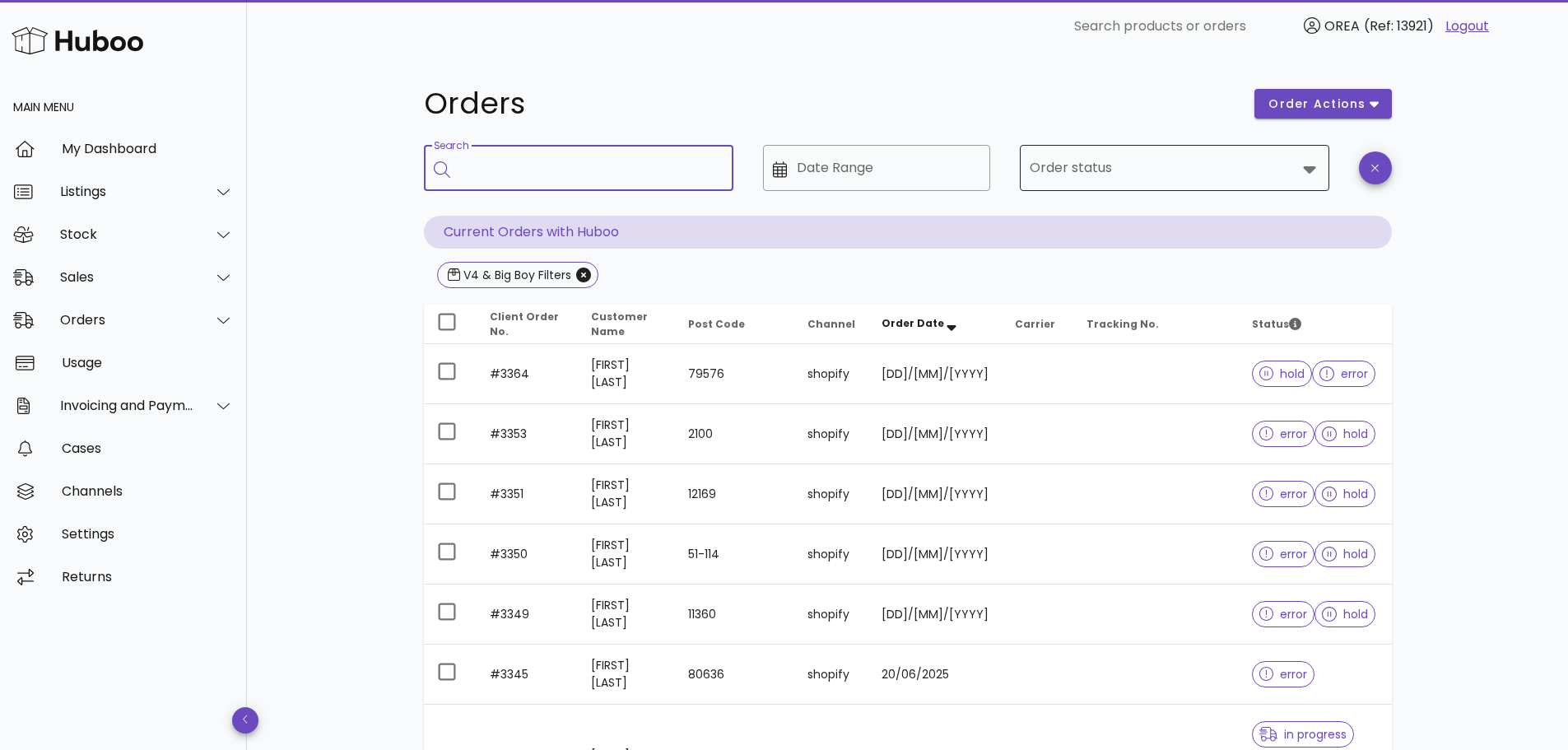 click on "Order status" at bounding box center (1163, 168) 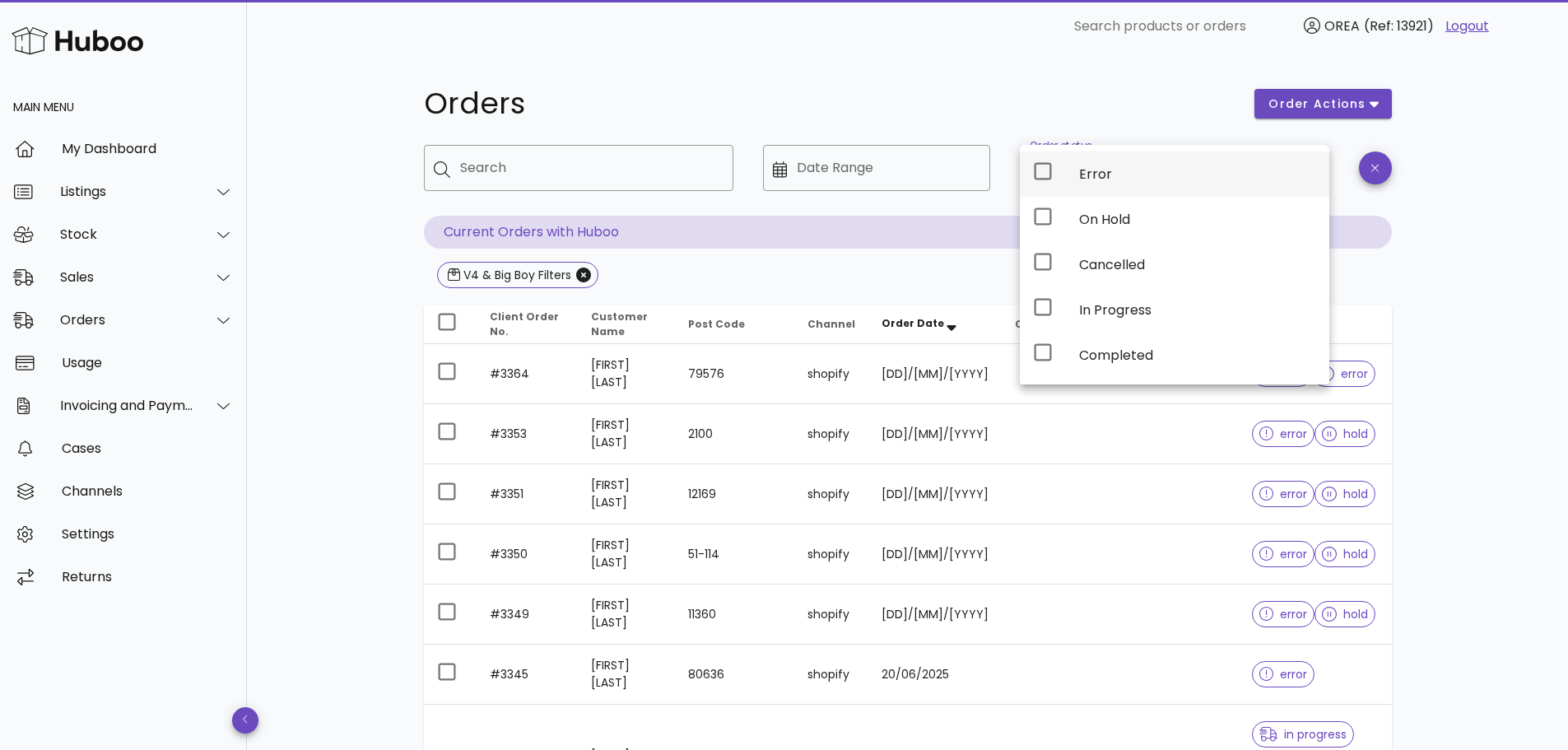 click on "Error" at bounding box center (1198, 174) 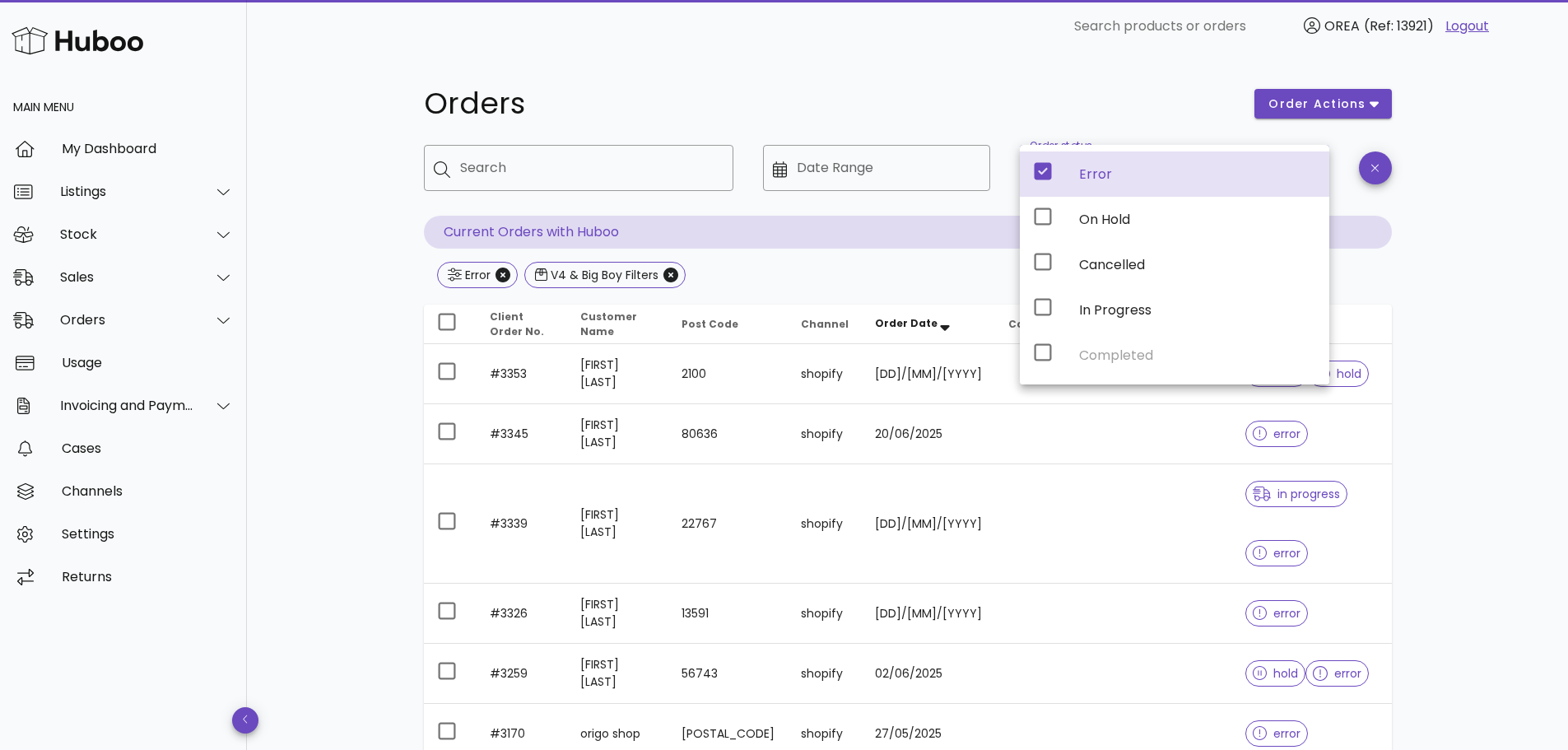 click on "Orders  order actions ​ Search ​ Date Range ​ Order status Error Current Orders with Huboo Error V4 & Big Boy Filters Client Order No. Customer Name Post Code Channel Order Date Carrier Tracking No.  Status  #3353 Jakob Forsberg Lyneborg 2100 shopify 23/06/2025  error   hold  #3345 Alexander Neumayer 80636 shopify 20/06/2025  error  #3339 Miguel Sosa 22767 shopify 18/06/2025  in progress   error  #3326 Vincent Dujmic 13591 shopify 14/06/2025  error  #3259 Björn Hein 56743 shopify 02/06/2025  hold   error  #3170 origo shop 050071 shopify 27/05/2025  error  #3128 Andreas Döring 76229 shopify 26/05/2025 FEDEXNL 289693808577  complete   error  #3108 Markus Brohsonn 50969 shopify 26/05/2025  error  #3055 Lee Yap 1340 shopify 26/05/2025  hold   error  Rows per page: 10 1-9 of 9 All Rights Reserved. Copyright 2025 - huboo.co.uk  help   Website and Dashboard Terms of Use   and   Service Terms & Conditions" at bounding box center (907, 618) 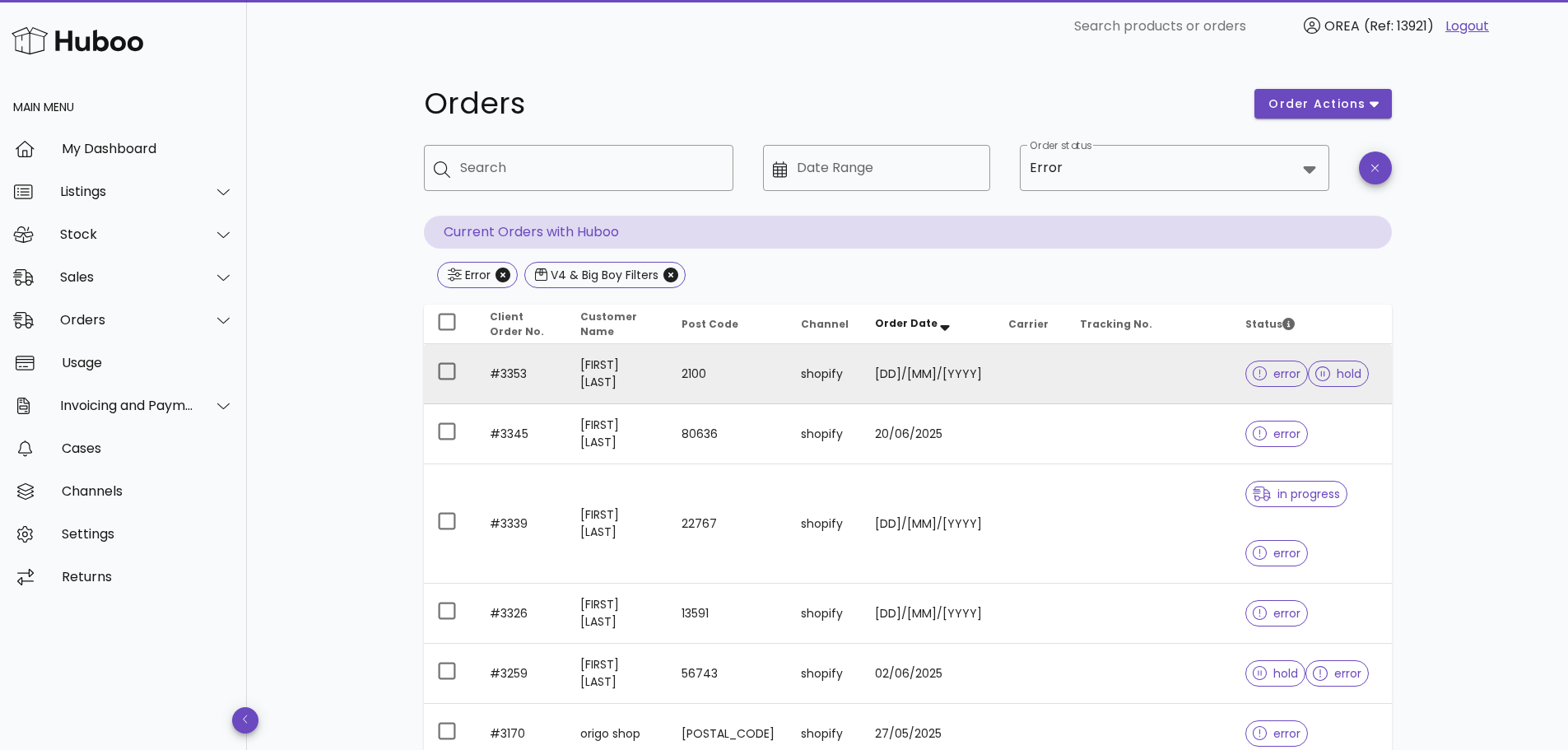 click at bounding box center [1031, 374] 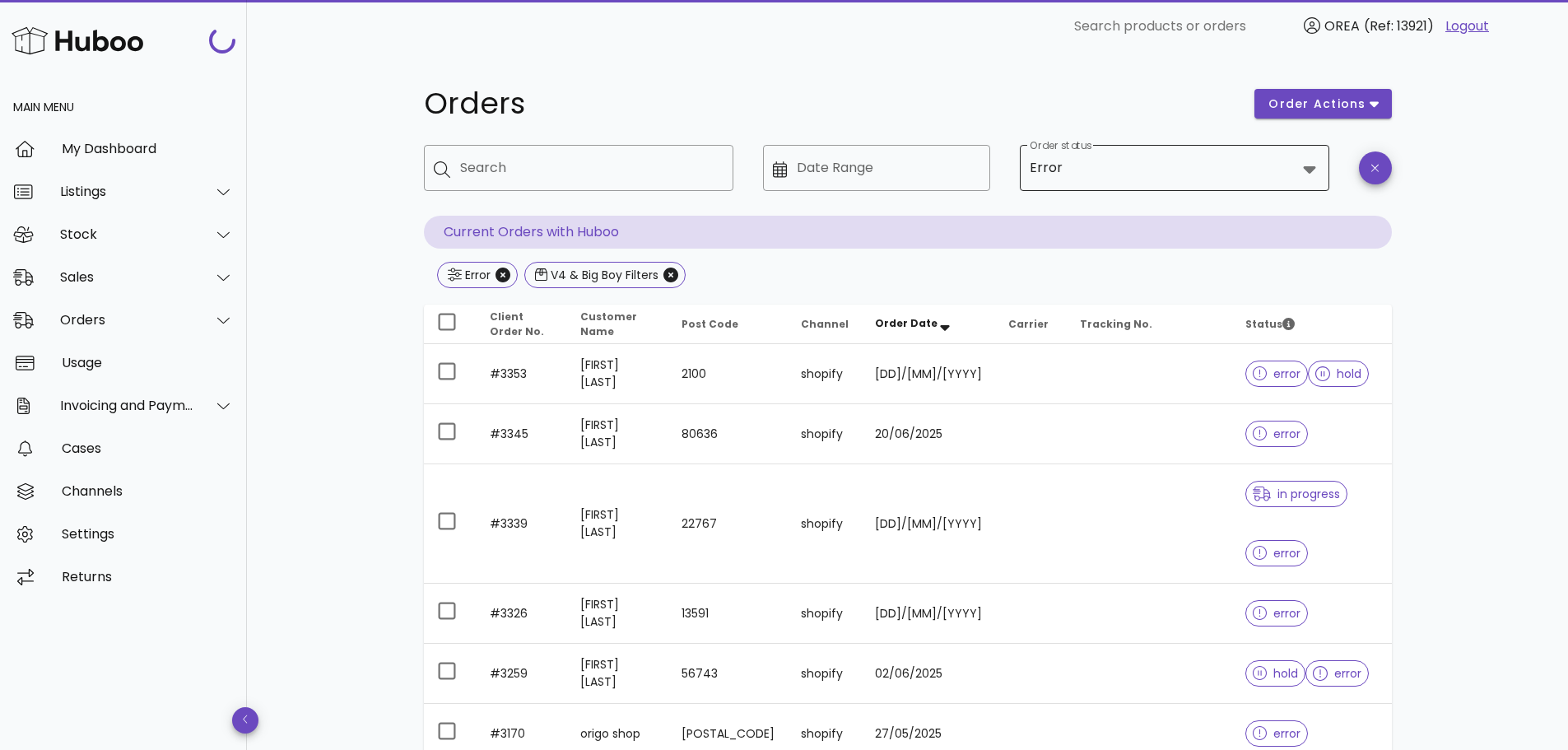 click on "Order status" at bounding box center (1181, 168) 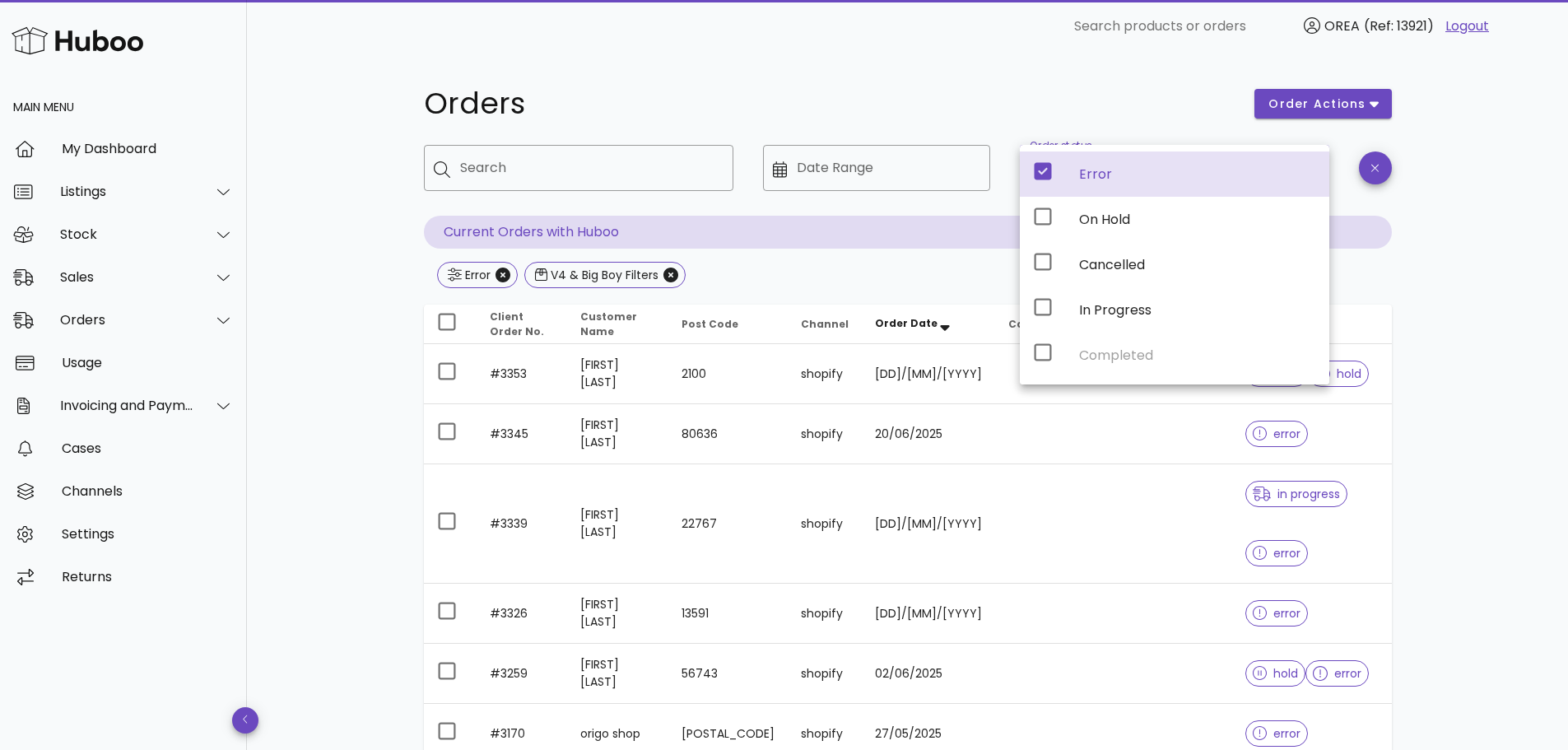 click on "Orders" at bounding box center [830, 104] 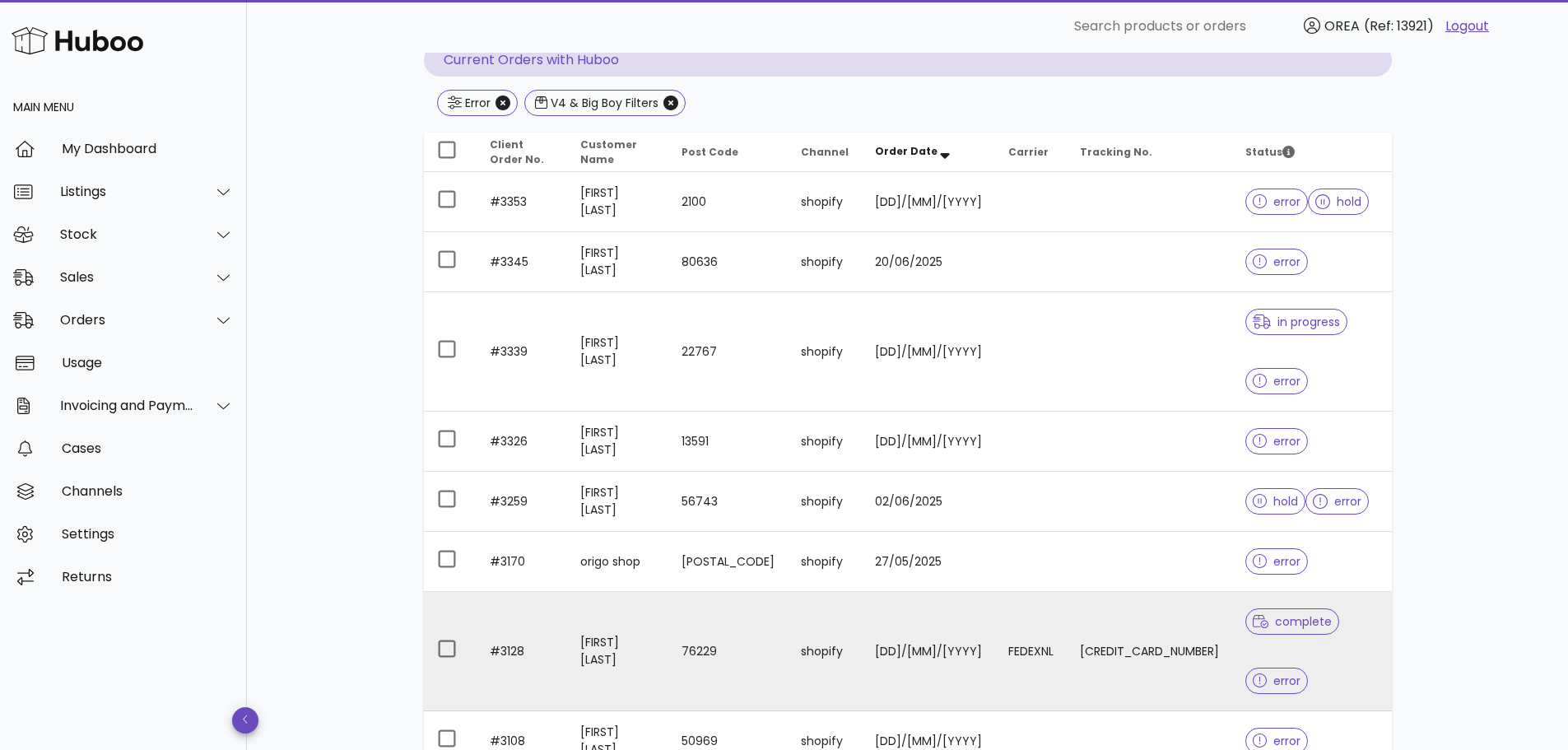 scroll, scrollTop: 234, scrollLeft: 0, axis: vertical 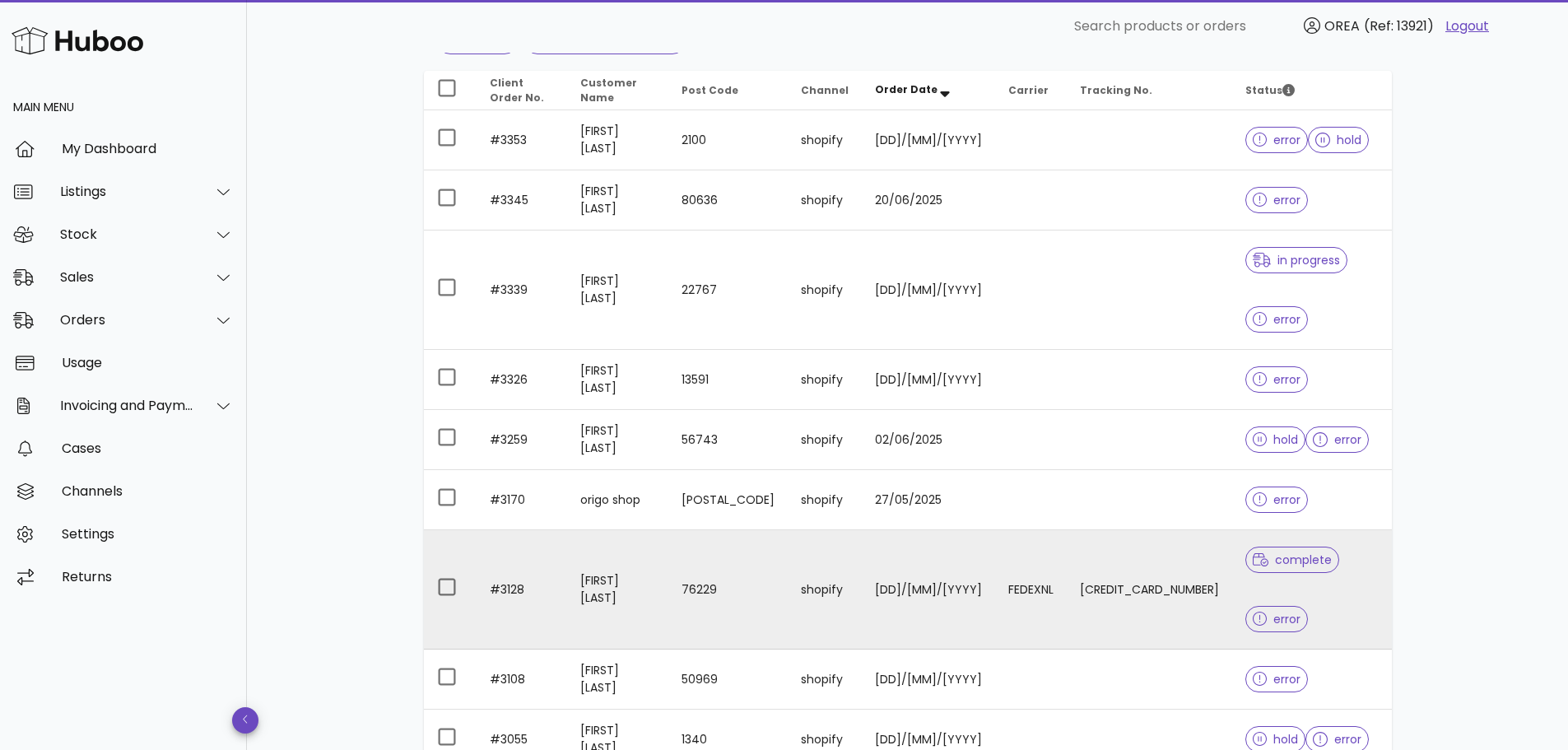 click on "26/05/2025" at bounding box center (928, 589) 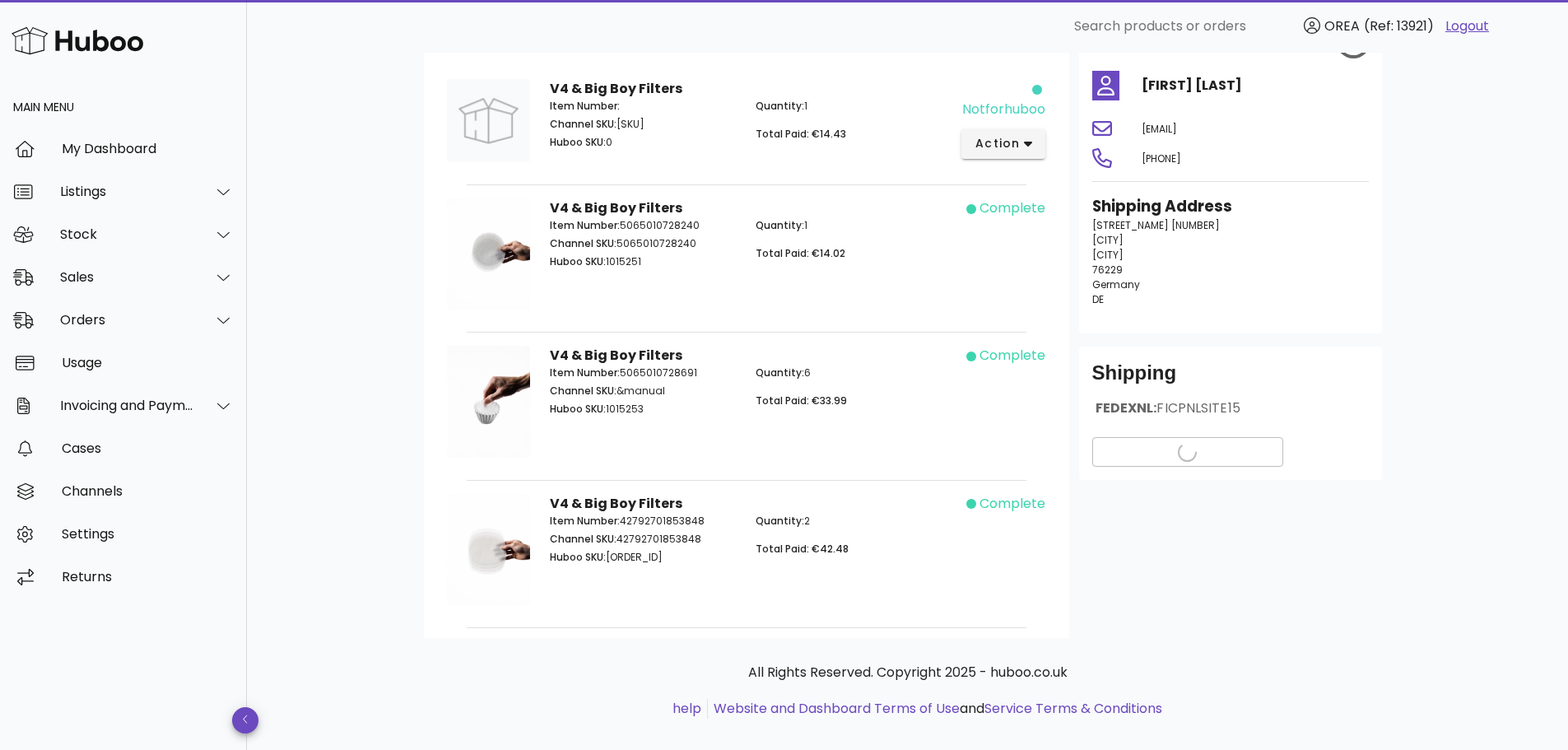 scroll, scrollTop: 54, scrollLeft: 0, axis: vertical 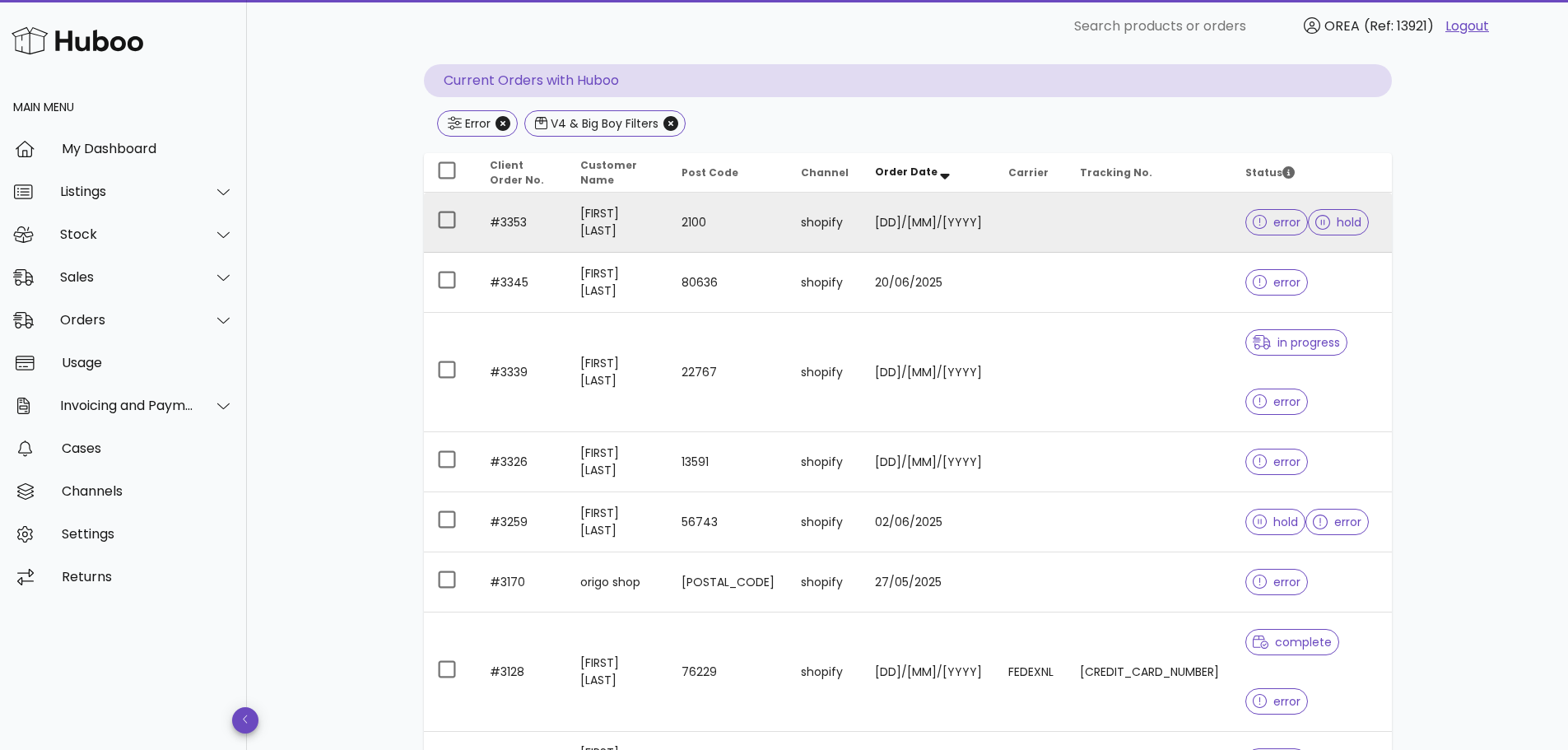 click on "23/06/2025" at bounding box center [928, 222] 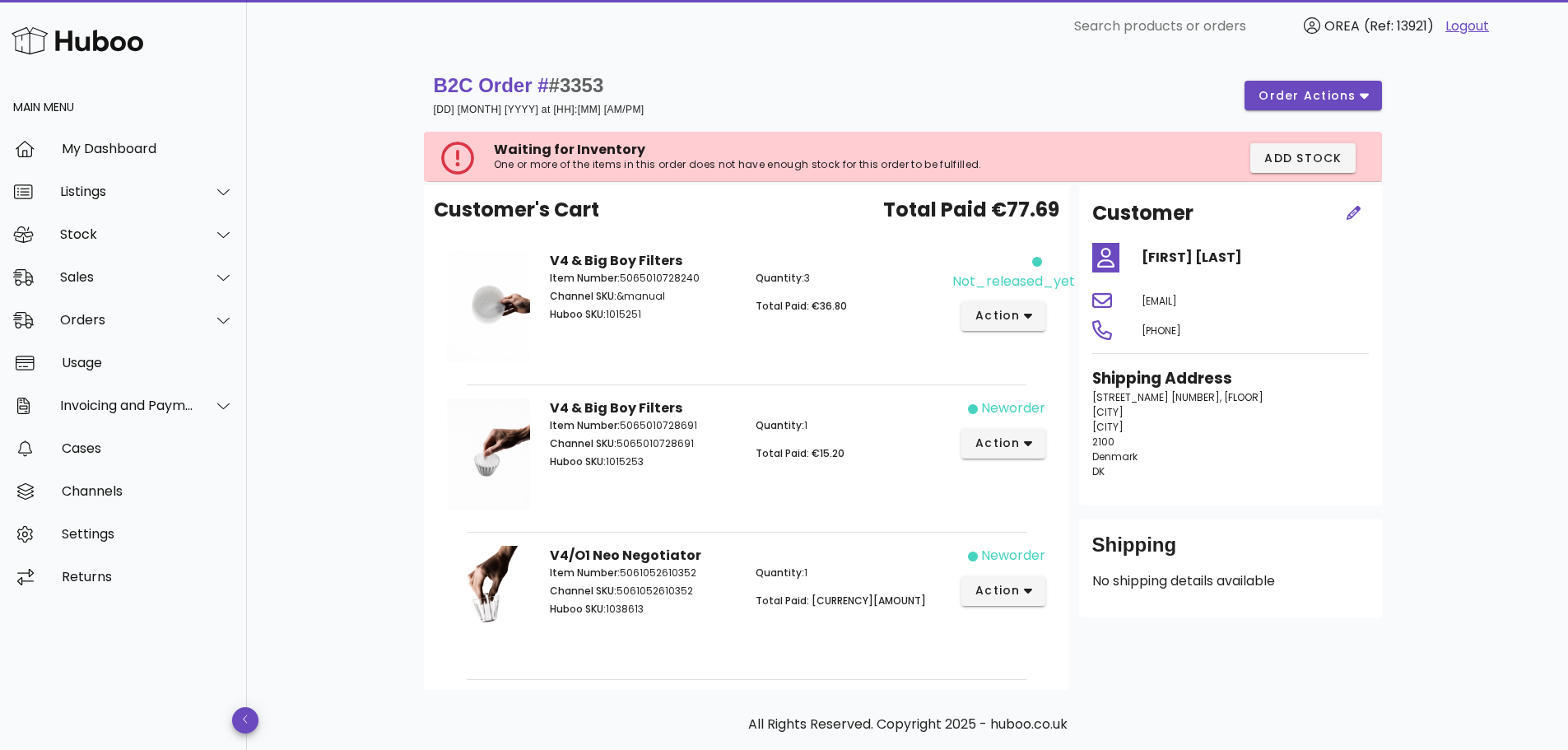 scroll, scrollTop: 151, scrollLeft: 0, axis: vertical 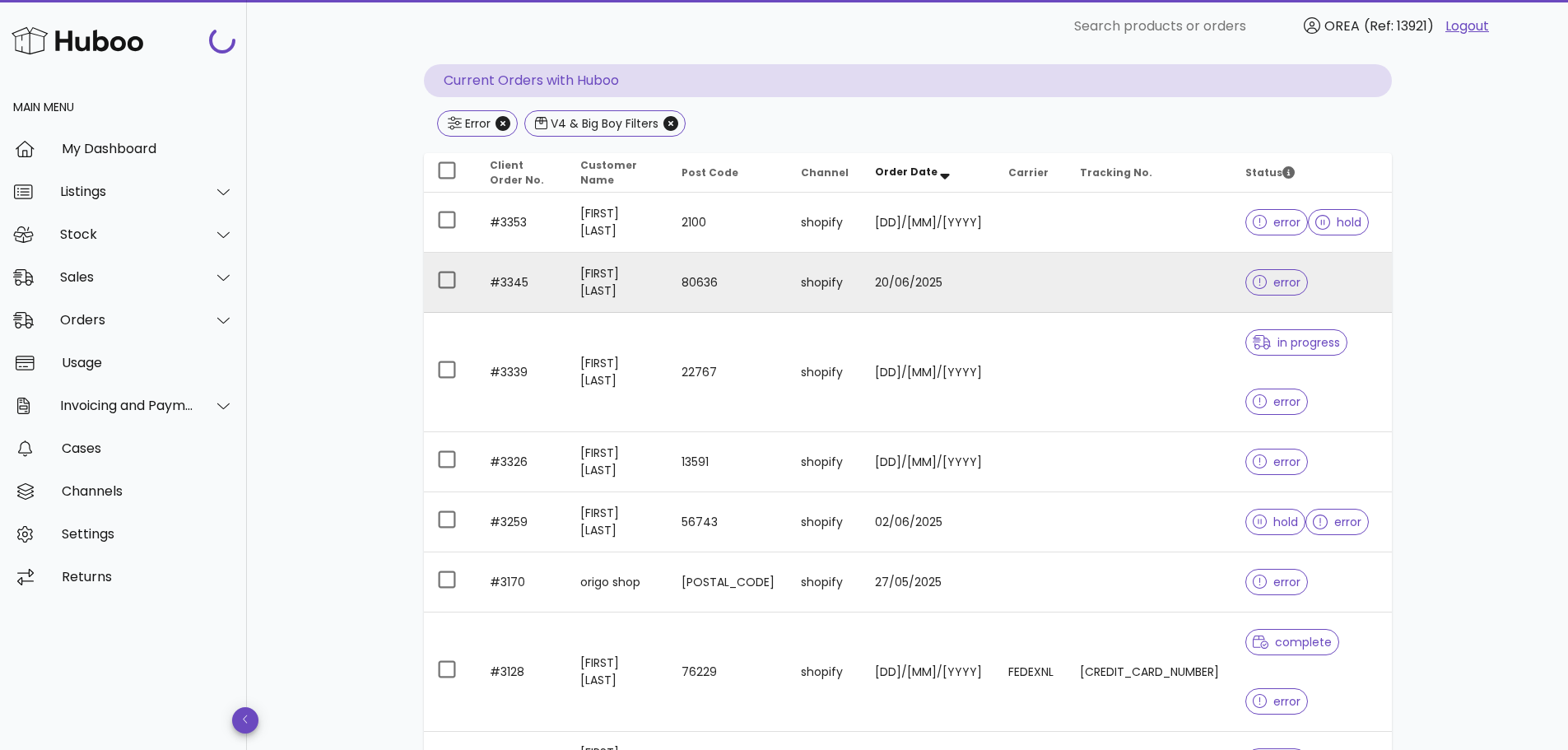click on "shopify" at bounding box center [825, 282] 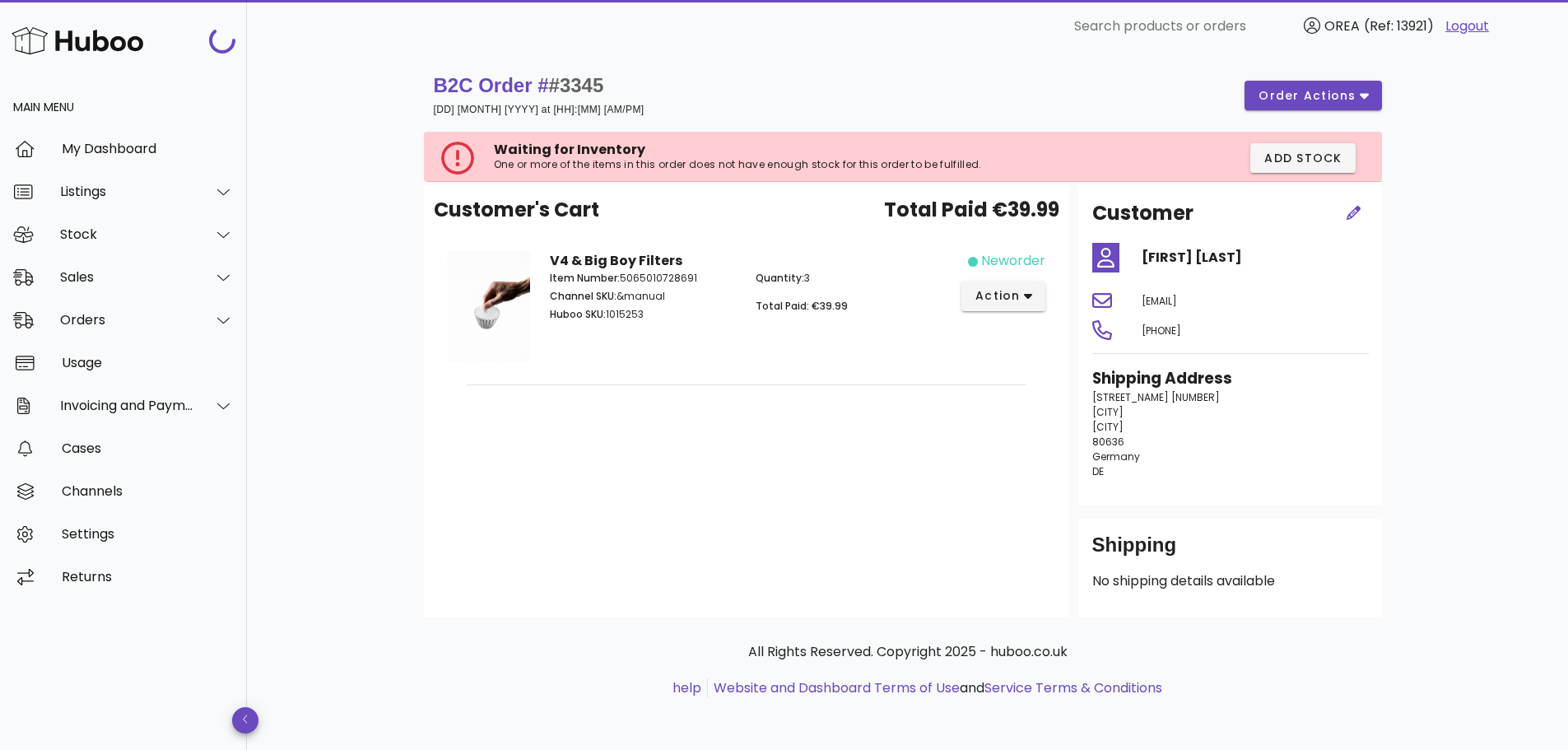 click on "#3345" at bounding box center [576, 85] 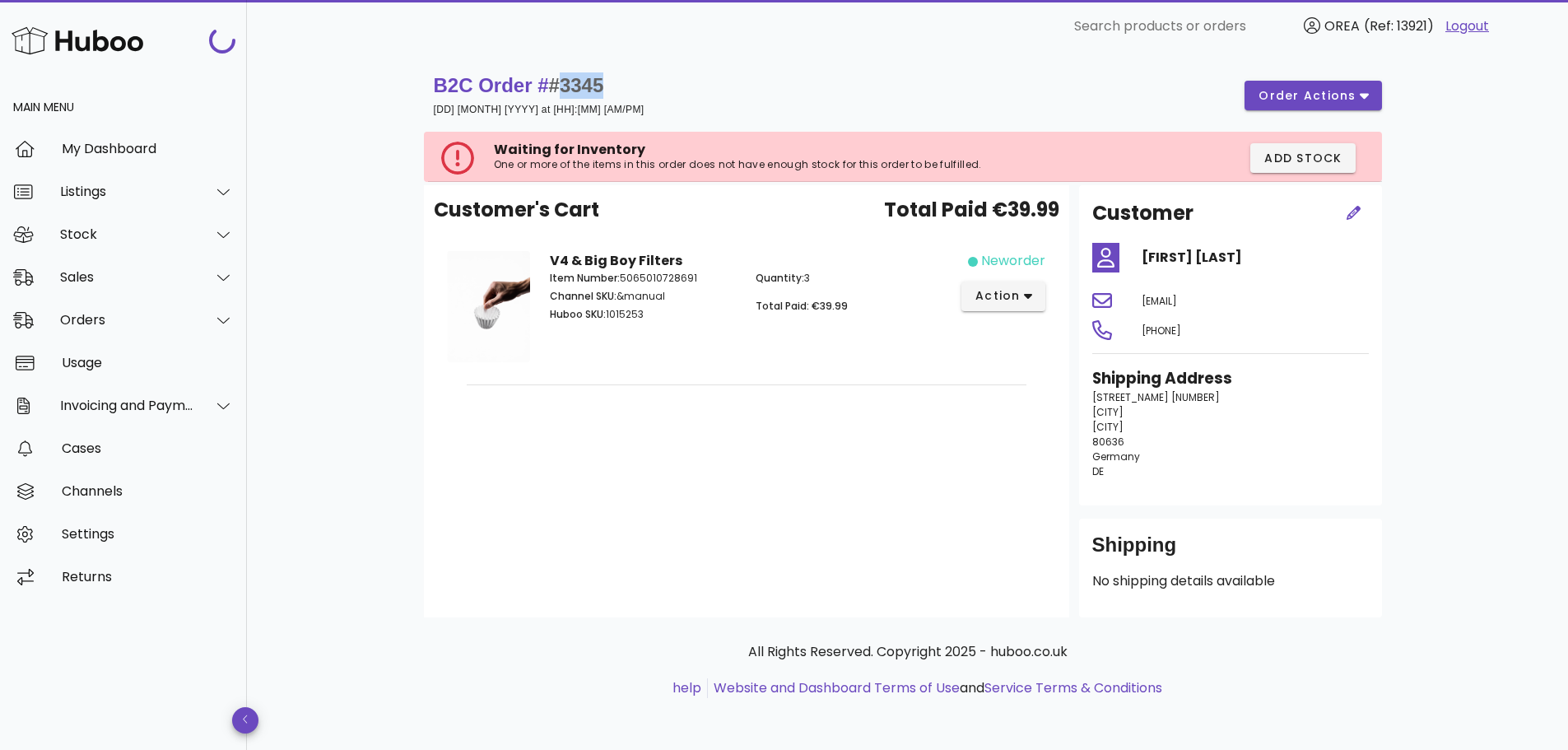 click on "#3345" at bounding box center [576, 85] 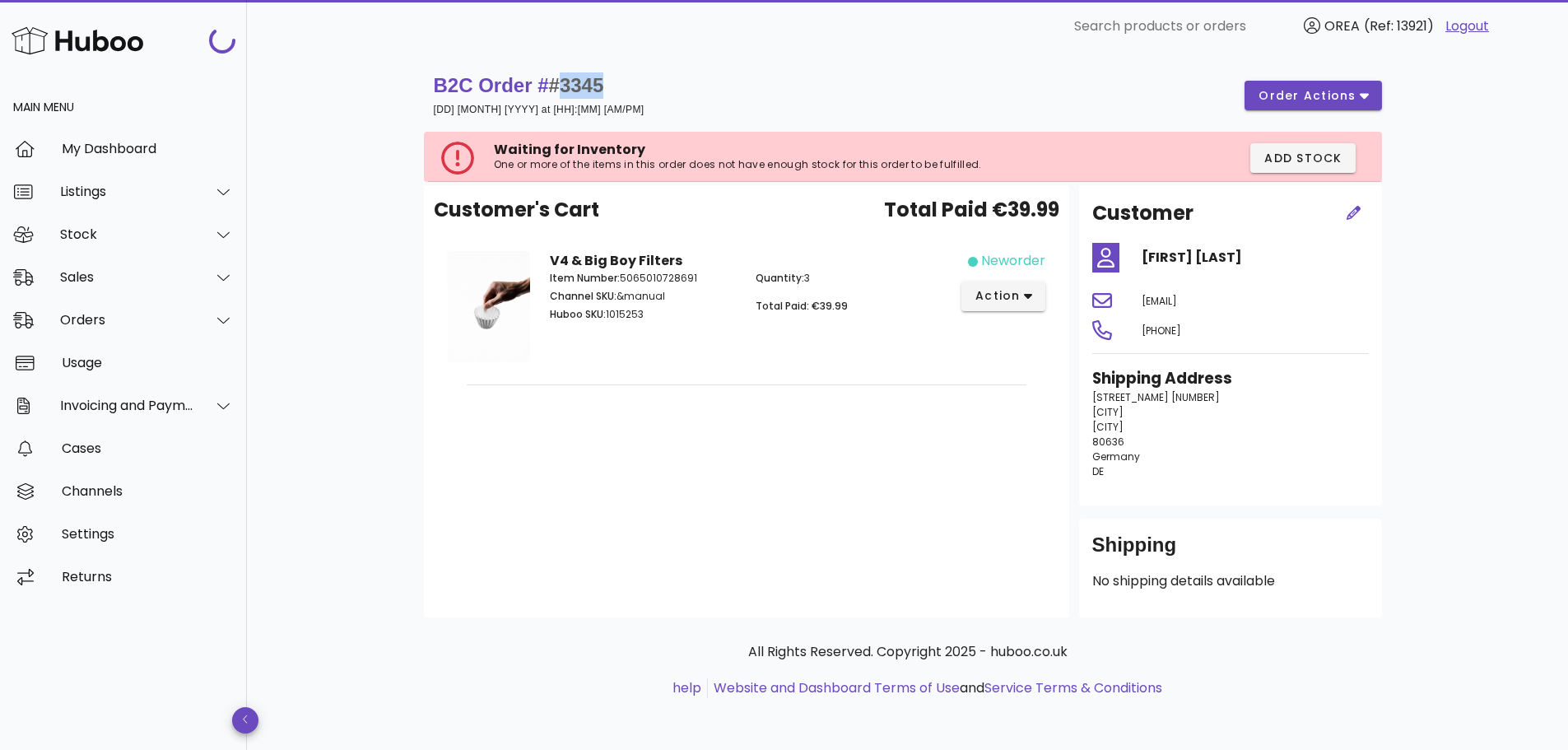copy on "3345" 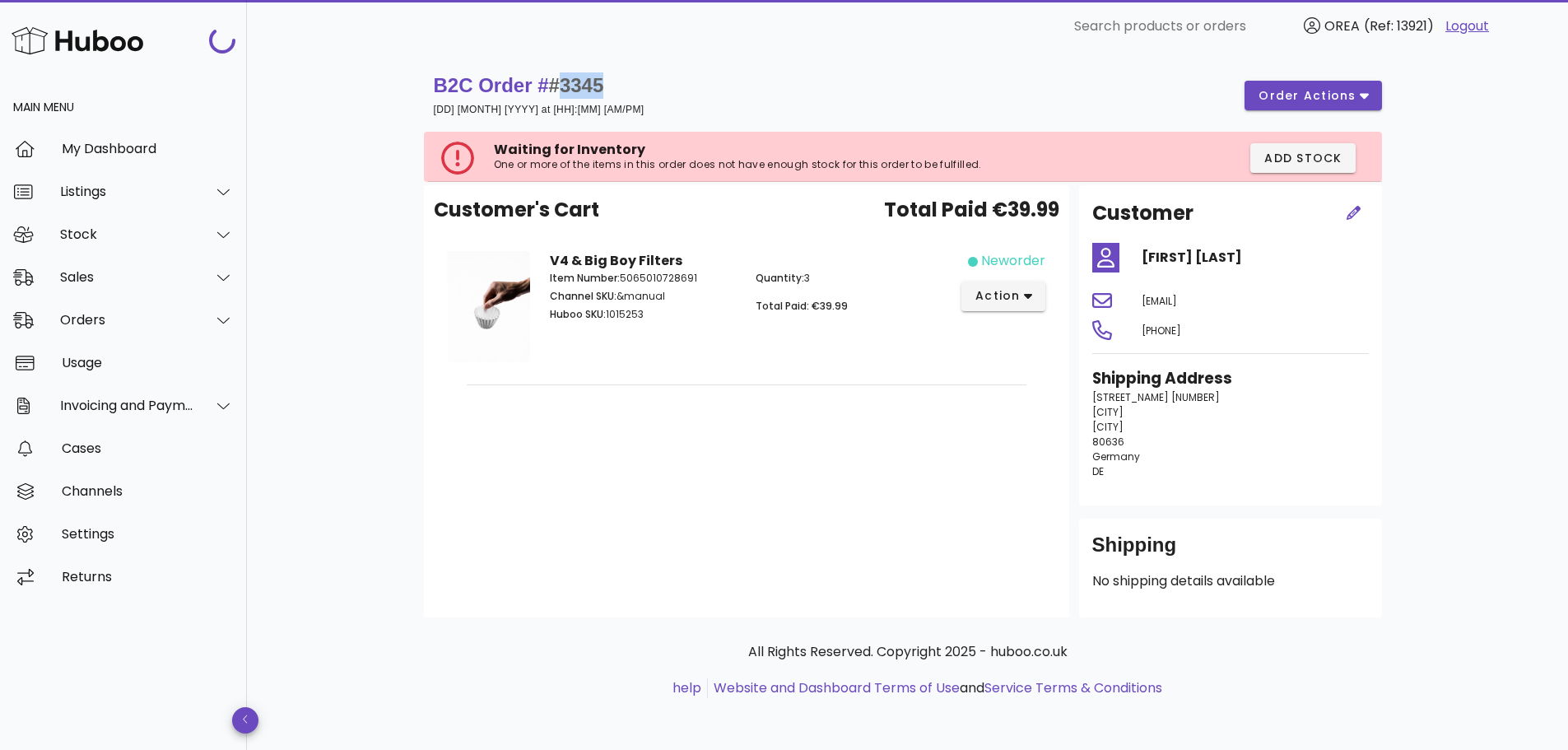 scroll, scrollTop: 151, scrollLeft: 0, axis: vertical 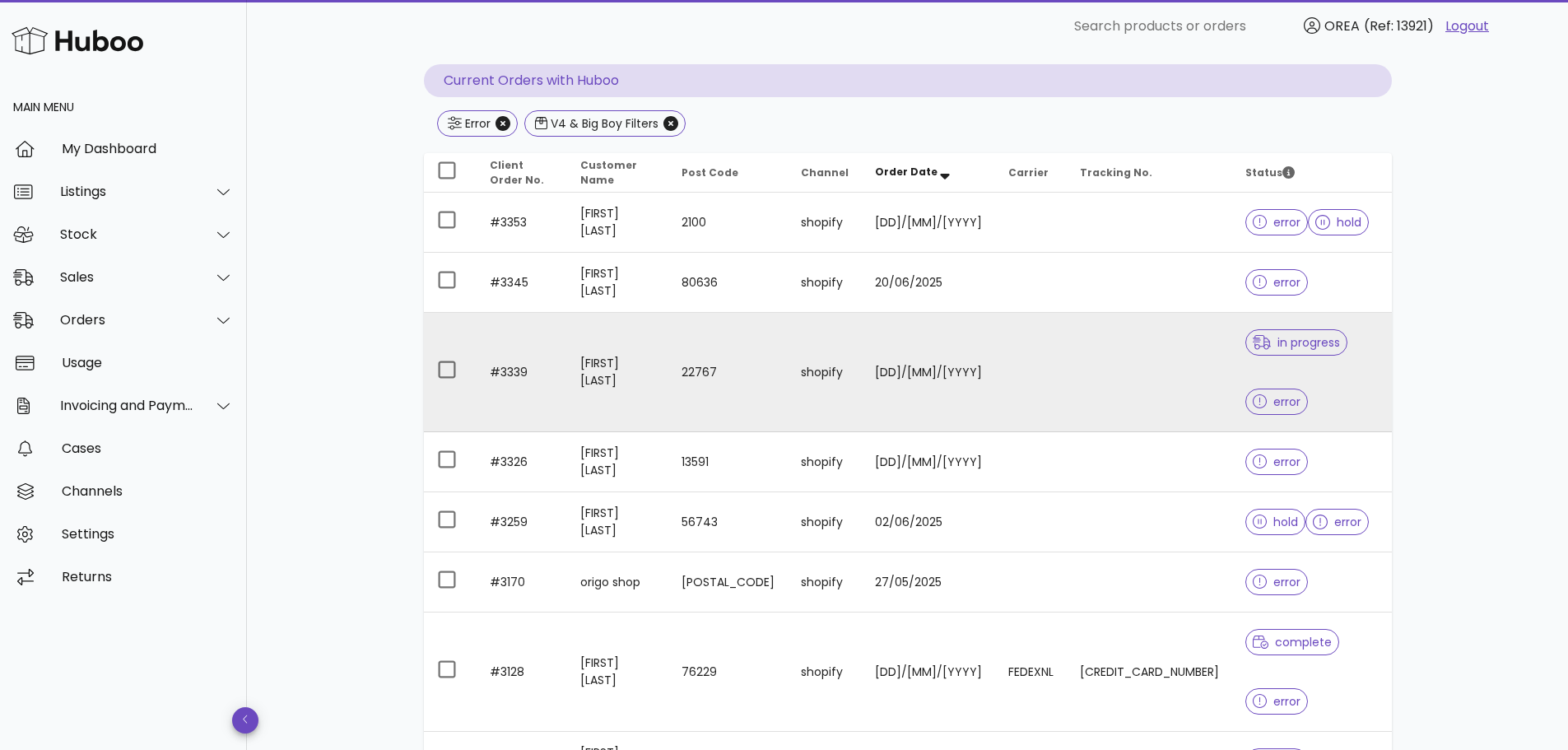 click on "Miguel Sosa" at bounding box center [617, 372] 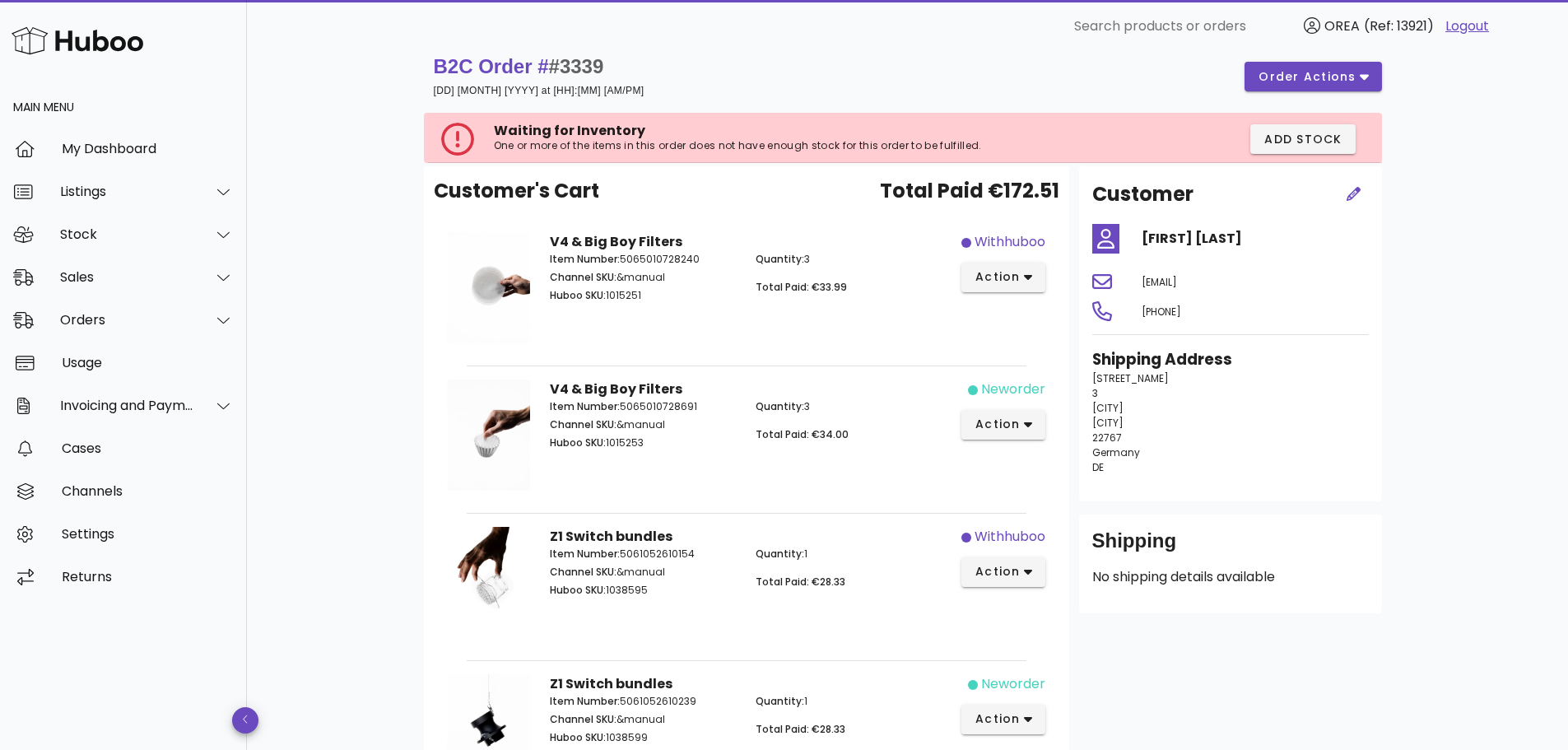 scroll, scrollTop: 0, scrollLeft: 0, axis: both 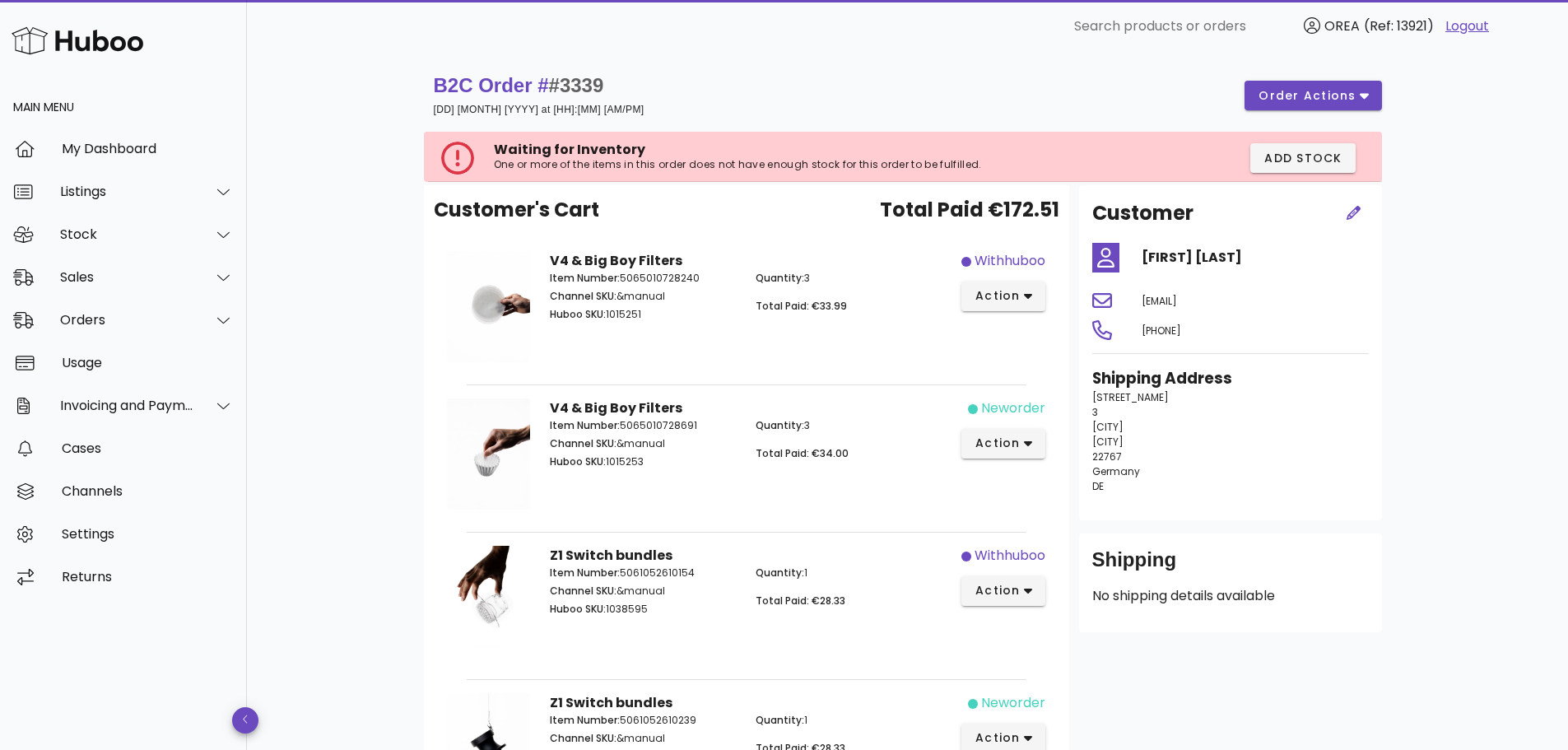 click on "#3339" at bounding box center [576, 85] 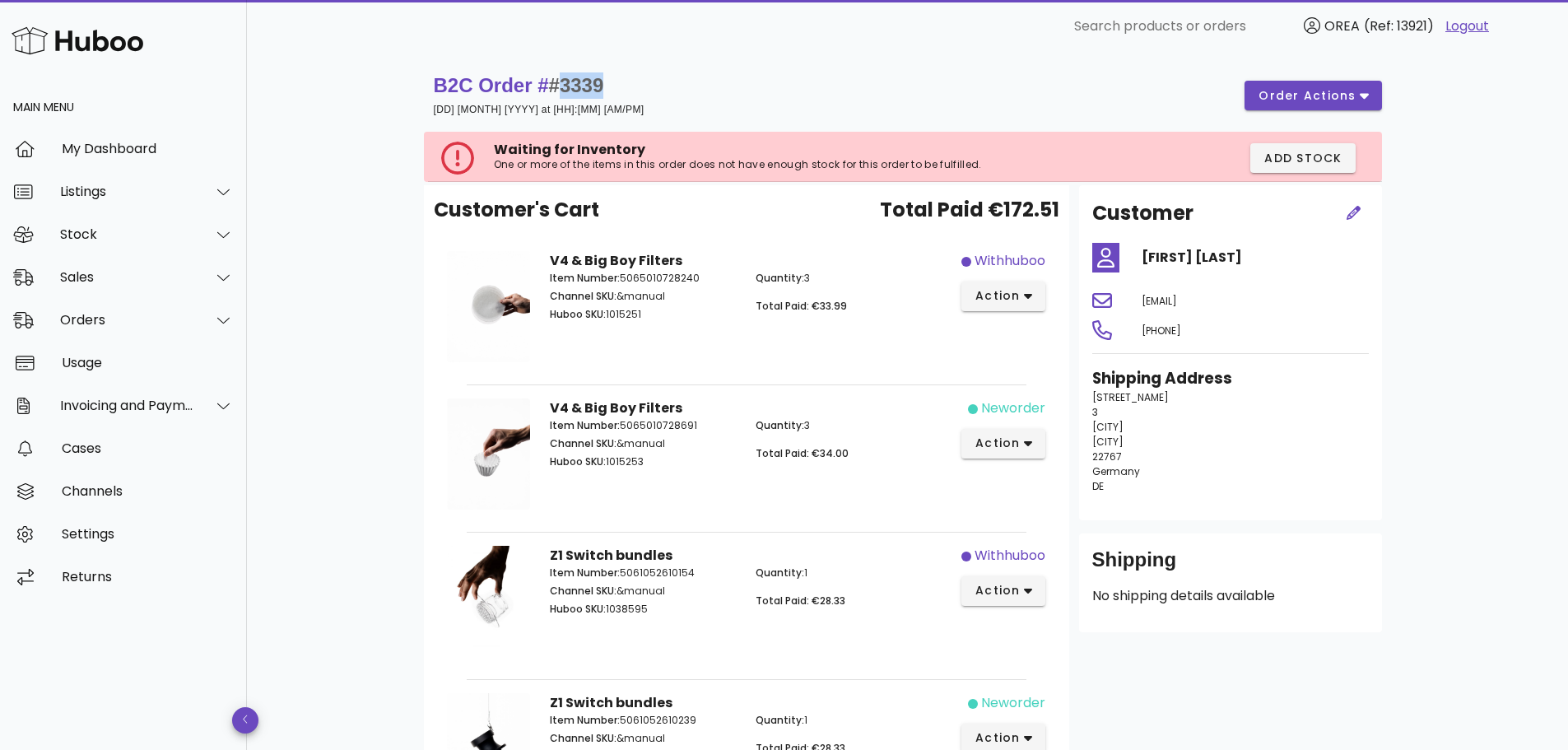 click on "#3339" at bounding box center (576, 85) 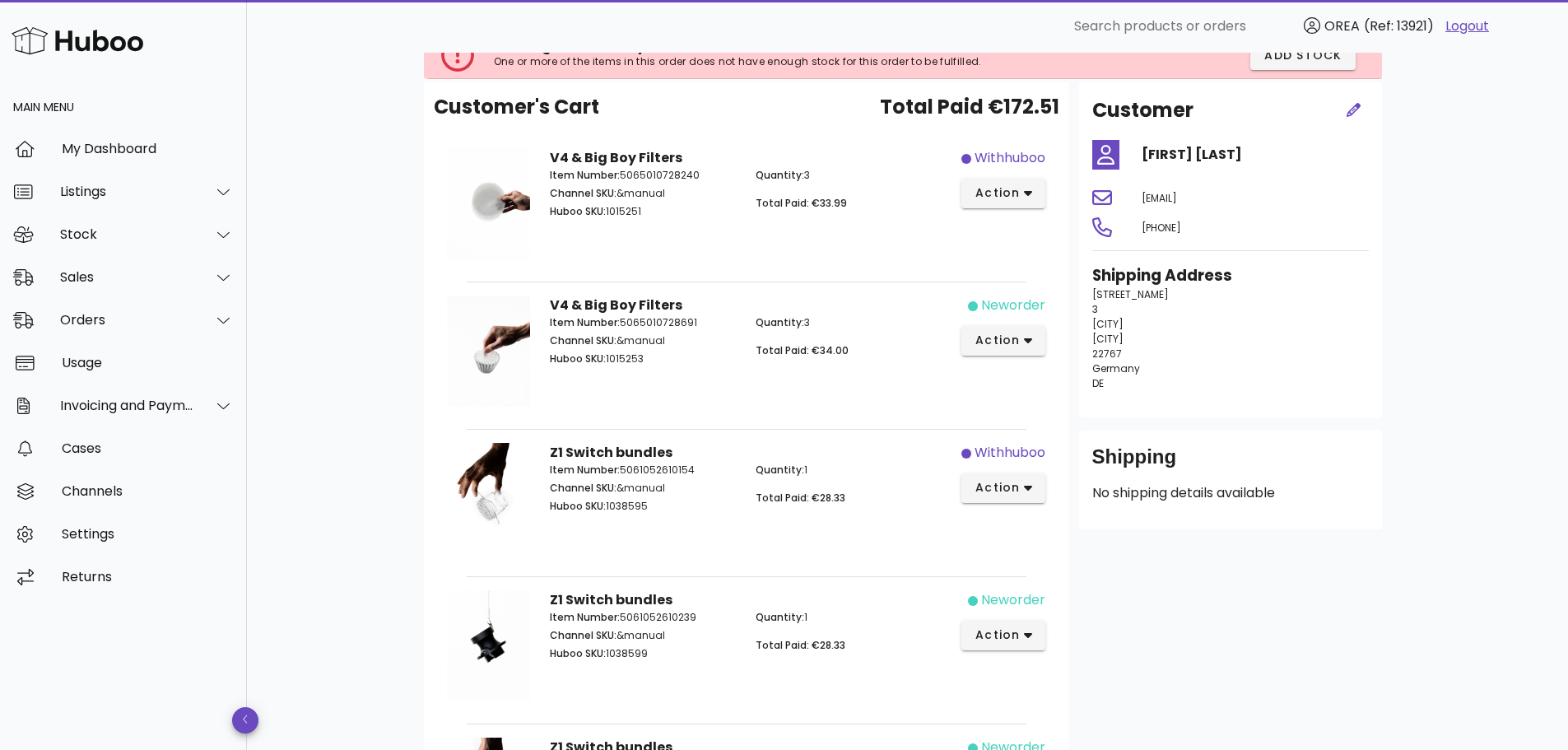 scroll, scrollTop: 82, scrollLeft: 0, axis: vertical 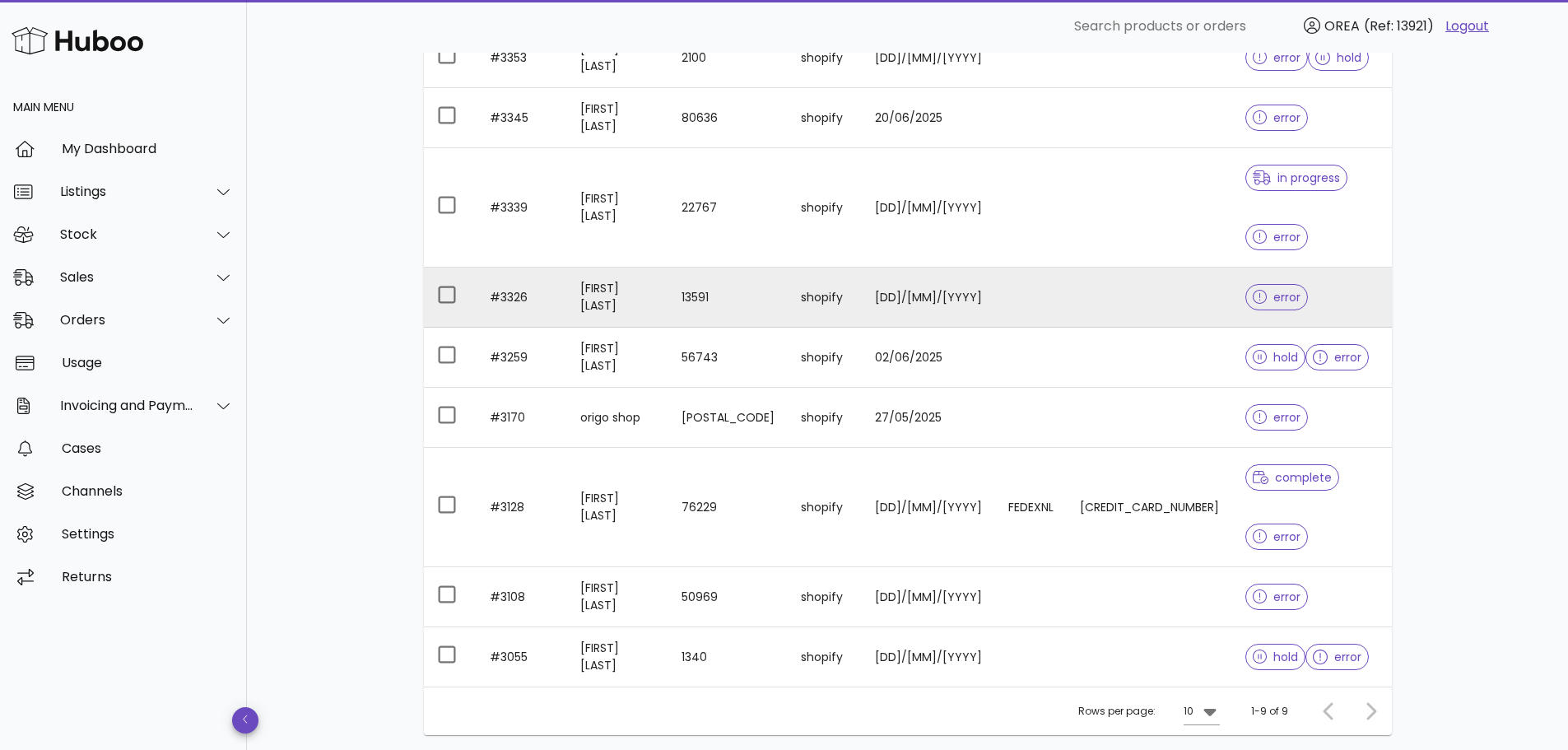 click on "Vincent Dujmic" at bounding box center (617, 297) 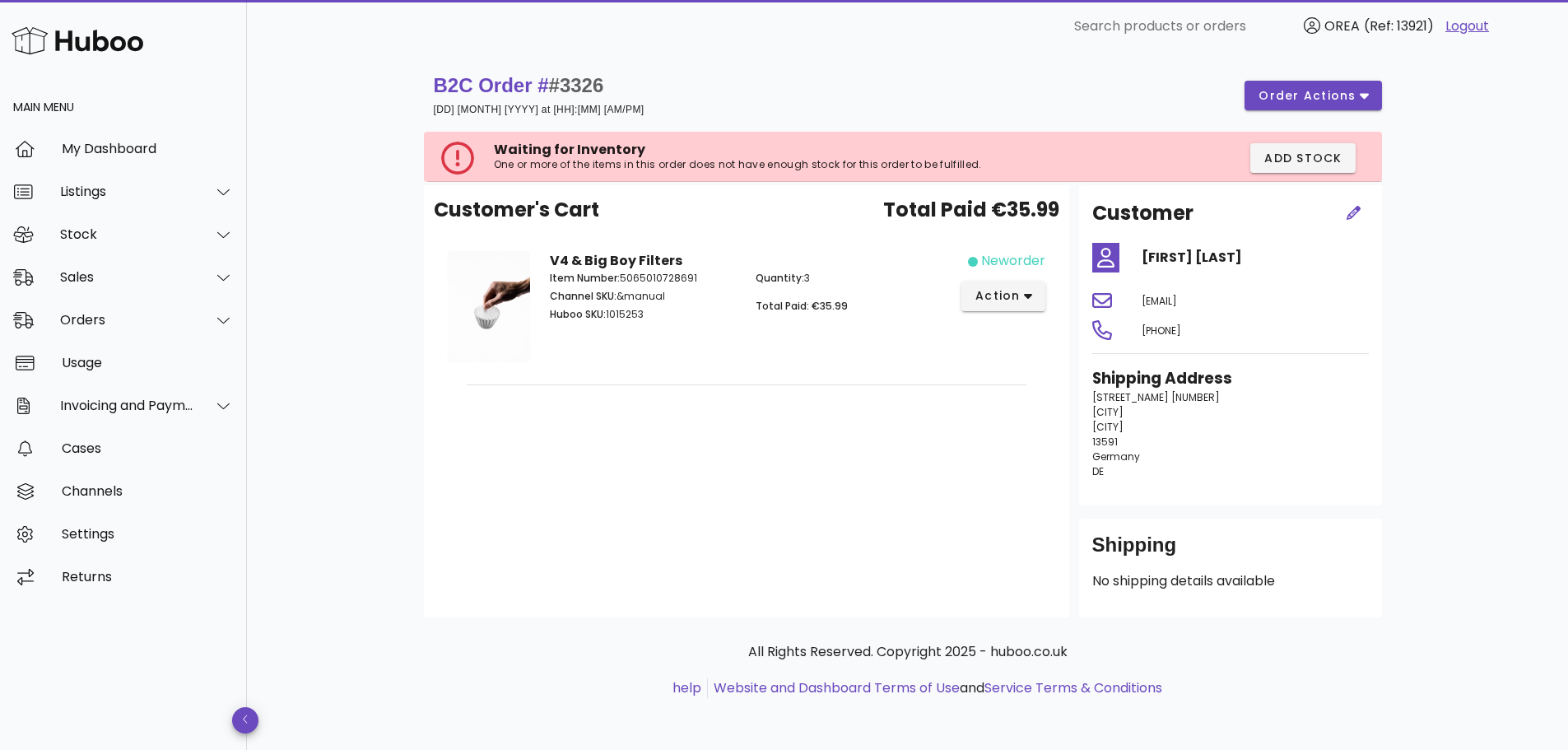 scroll, scrollTop: 316, scrollLeft: 0, axis: vertical 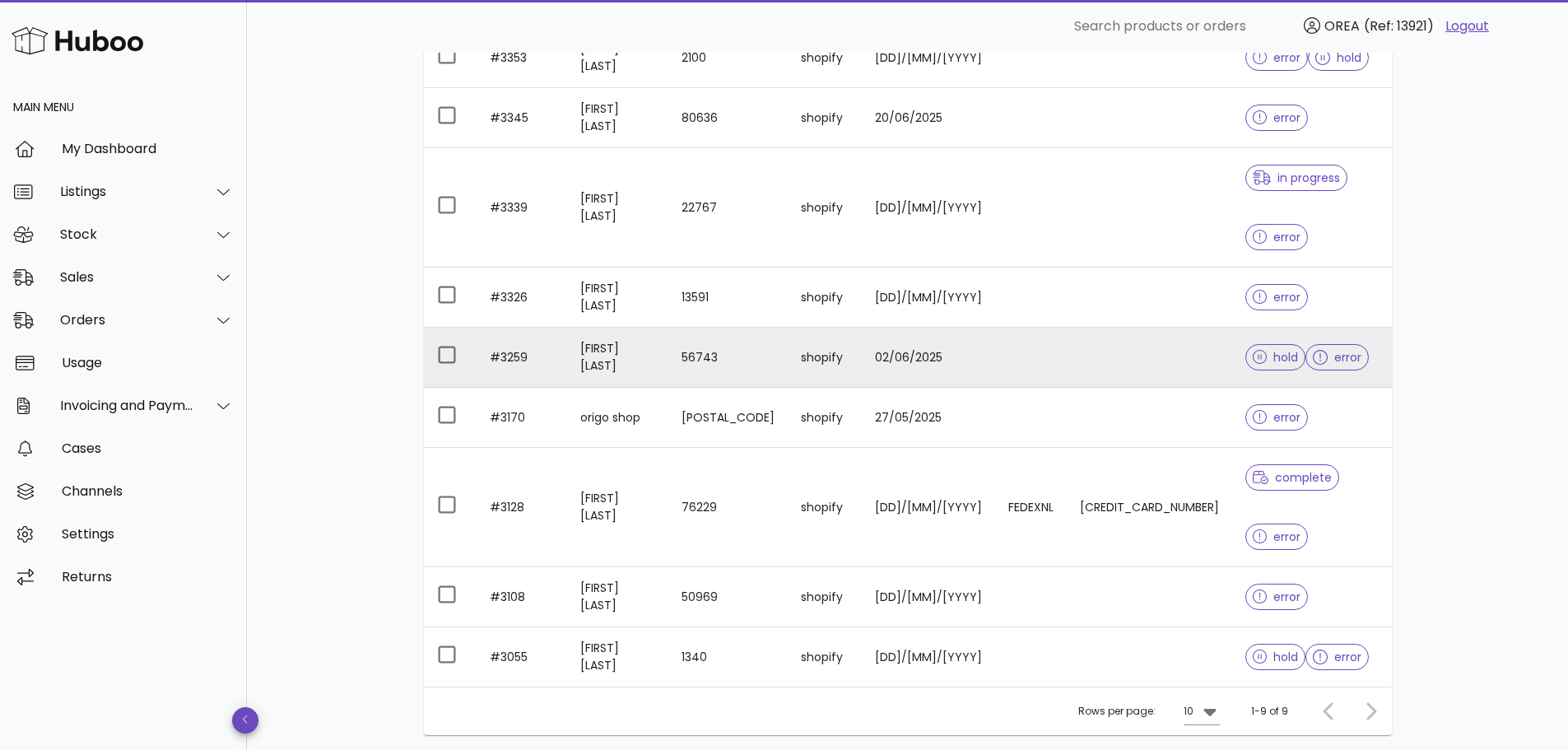 click on "Björn Hein" at bounding box center (617, 357) 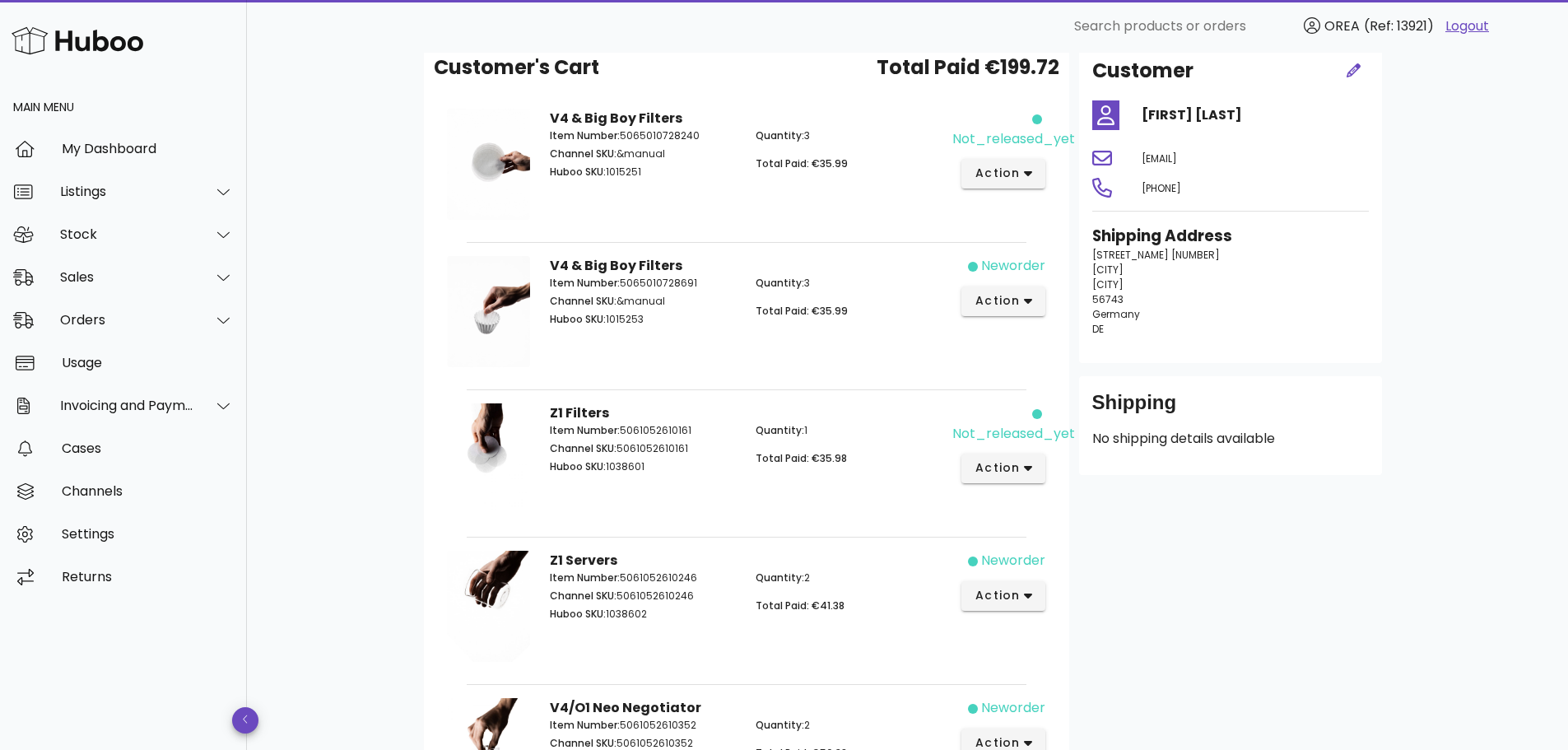 scroll, scrollTop: 82, scrollLeft: 0, axis: vertical 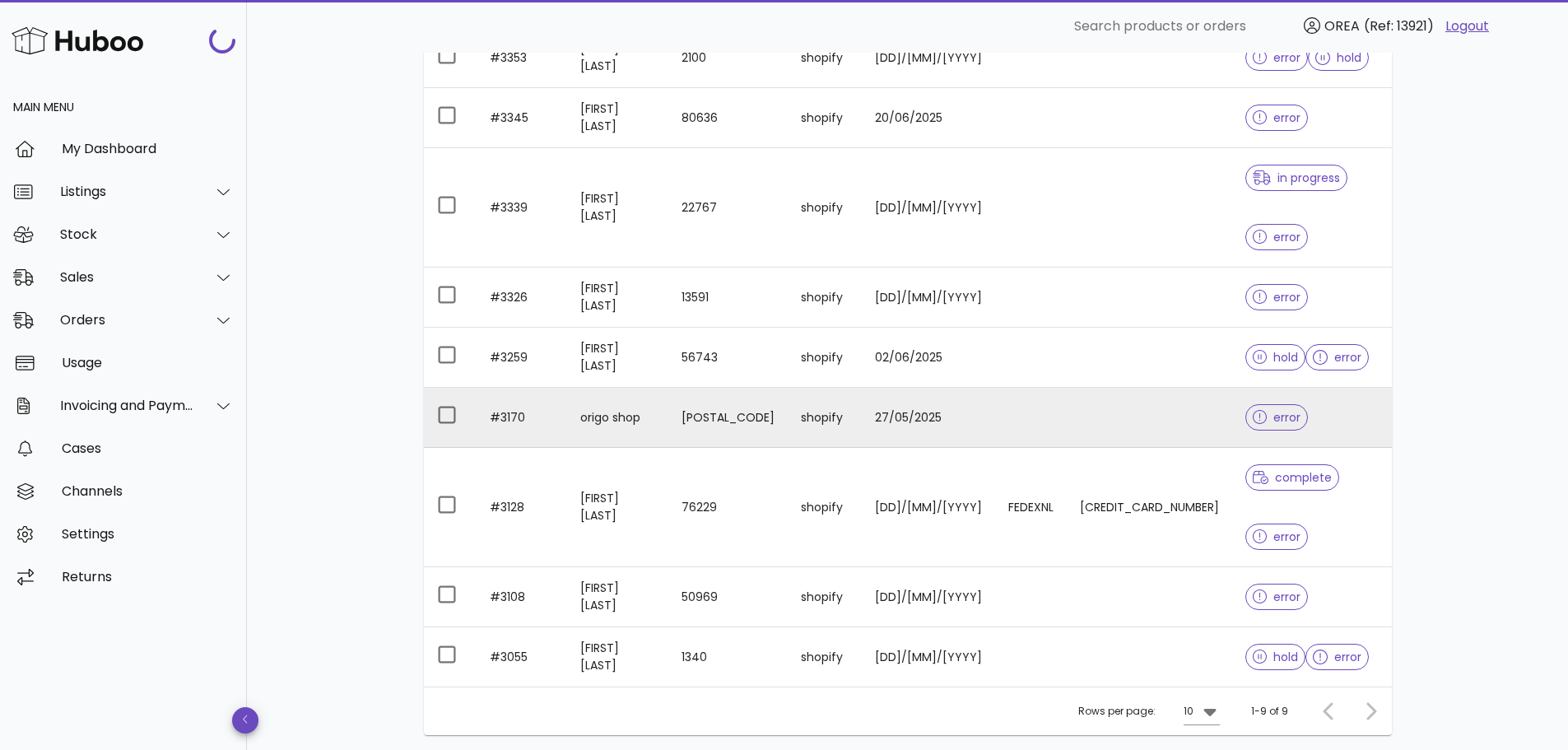 click on "origo shop" at bounding box center (617, 417) 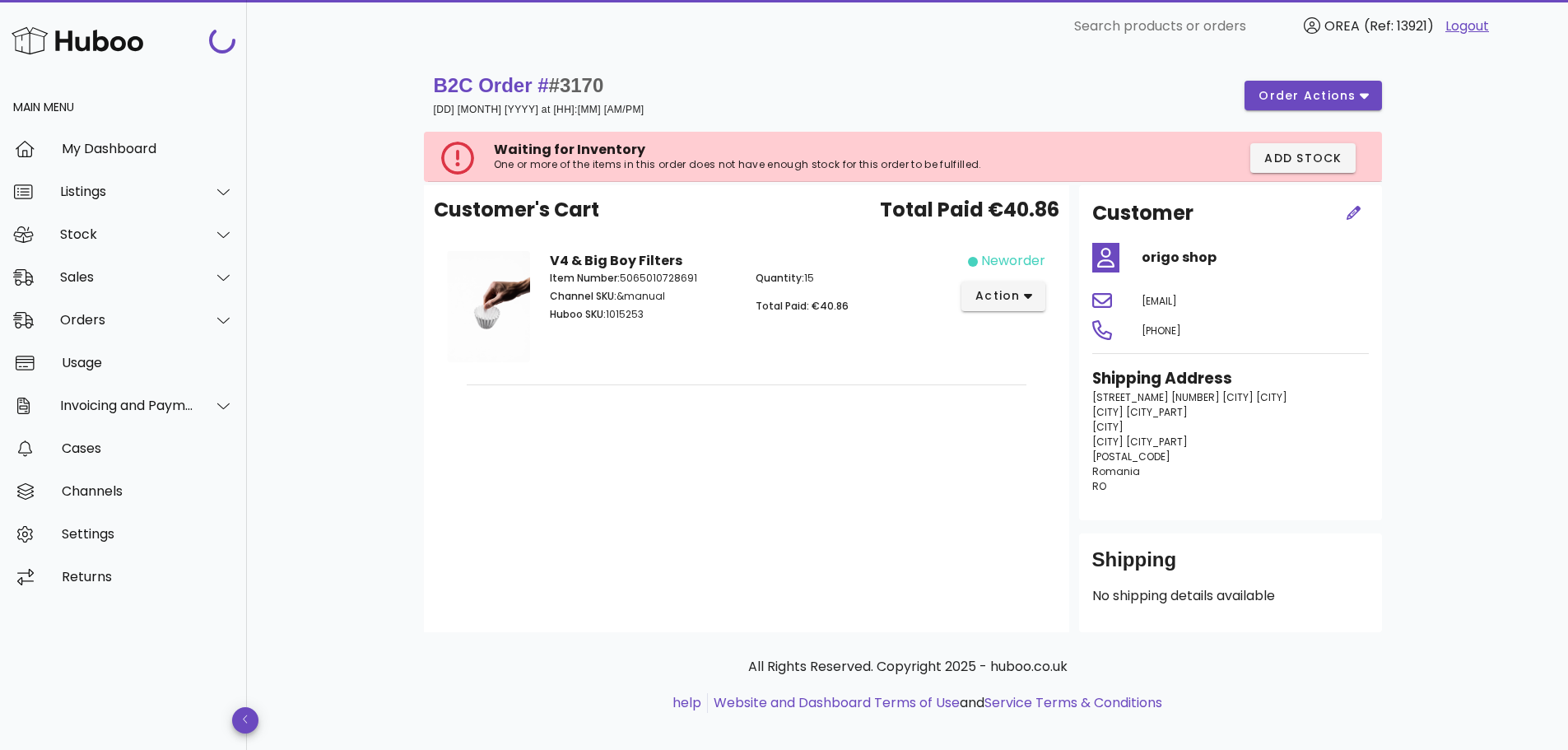 click on "#3170" at bounding box center (576, 85) 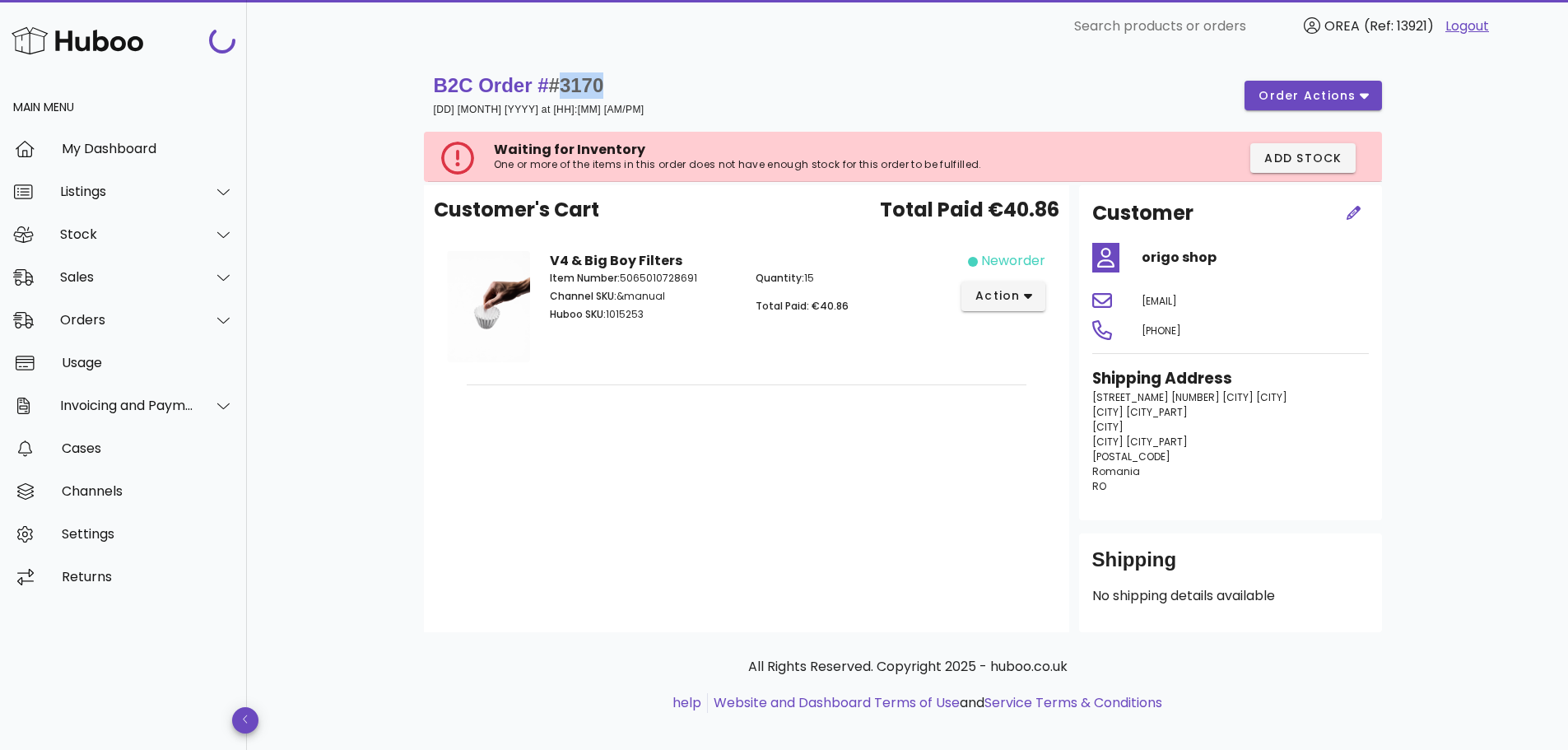 click on "#3170" at bounding box center (576, 85) 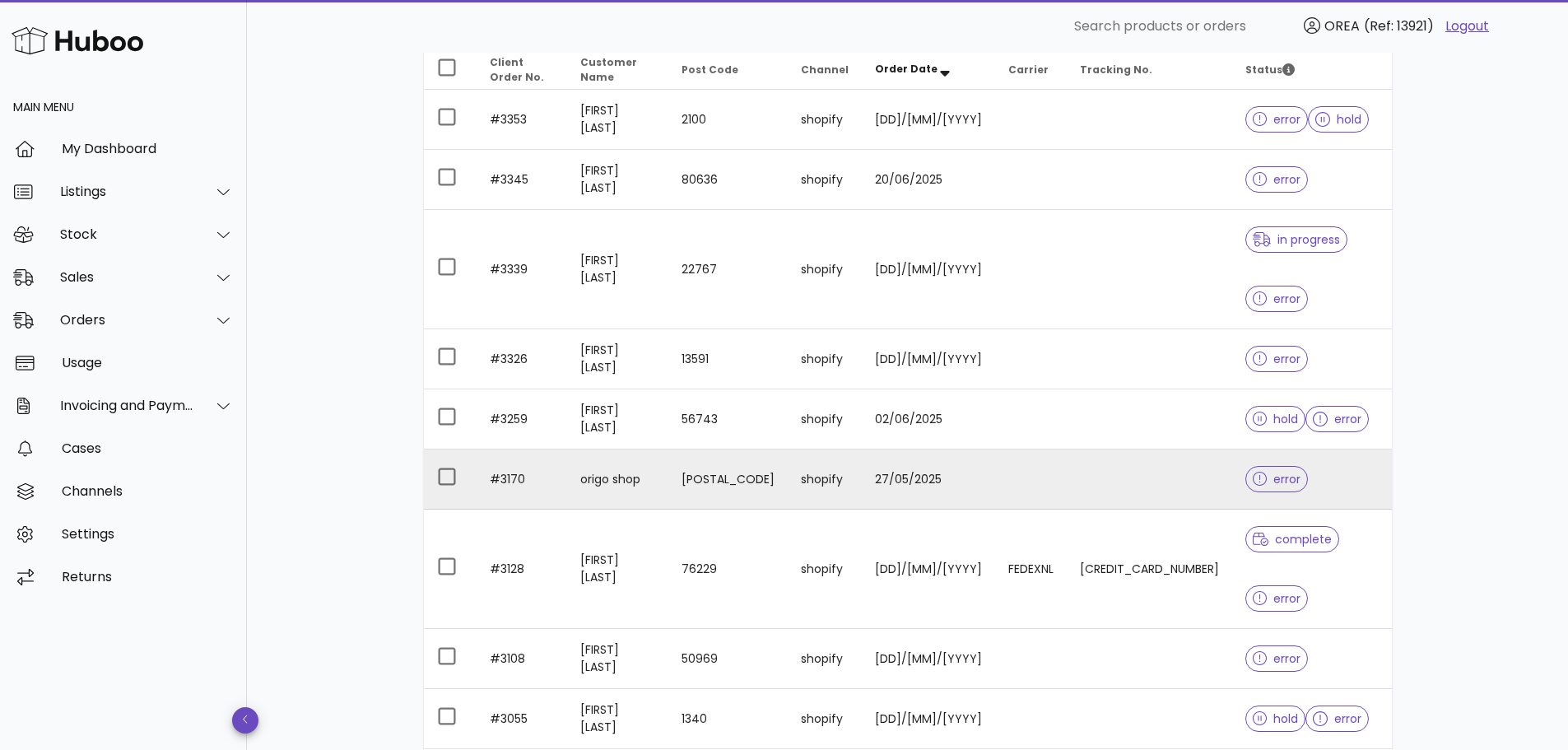 scroll, scrollTop: 234, scrollLeft: 0, axis: vertical 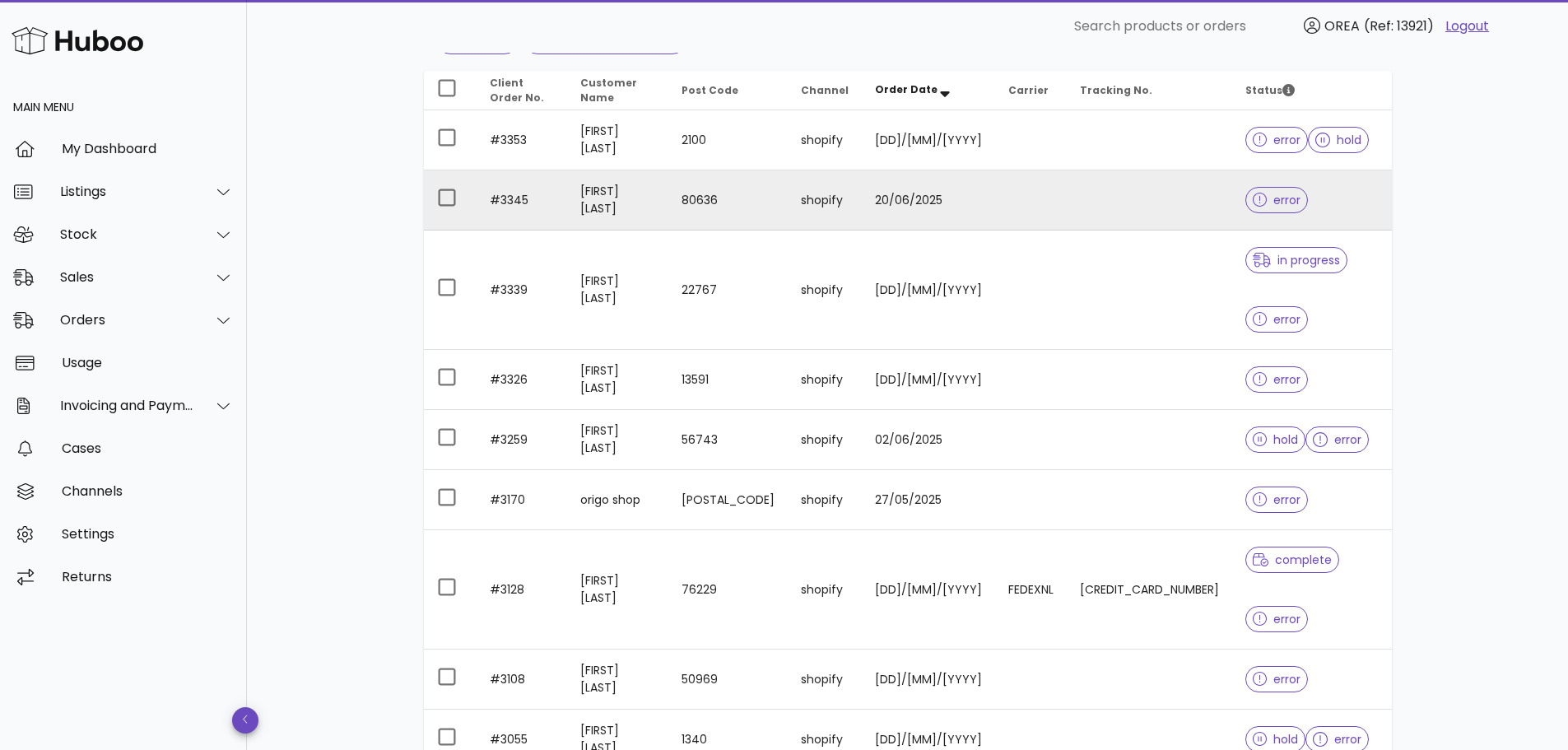 click on "Alexander Neumayer" at bounding box center (617, 200) 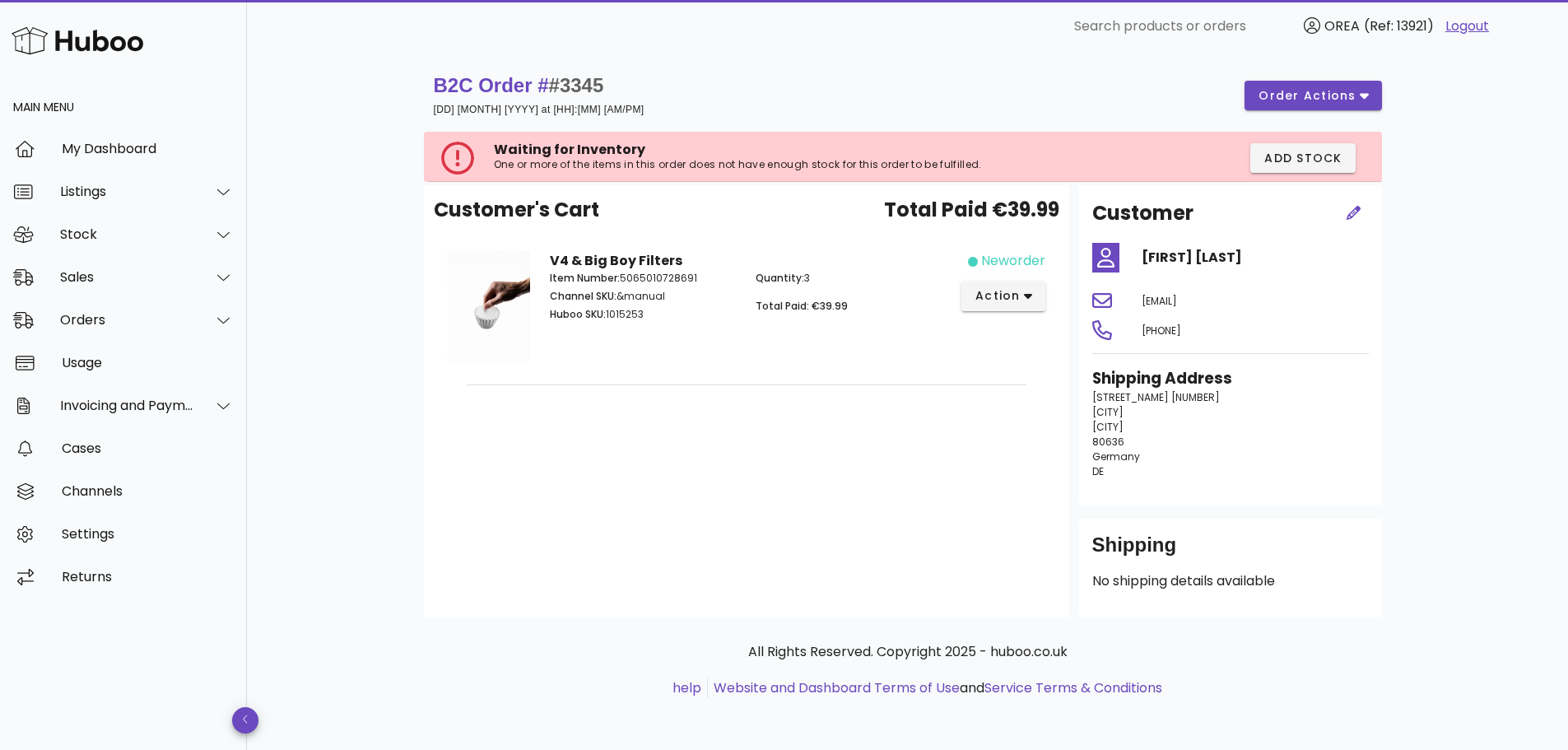 click on "#3345" at bounding box center (576, 85) 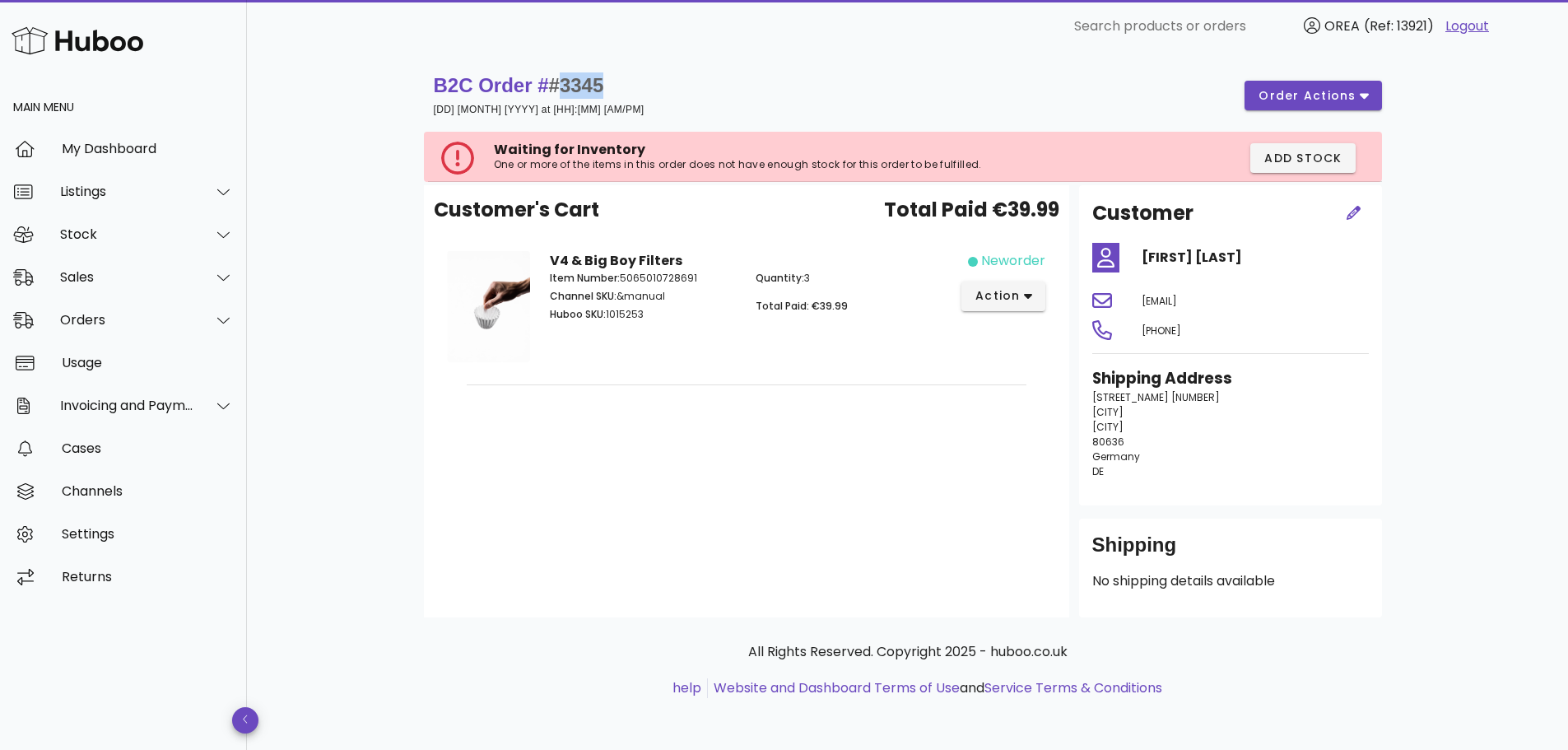 click on "#3345" at bounding box center (576, 85) 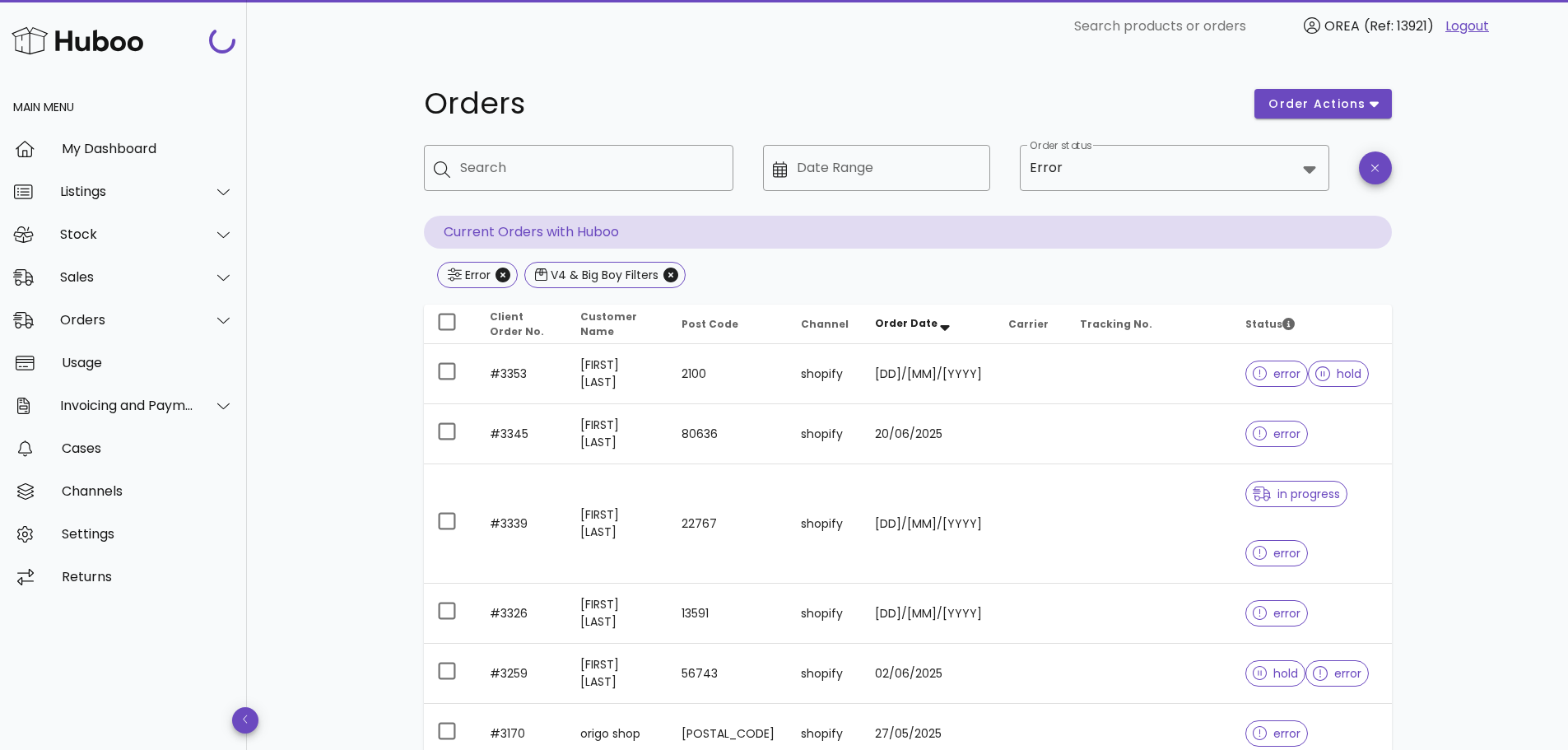 scroll, scrollTop: 234, scrollLeft: 0, axis: vertical 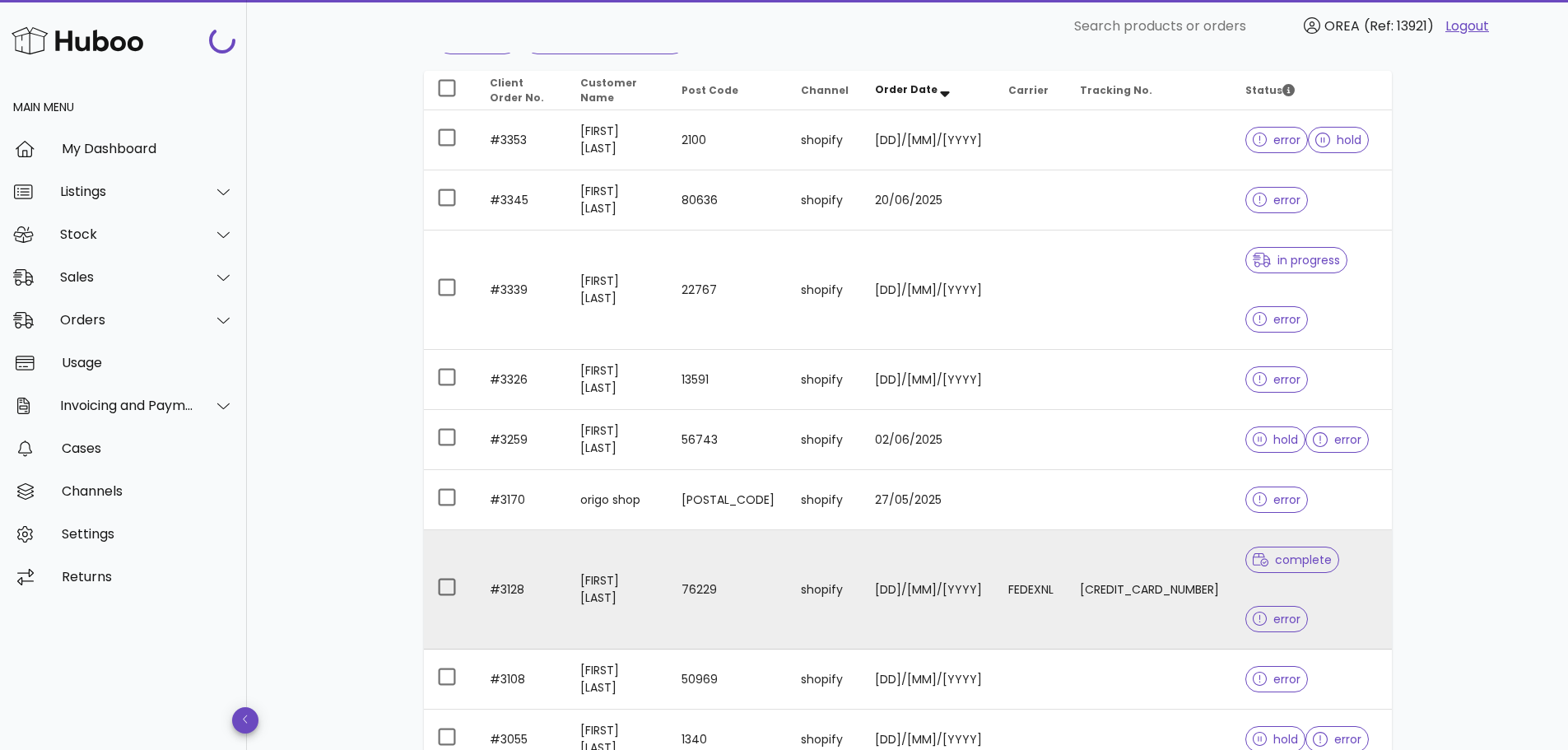 click on "Andreas Döring" at bounding box center (617, 589) 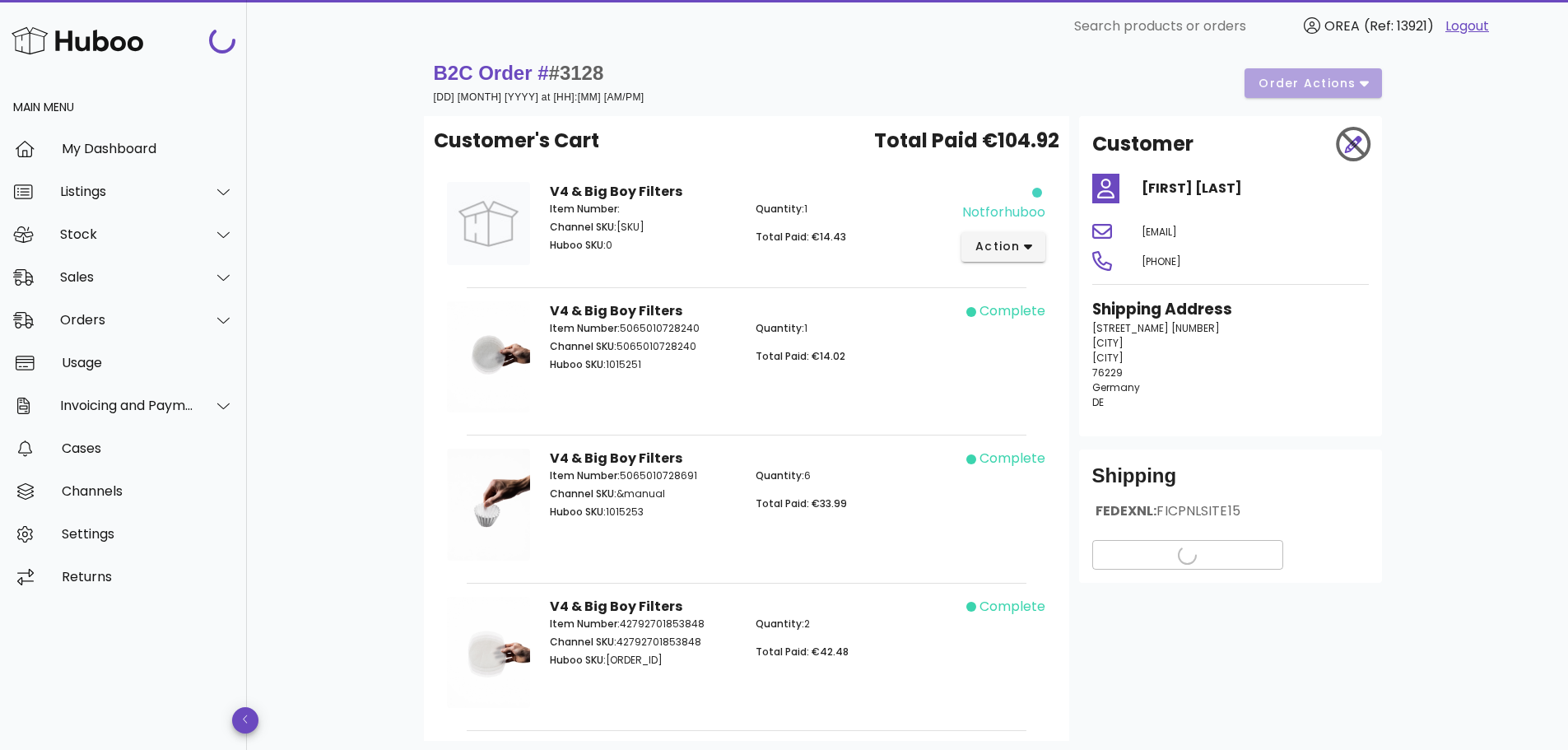 scroll, scrollTop: 0, scrollLeft: 0, axis: both 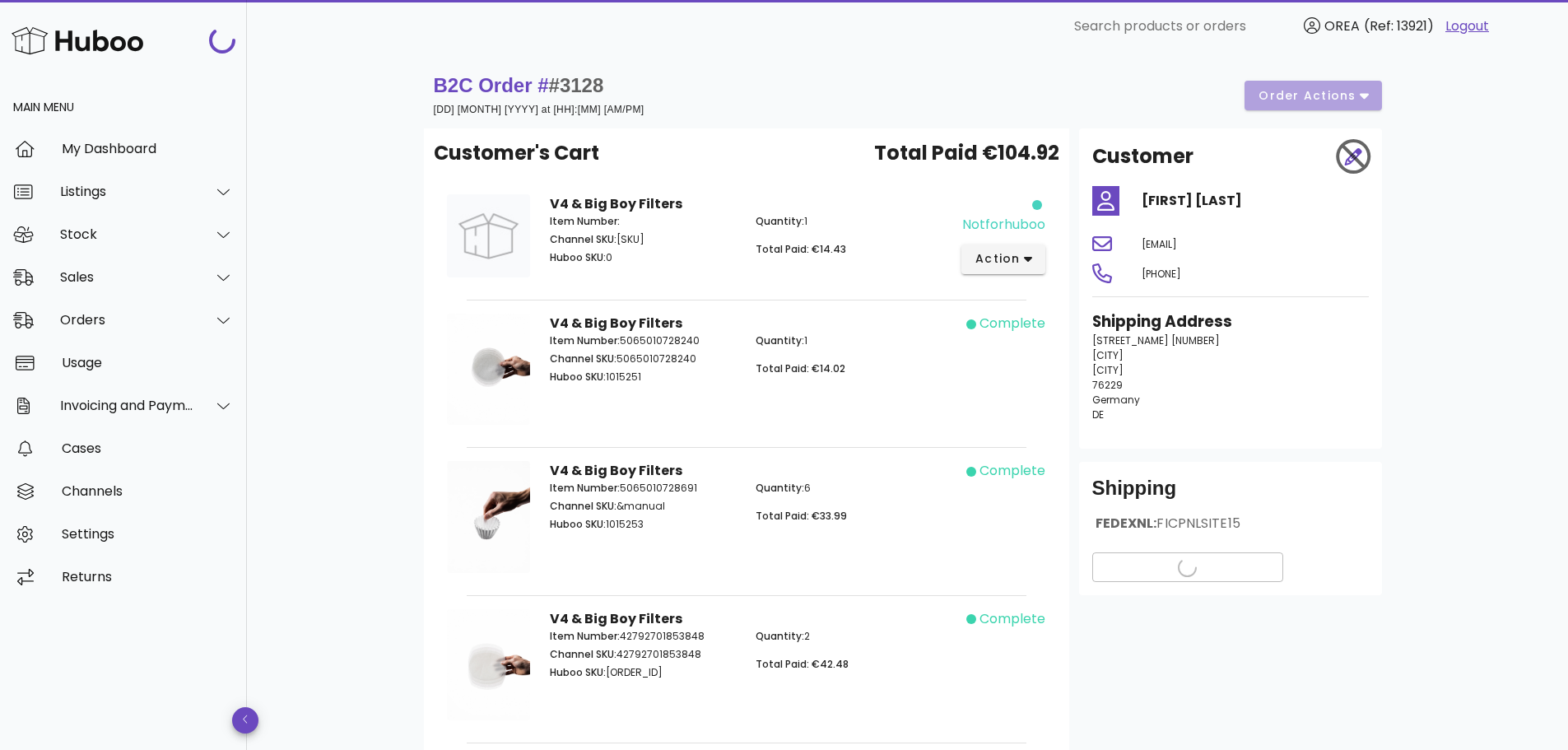 click on "#3128" at bounding box center [576, 85] 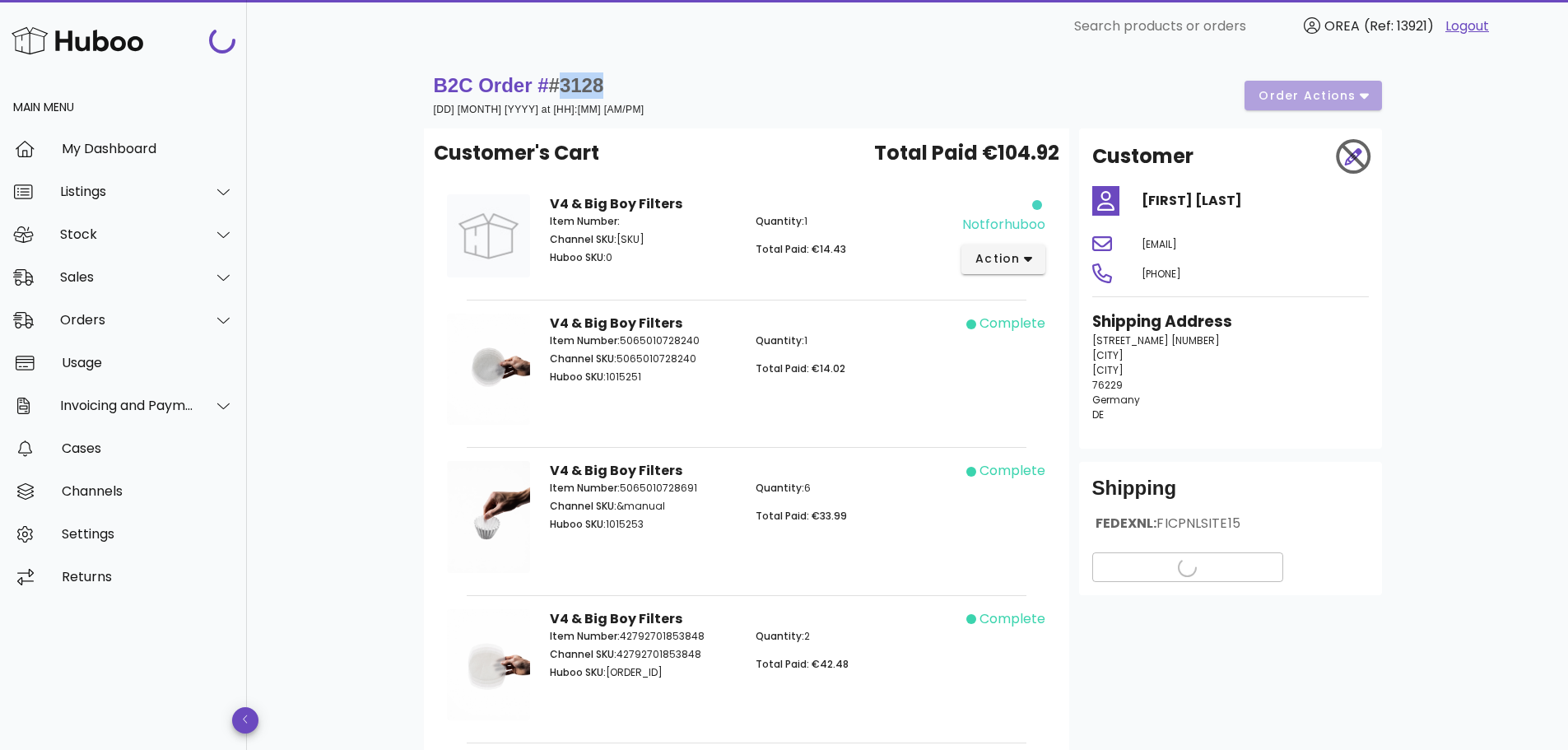 click on "#3128" at bounding box center [576, 85] 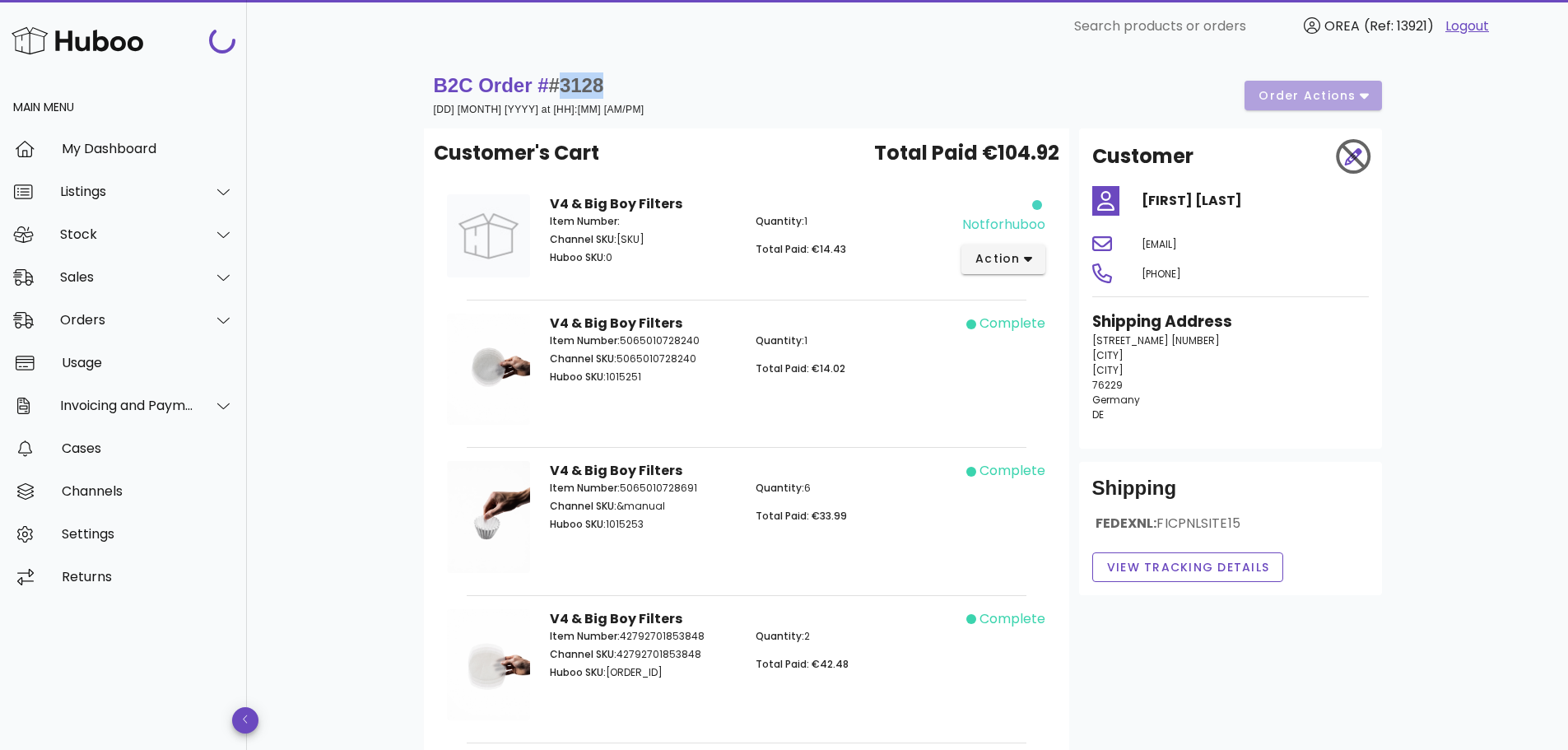 copy on "3128" 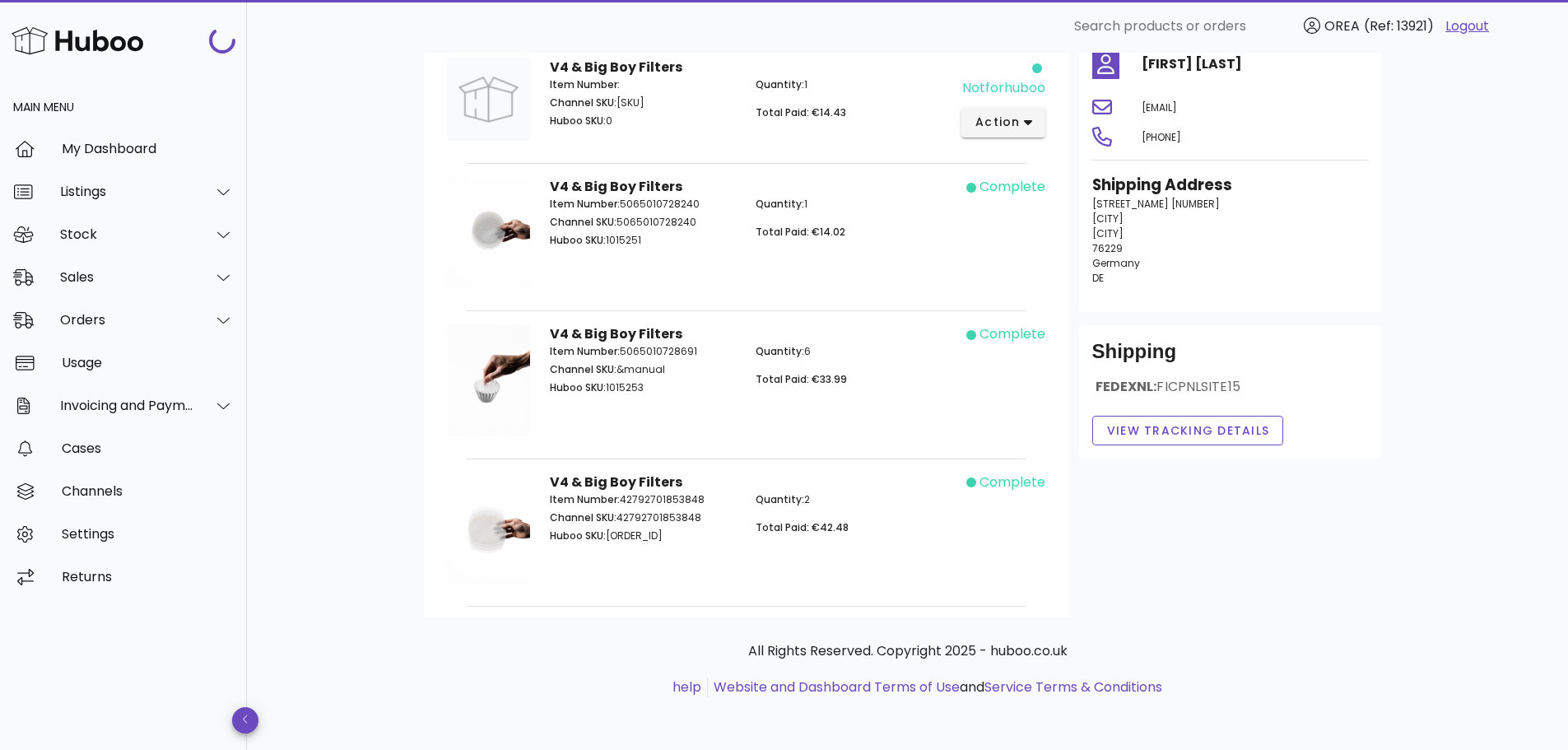 scroll, scrollTop: 54, scrollLeft: 0, axis: vertical 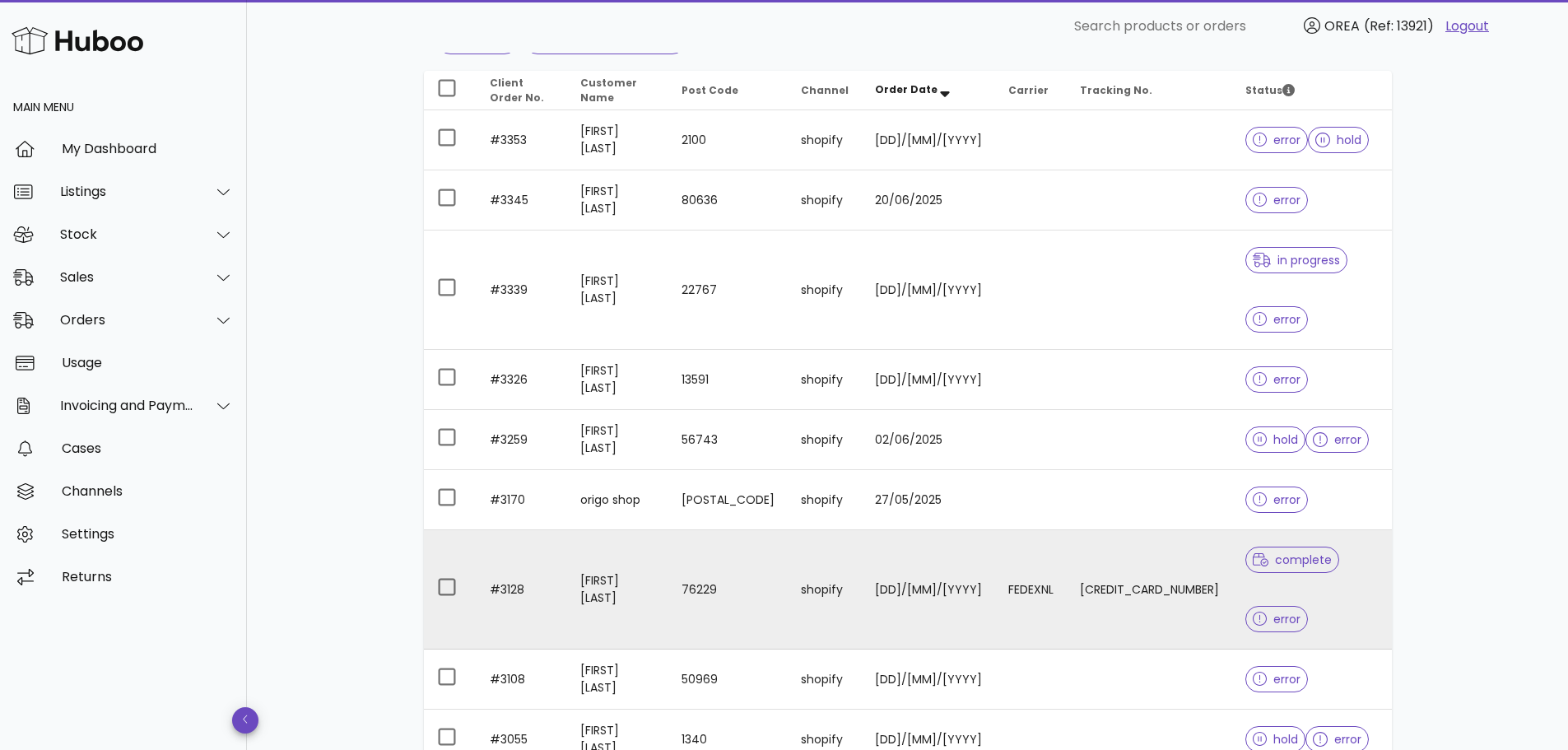 click on "Andreas Döring" at bounding box center (617, 589) 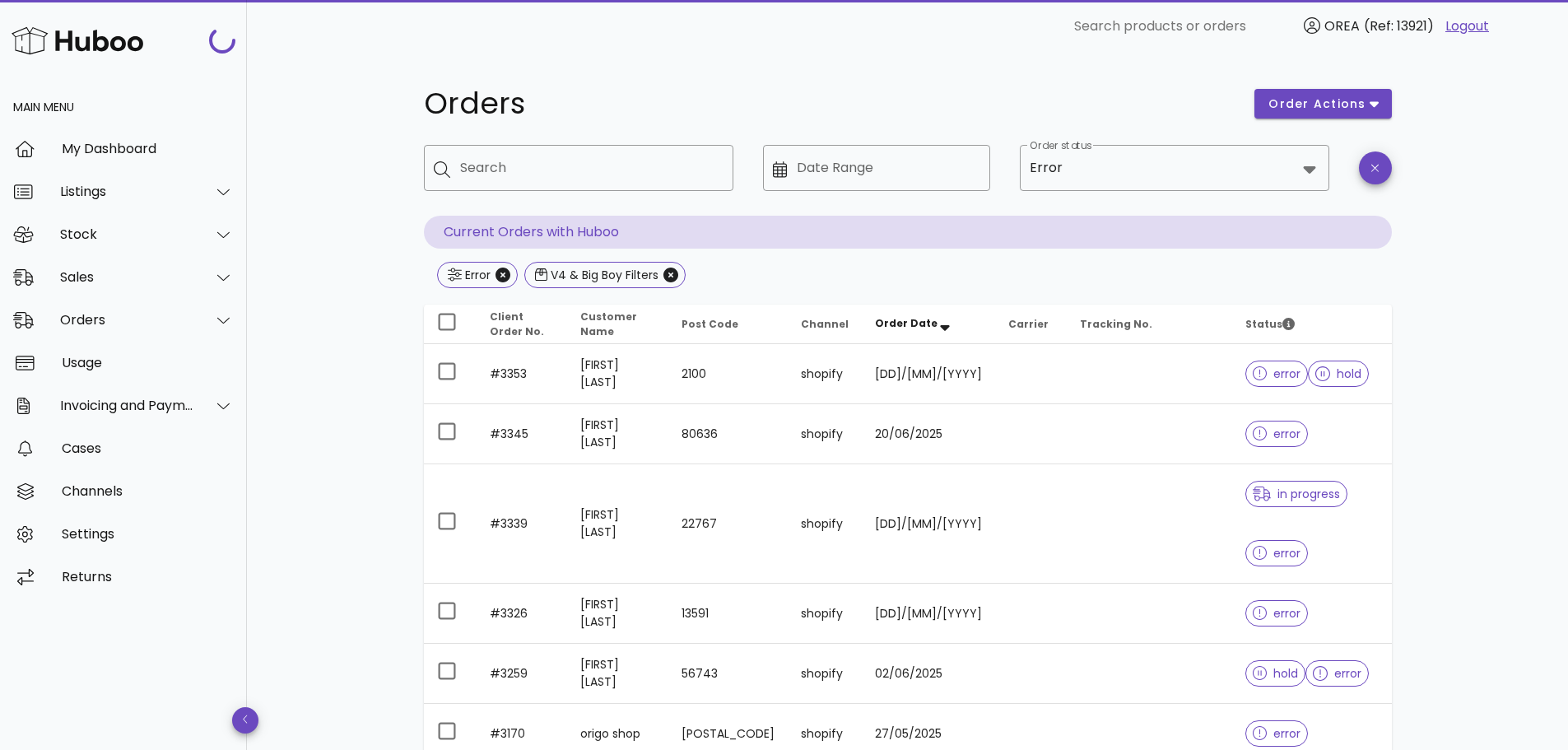scroll, scrollTop: 234, scrollLeft: 0, axis: vertical 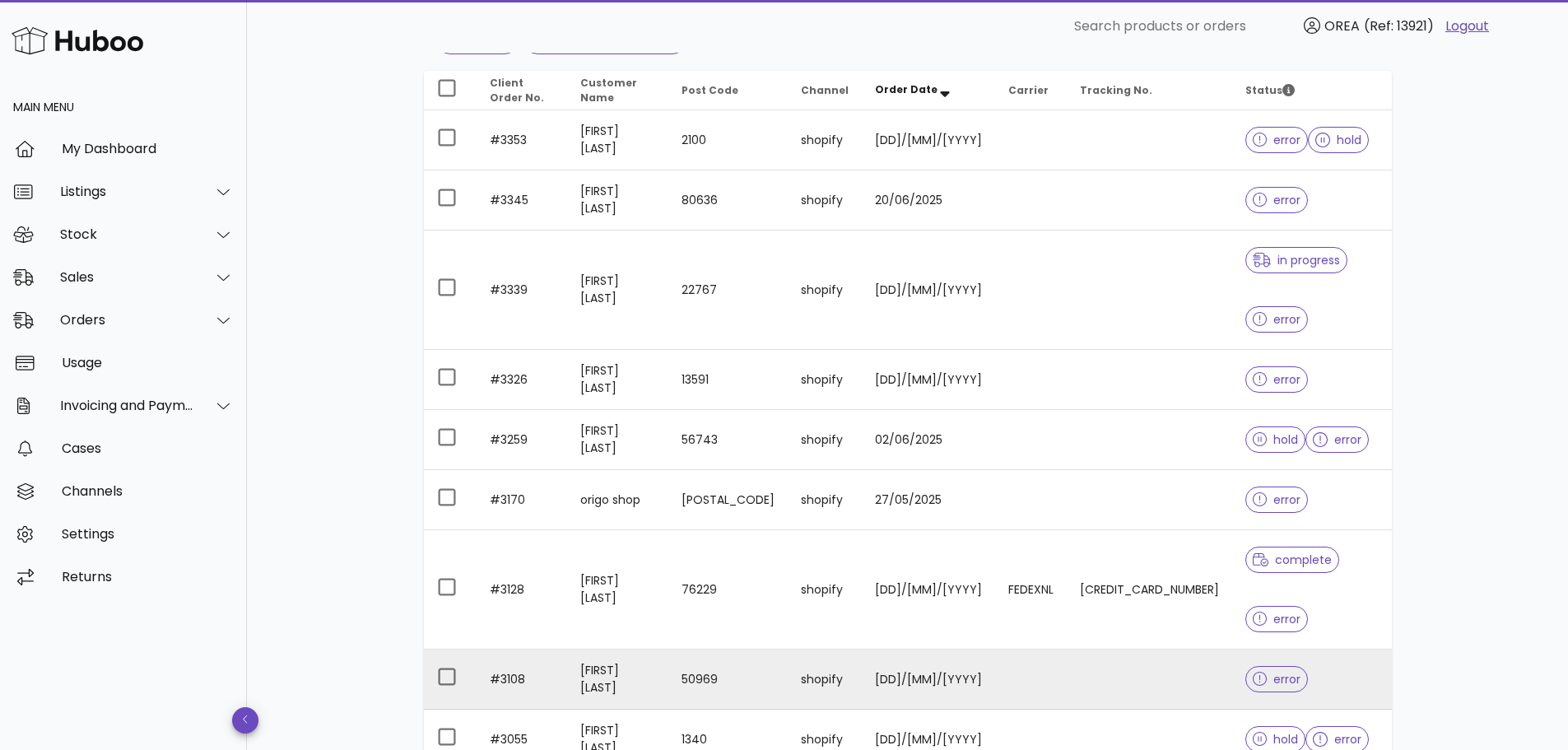 click on "Markus Brohsonn" at bounding box center (617, 679) 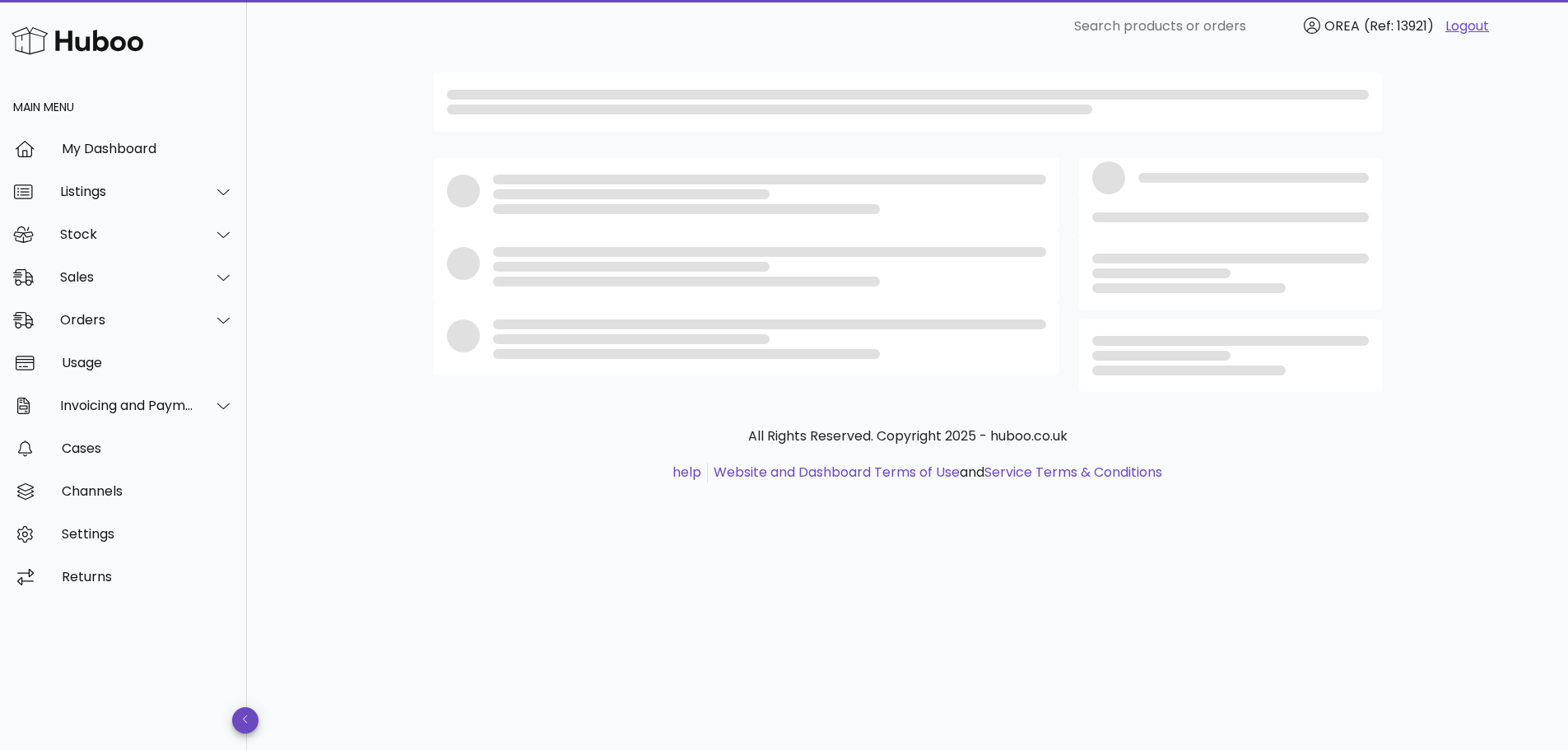 scroll, scrollTop: 0, scrollLeft: 0, axis: both 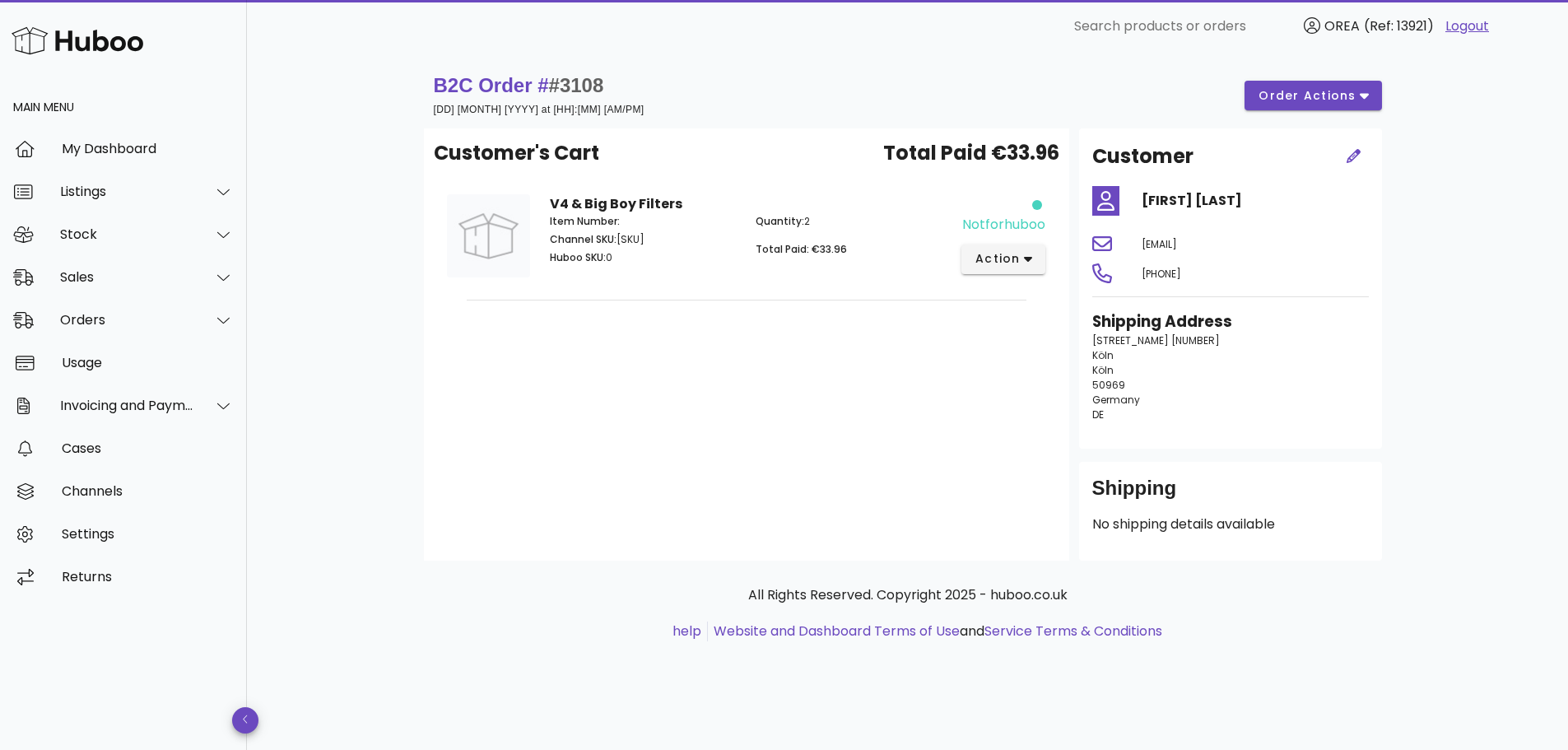 click on "#3108" at bounding box center [576, 85] 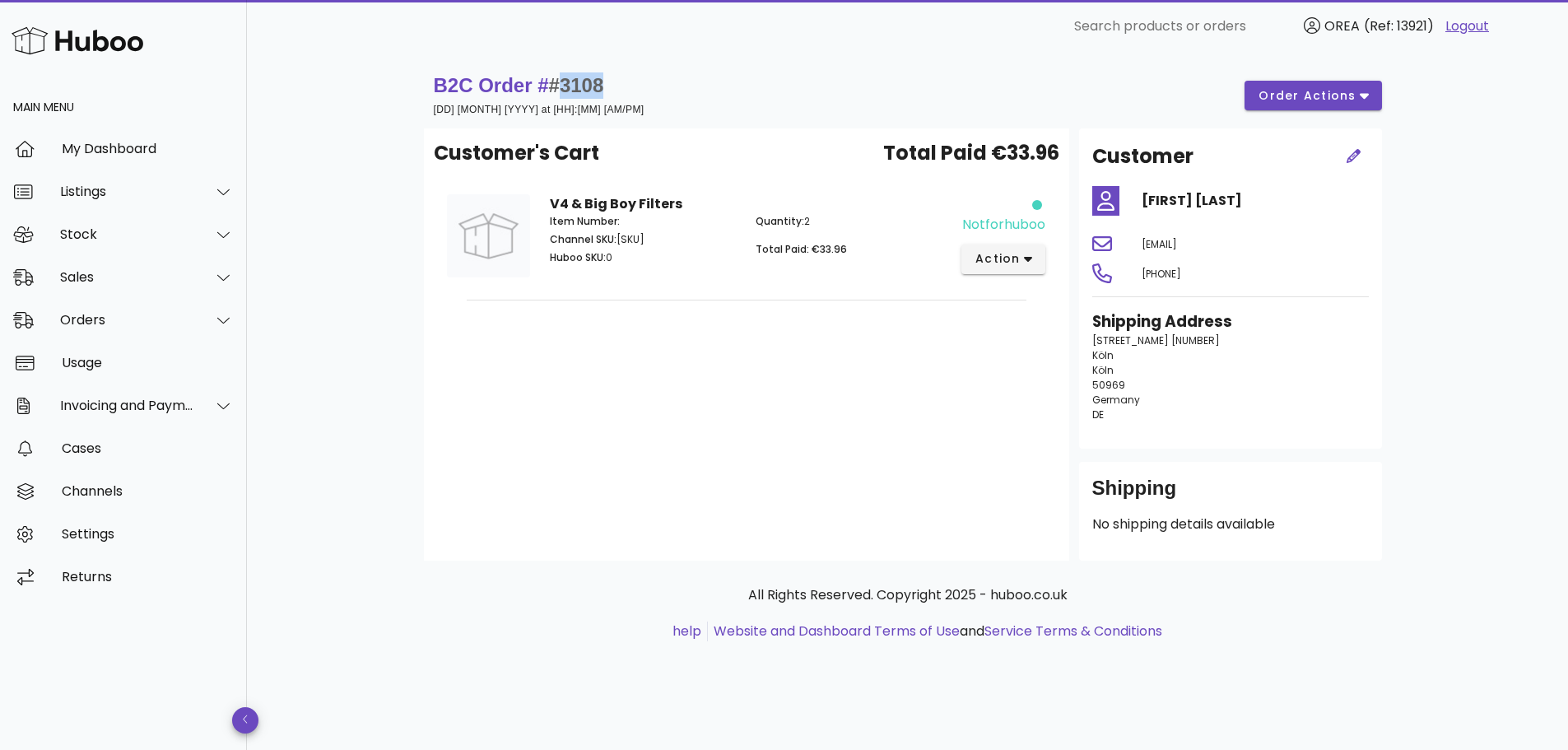 click on "#3108" at bounding box center (576, 85) 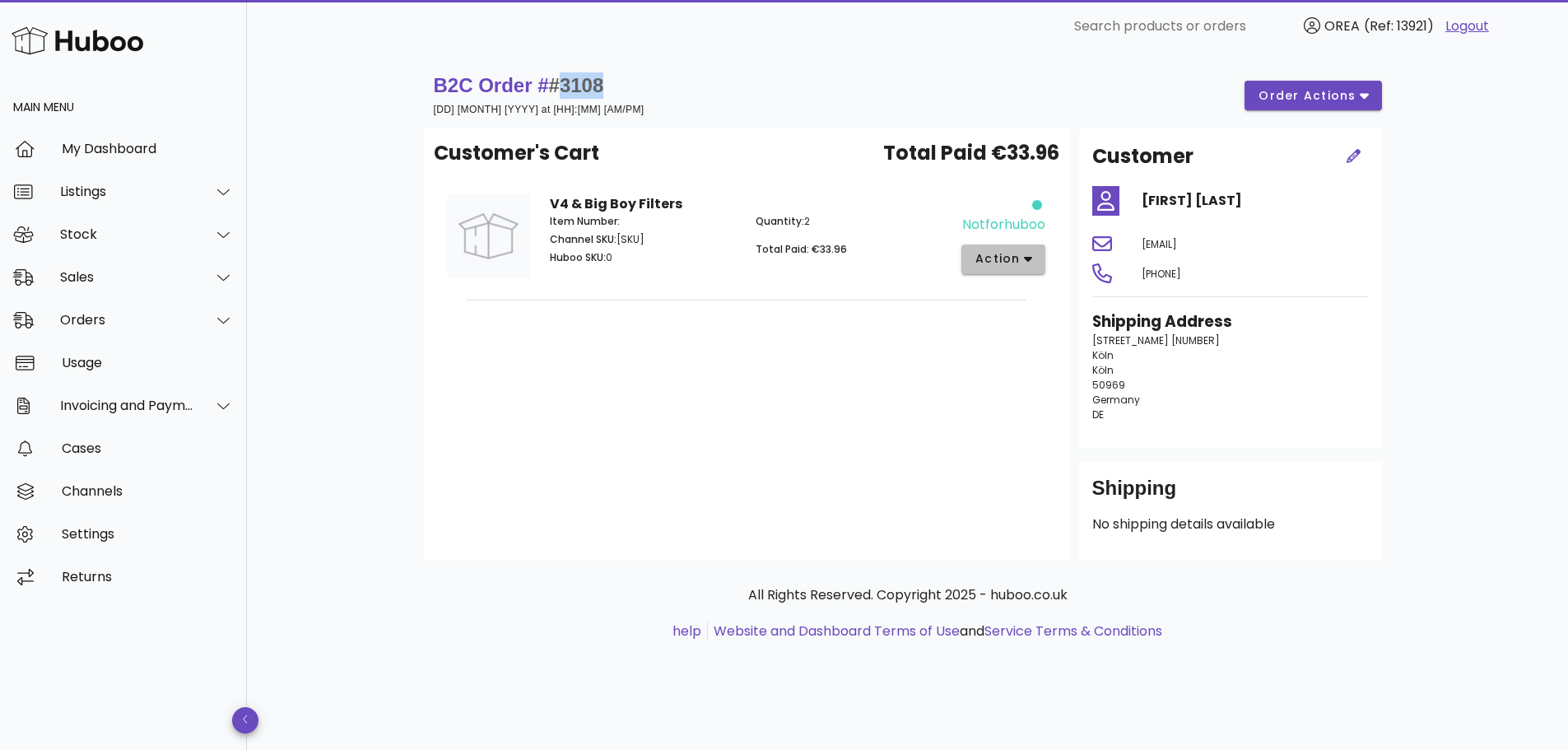 click 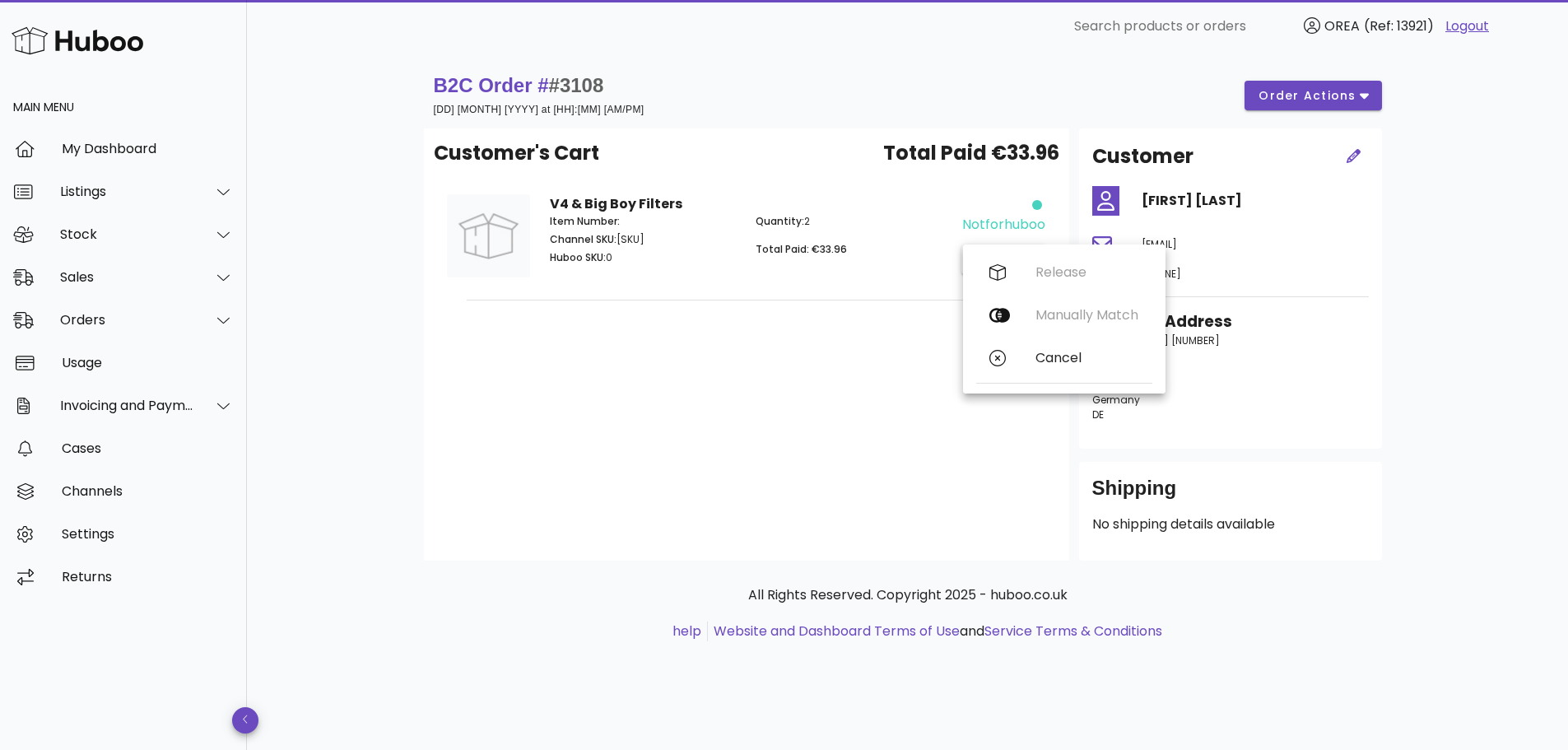 click on "Release   Manually Match   Cancel" at bounding box center [1064, 319] 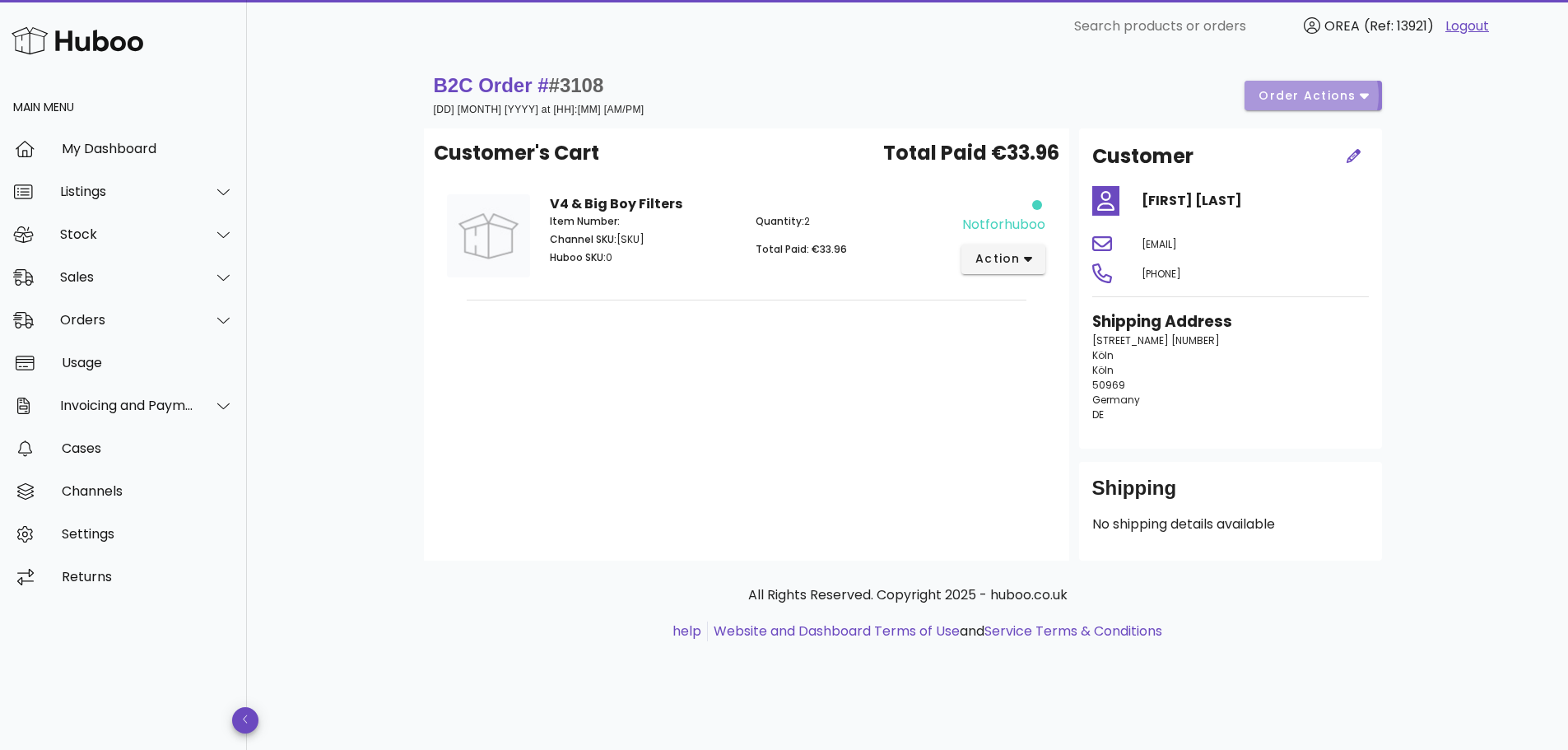 click on "order actions" at bounding box center [1307, 95] 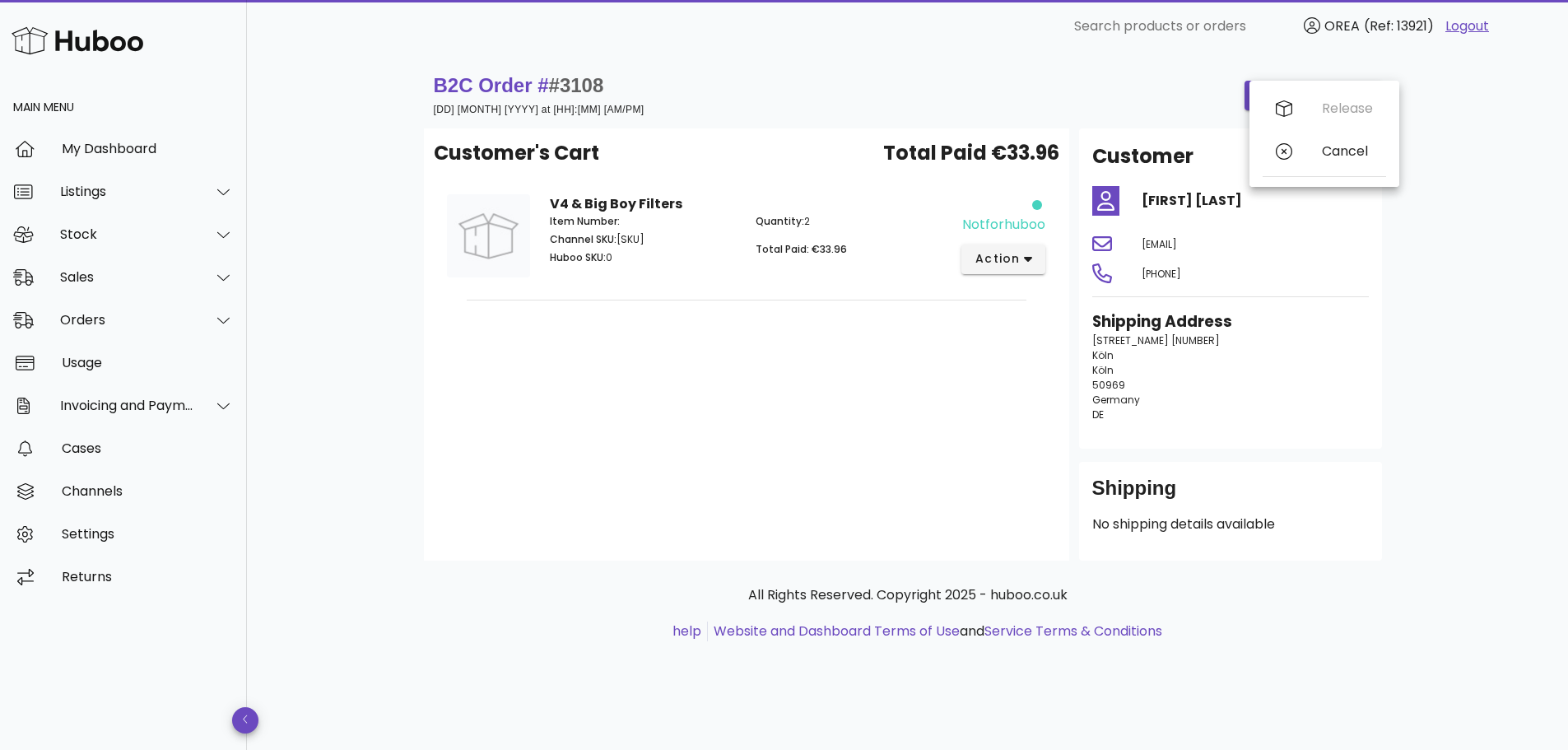 click on "Customer's Cart Total Paid €33.96 V4 & Big Boy Filters Item Number:    Channel SKU:  47034834616650  Huboo SKU:  0  Quantity:  2 Total Paid: €33.96  notforhuboo  action" at bounding box center [747, 344] 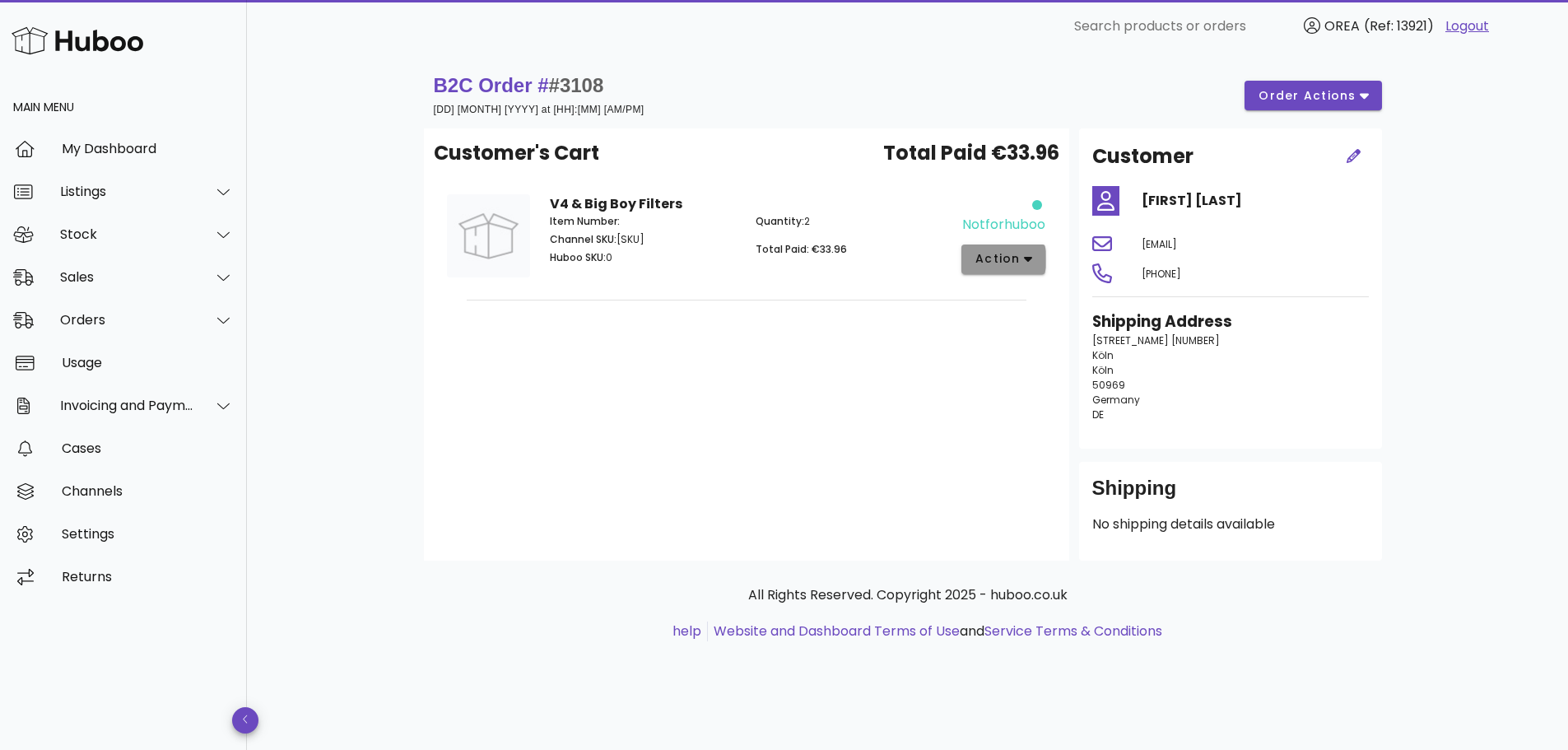 click 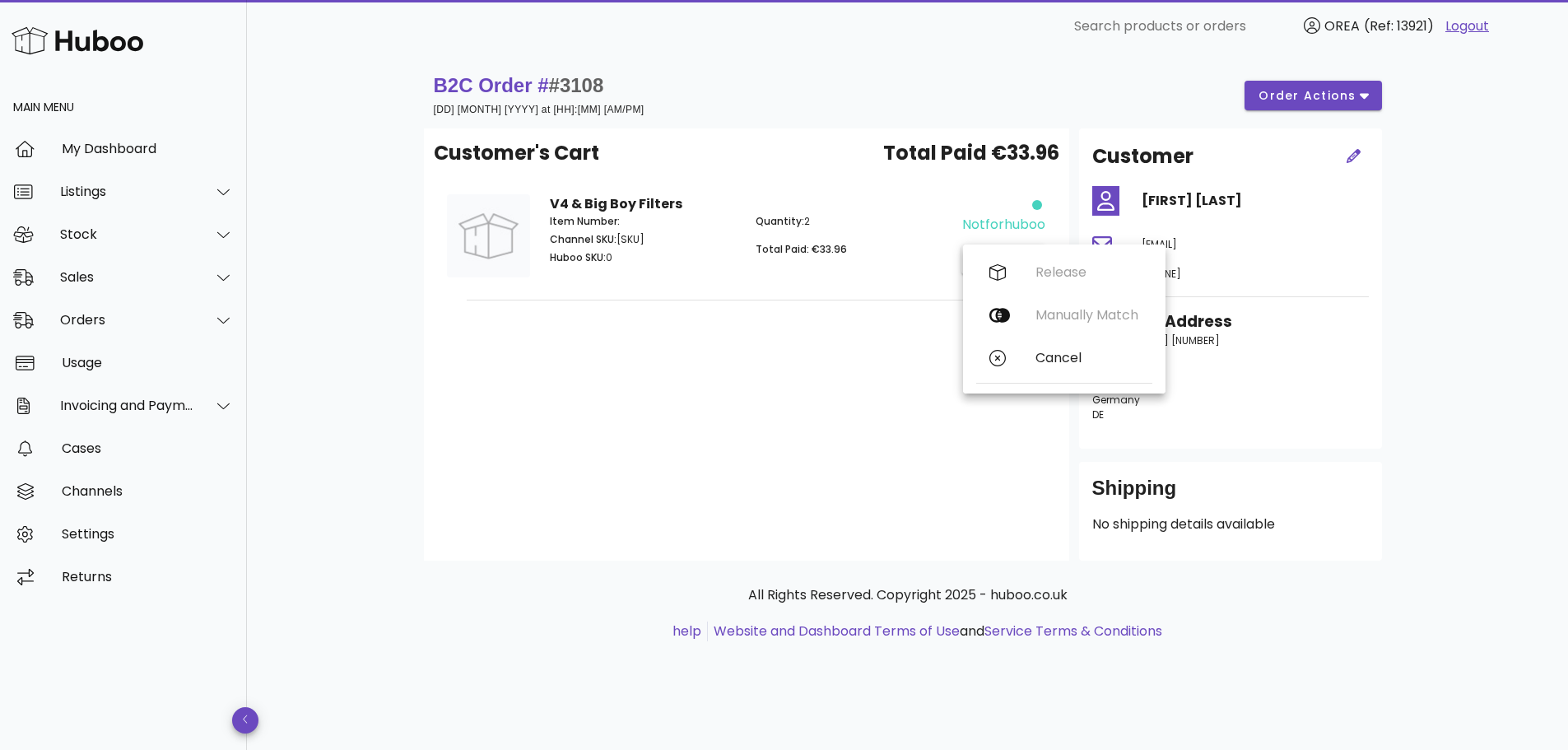 click on "Release   Manually Match   Cancel" at bounding box center (1064, 319) 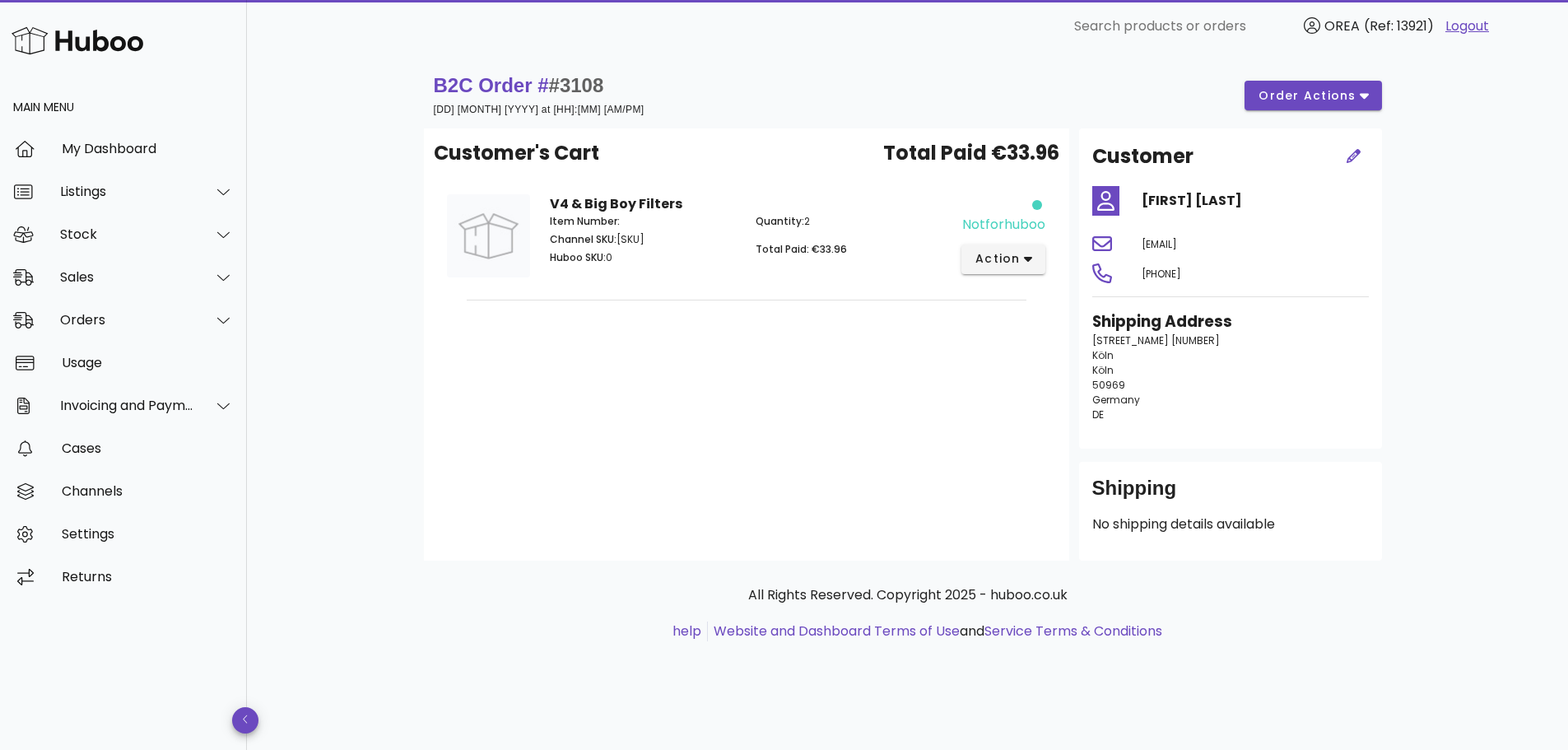 click on "#3108" at bounding box center (576, 85) 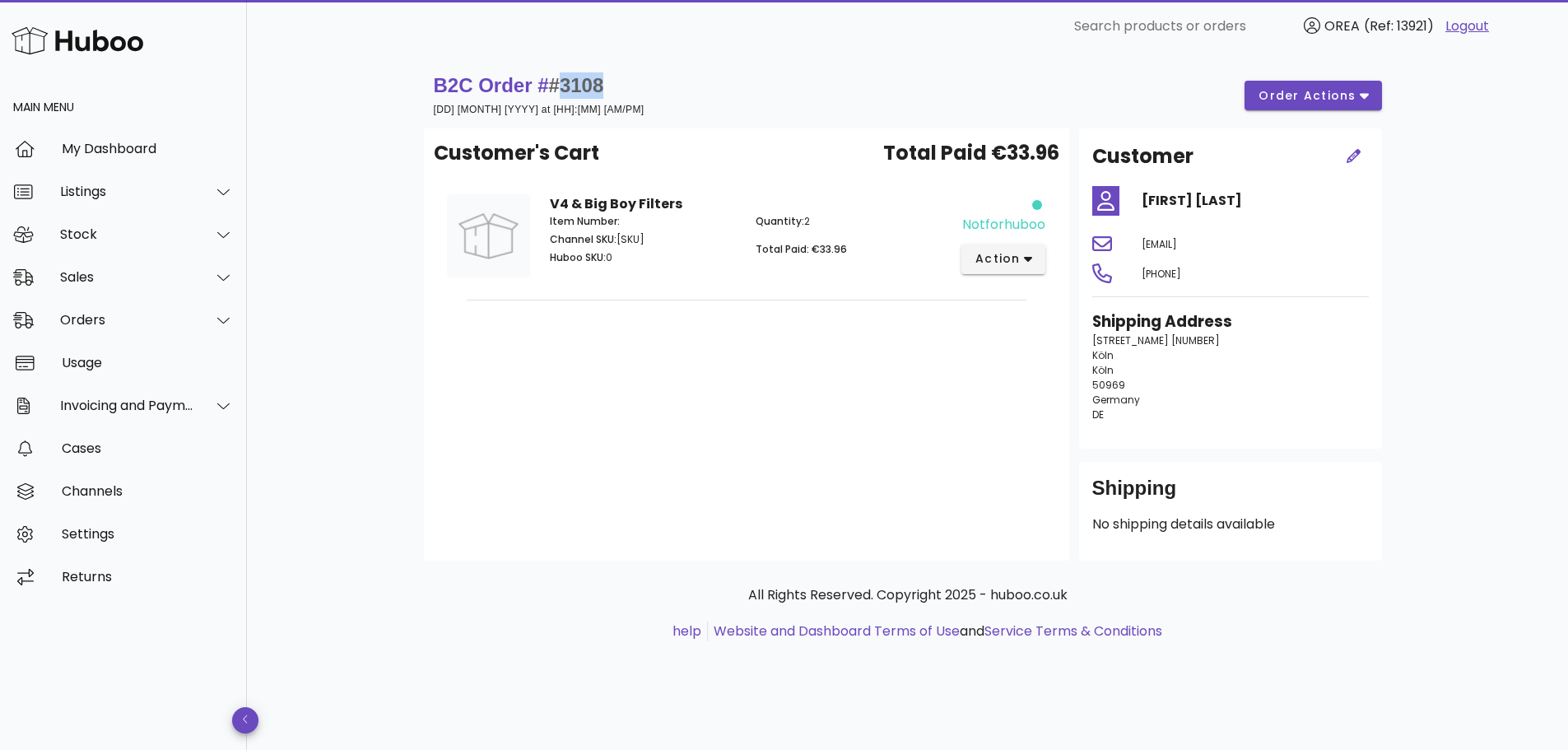 click on "#3108" at bounding box center [576, 85] 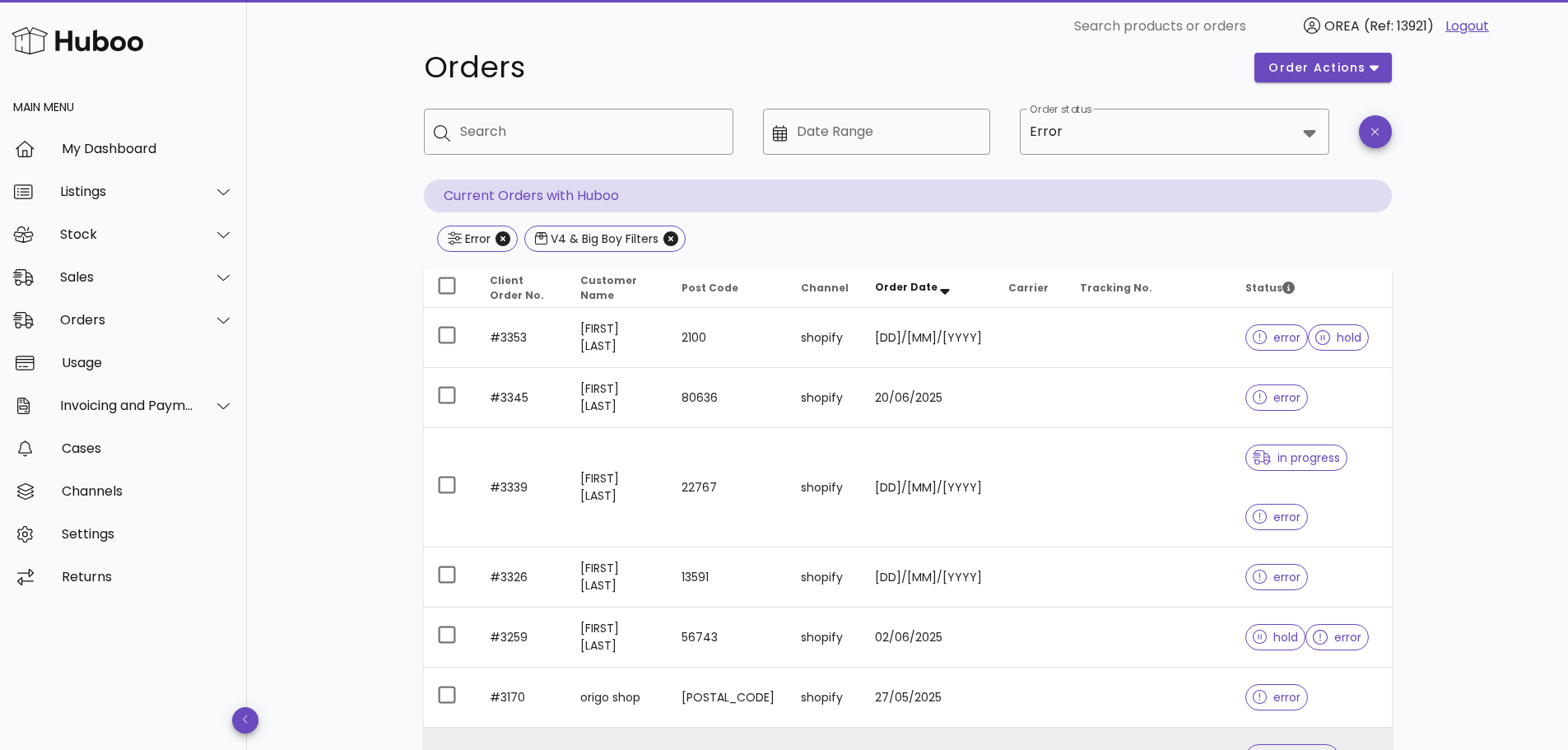 scroll, scrollTop: 316, scrollLeft: 0, axis: vertical 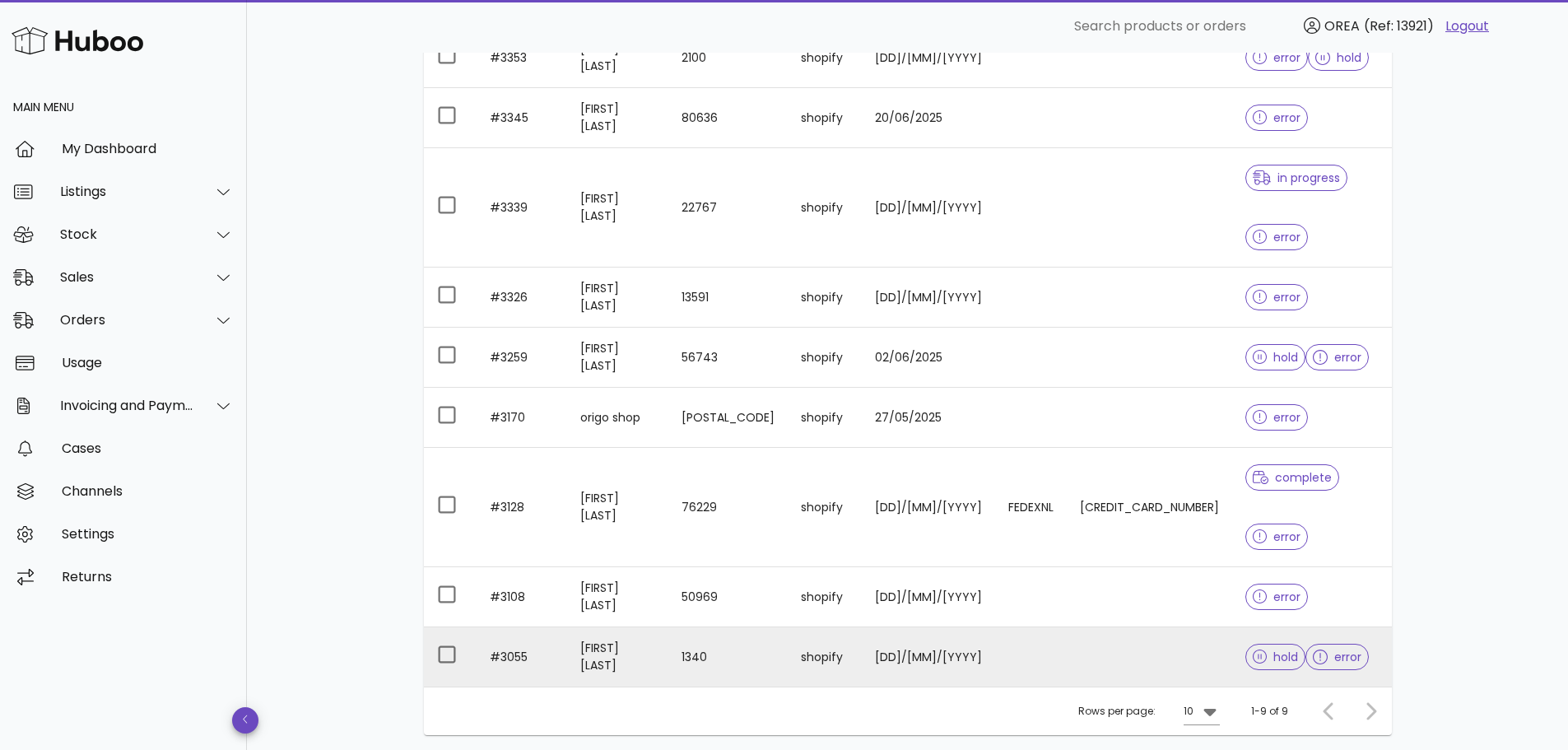 click on "Lee Yap" at bounding box center [617, 657] 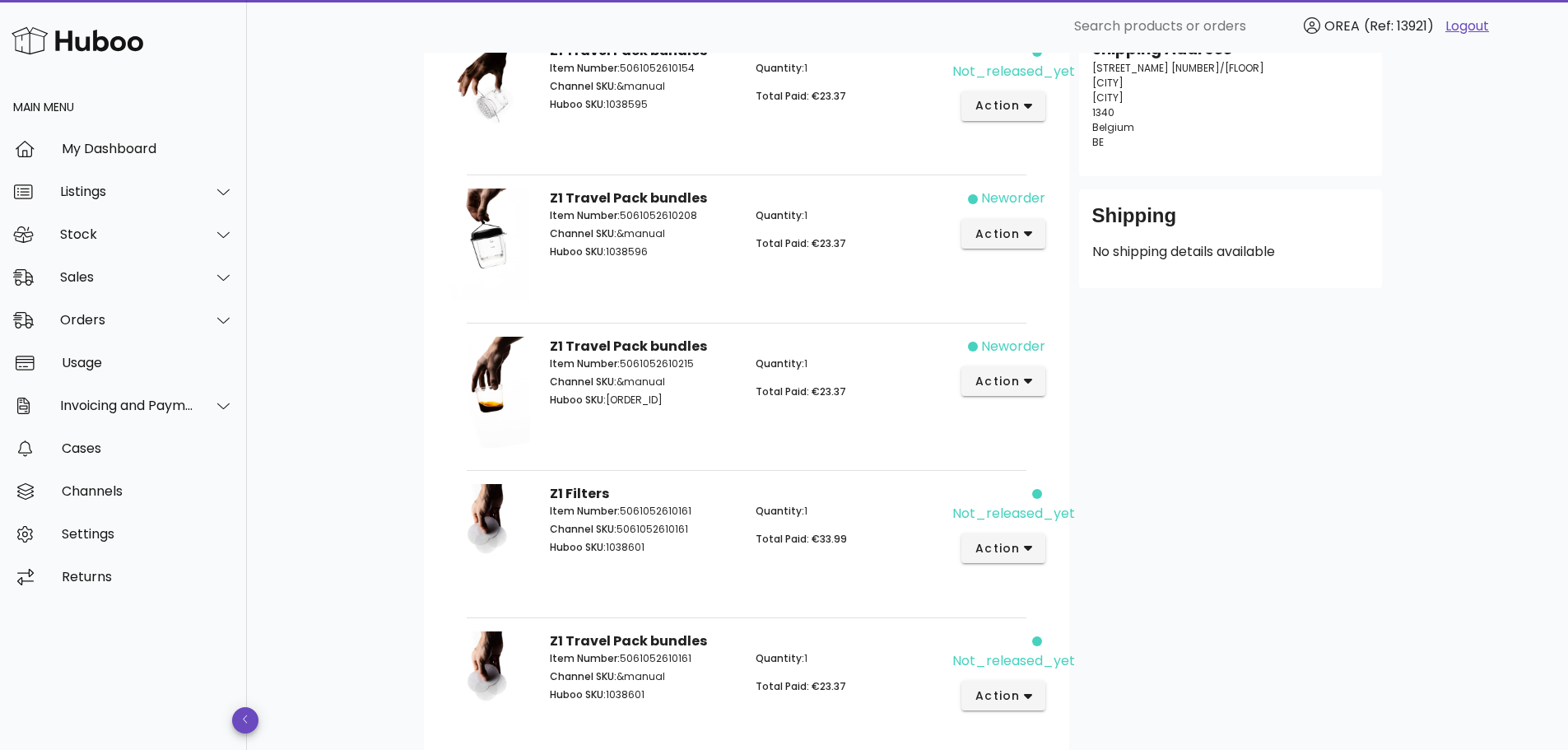 scroll, scrollTop: 0, scrollLeft: 0, axis: both 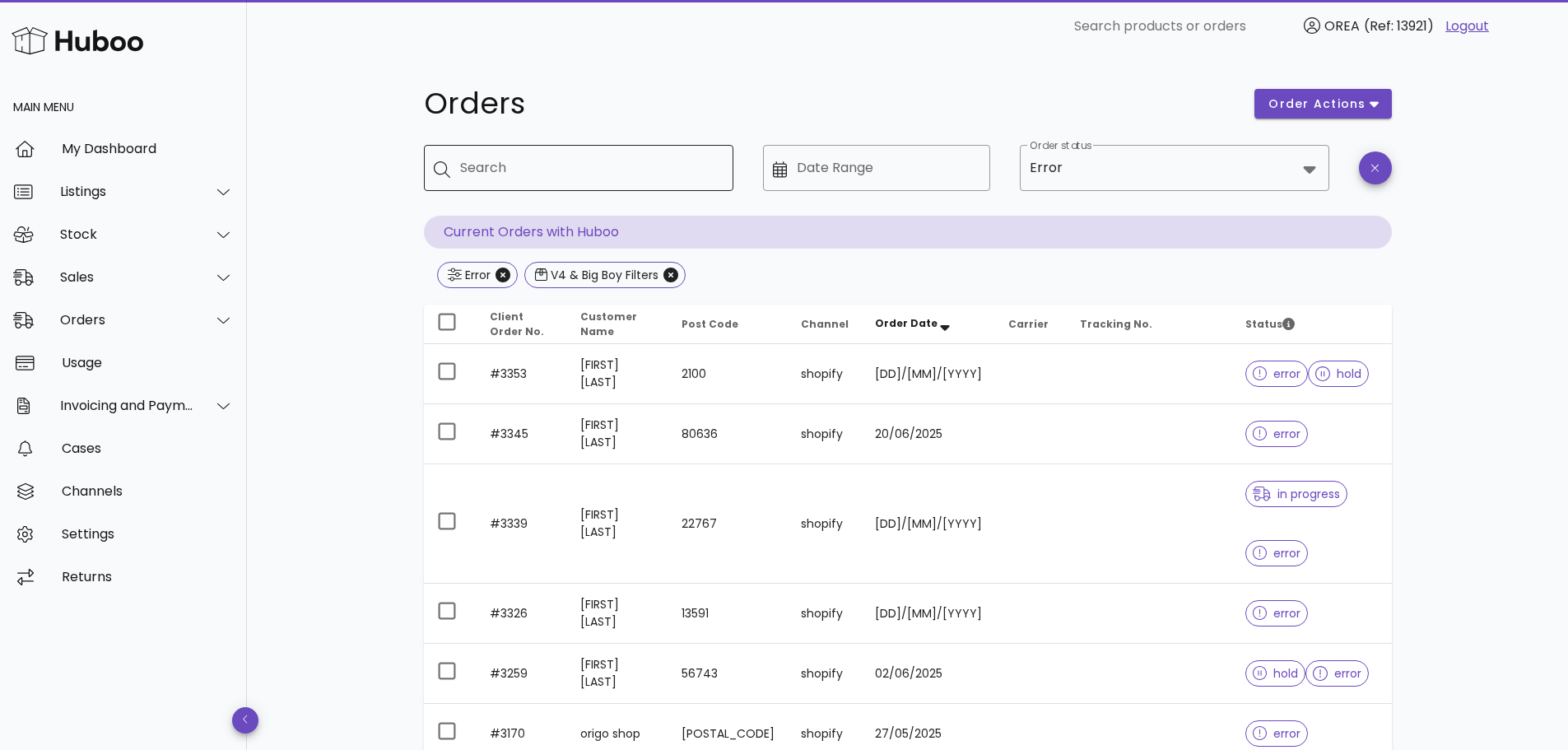 click at bounding box center (447, 168) 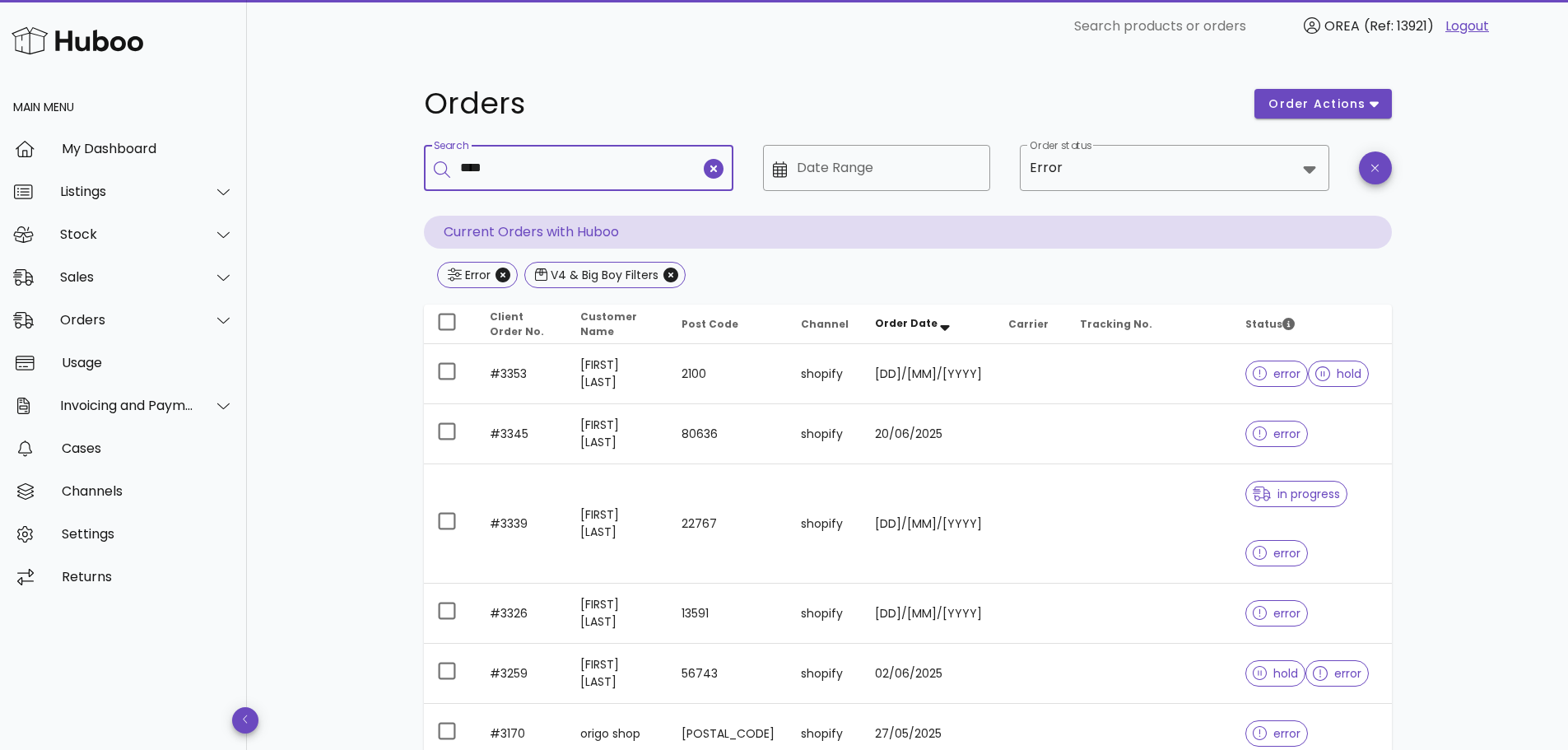 type on "****" 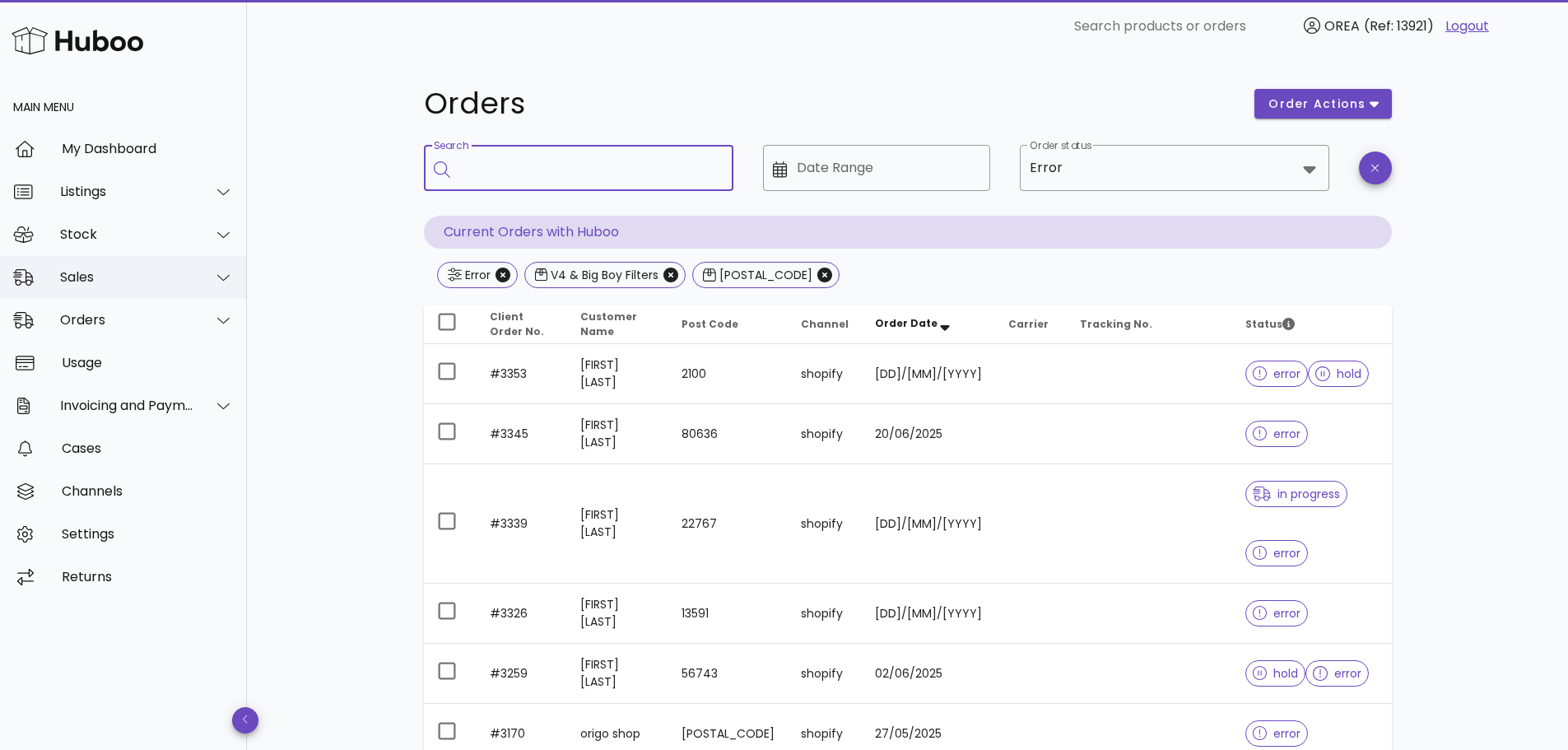 click on "Sales" at bounding box center [127, 277] 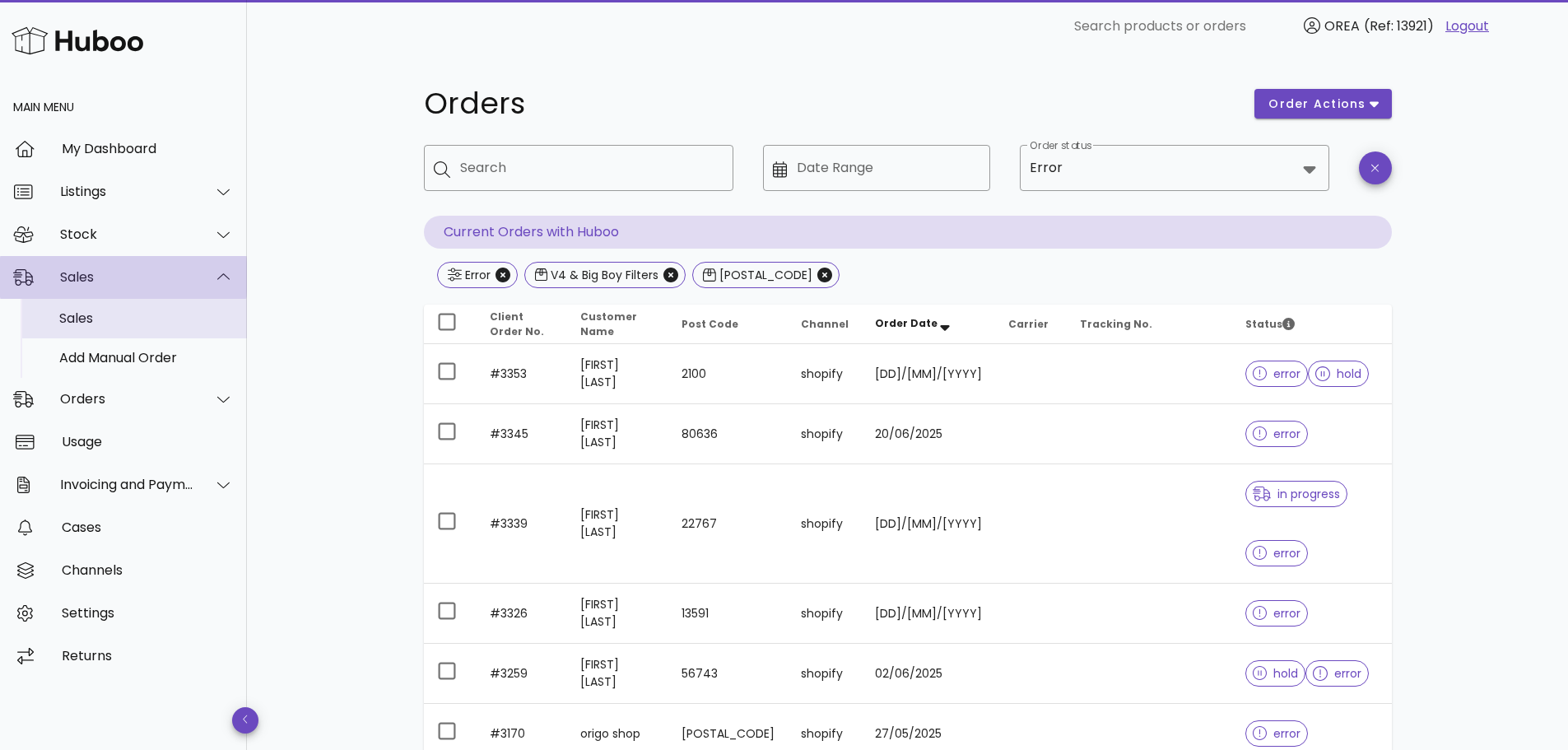 click on "Sales" at bounding box center (147, 318) 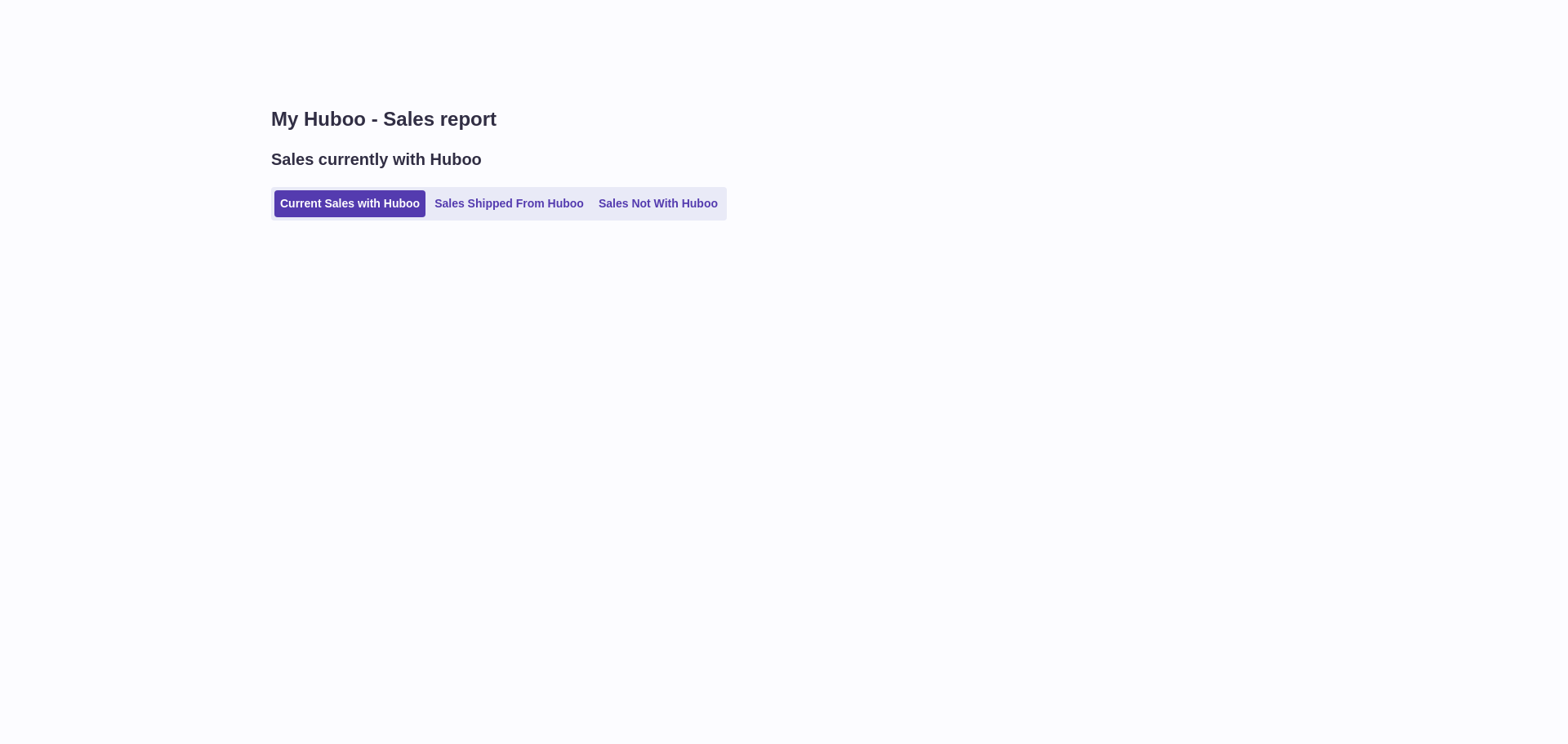 scroll, scrollTop: 0, scrollLeft: 0, axis: both 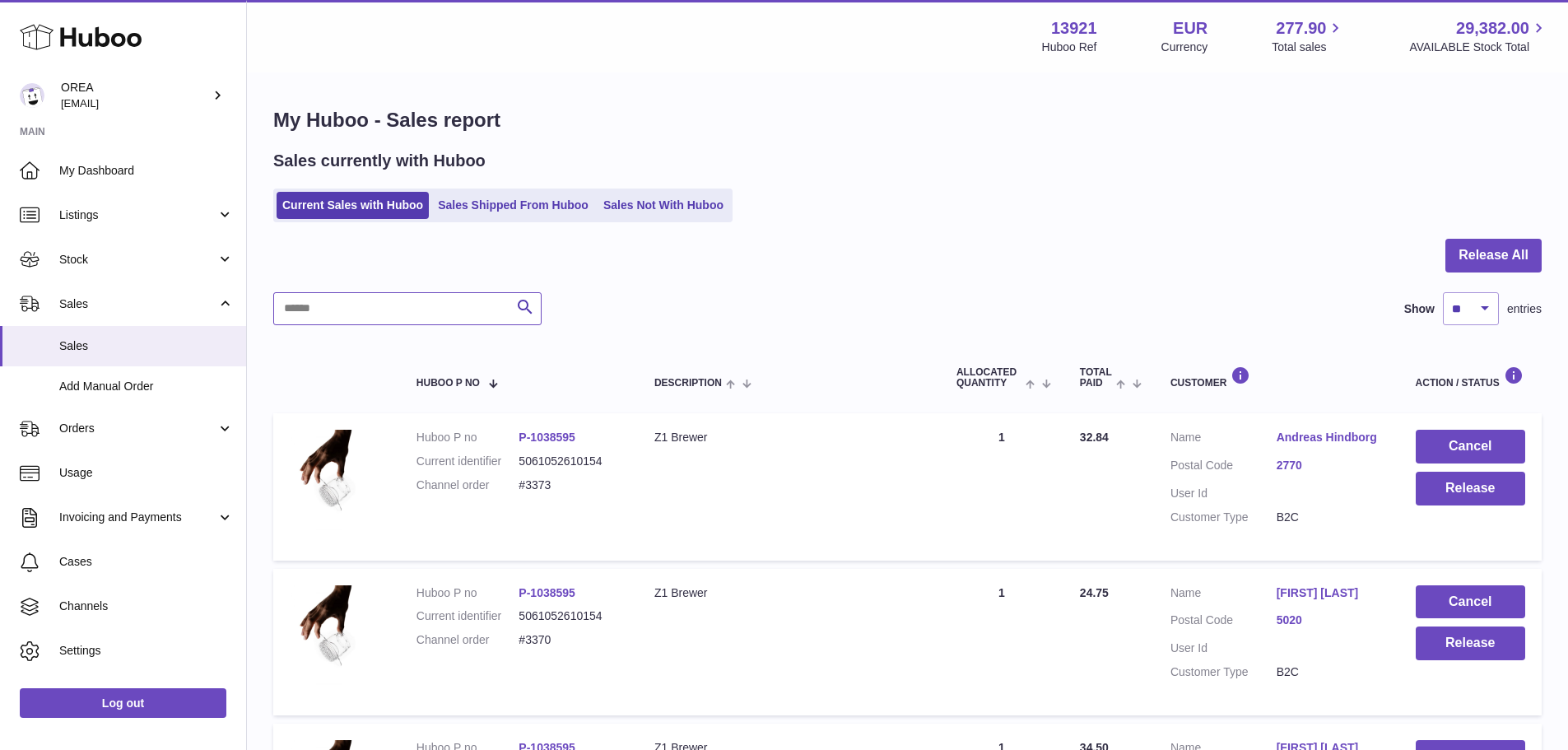 click at bounding box center [407, 309] 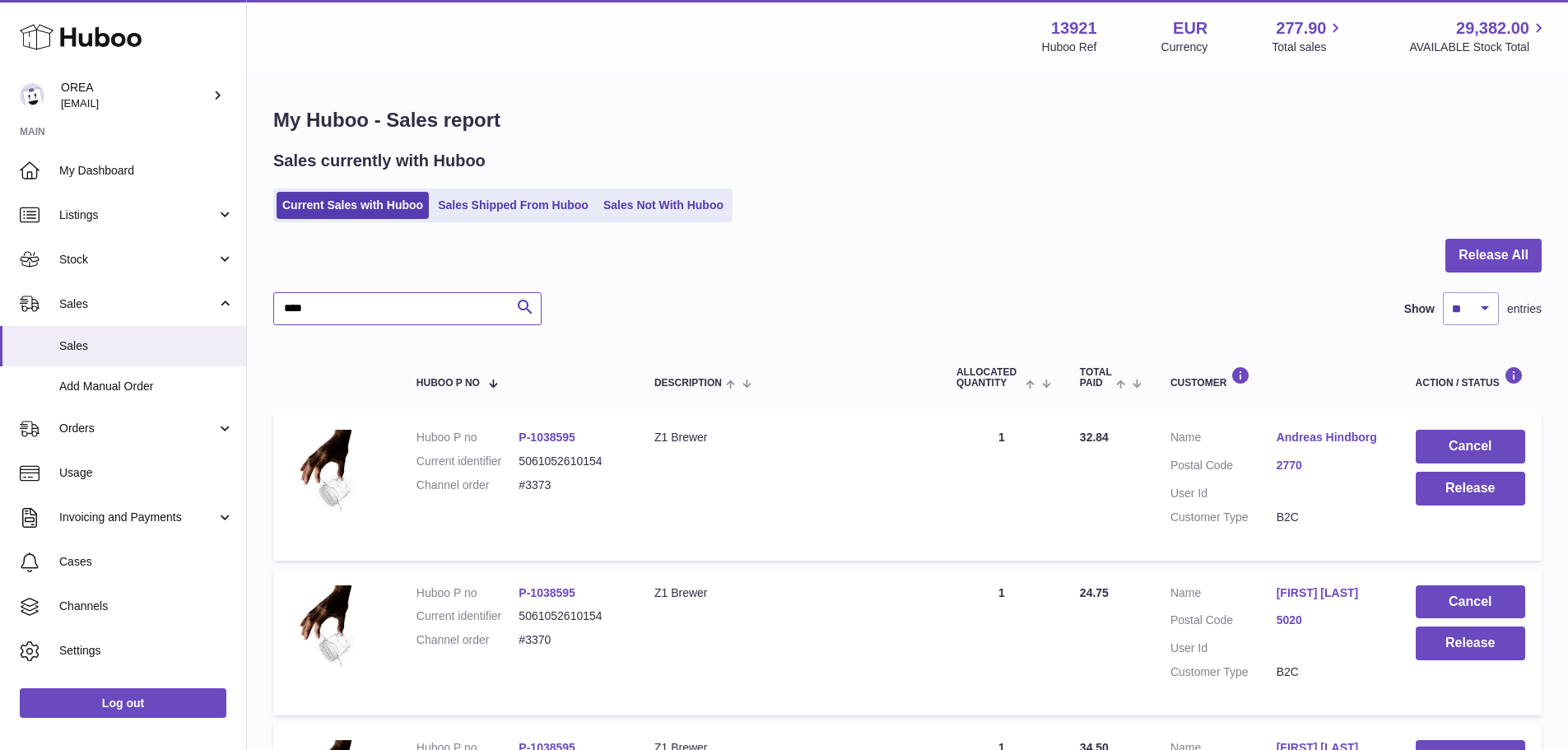 type on "****" 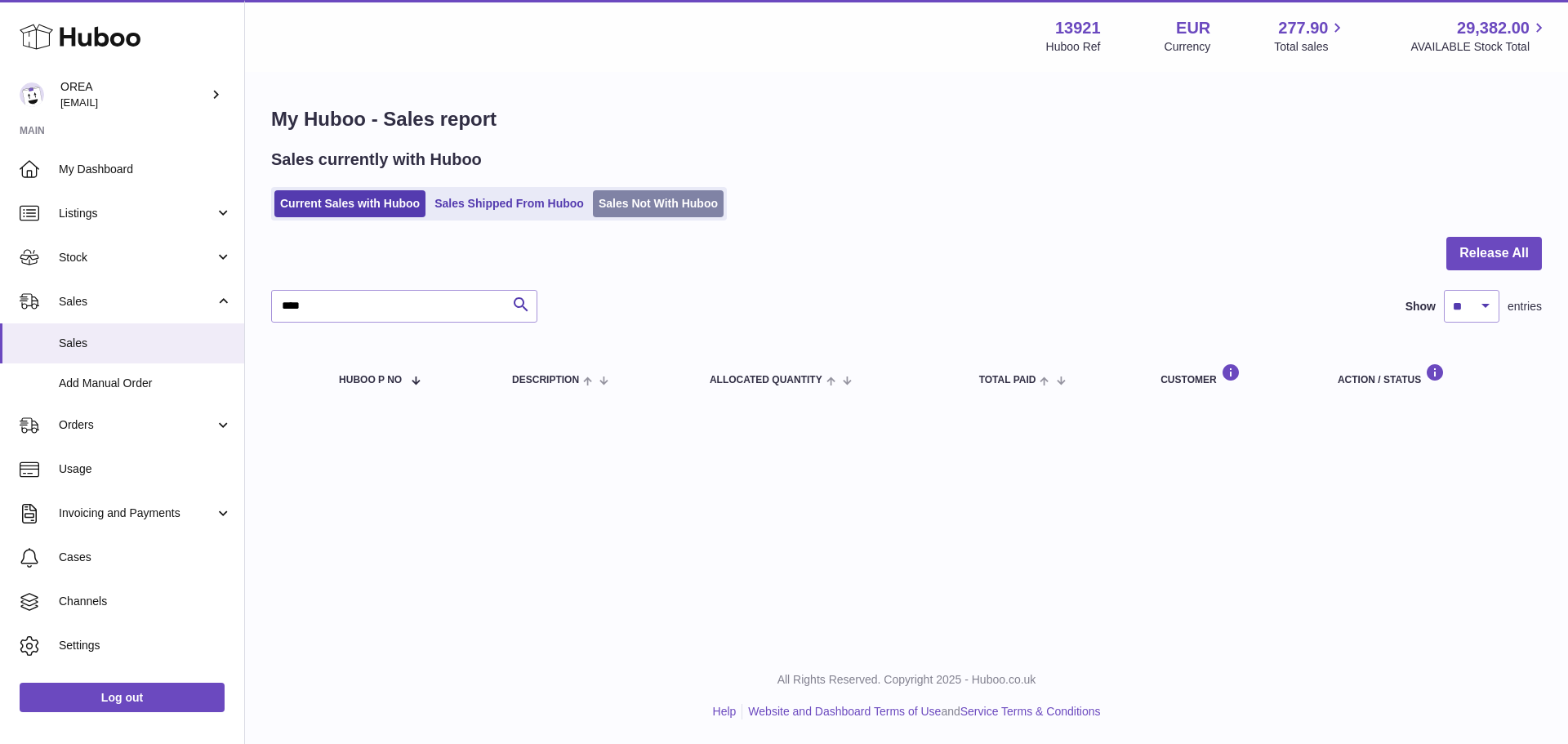 click on "Sales Not With Huboo" at bounding box center (658, 203) 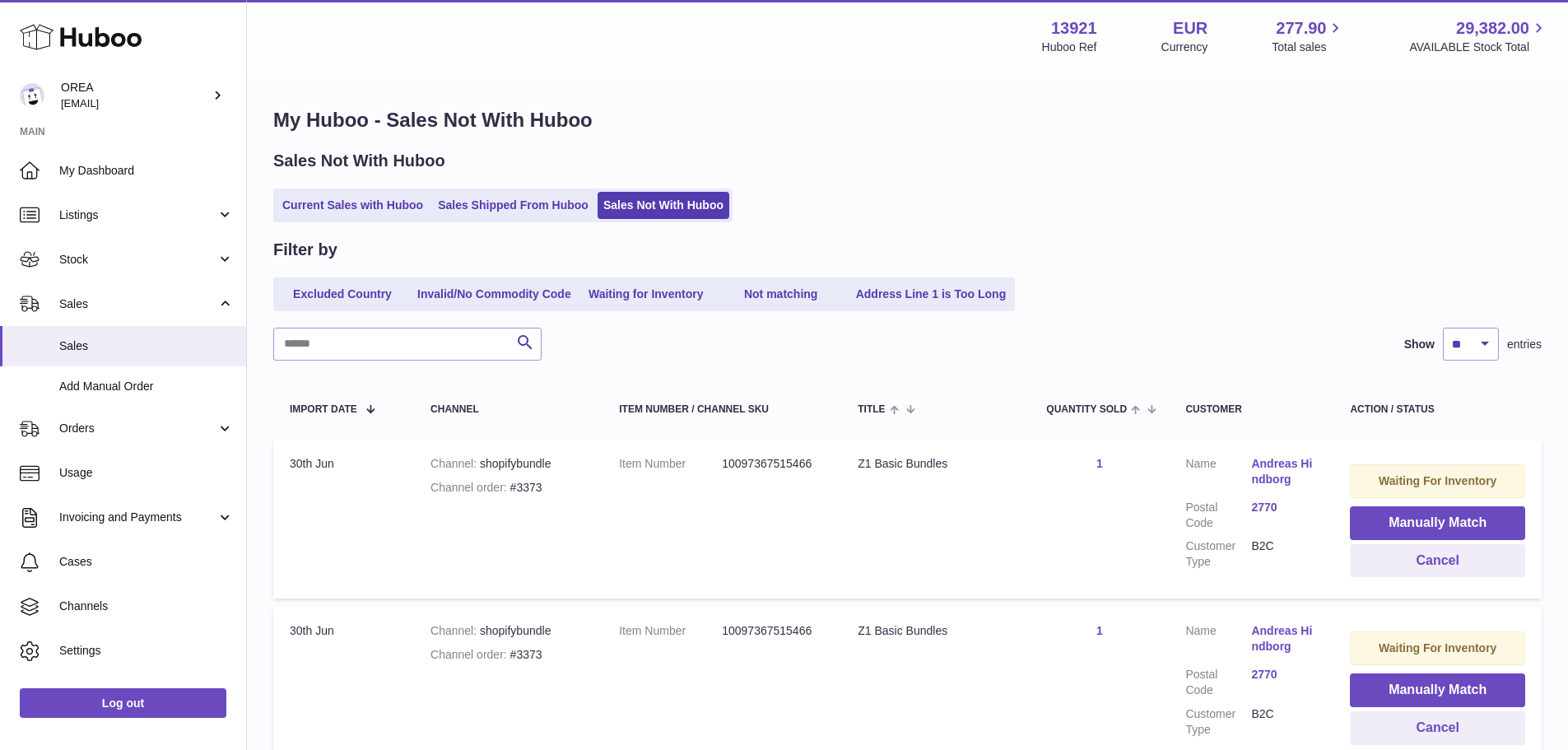 scroll, scrollTop: 0, scrollLeft: 0, axis: both 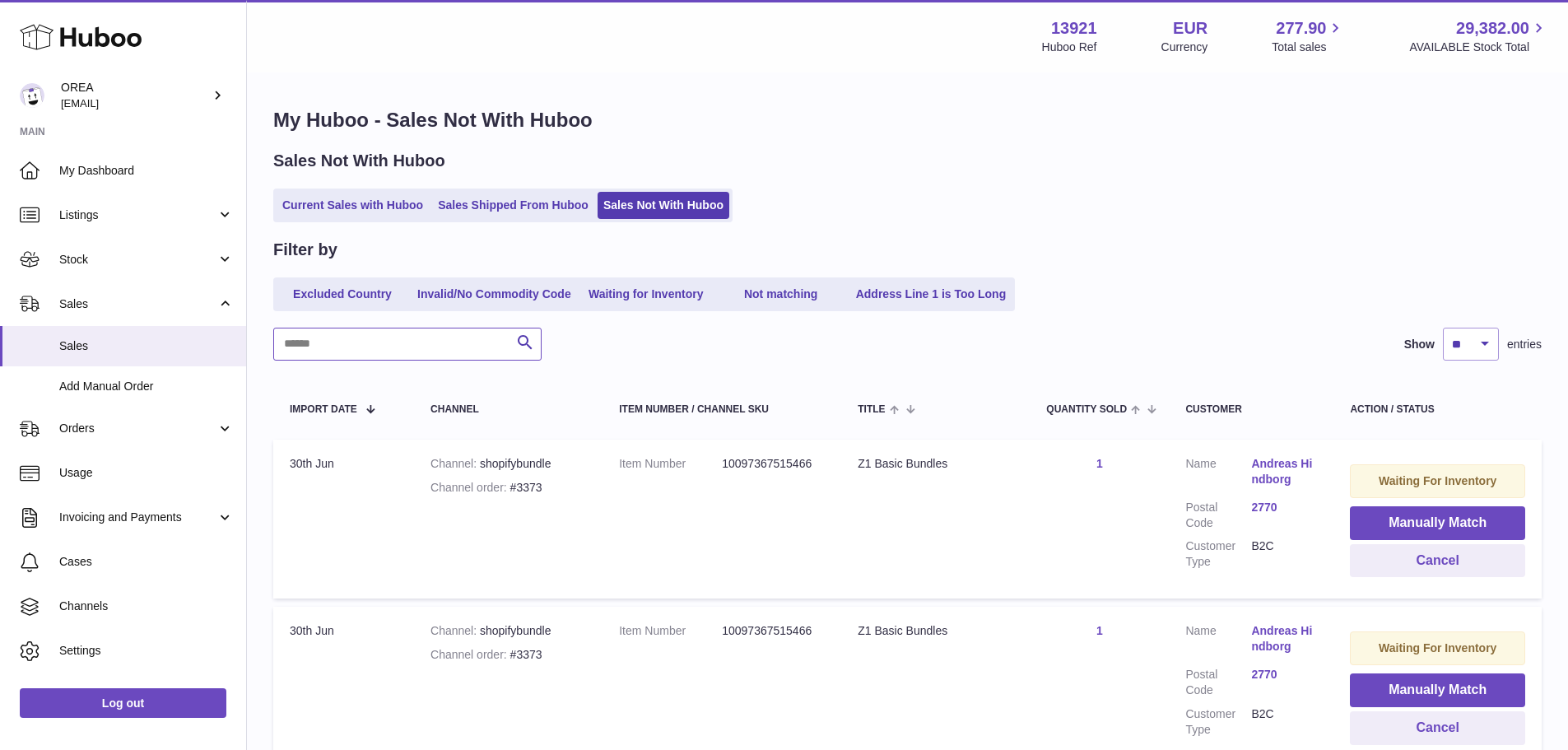 click at bounding box center (407, 344) 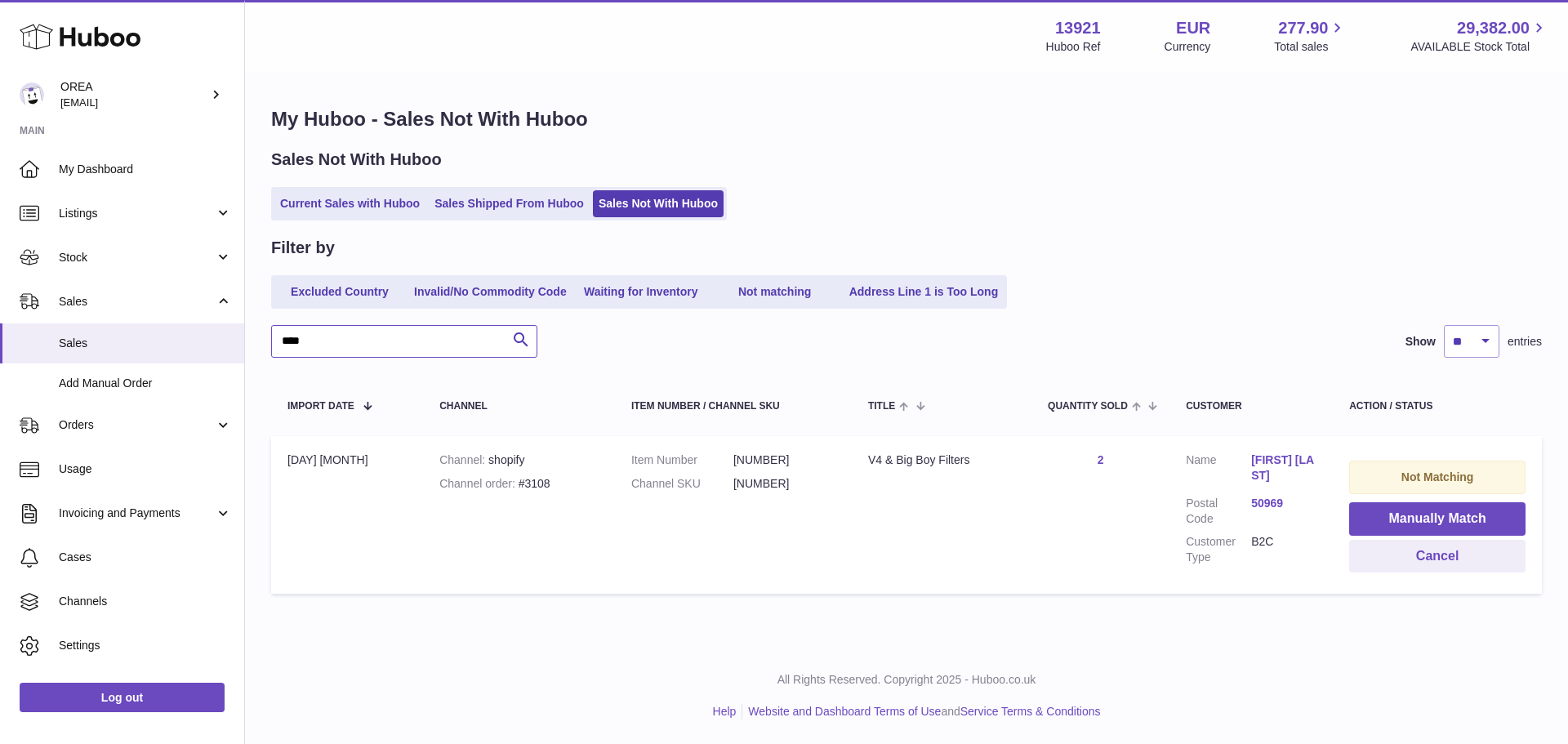 type on "****" 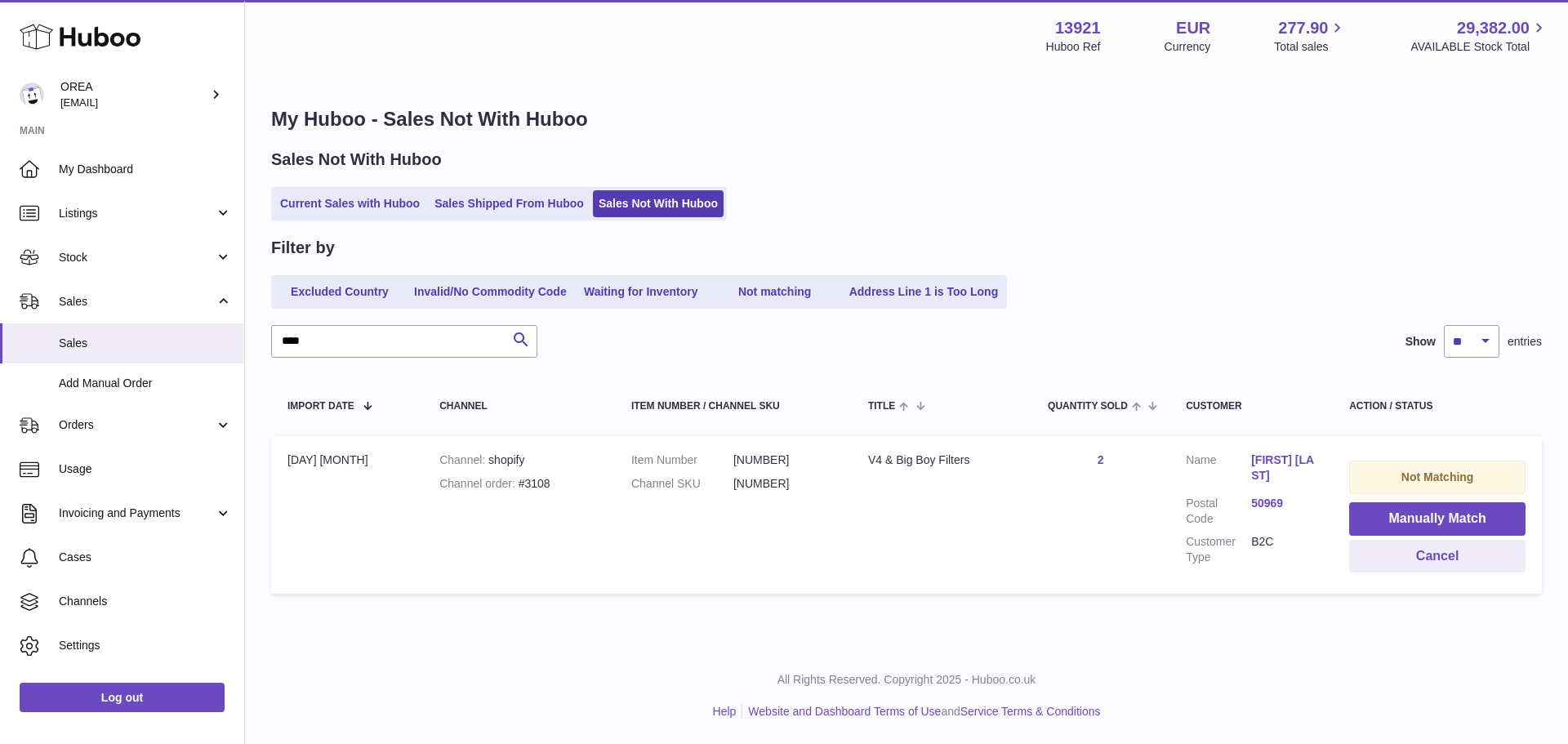 click on "Channel order #[NUMBER]" at bounding box center [519, 483] 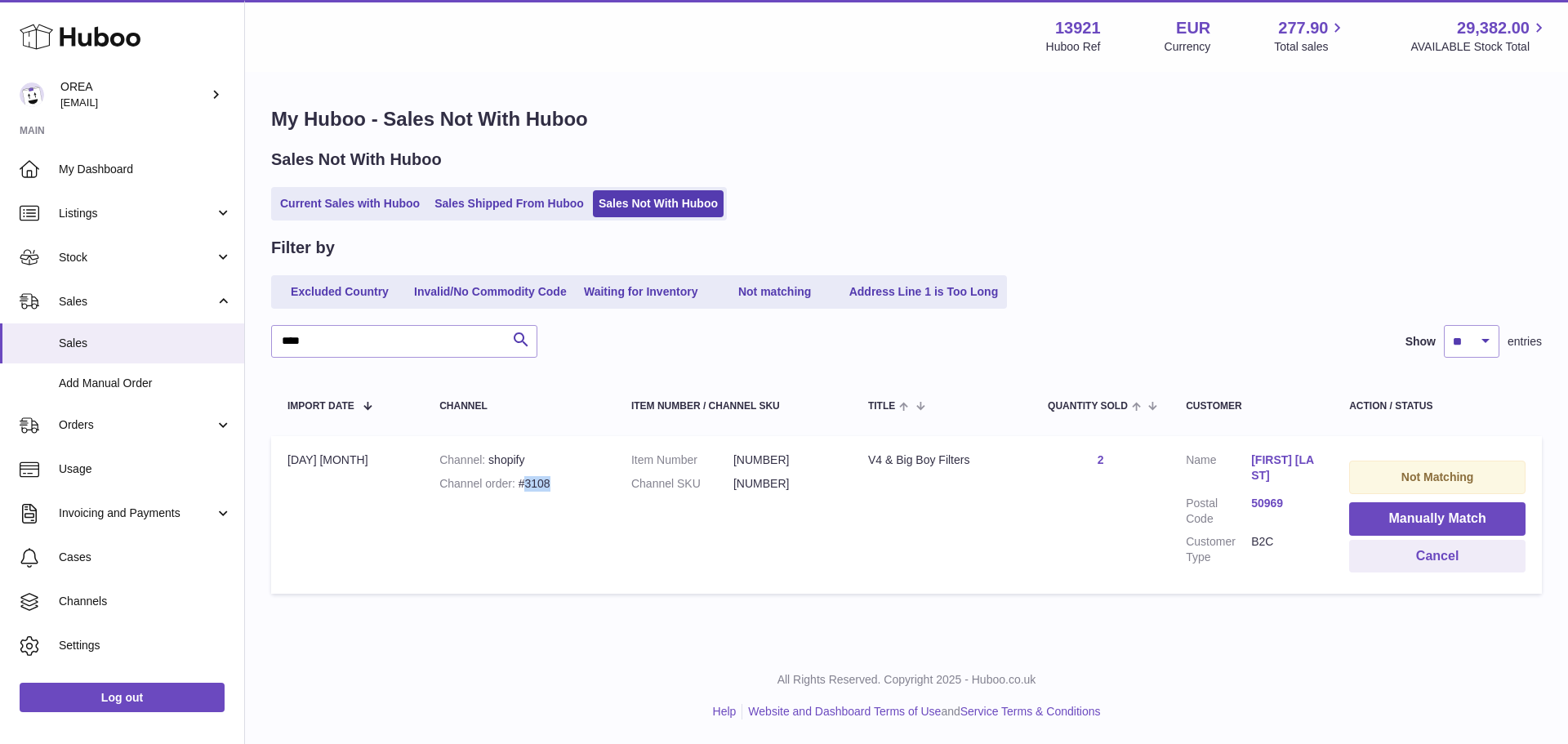 click on "Channel order #[NUMBER]" at bounding box center [519, 483] 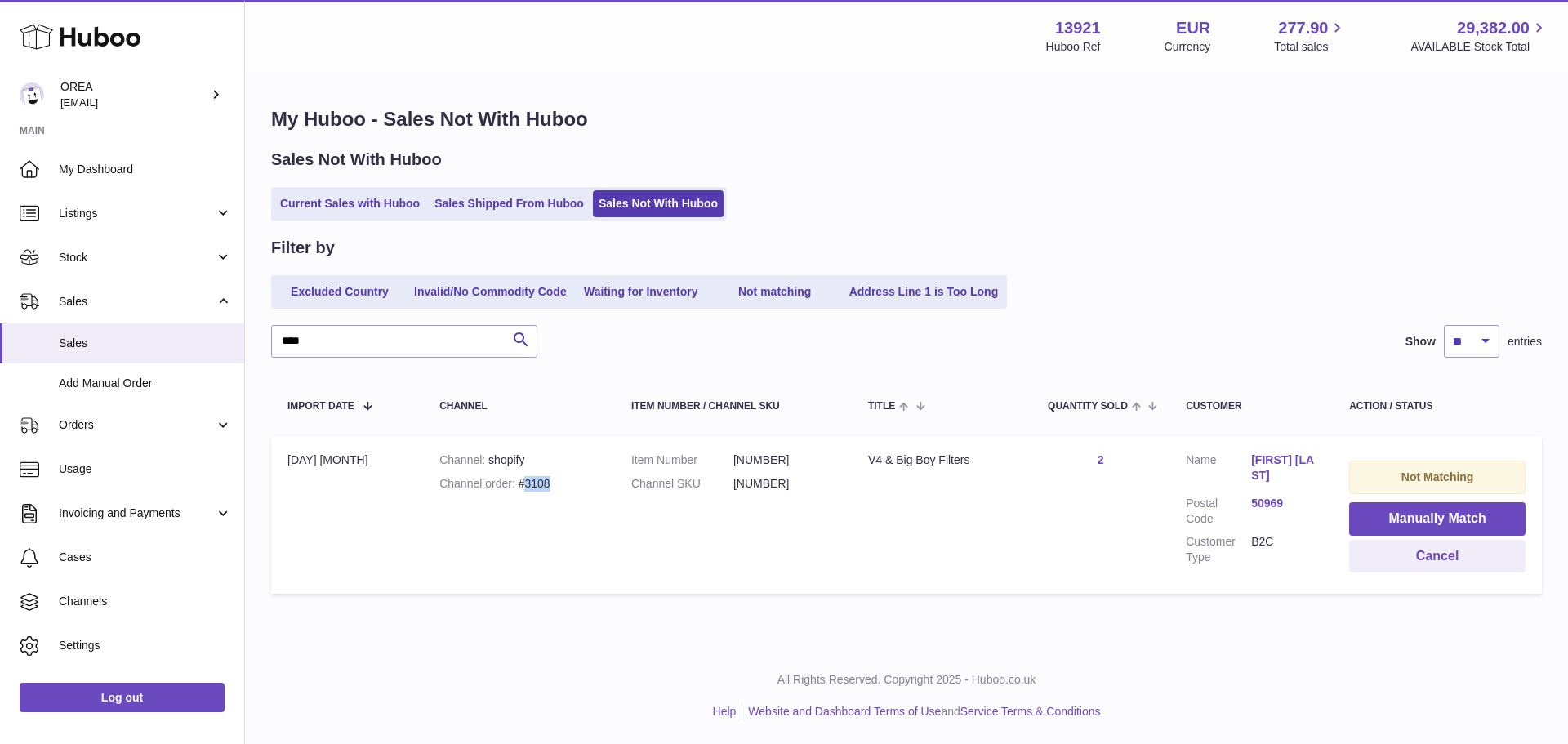 copy on "3108" 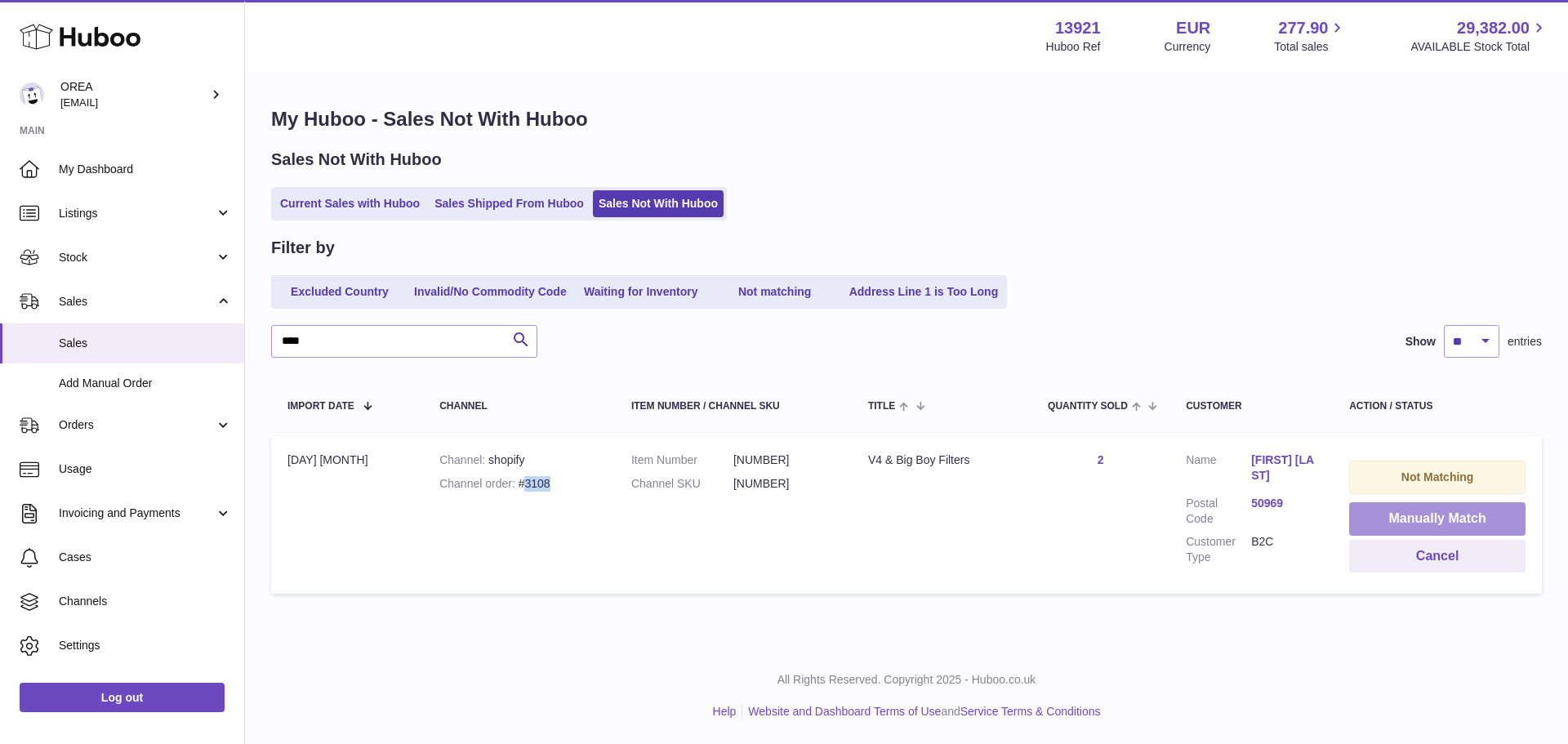 click on "Manually Match" at bounding box center [1437, 519] 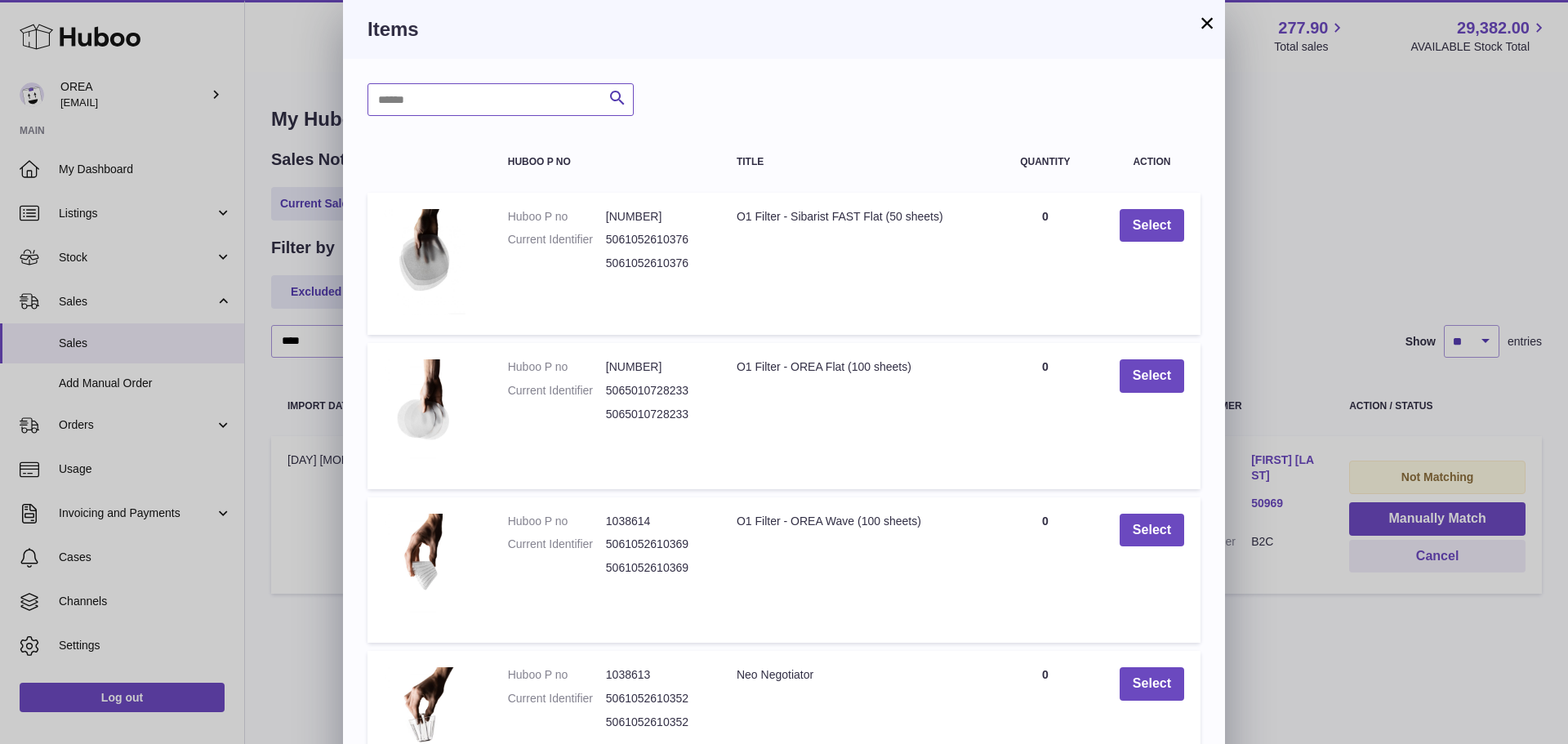 click at bounding box center (501, 100) 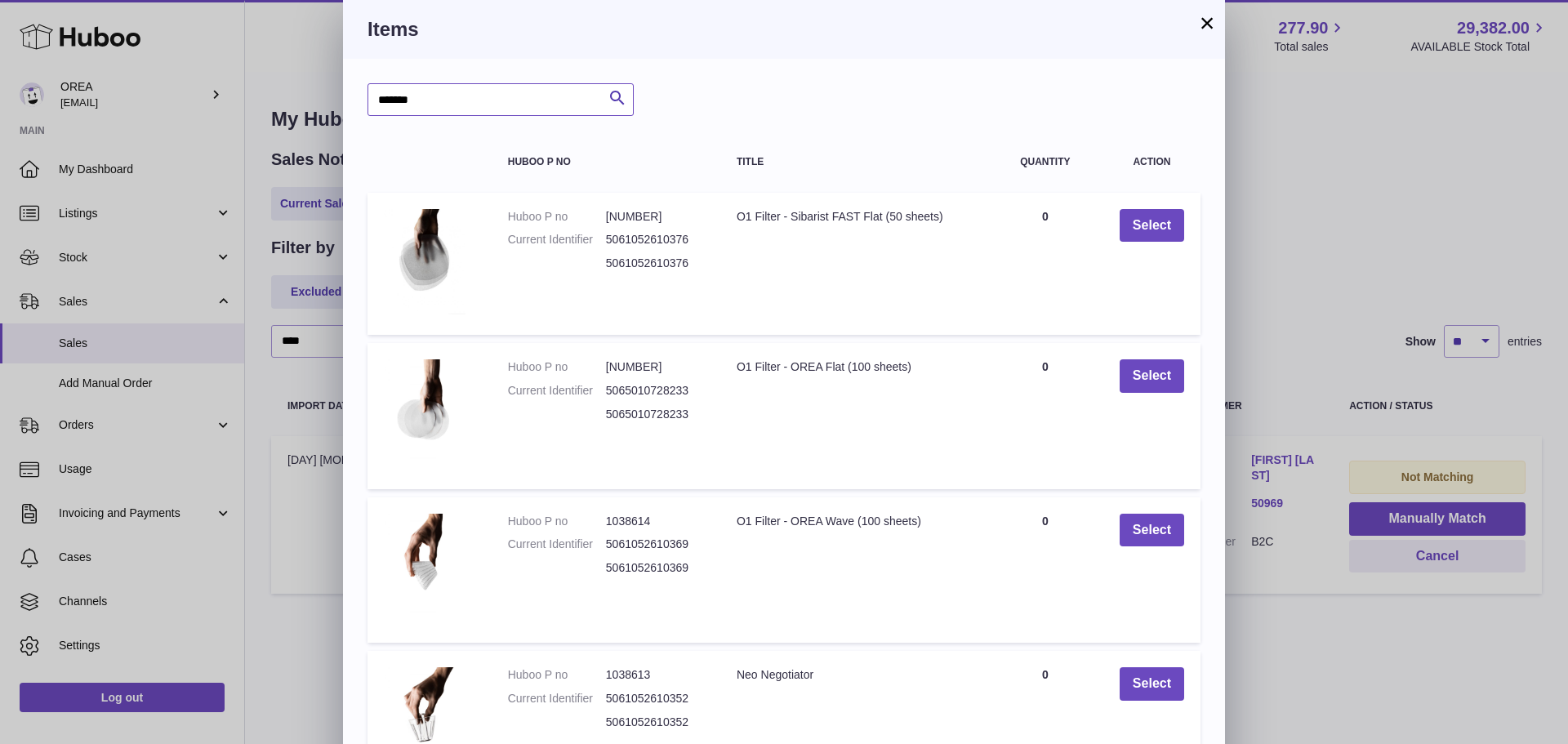 type on "*******" 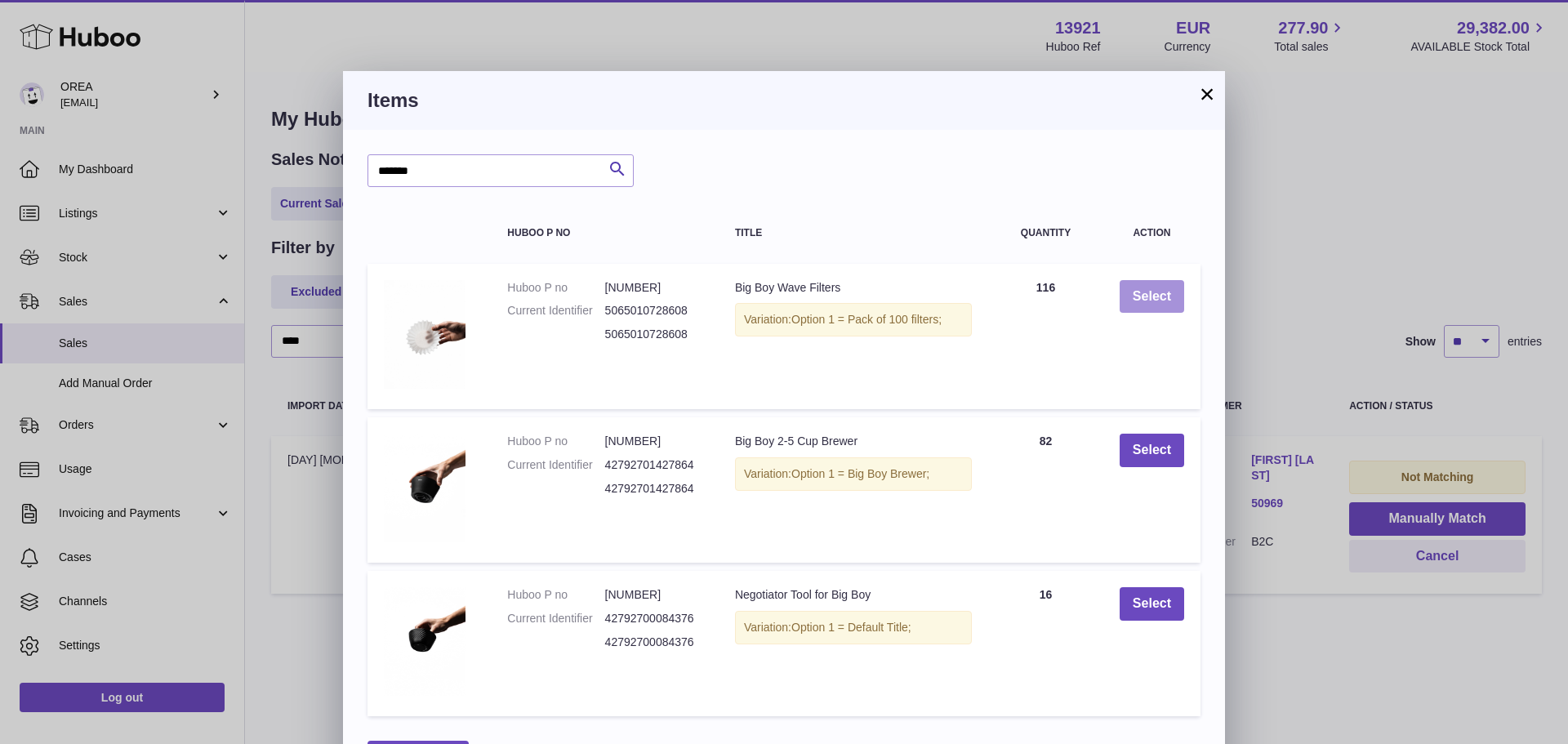click on "Select" at bounding box center (1152, 296) 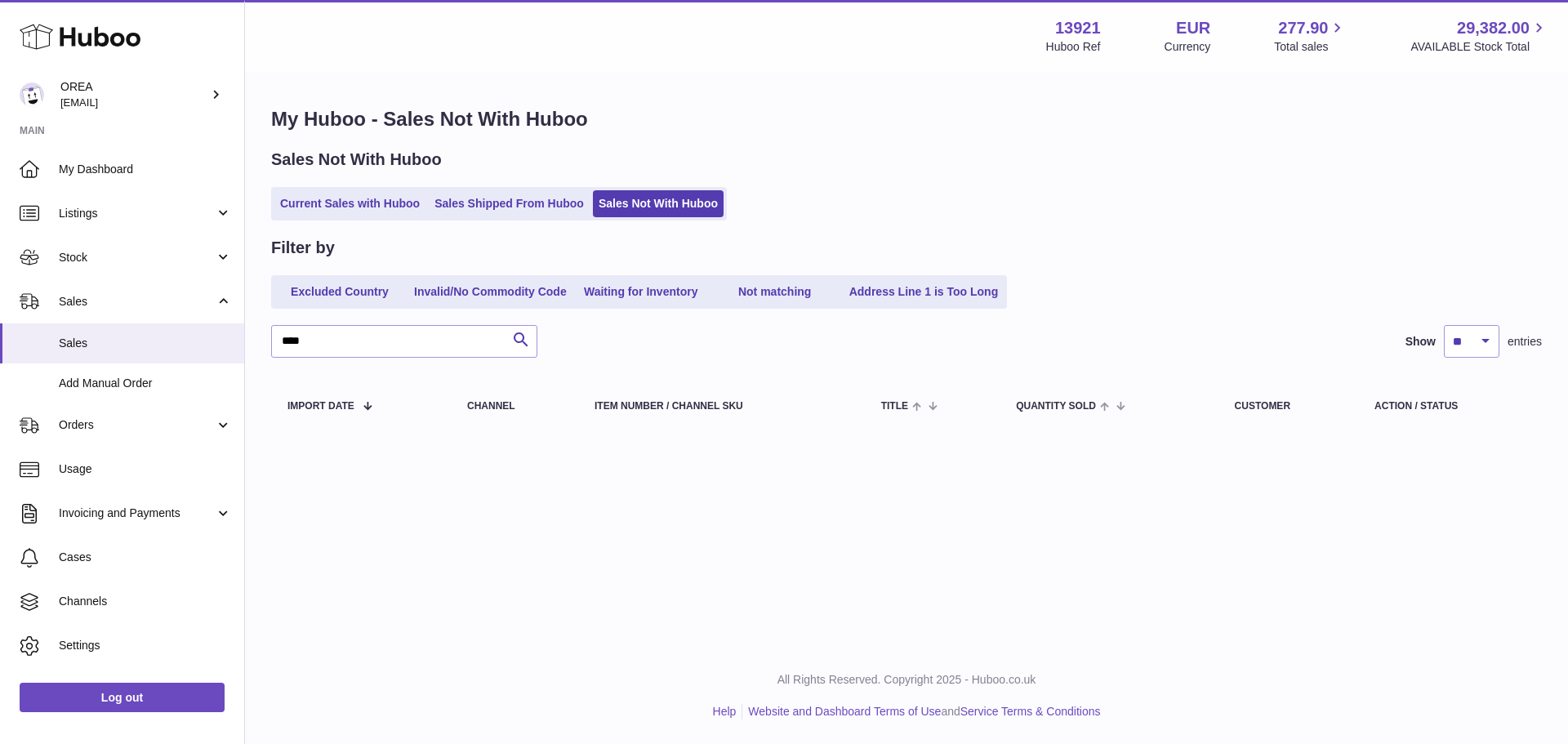 click on "Filter by   Excluded Country Invalid/No Commodity Code Waiting for Inventory Not matching Address Line 1 is Too Long   ****     Search
Show
** ** ** ***
entries
Import date
Channel
Item Number / Channel SKU
Title       Quantity Sold
Customer
Action / Status" at bounding box center [906, 336] 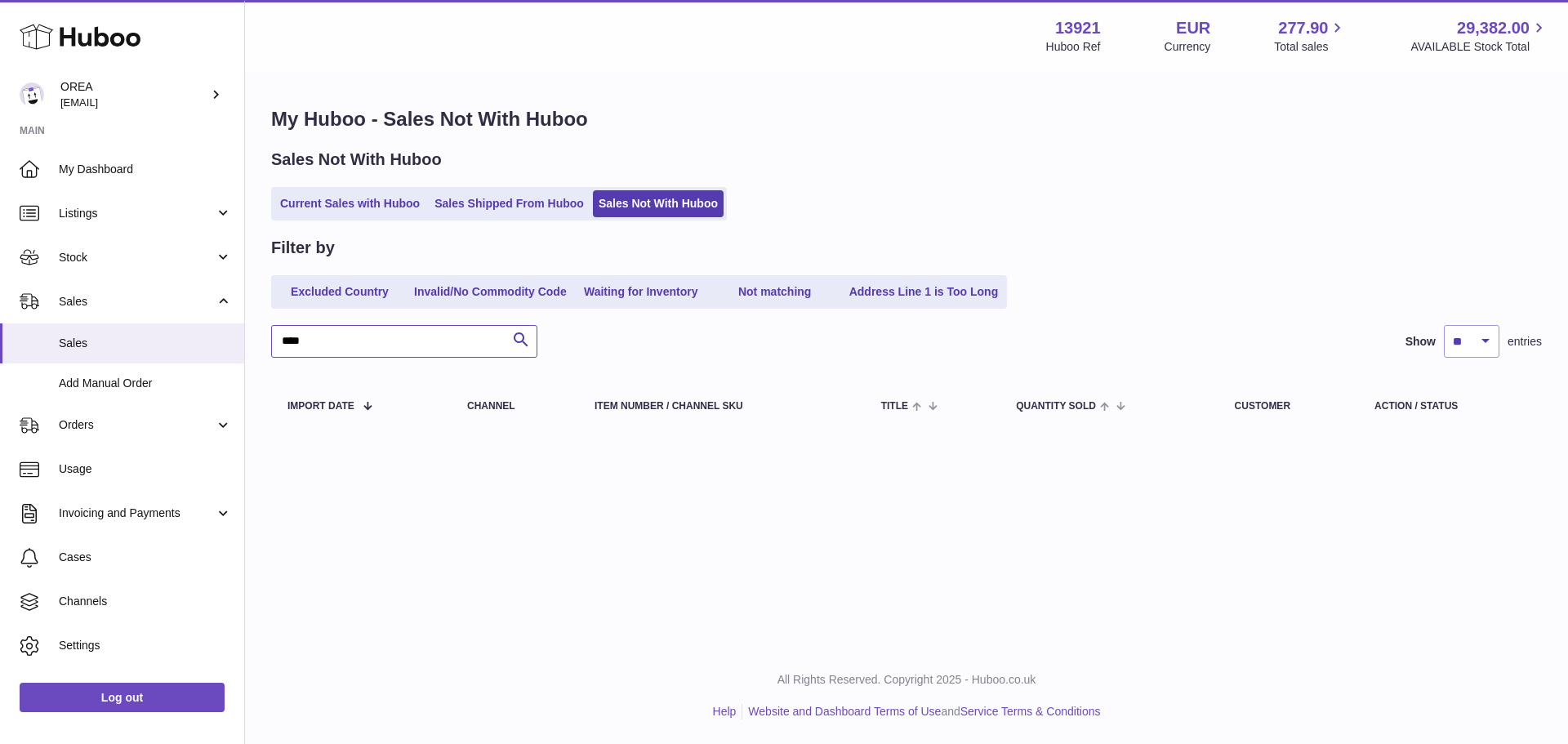 click on "****" at bounding box center (404, 341) 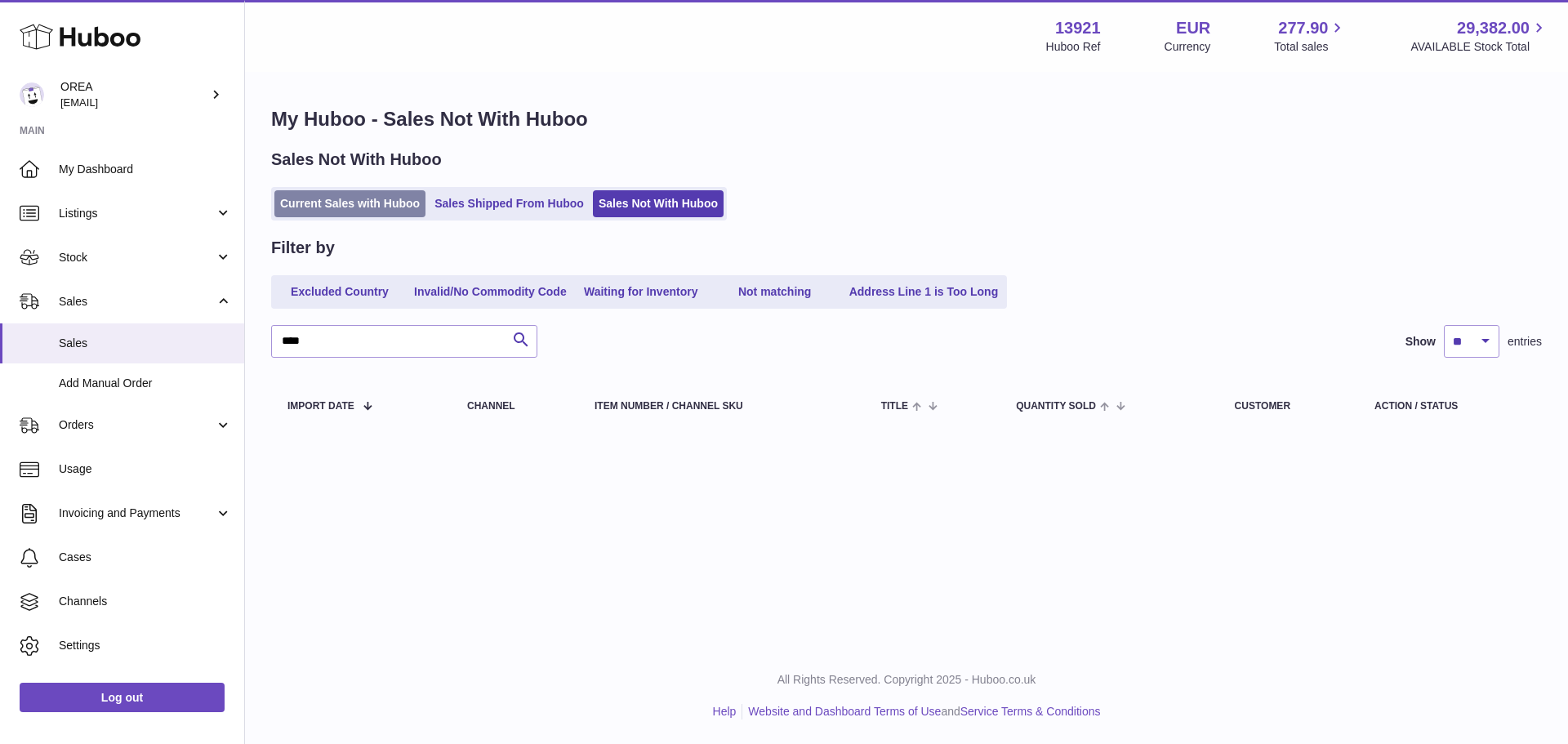 click on "Current Sales with Huboo" at bounding box center [350, 203] 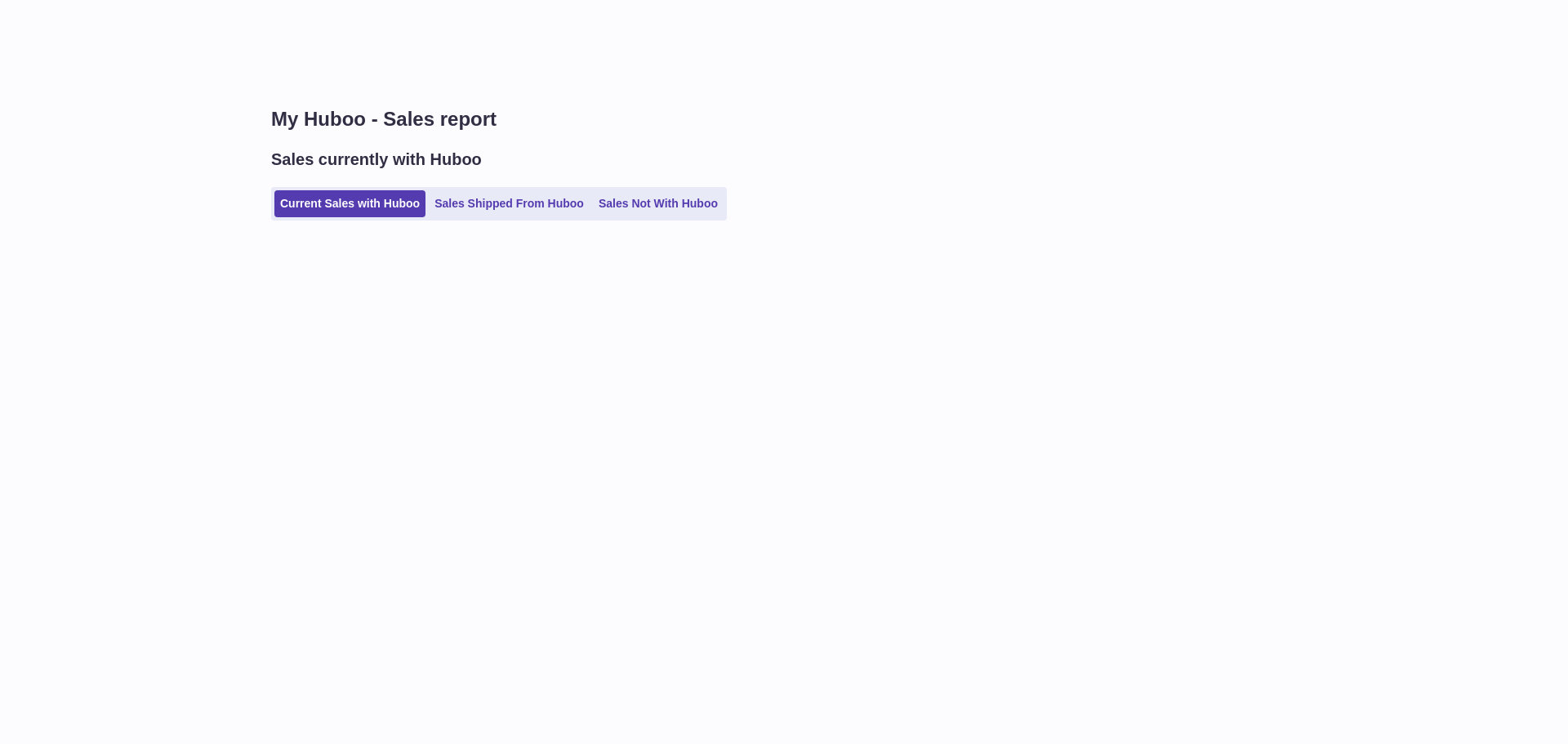 scroll, scrollTop: 0, scrollLeft: 0, axis: both 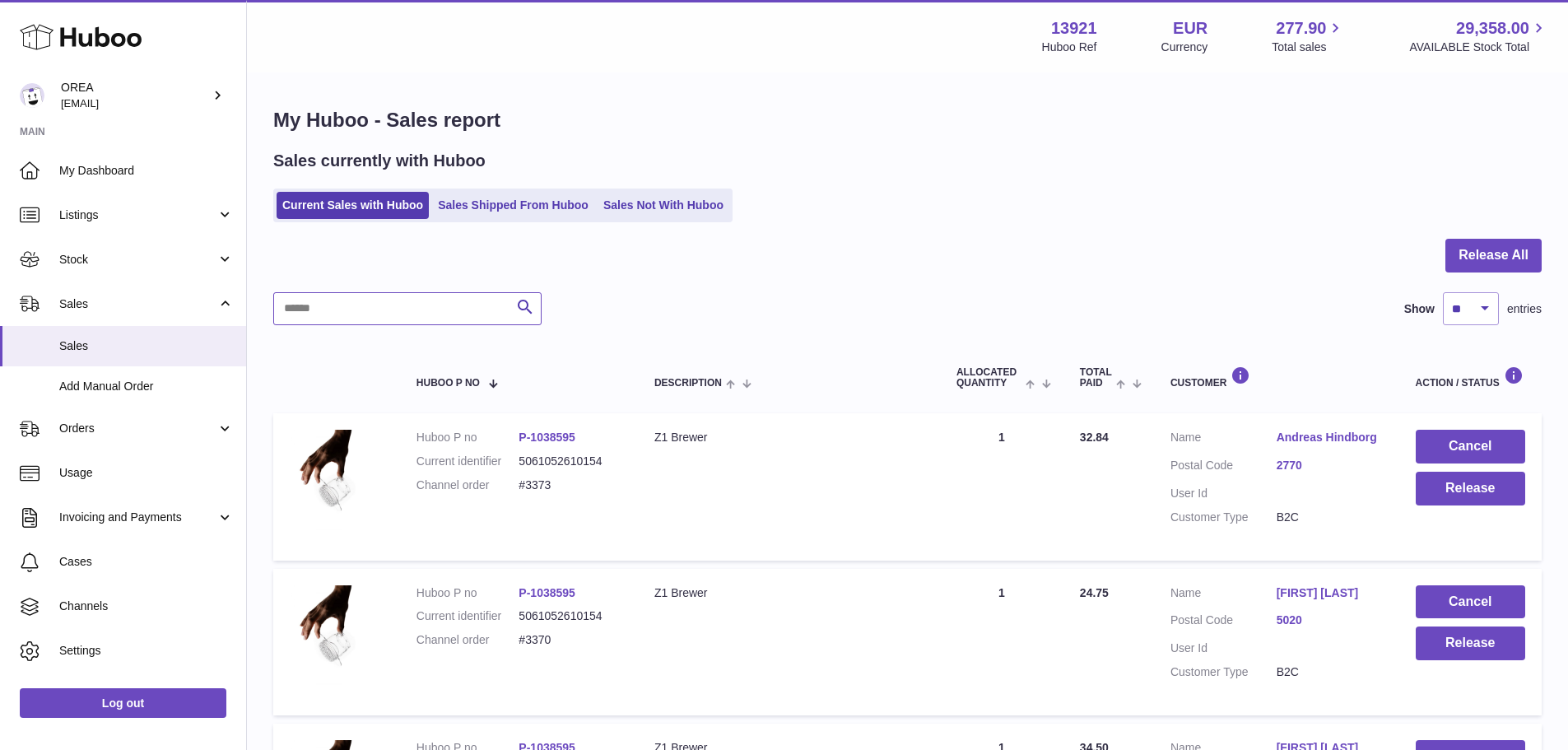 click at bounding box center [407, 309] 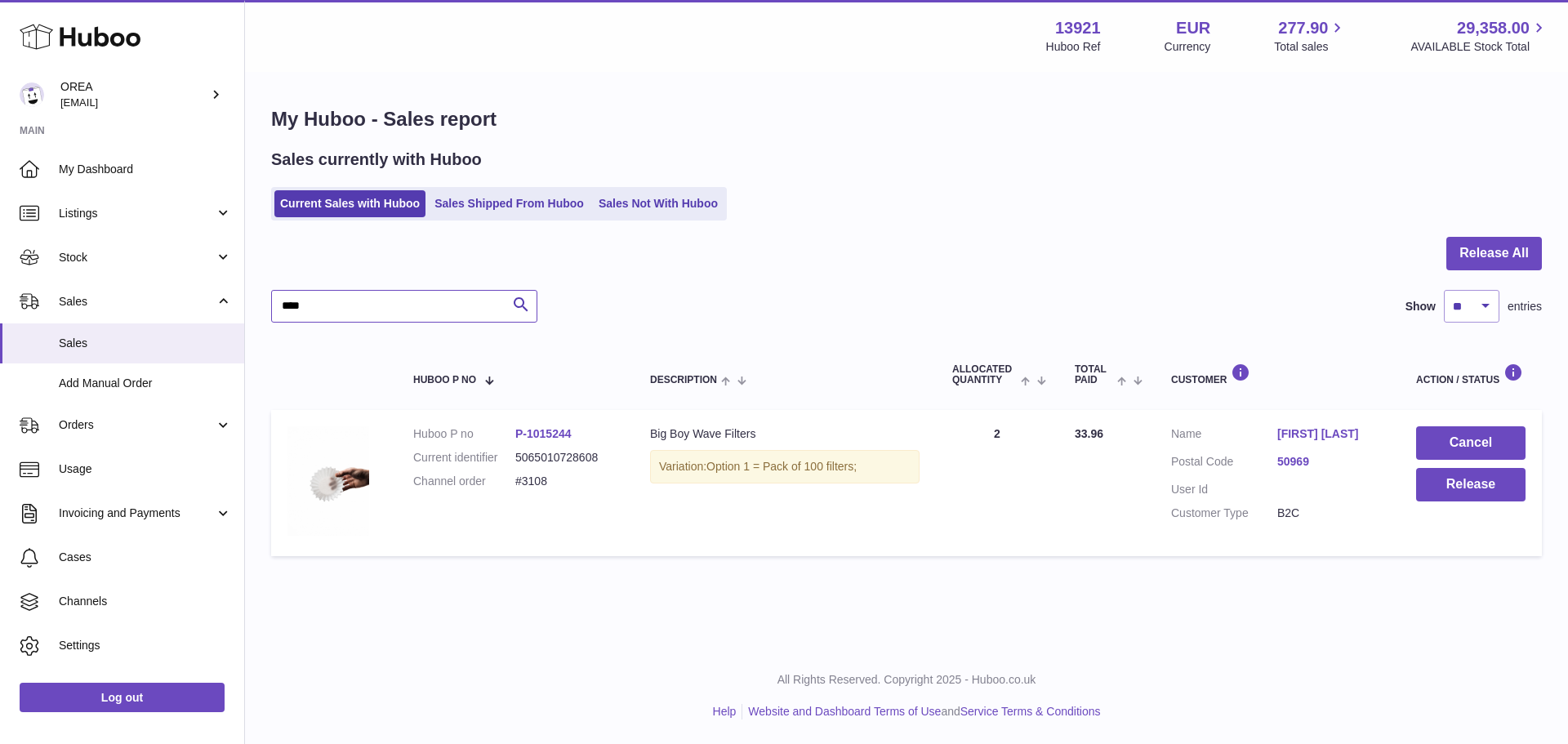 type on "****" 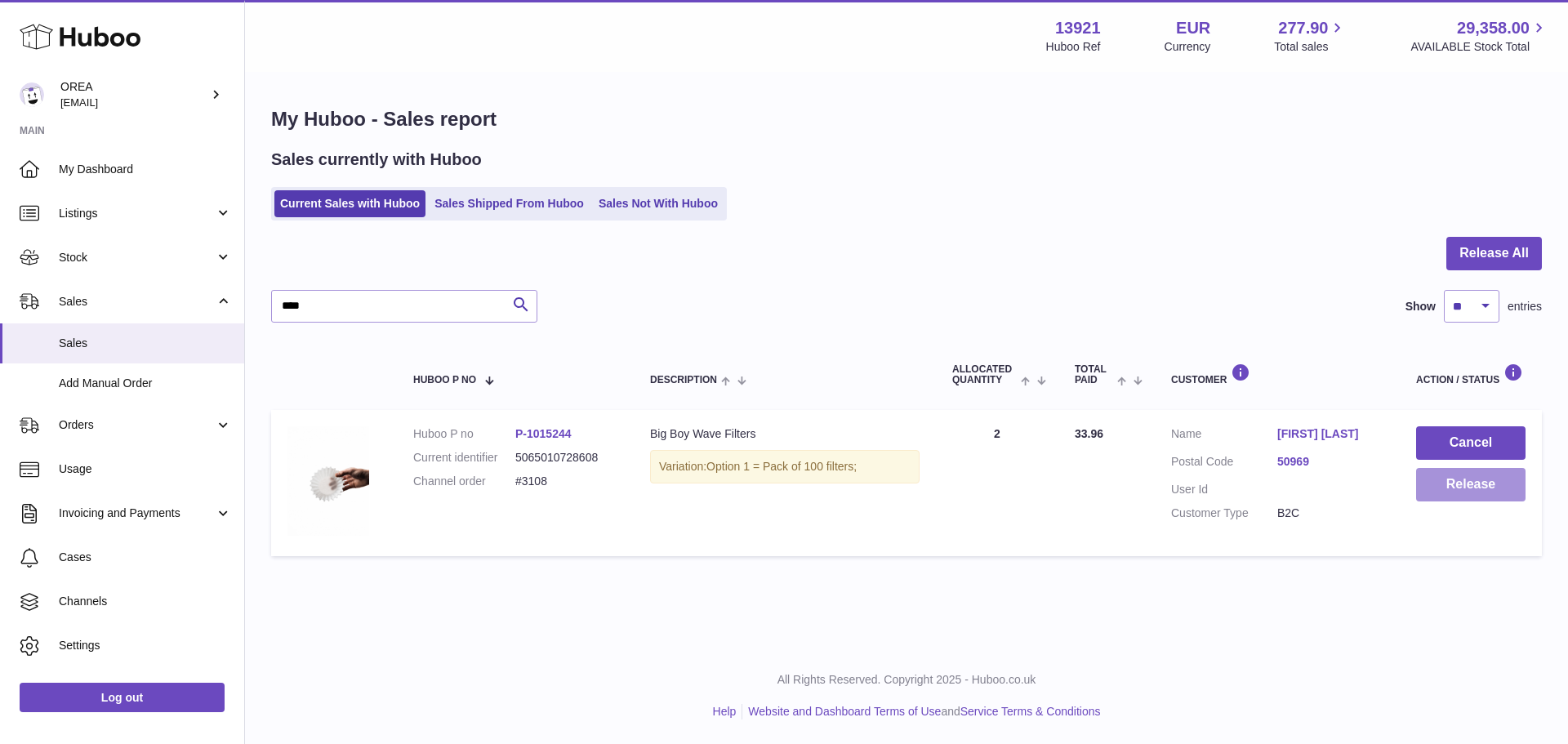 click on "Release" at bounding box center [1471, 484] 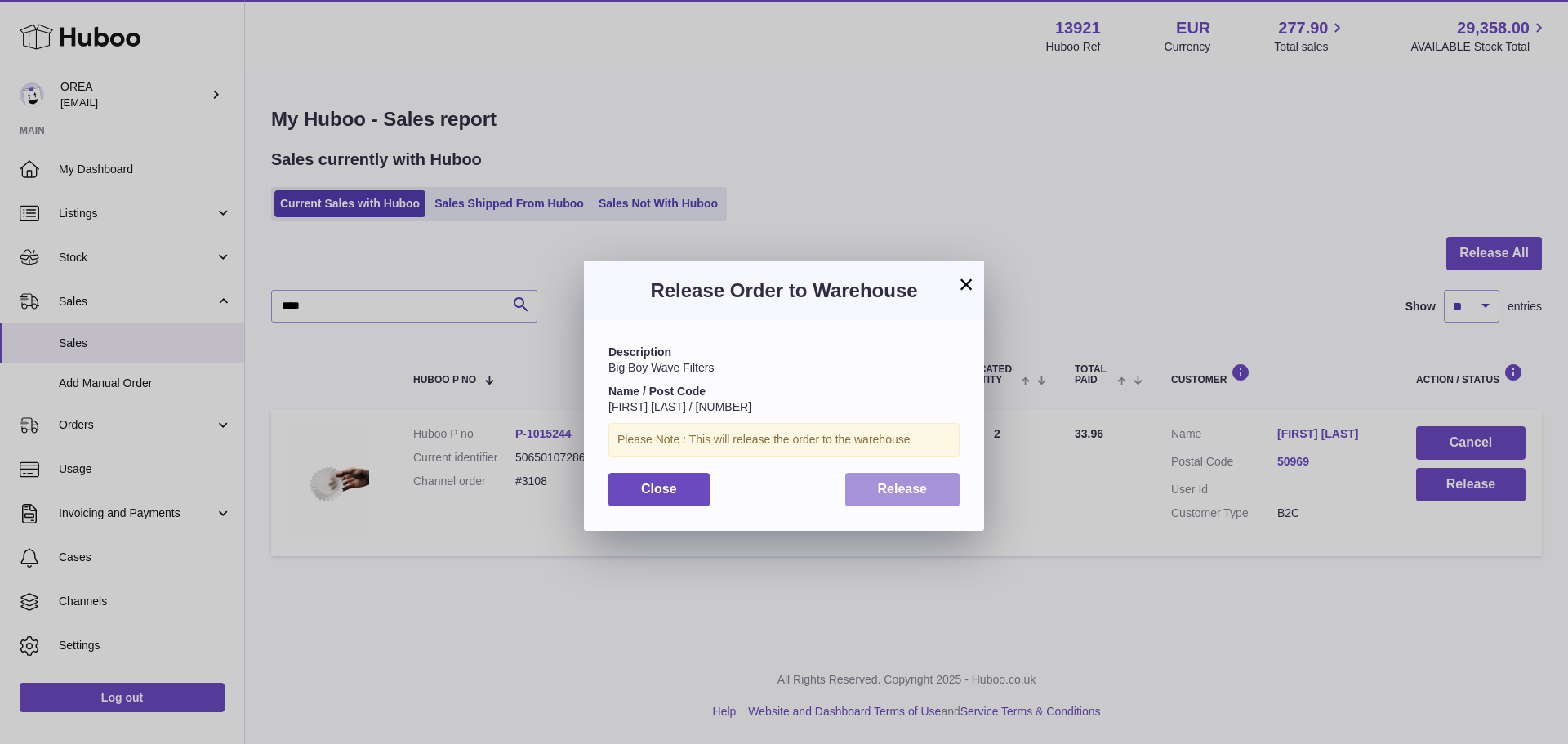 click on "Release" at bounding box center (902, 488) 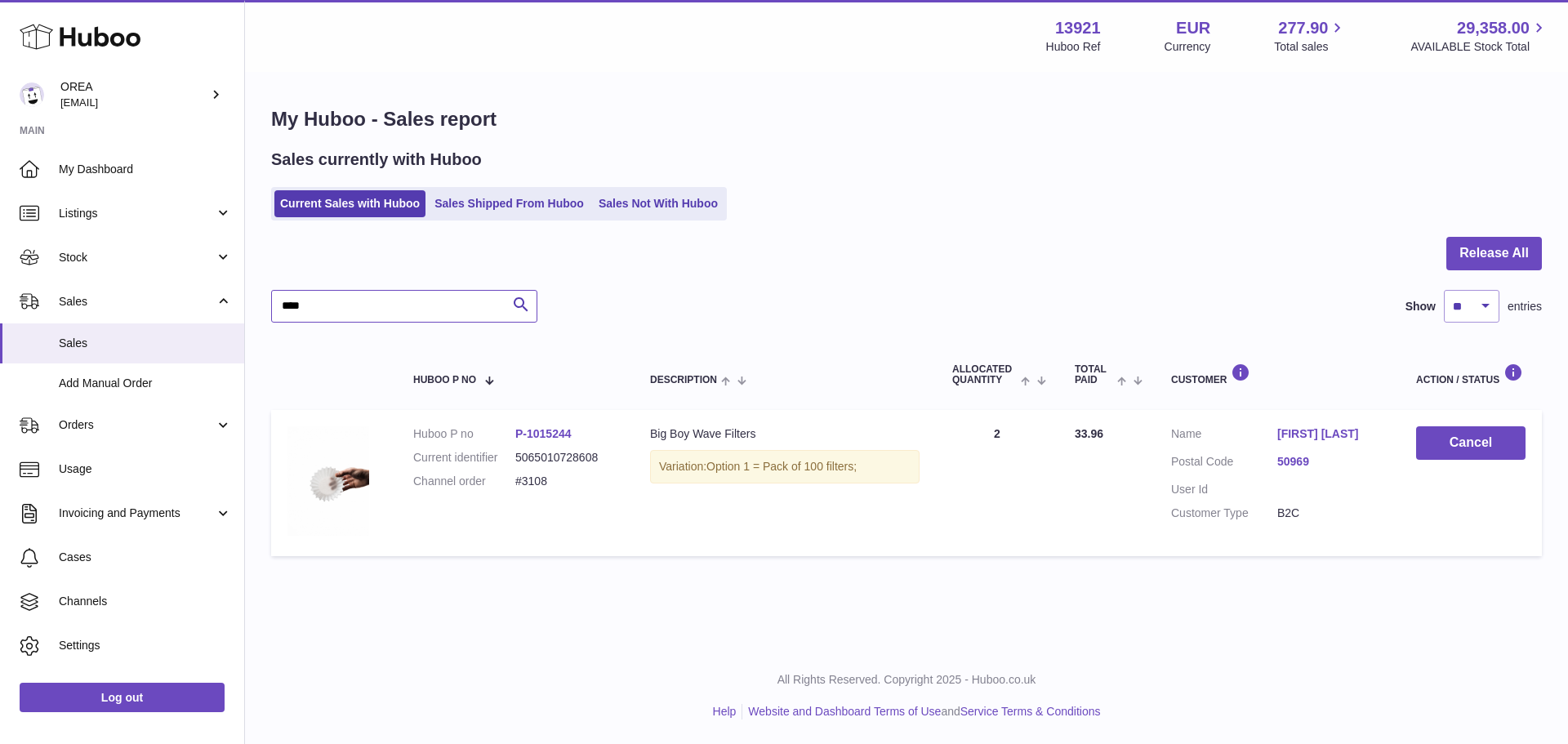 click on "****" at bounding box center [404, 306] 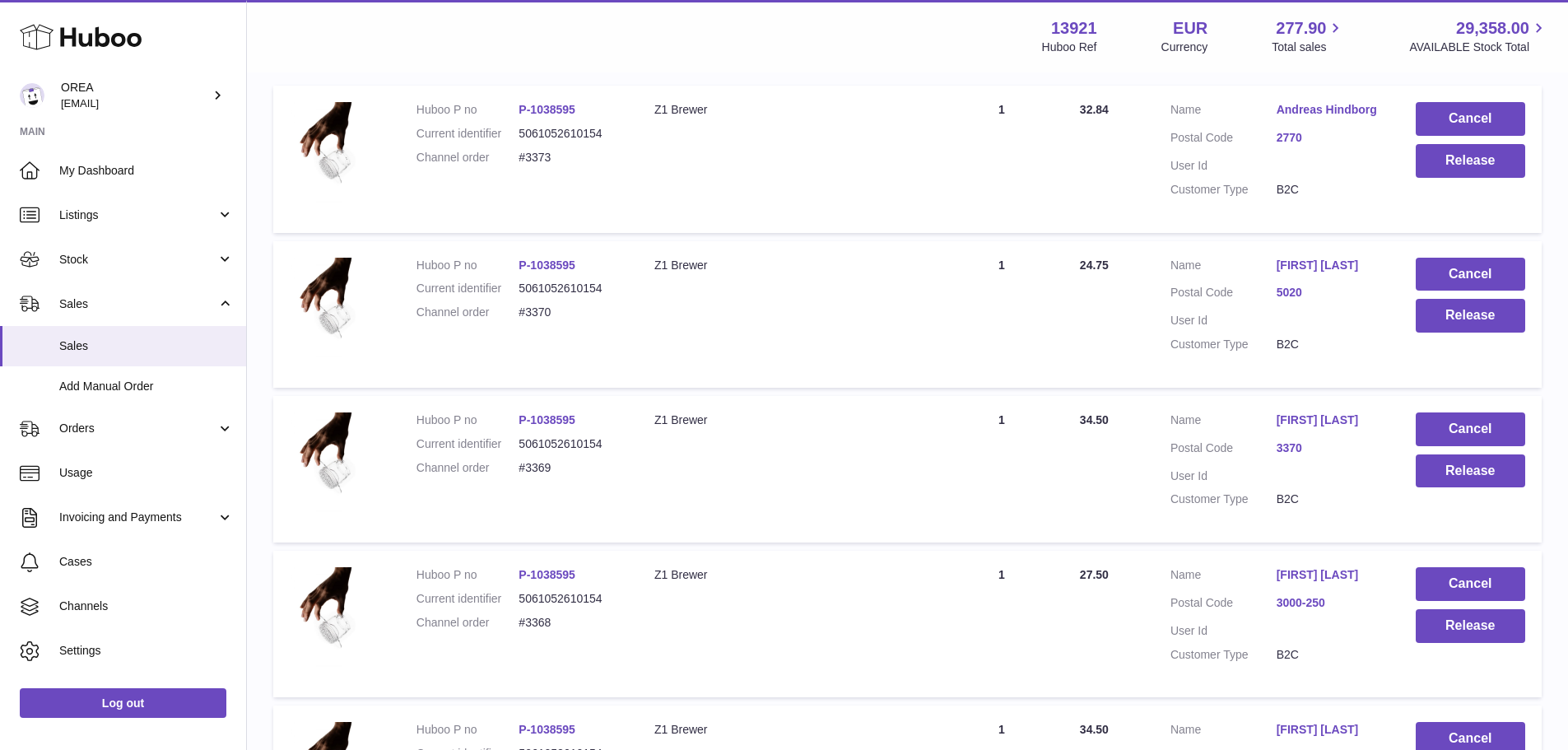 scroll, scrollTop: 0, scrollLeft: 0, axis: both 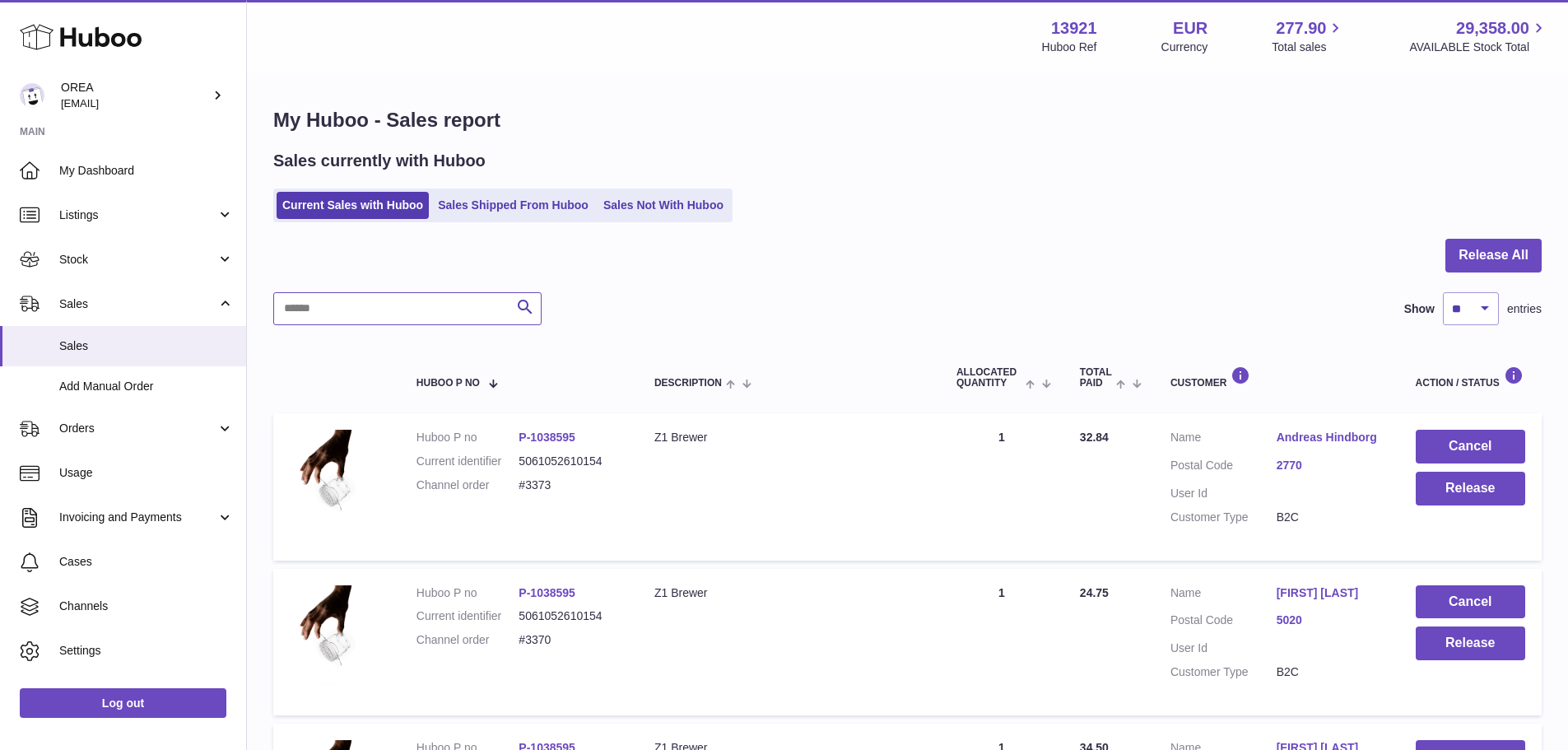 type 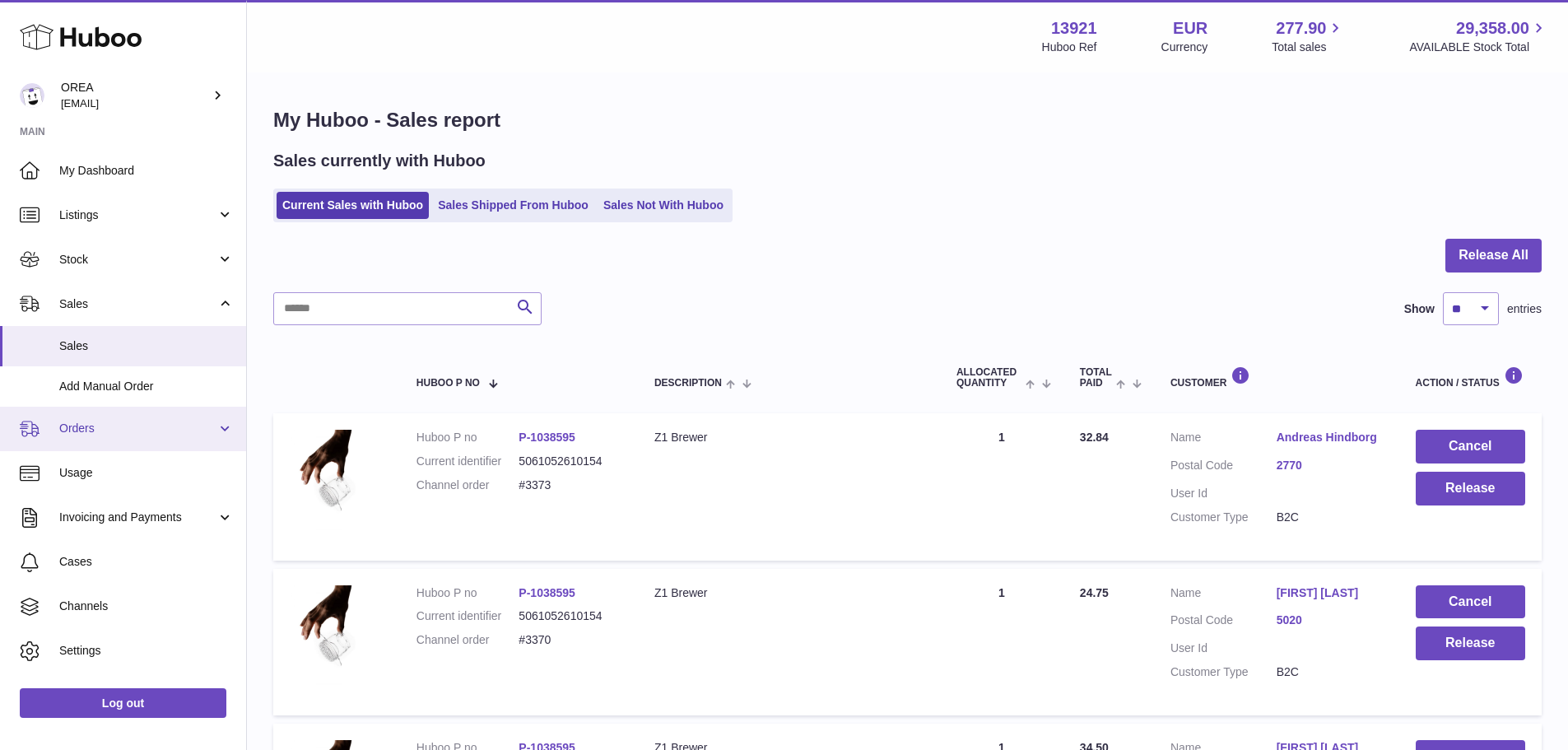 click on "Orders" at bounding box center (123, 429) 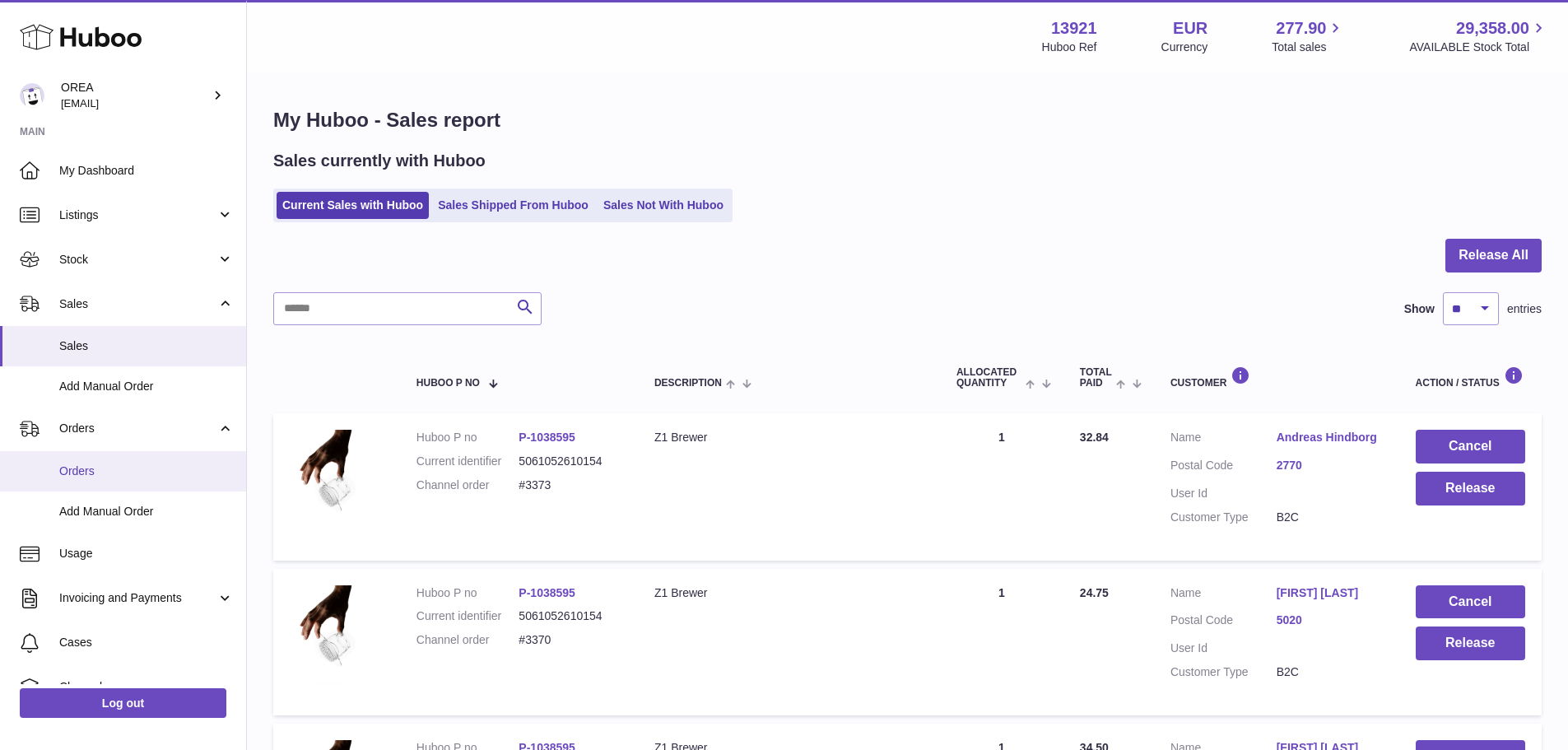 click on "Orders" at bounding box center (147, 471) 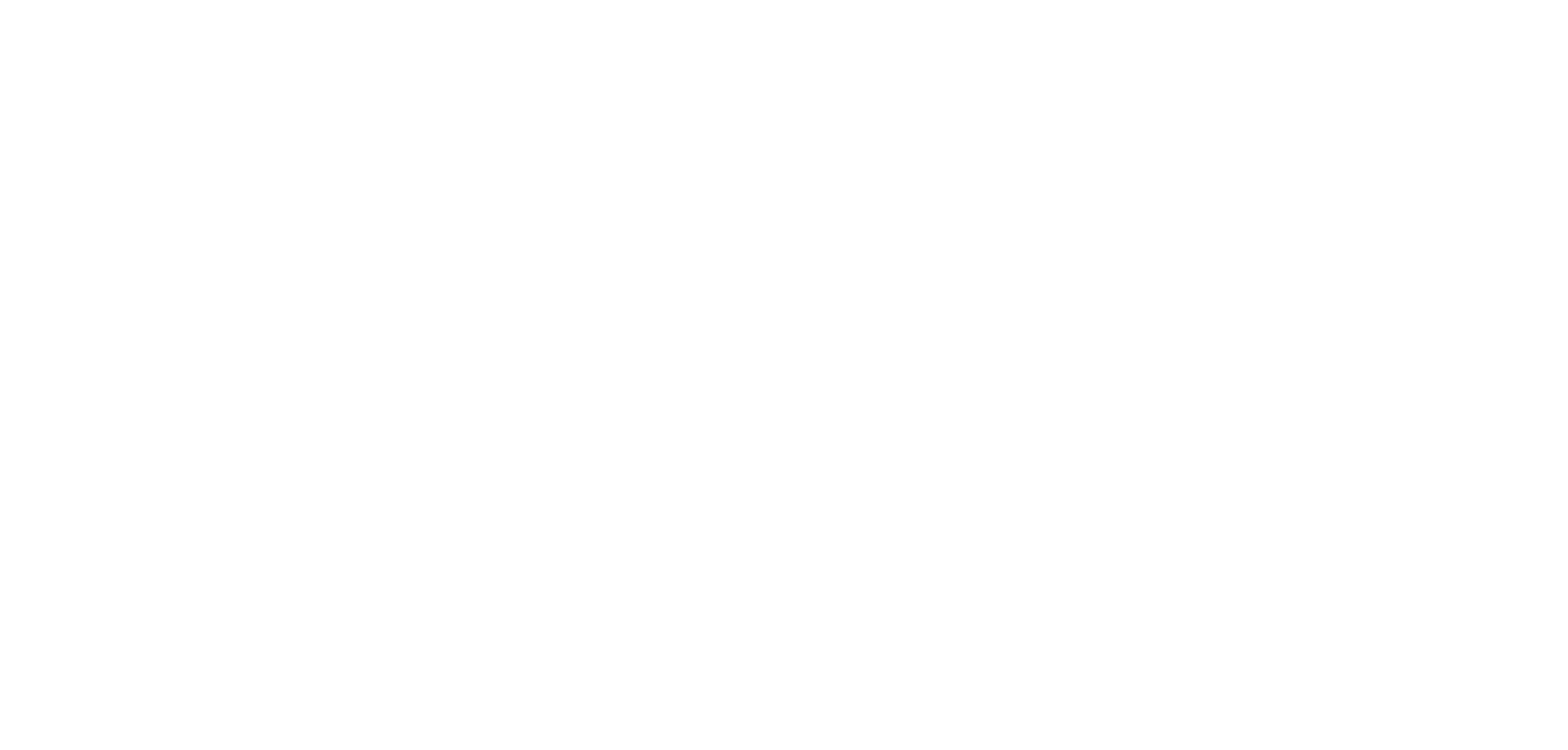 scroll, scrollTop: 0, scrollLeft: 0, axis: both 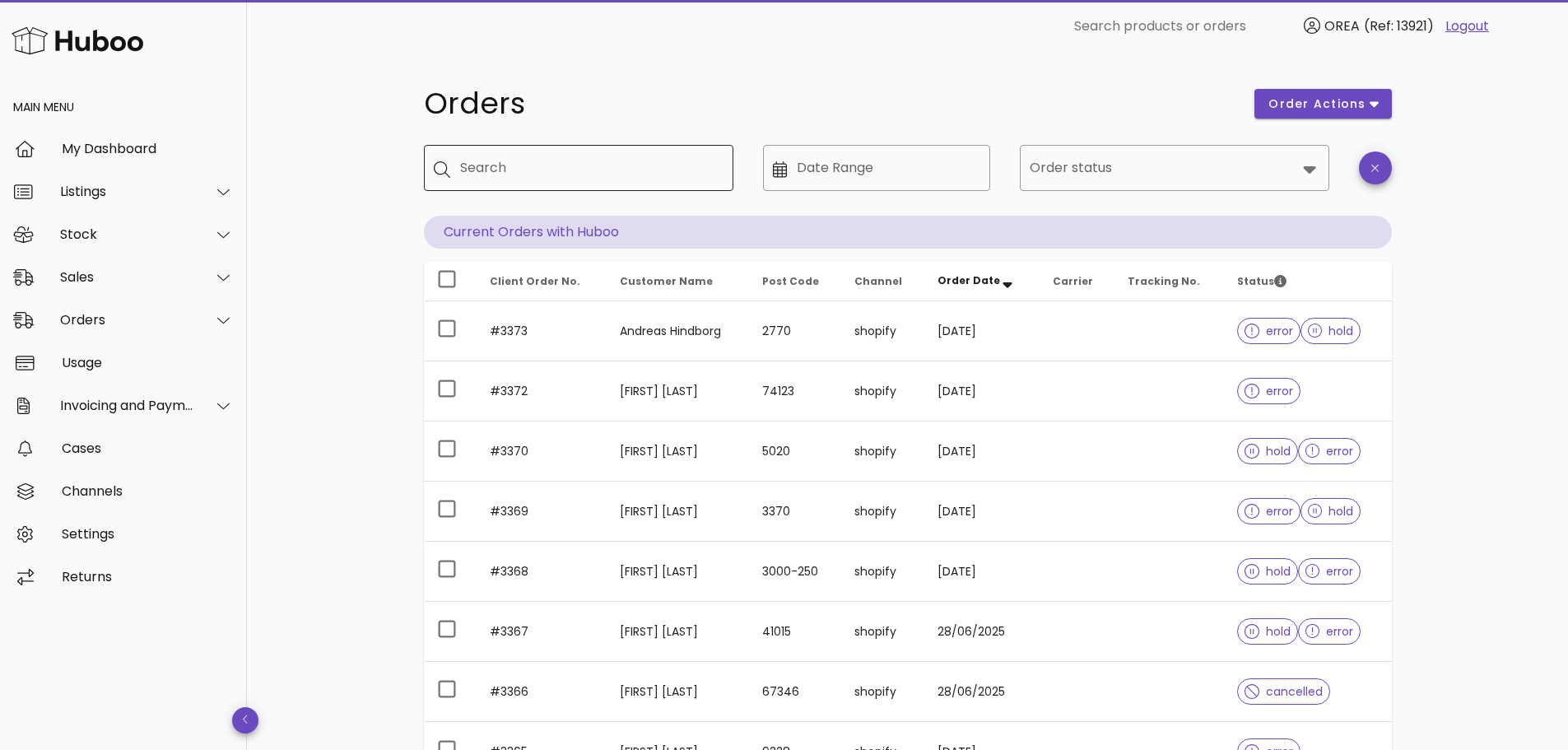 click on "Search" at bounding box center (590, 168) 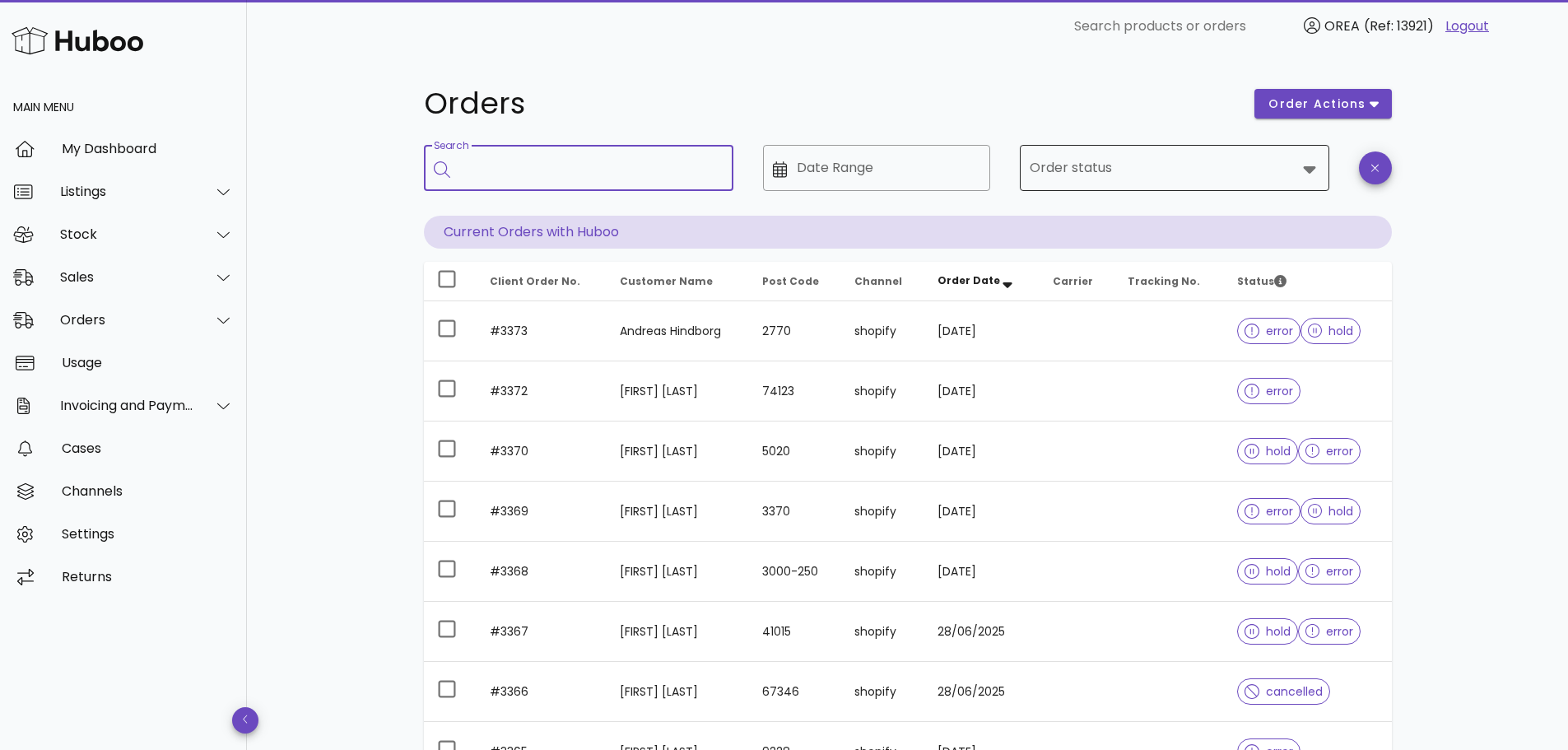 click on "Order status" at bounding box center (1163, 168) 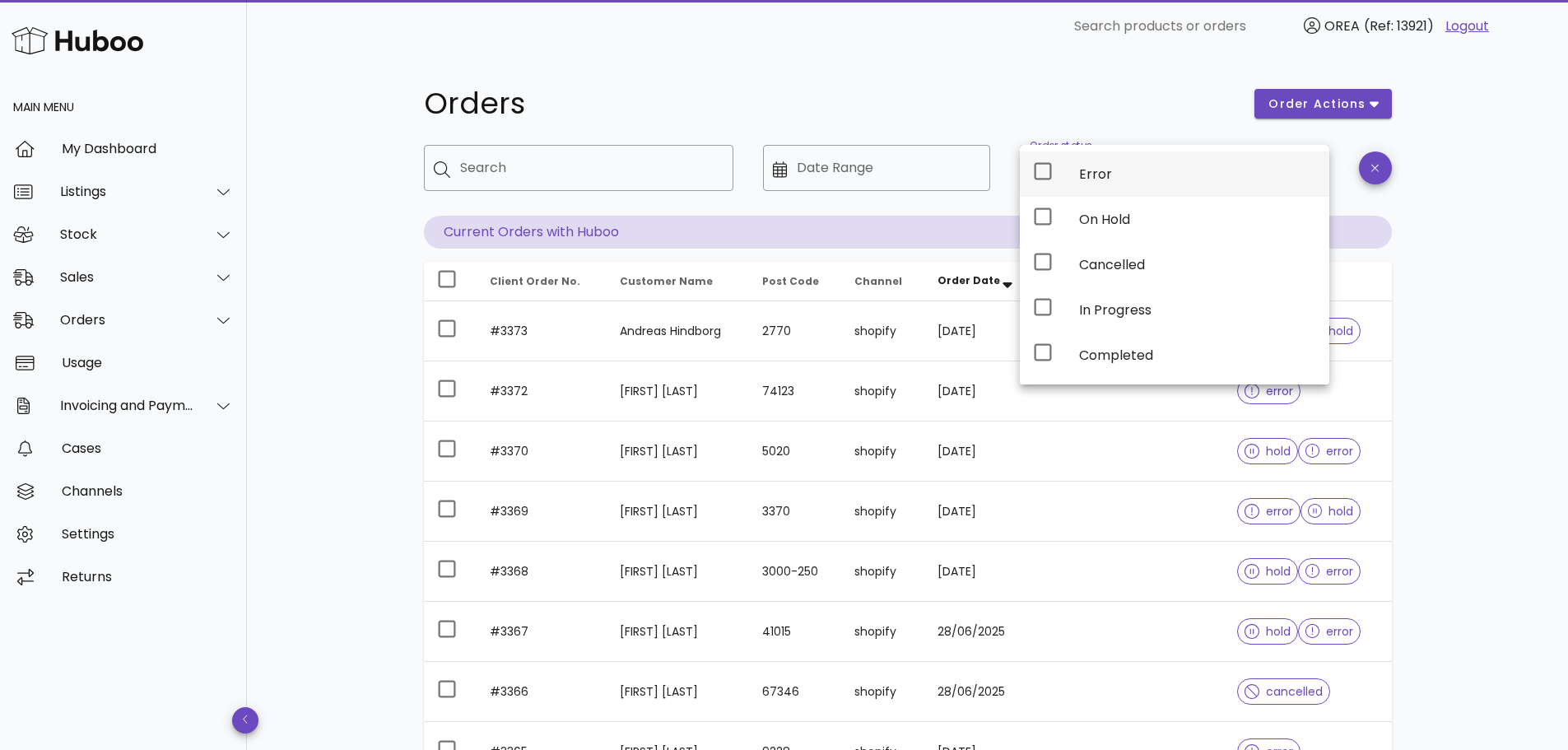 click on "Error" at bounding box center [1198, 174] 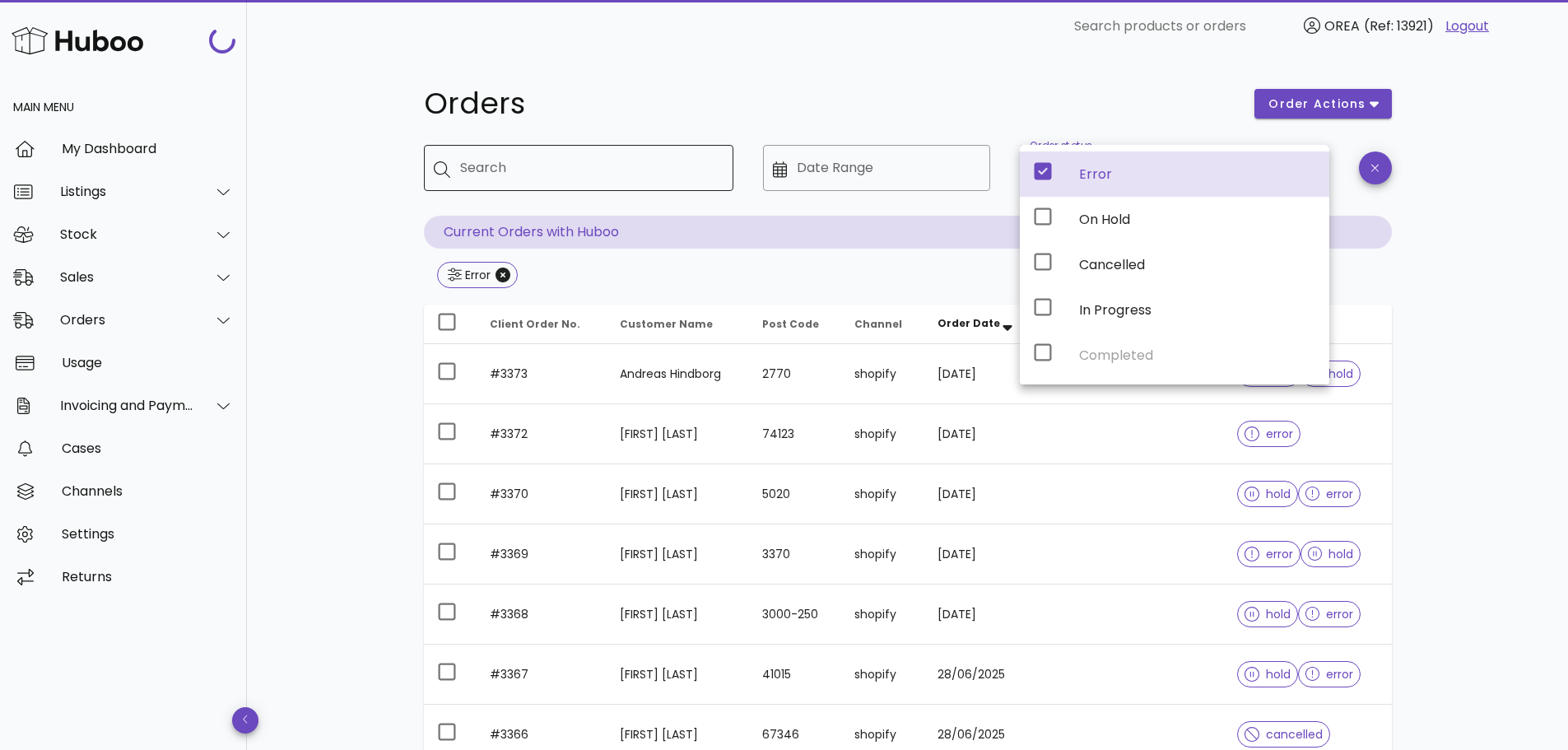 click on "Search" at bounding box center [590, 168] 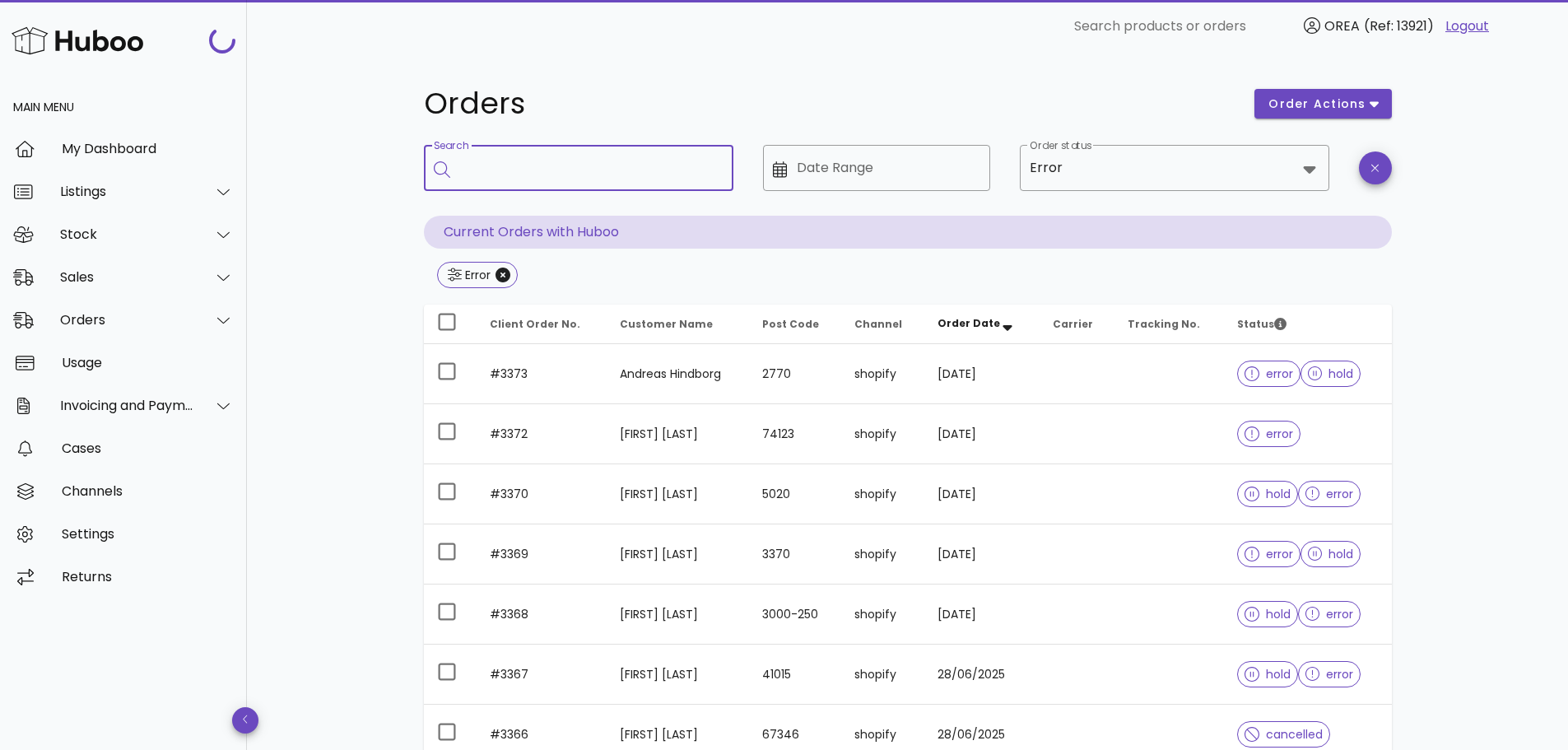 paste on "**********" 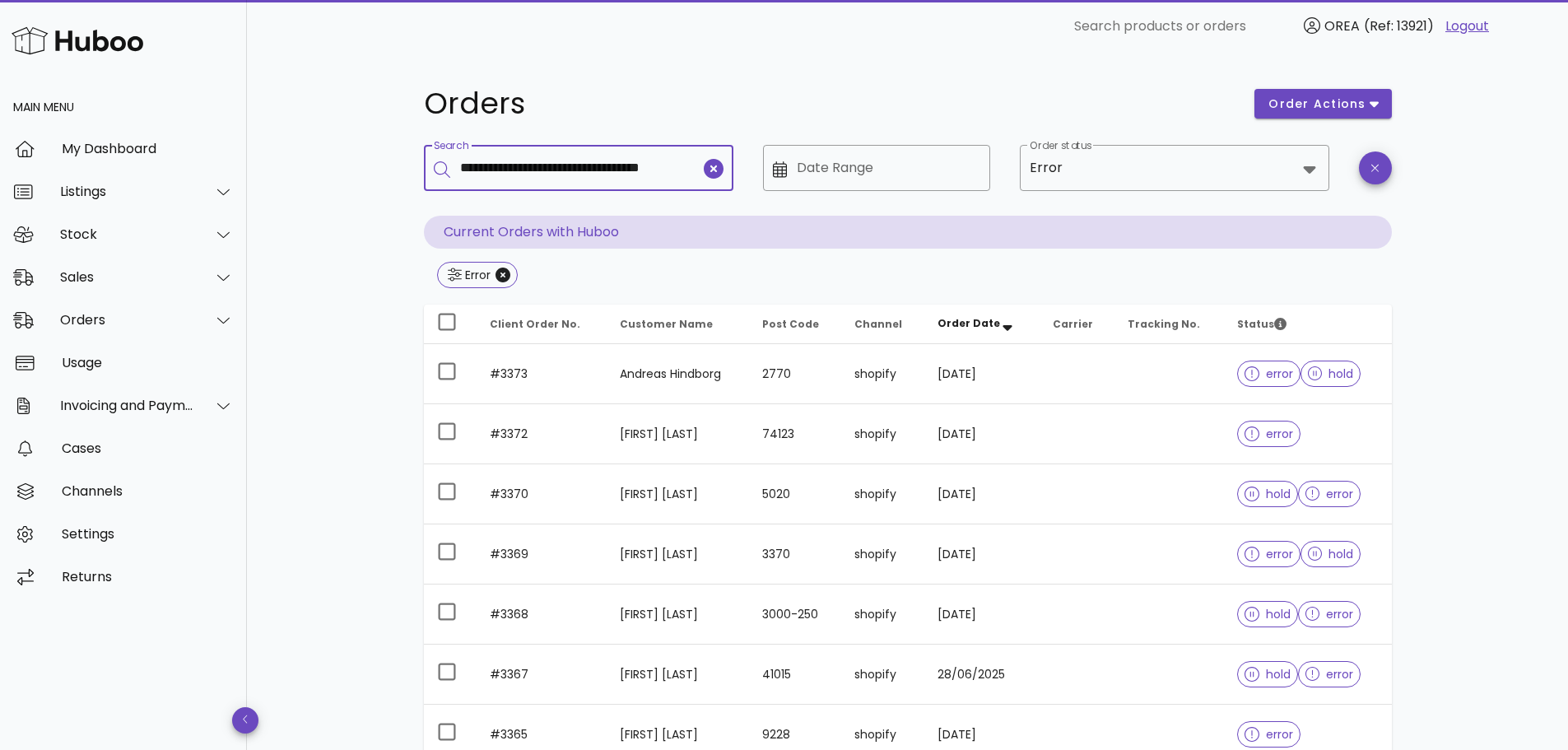 type on "**********" 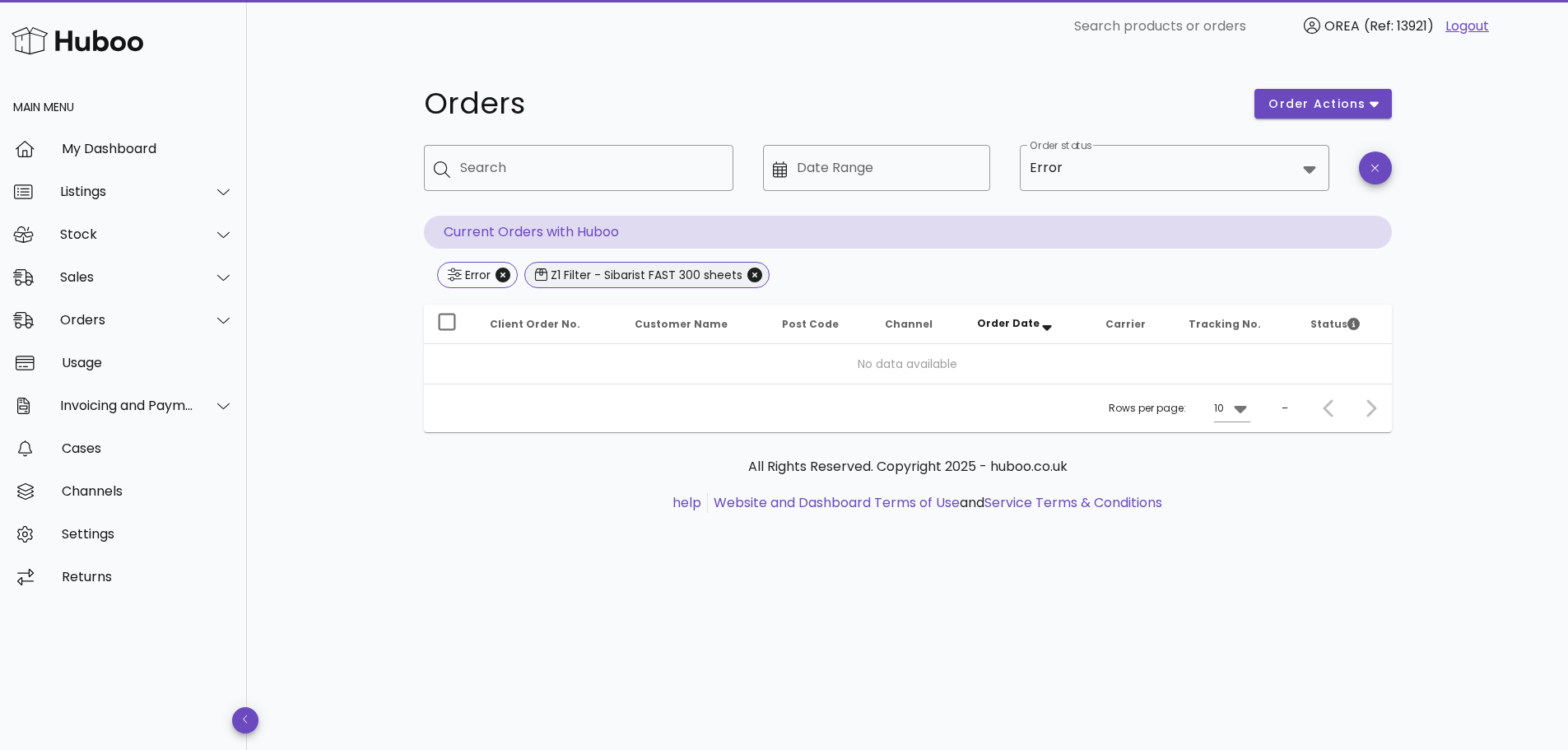 click on "Z1 Filter - Sibarist FAST 300 sheets" at bounding box center (644, 275) 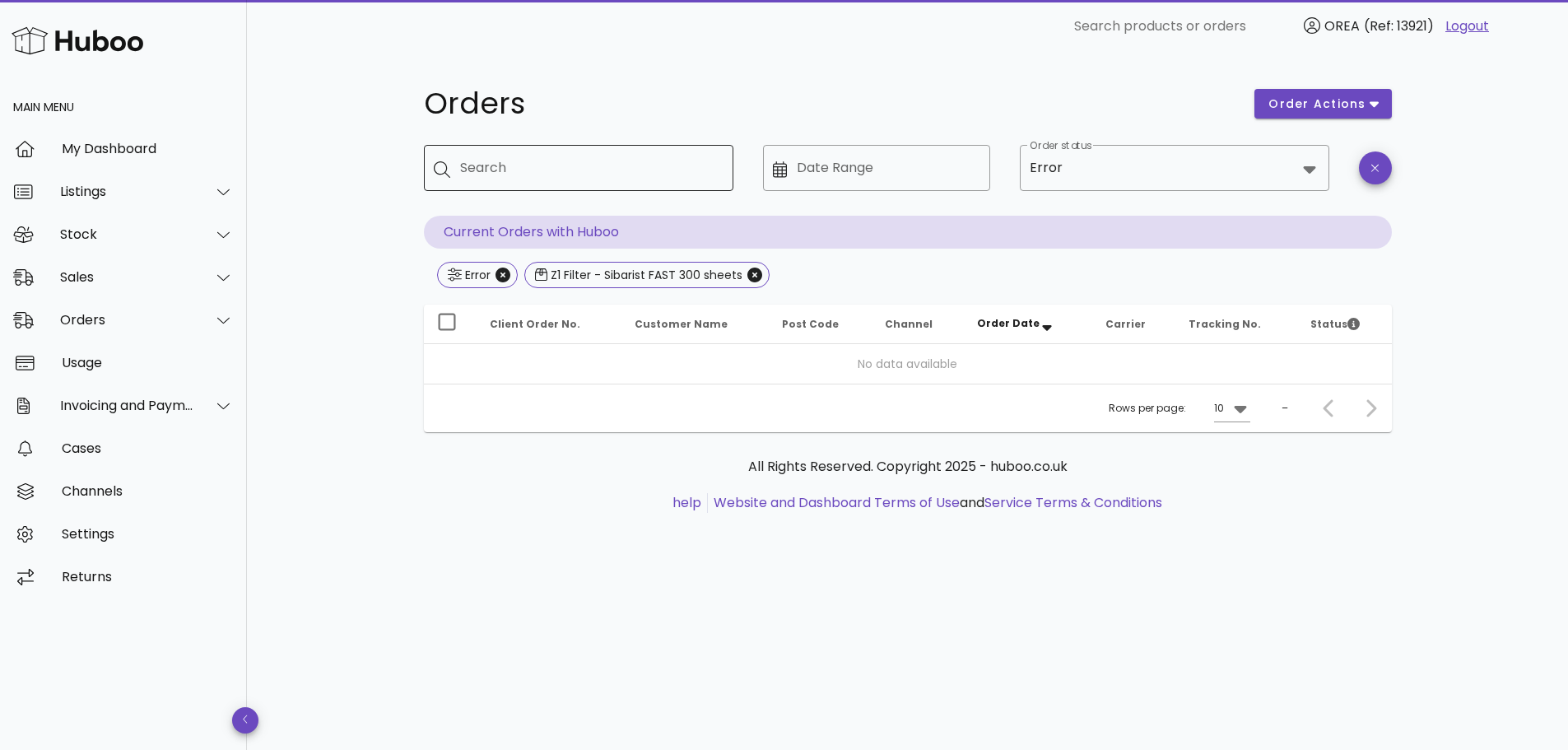 click on "Search" at bounding box center [590, 168] 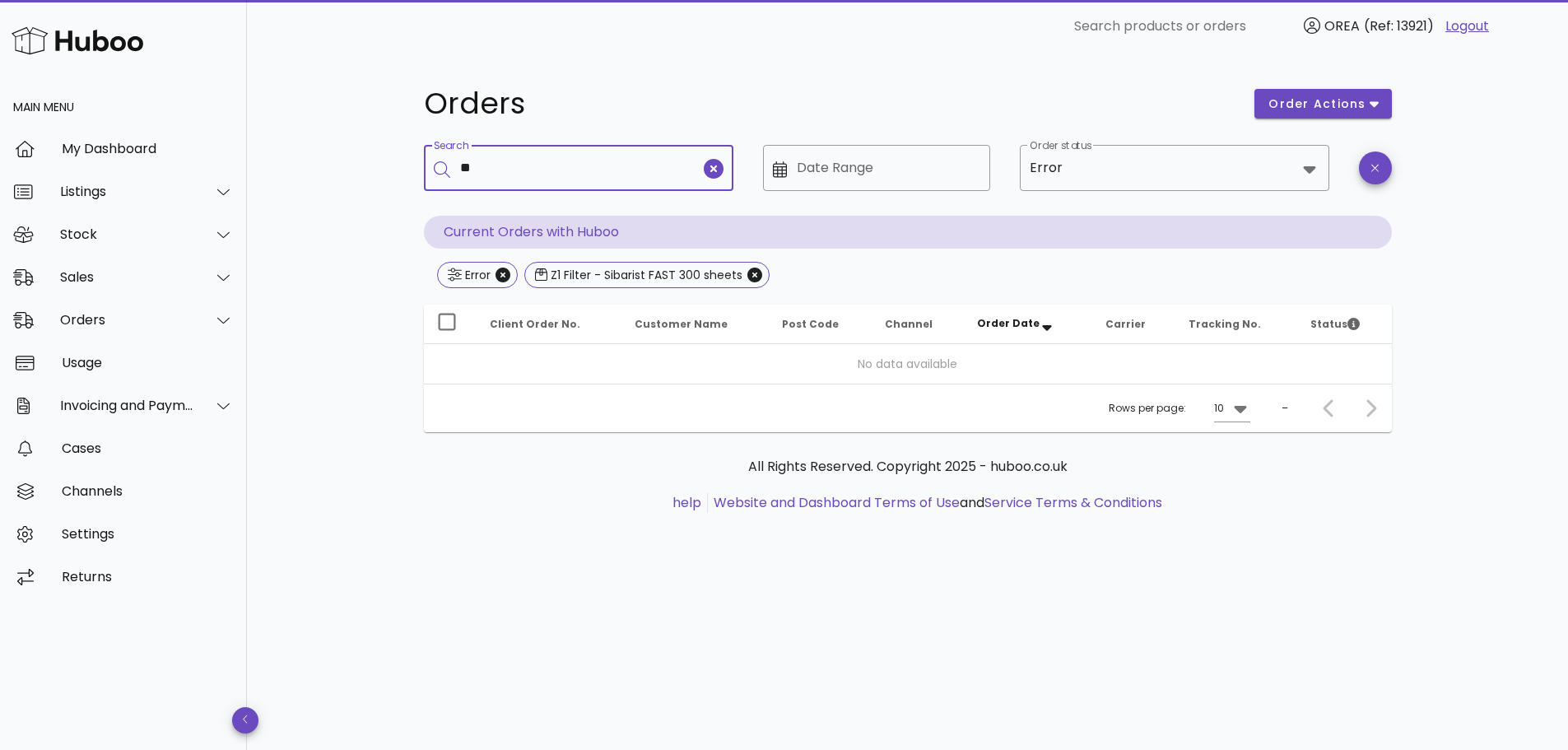 type on "*" 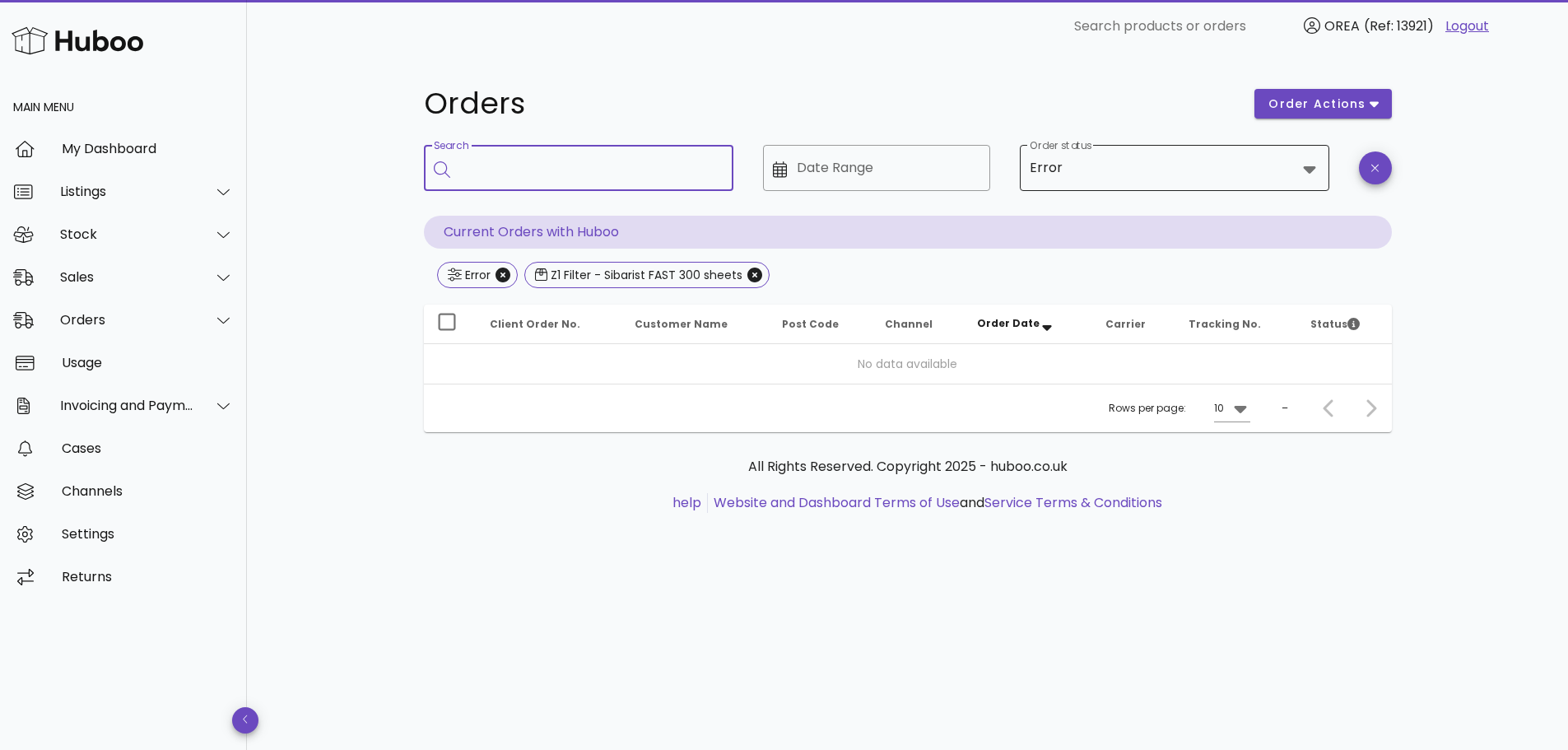 click on "Order status" at bounding box center [1181, 168] 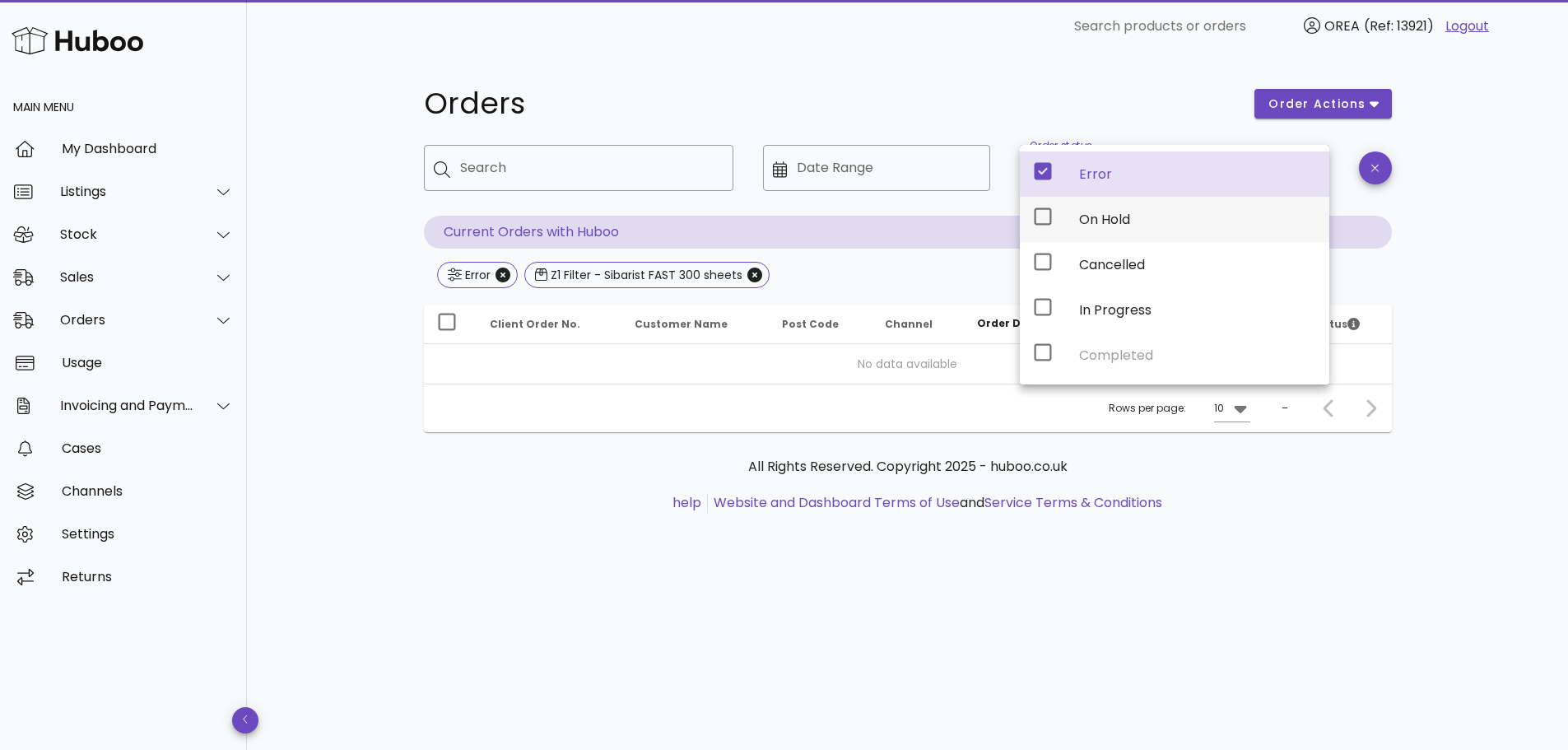 click on "On Hold" at bounding box center [1198, 219] 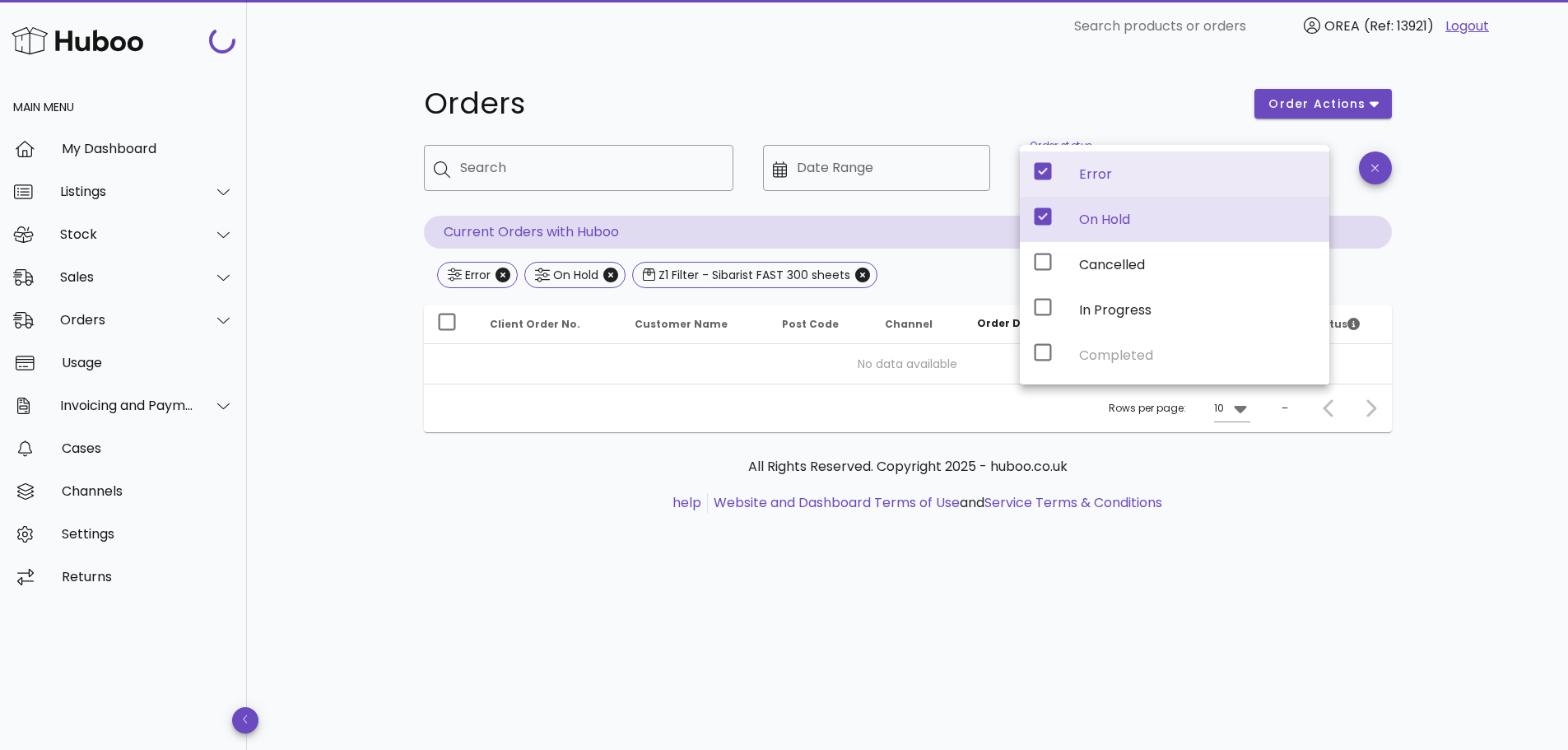 click on "Error" at bounding box center [1198, 174] 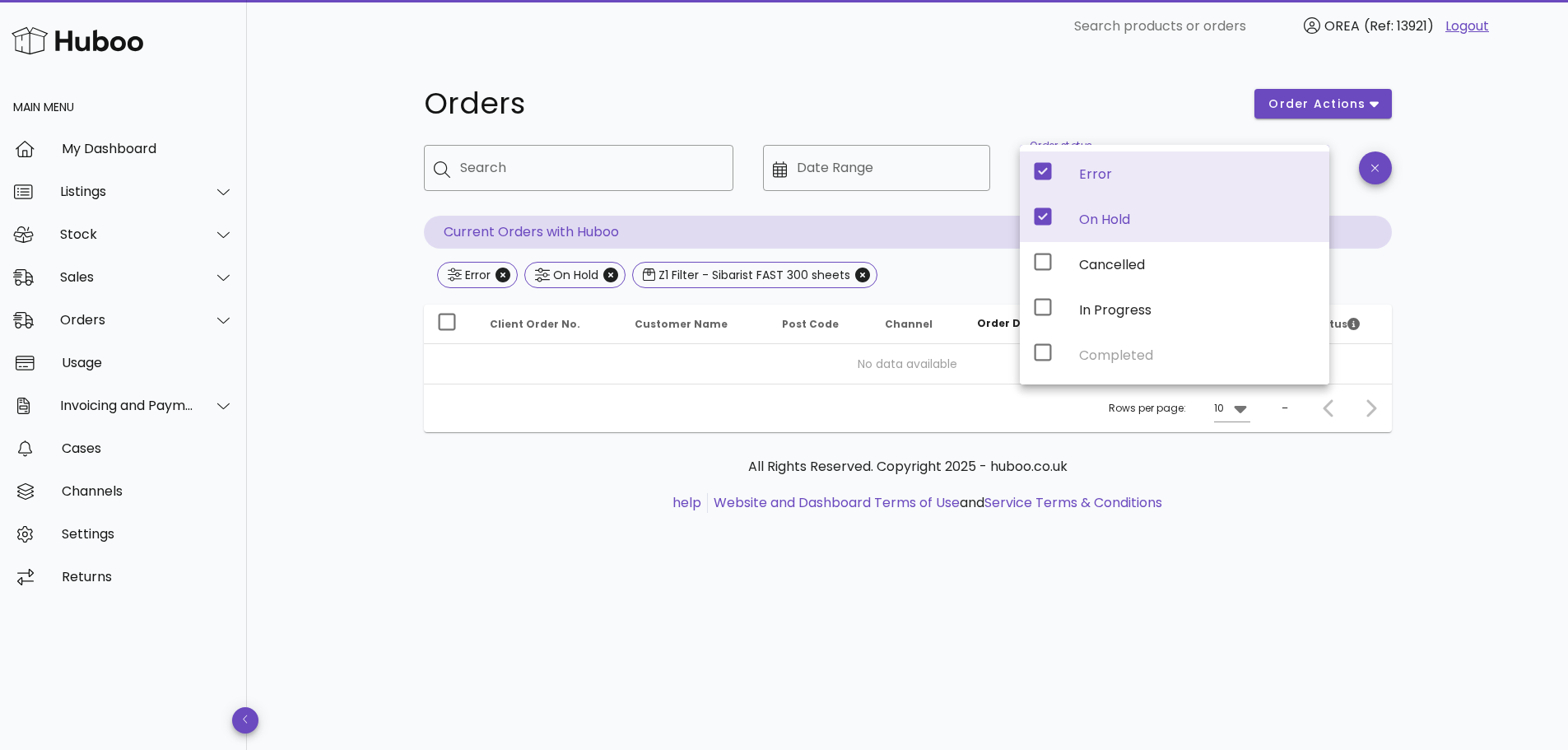 click on "Error" at bounding box center [1175, 174] 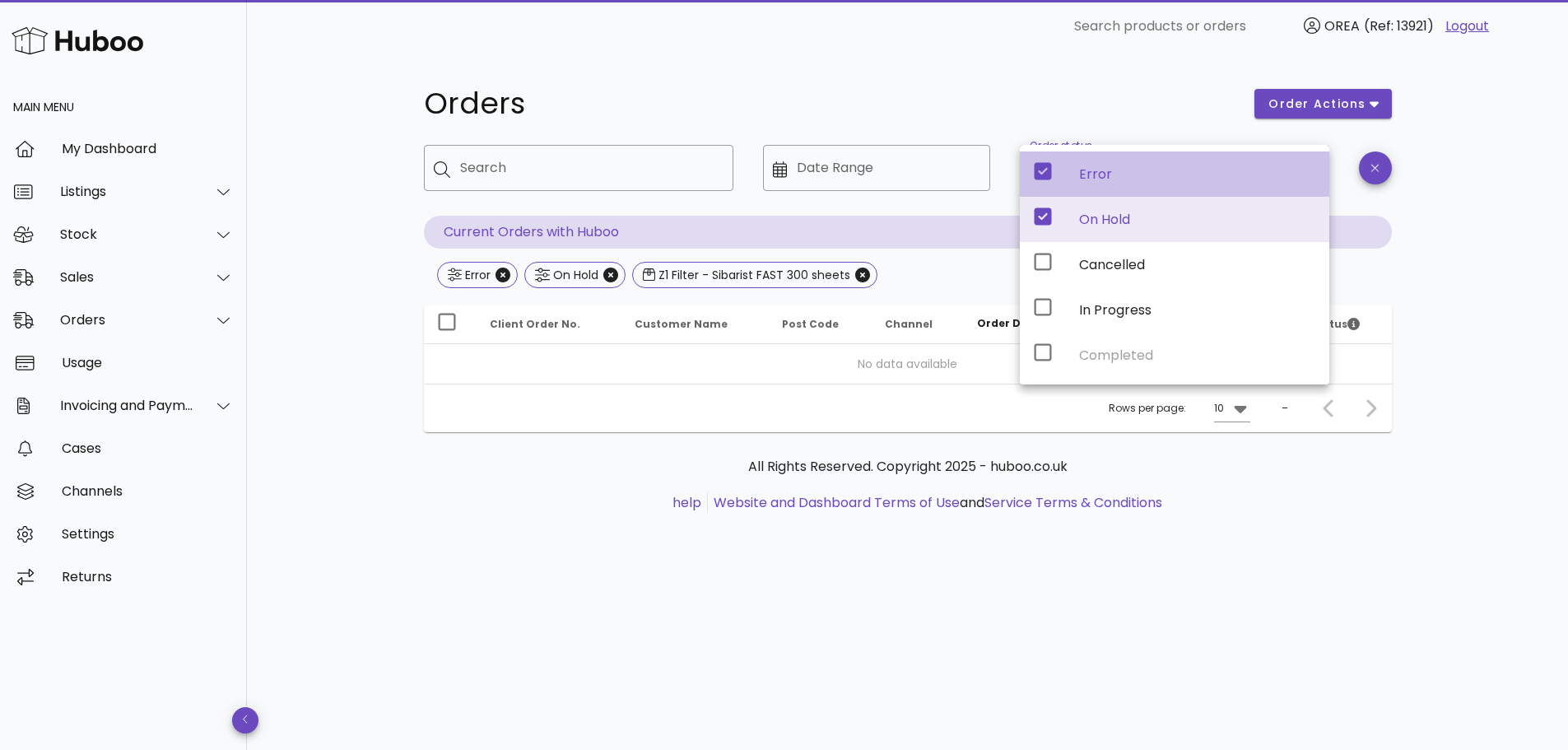 click 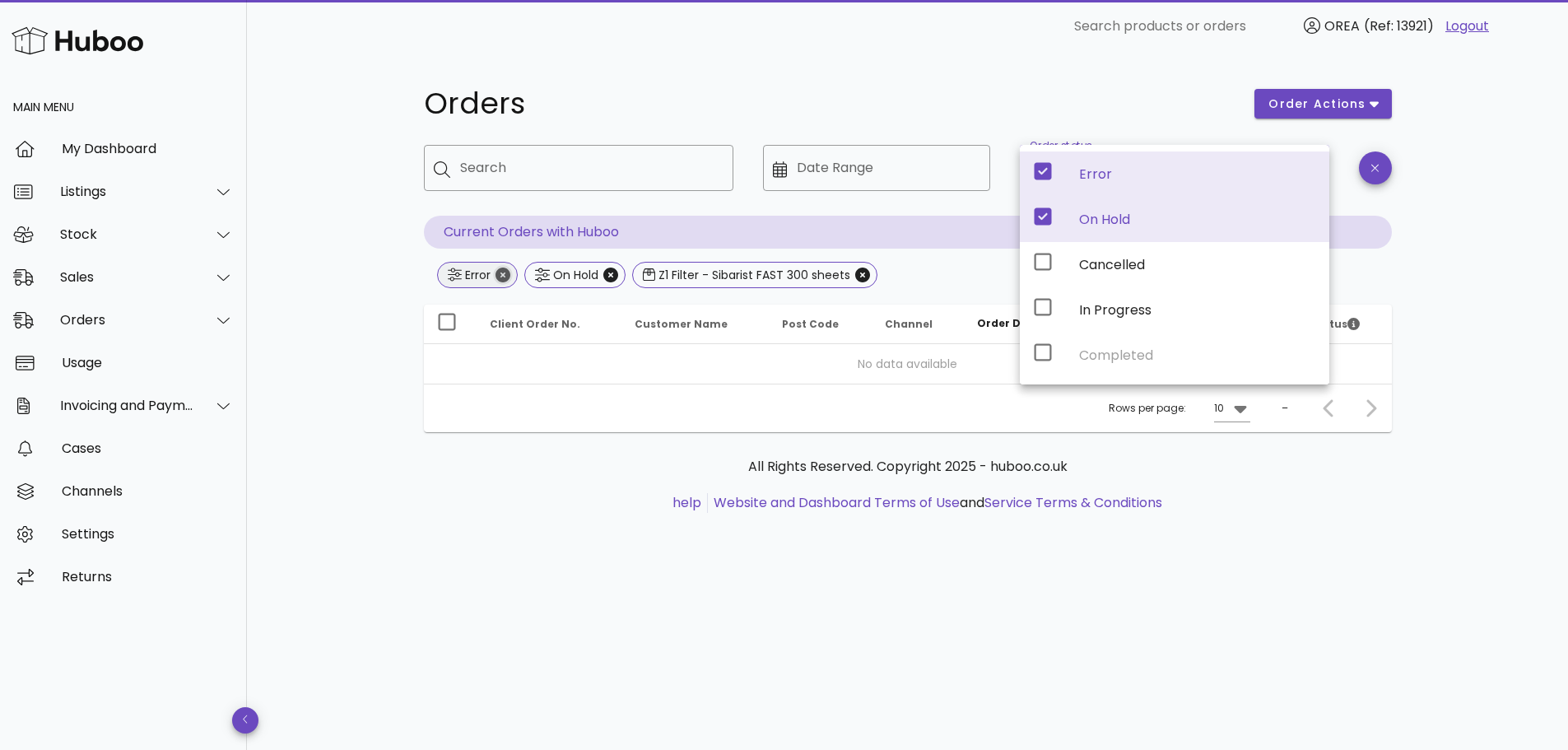 click 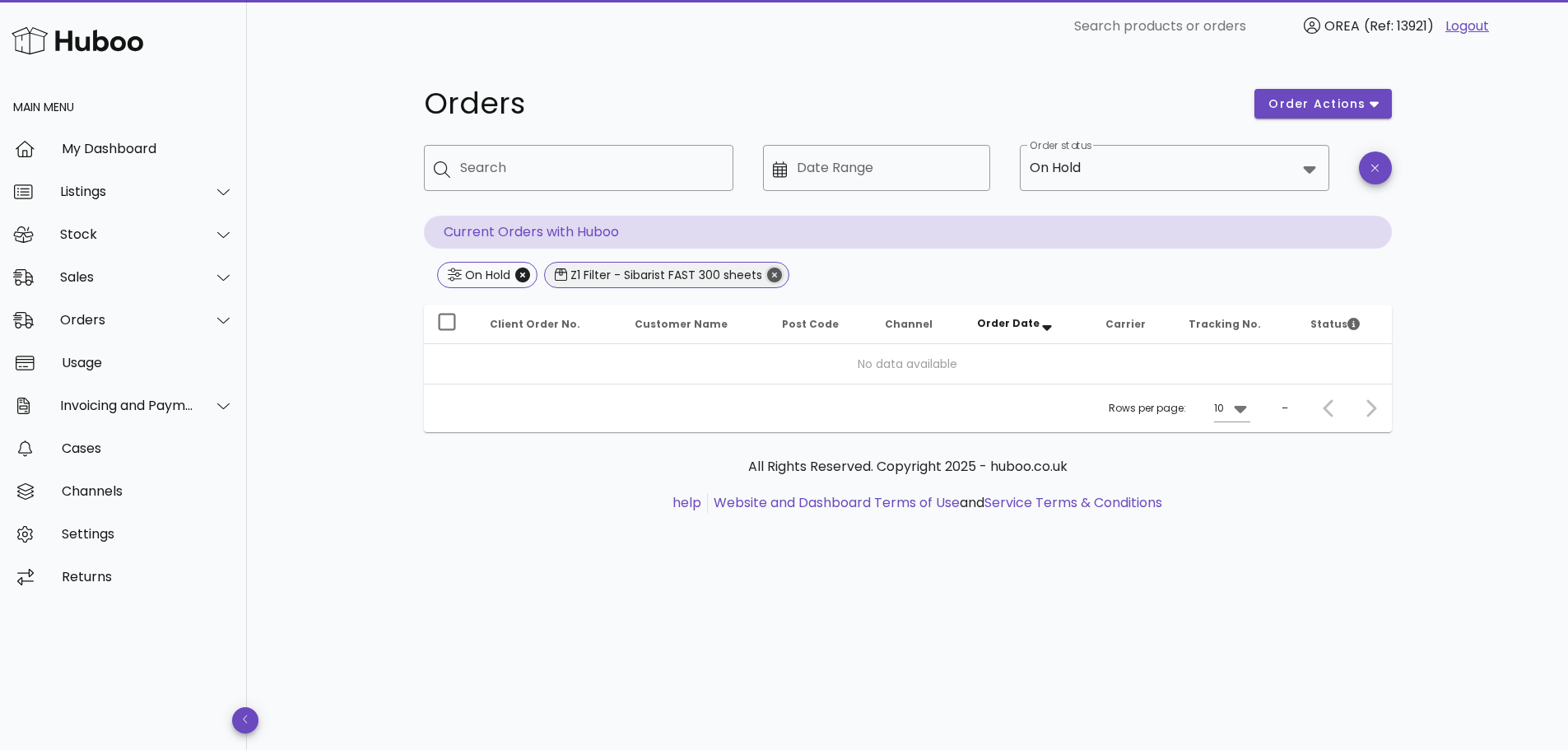 click 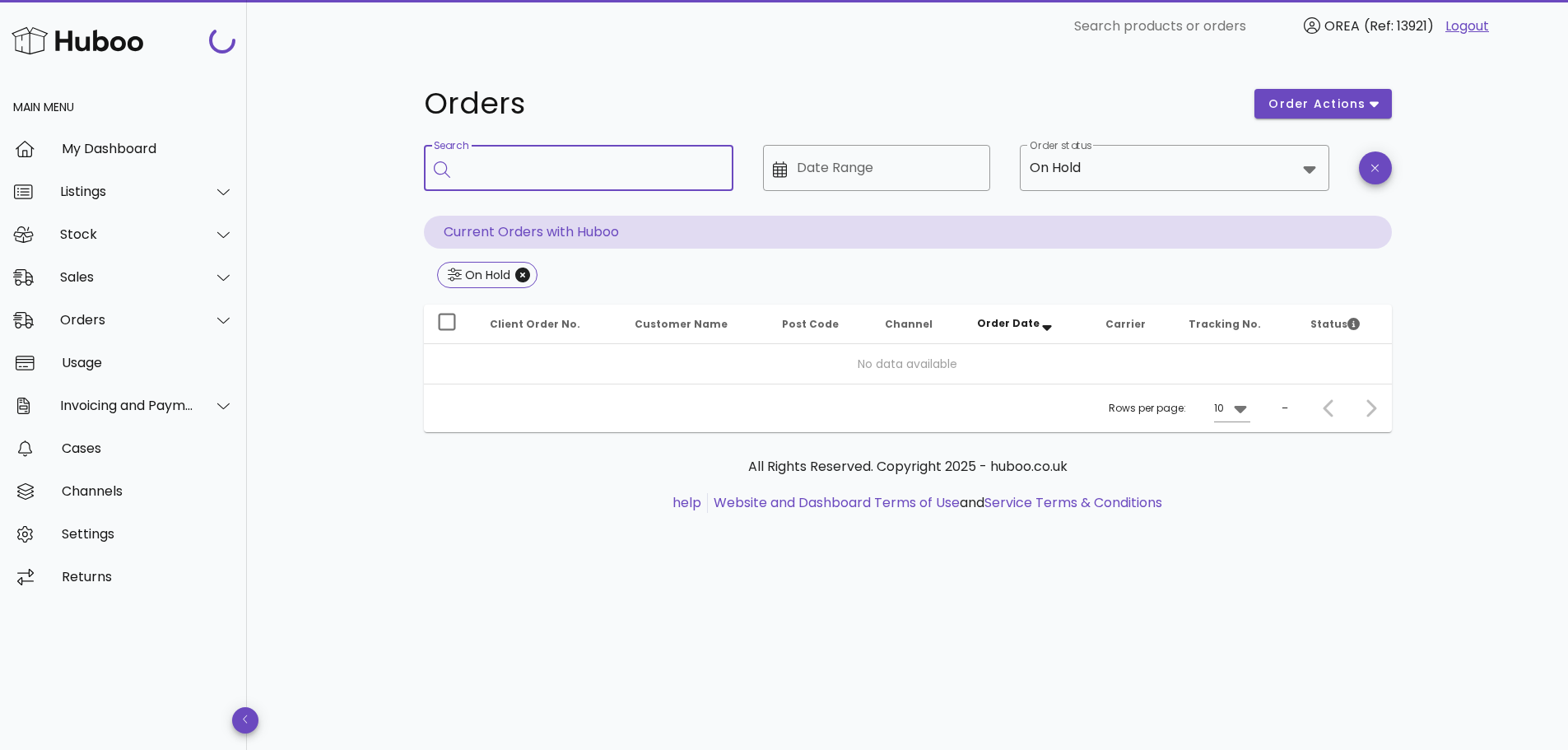 click on "Search" at bounding box center (590, 168) 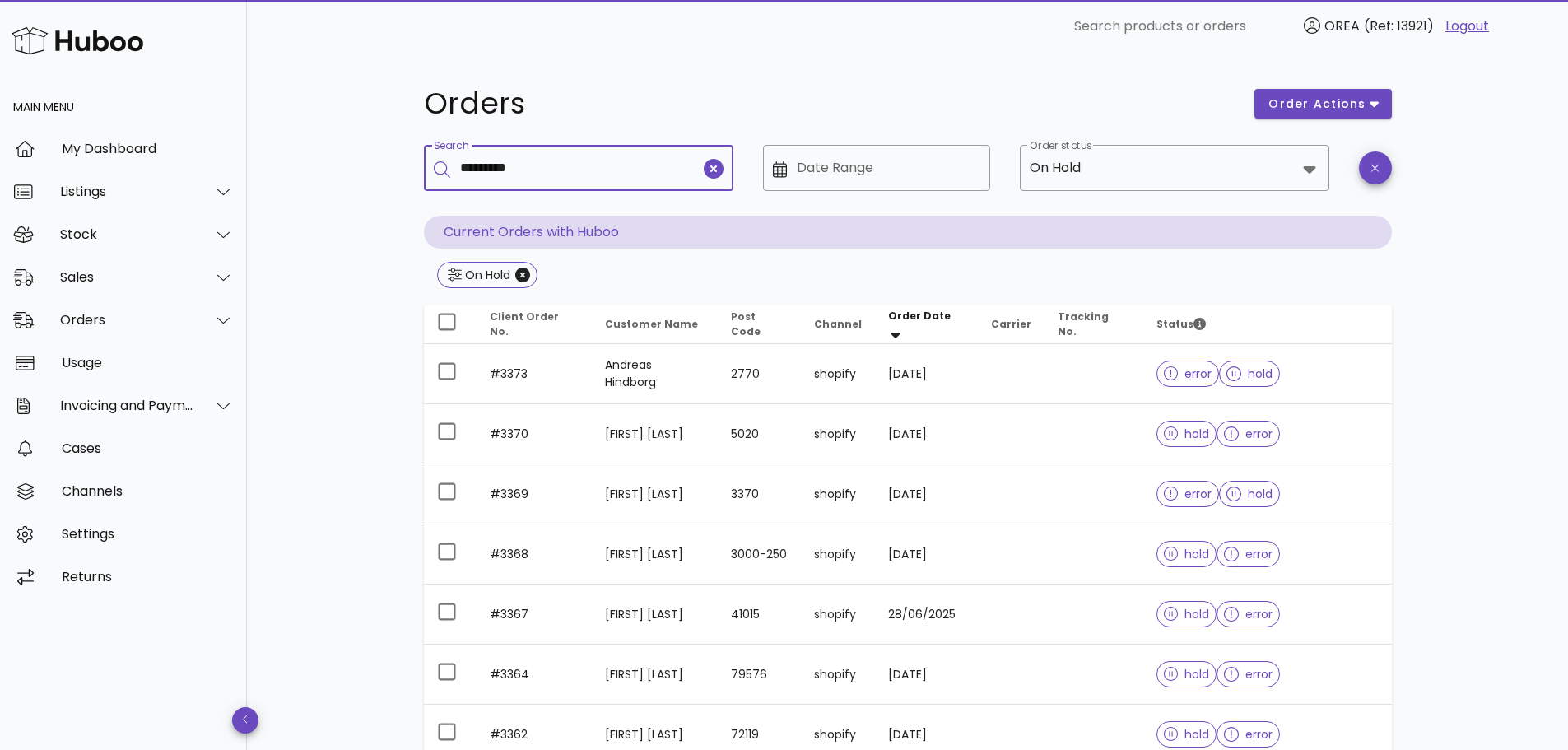 type on "*********" 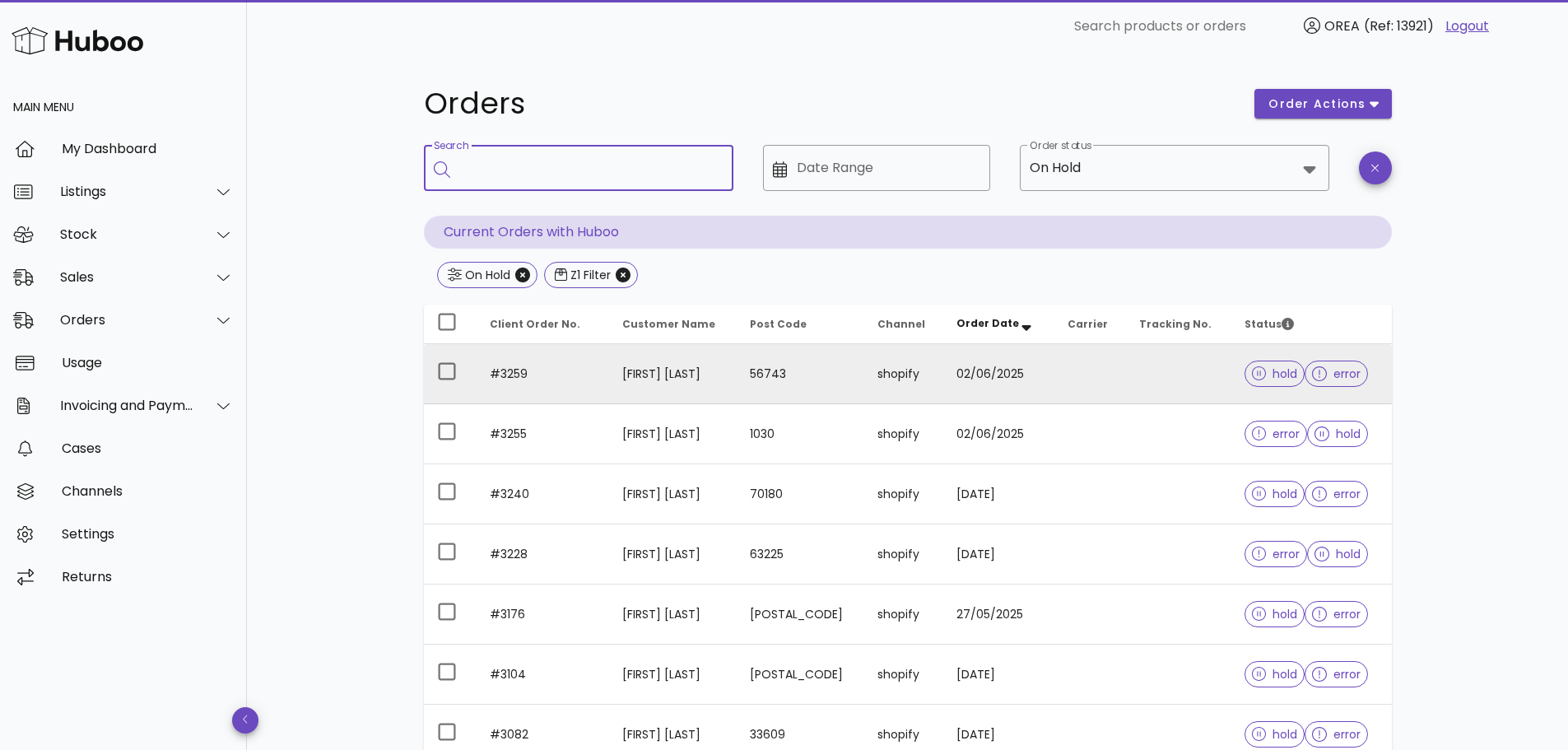 click on "Björn Hein" at bounding box center (672, 374) 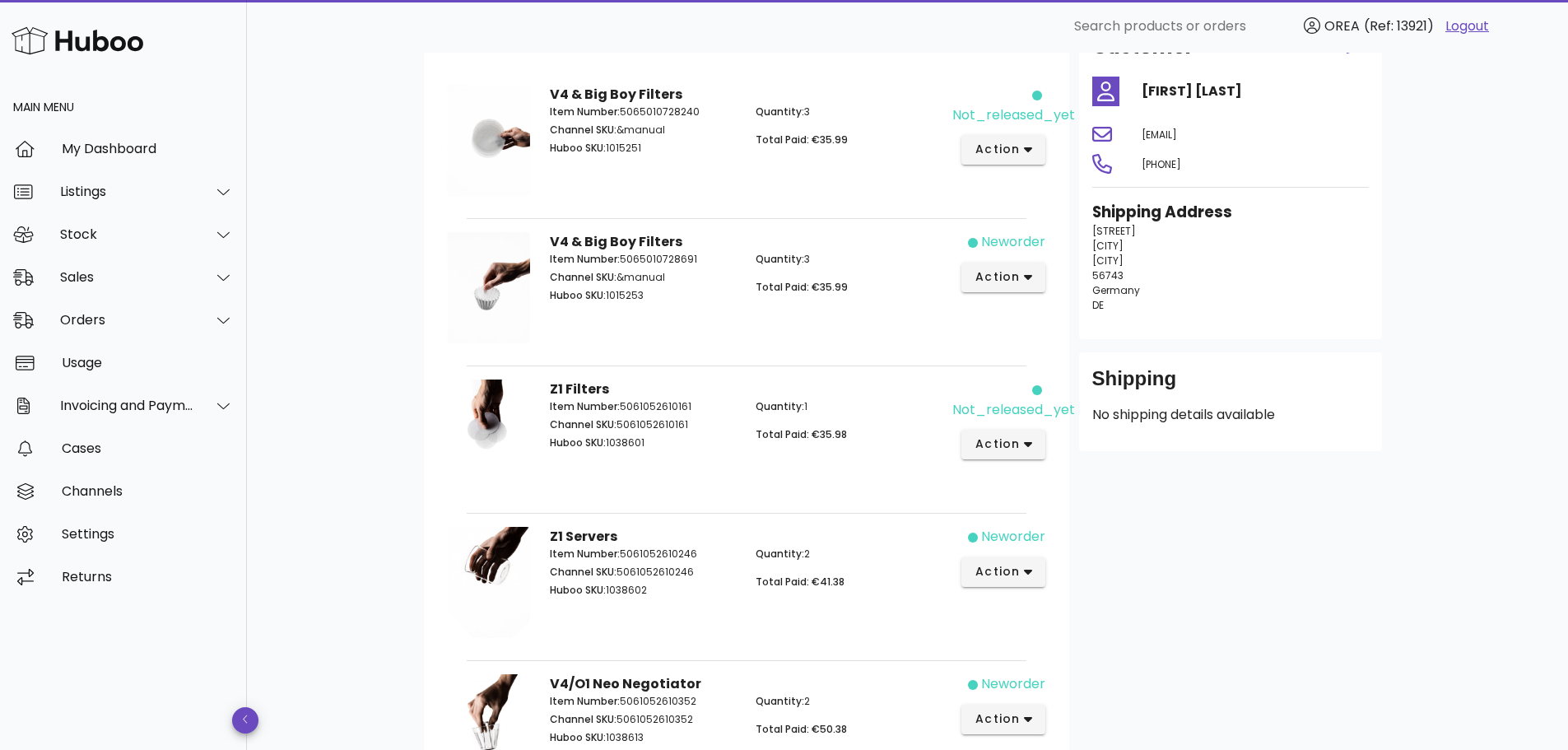 scroll, scrollTop: 247, scrollLeft: 0, axis: vertical 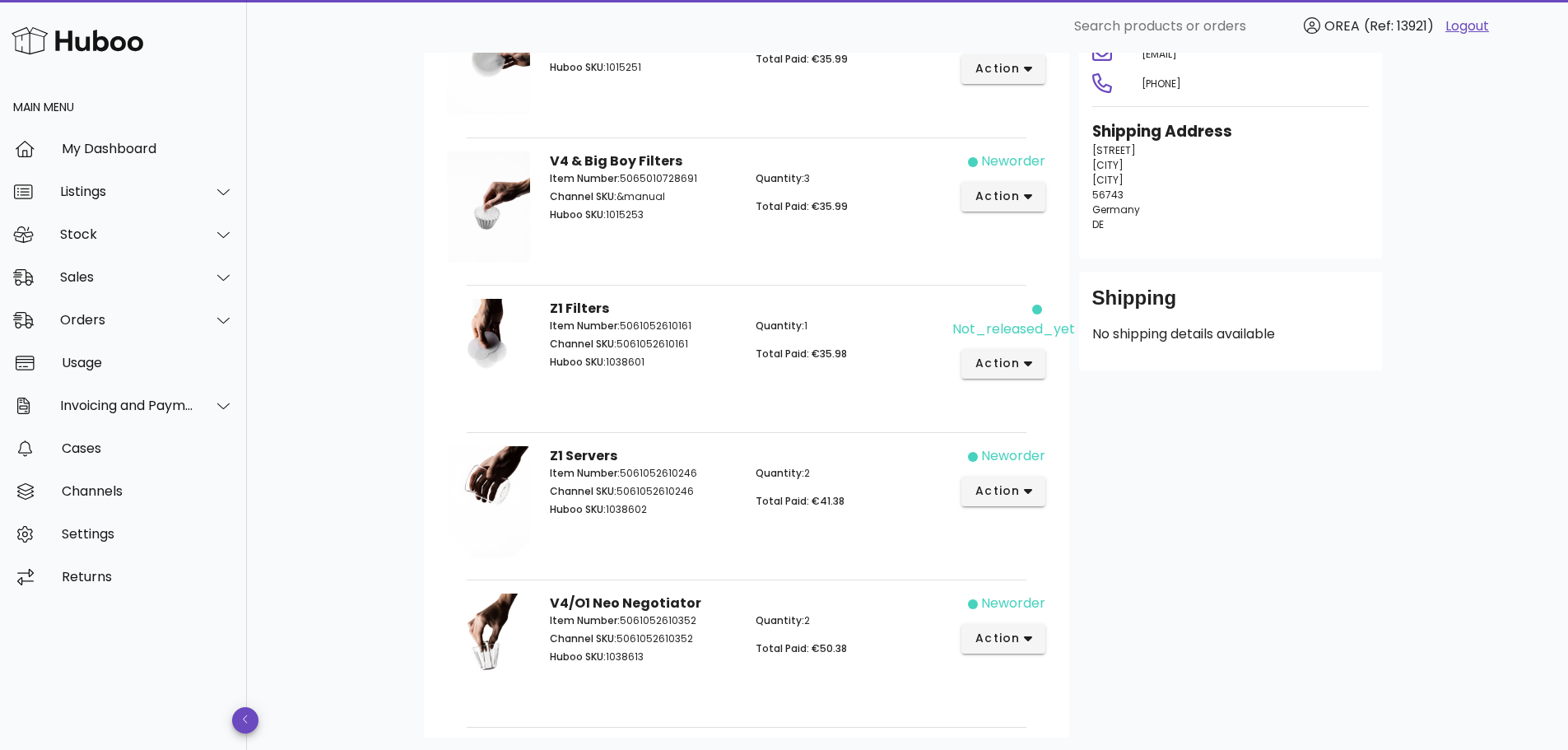 click on "Item Number:  5061052610161  Channel SKU:  5061052610161  Huboo SKU:  1038601" at bounding box center (643, 347) 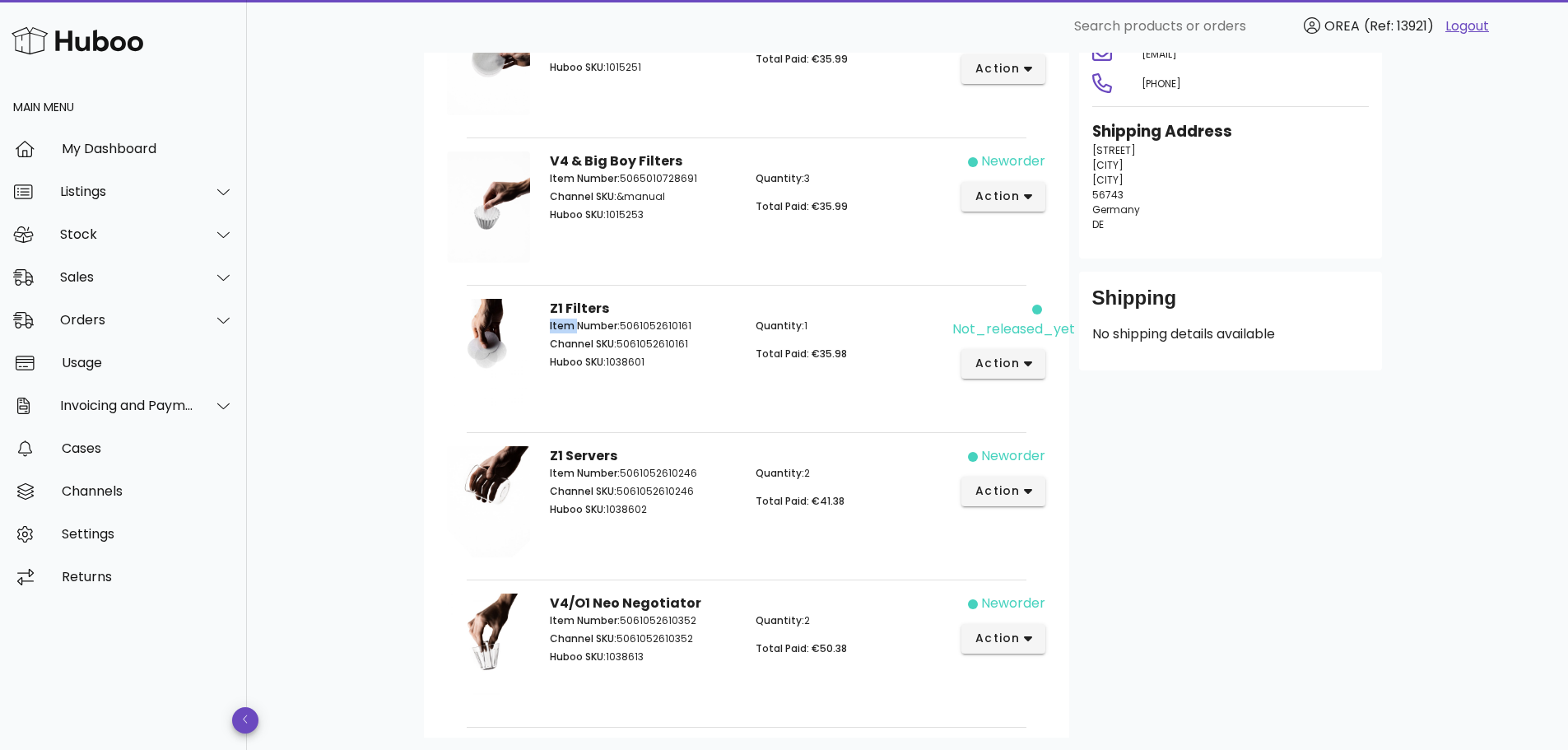 click on "Item Number:  5061052610161  Channel SKU:  5061052610161  Huboo SKU:  1038601" at bounding box center (643, 347) 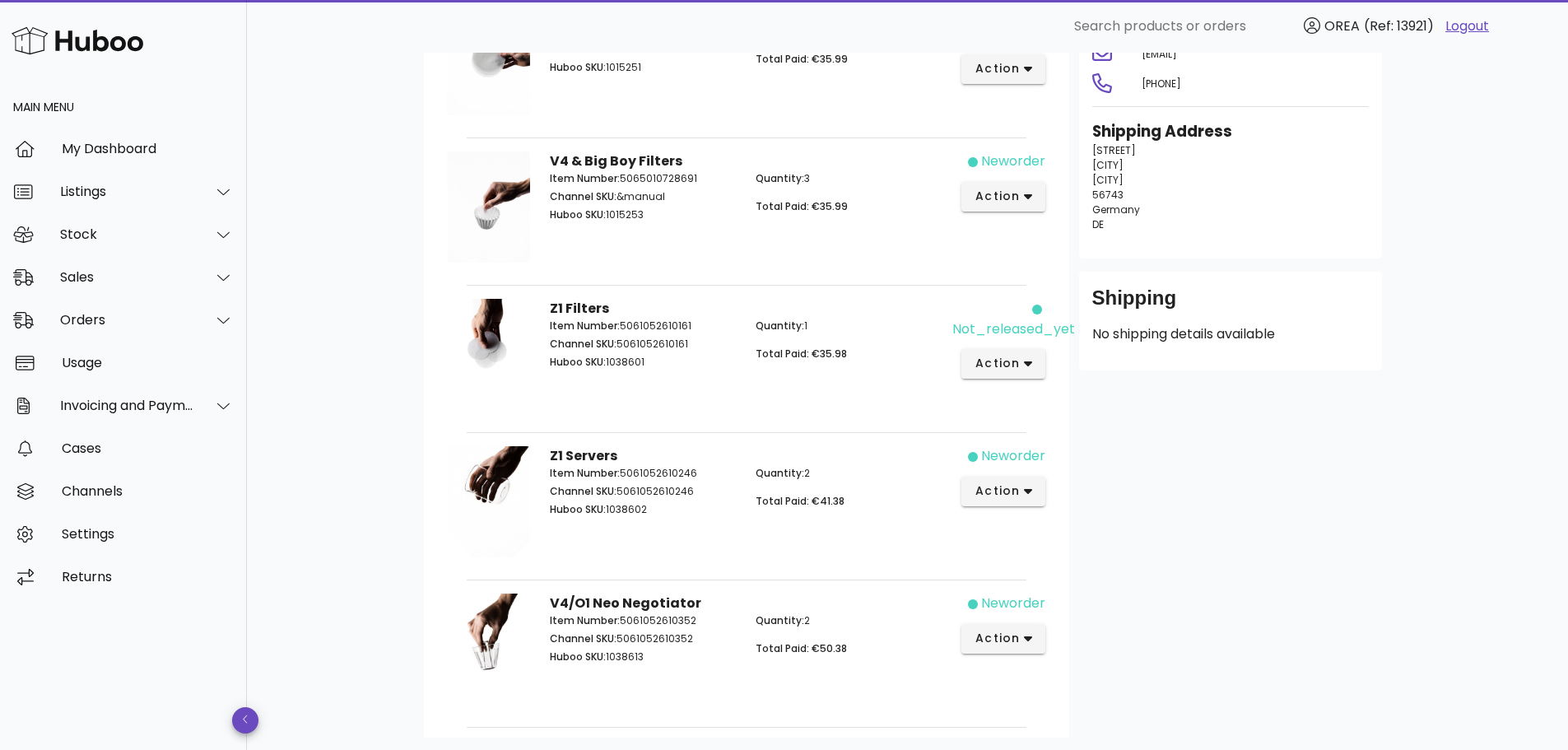 click on "Z1 Filters" at bounding box center [579, 308] 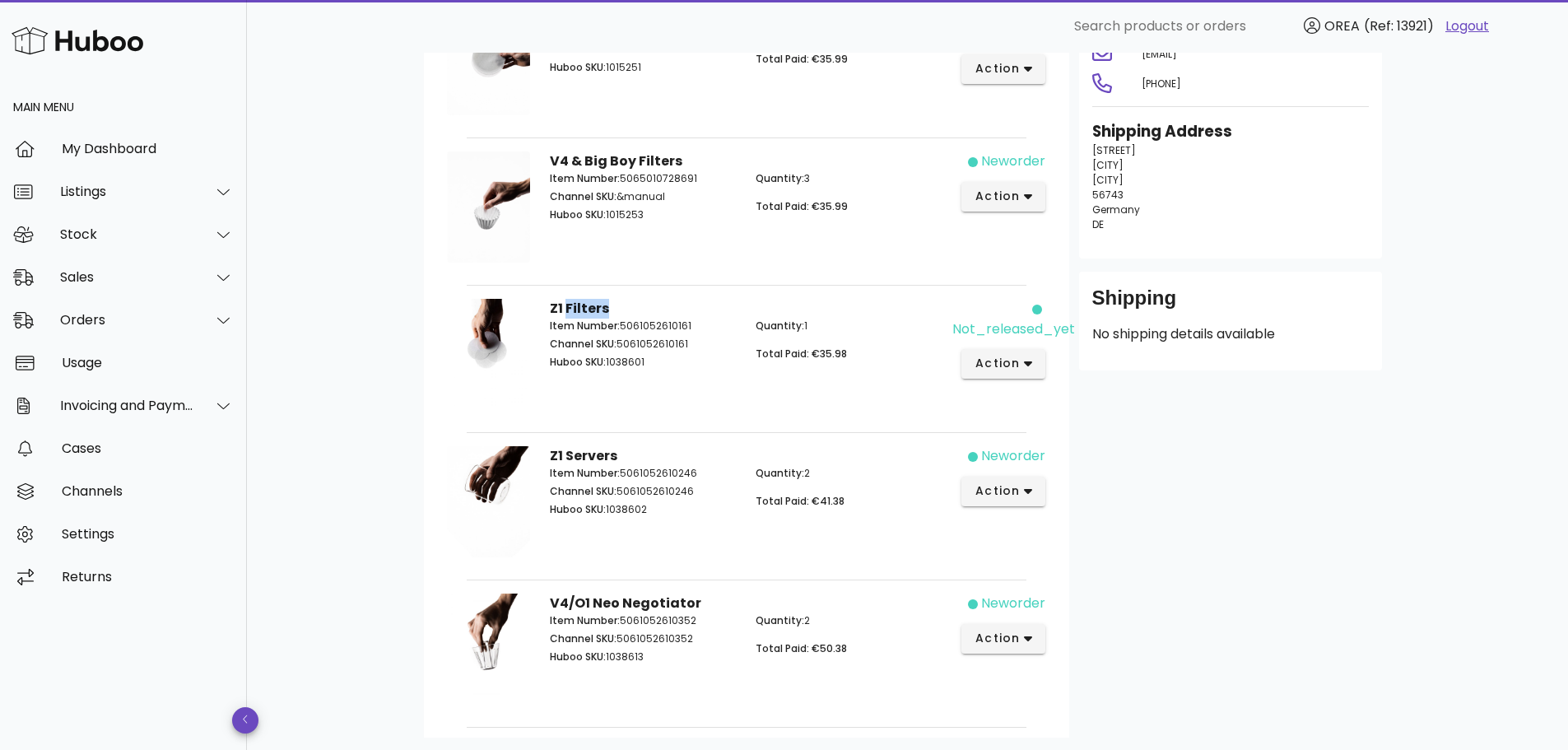 click on "Z1 Filters" at bounding box center [579, 308] 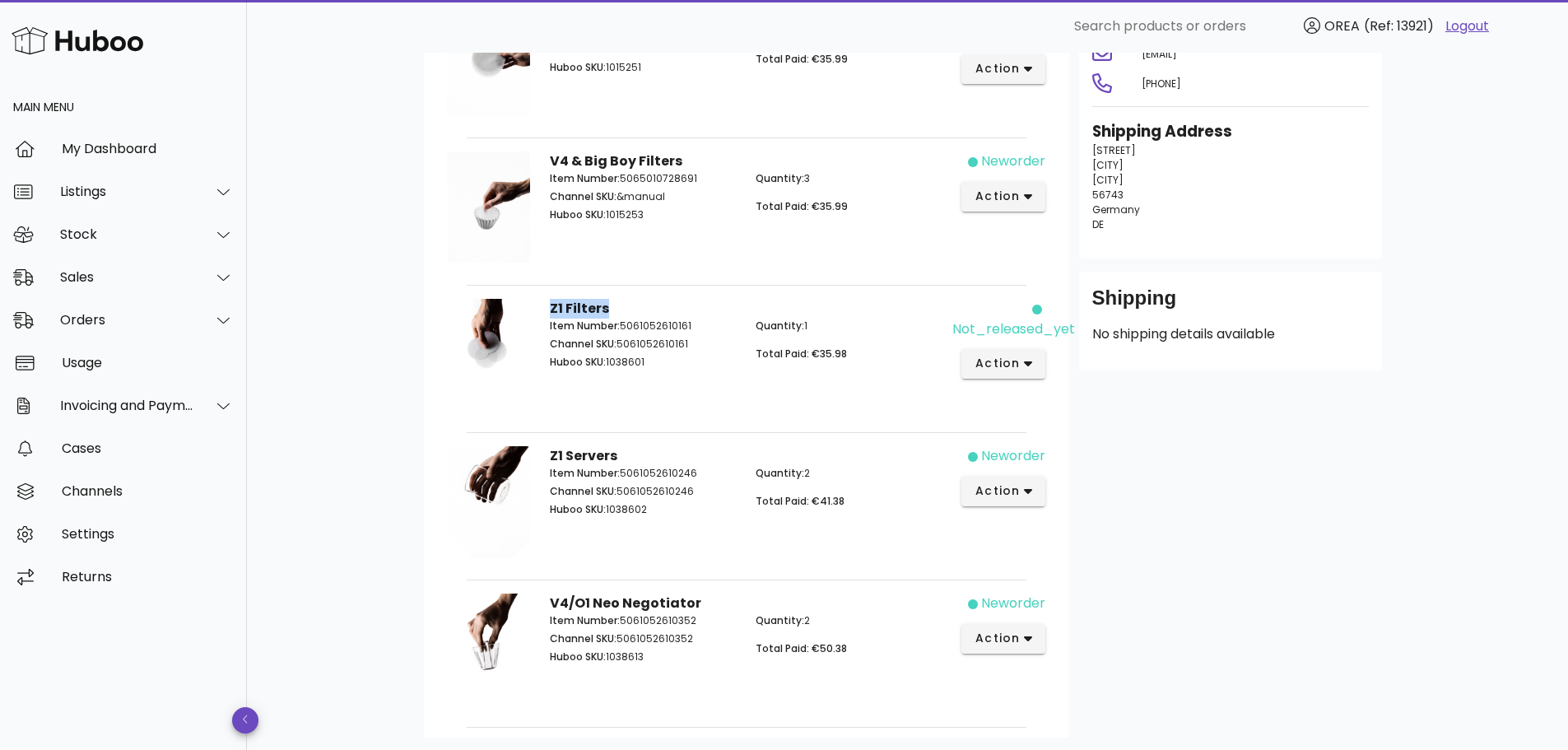 click on "Z1 Filters" at bounding box center [579, 308] 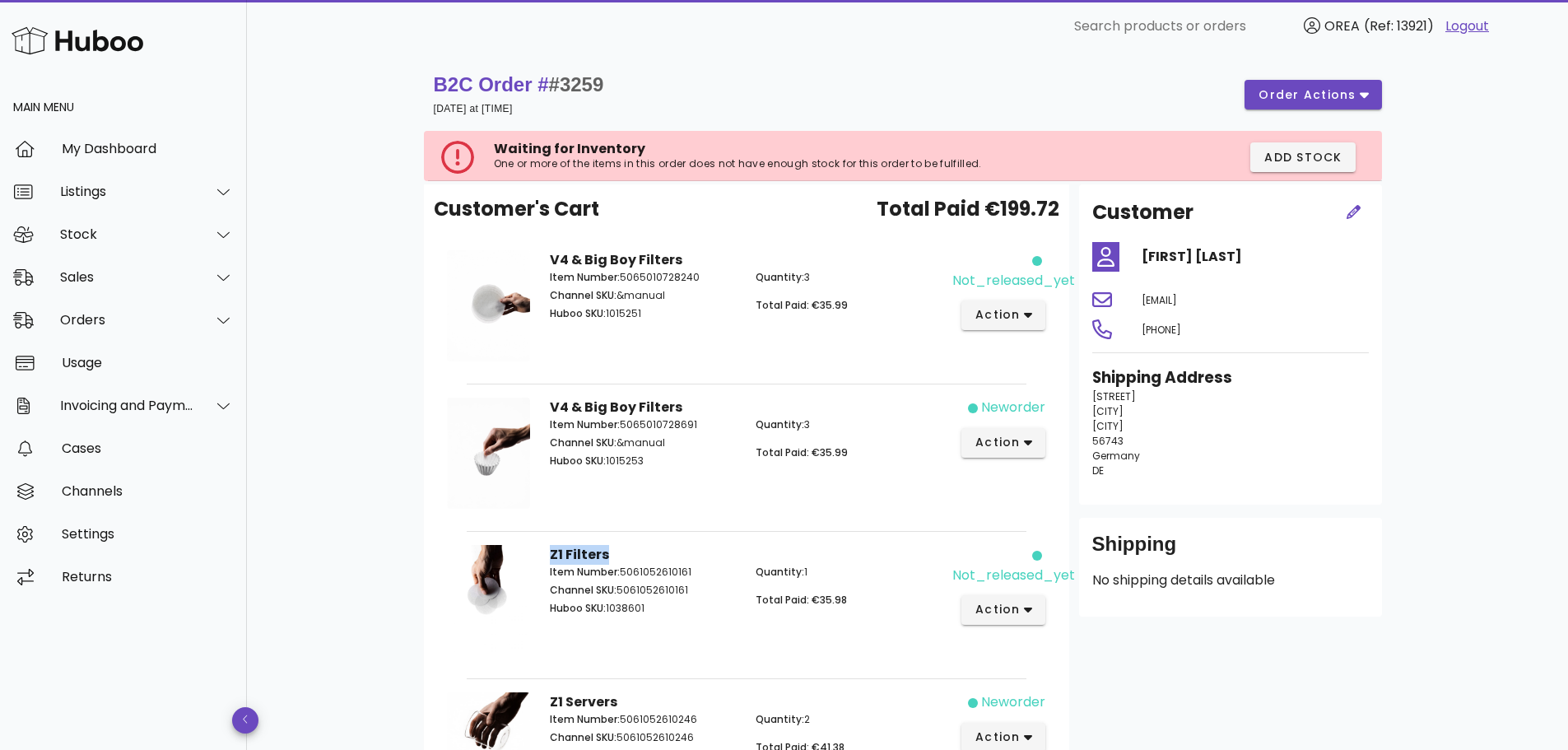 scroll, scrollTop: 0, scrollLeft: 0, axis: both 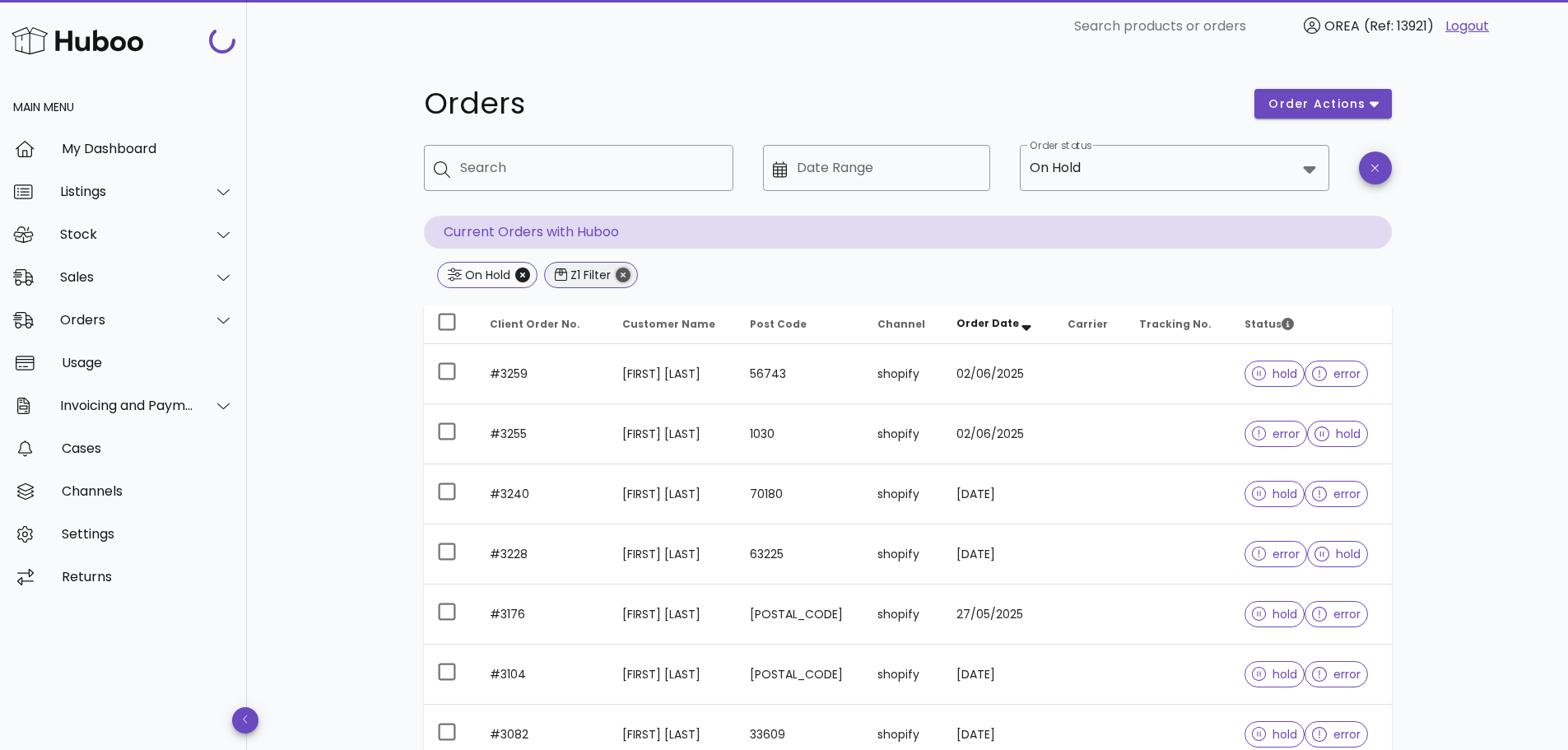 click 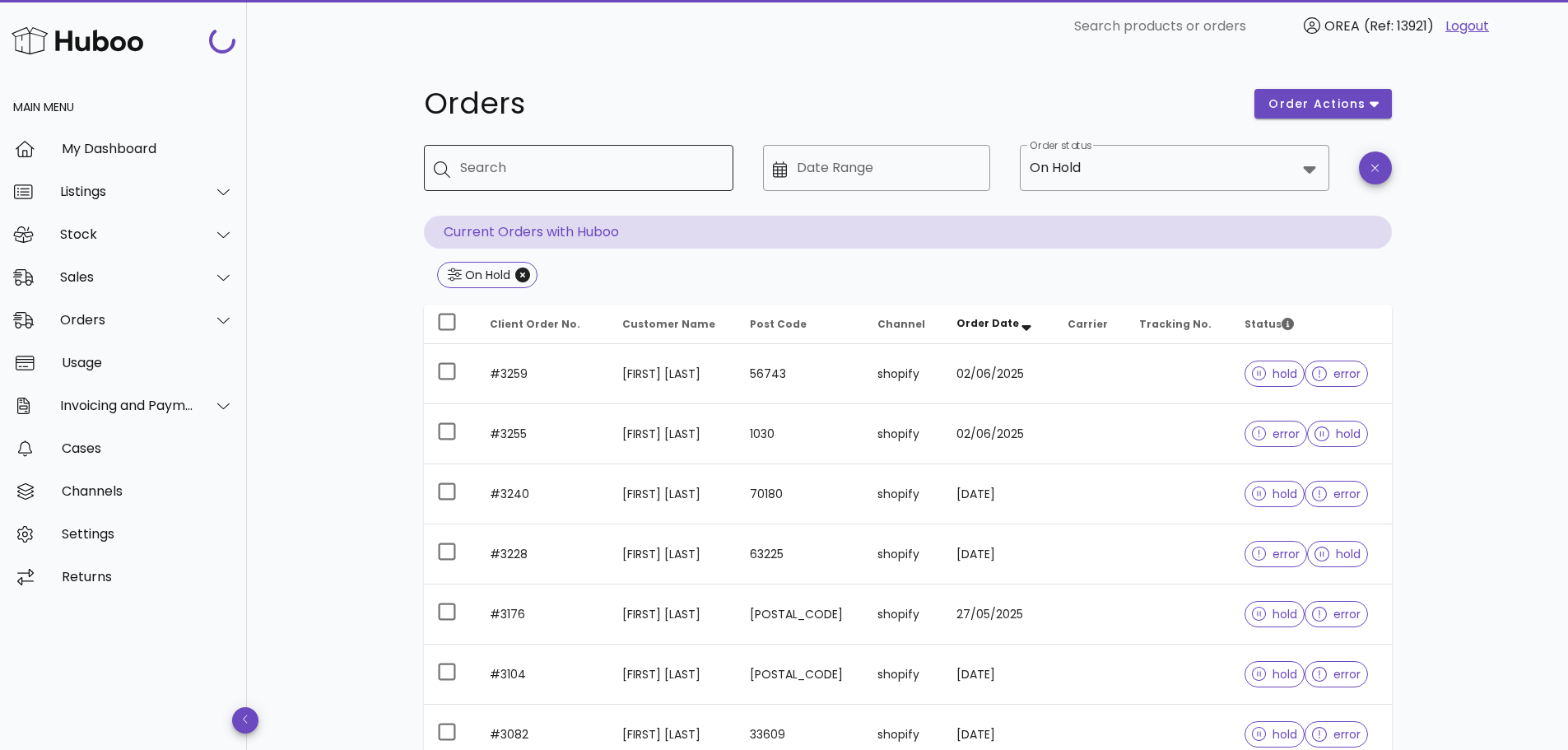 click on "Search" at bounding box center [590, 168] 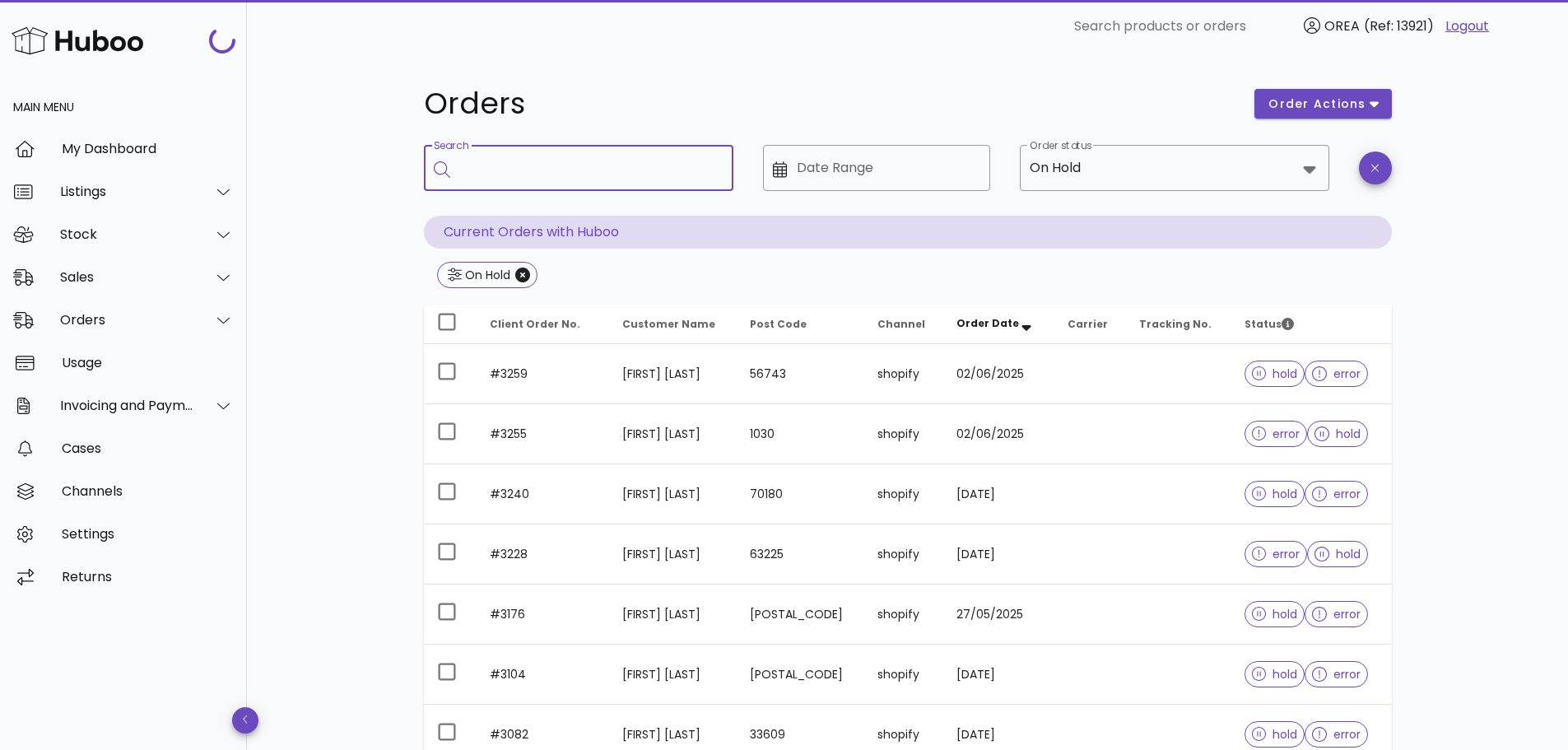 paste on "**********" 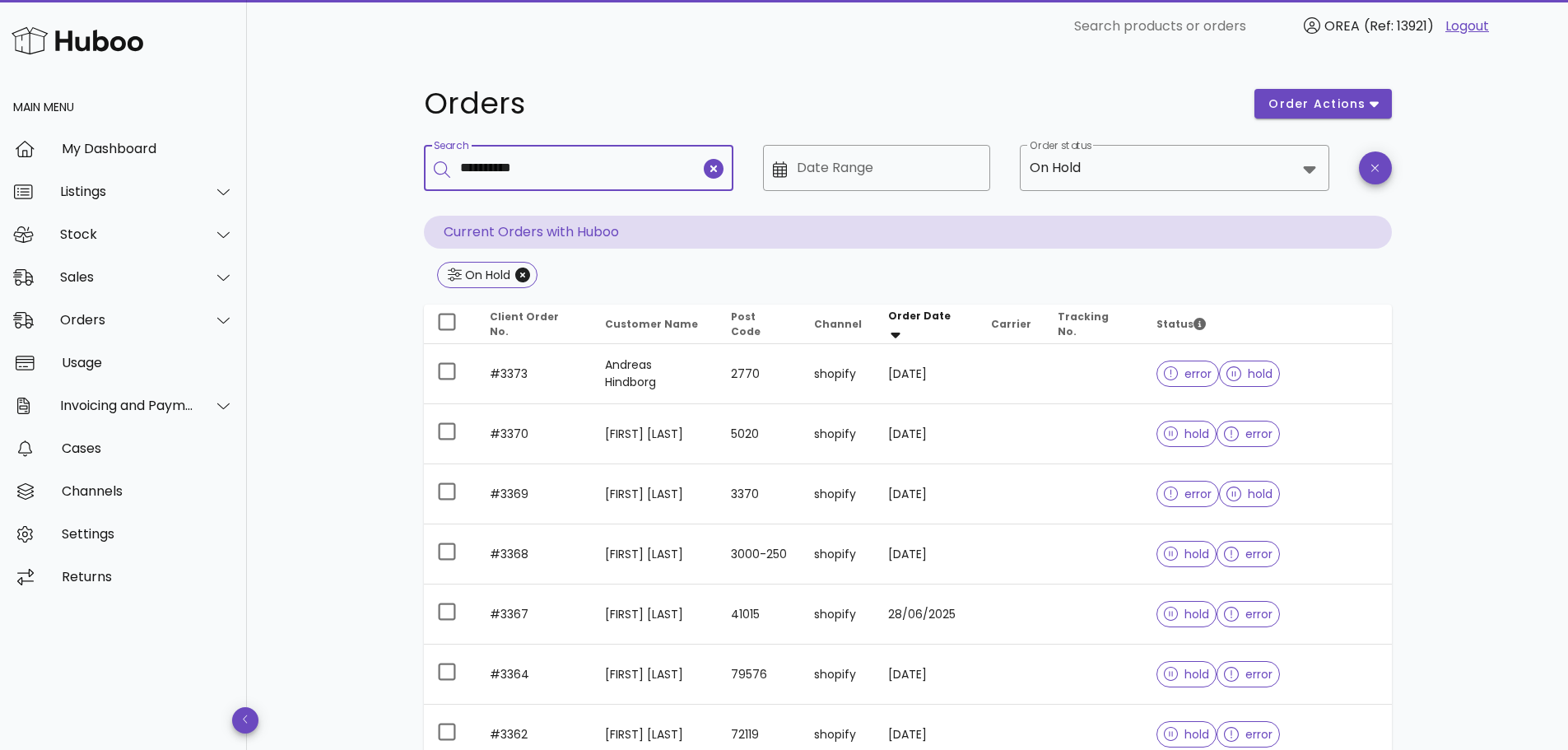 type on "**********" 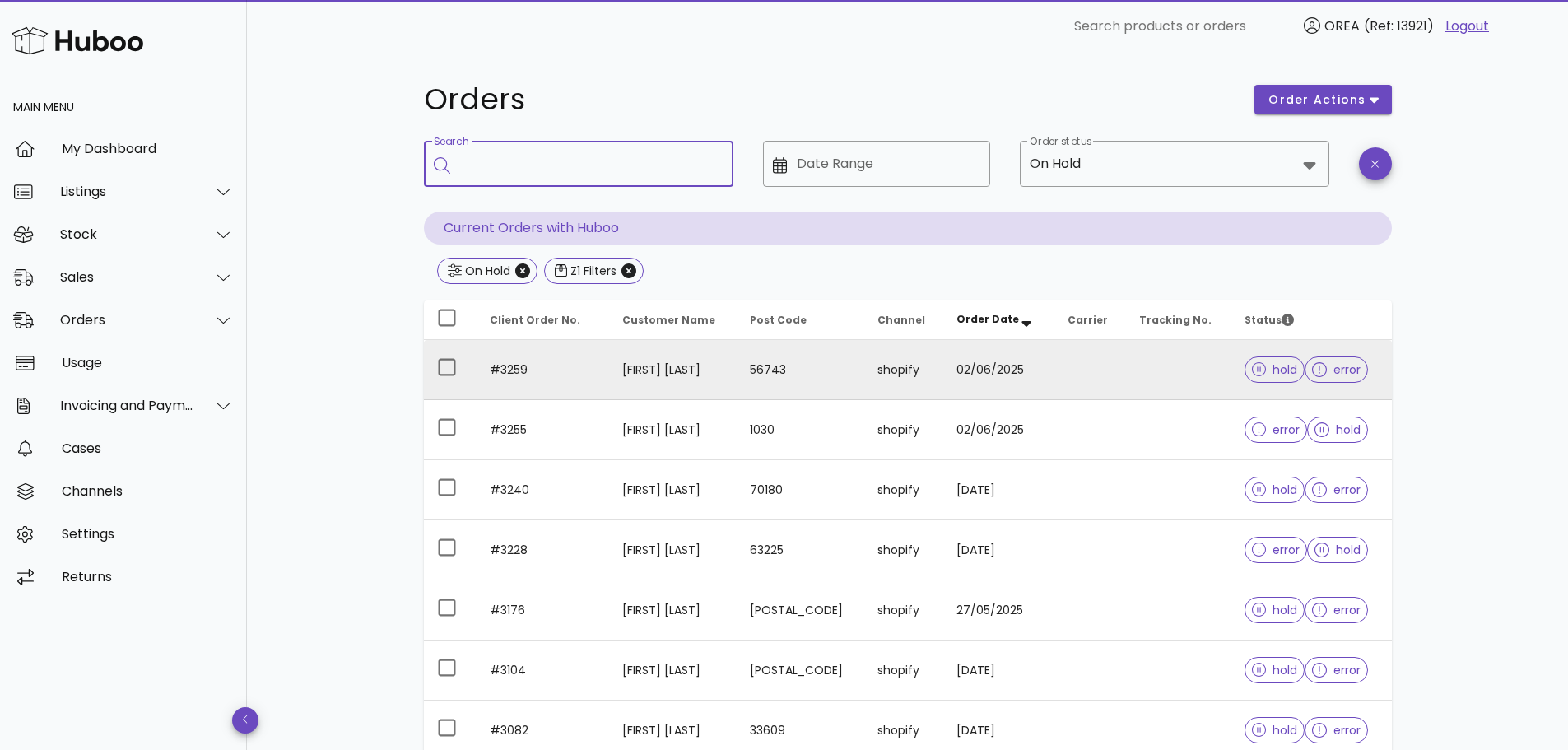 scroll, scrollTop: 0, scrollLeft: 0, axis: both 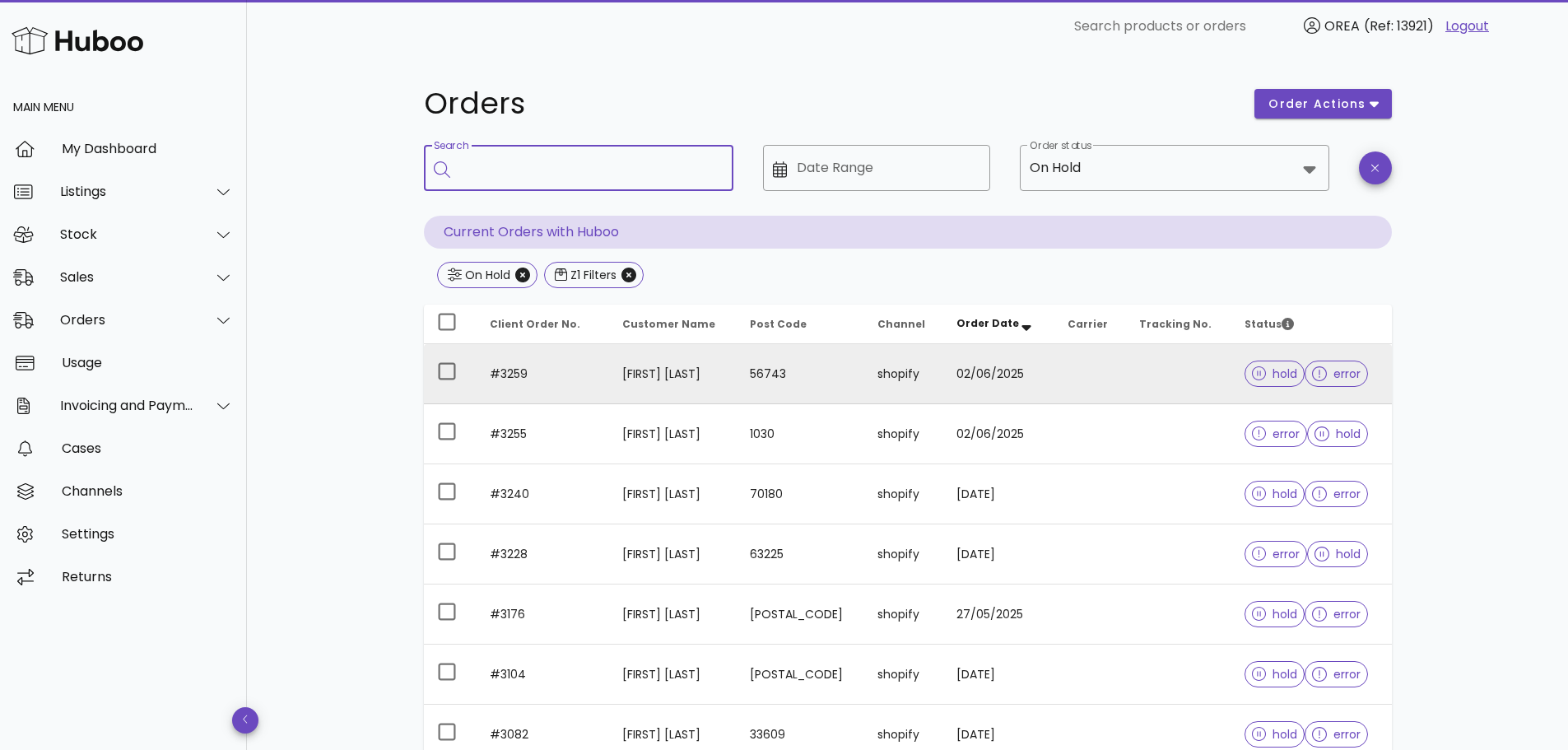 click on "Björn Hein" at bounding box center [672, 374] 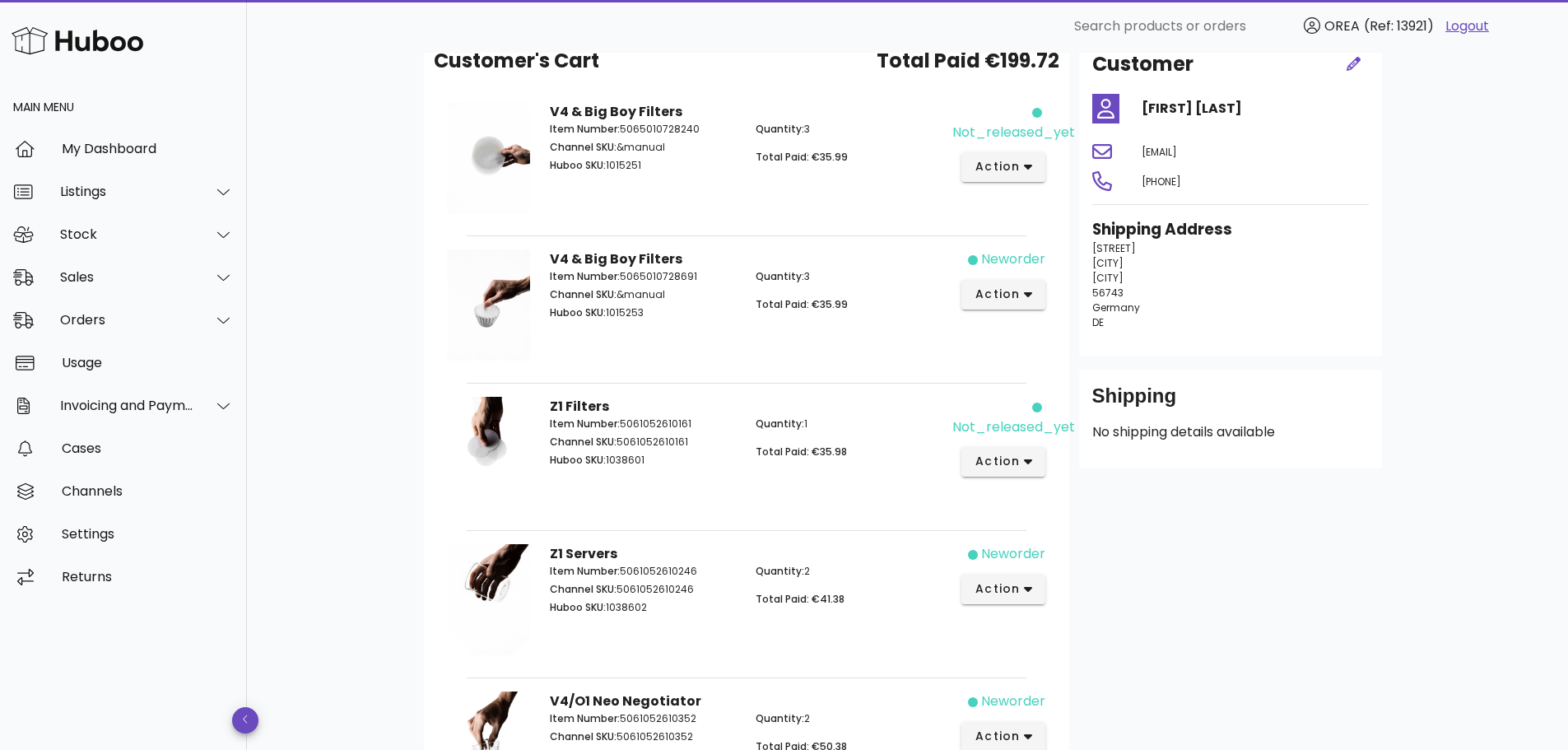 scroll, scrollTop: 39, scrollLeft: 0, axis: vertical 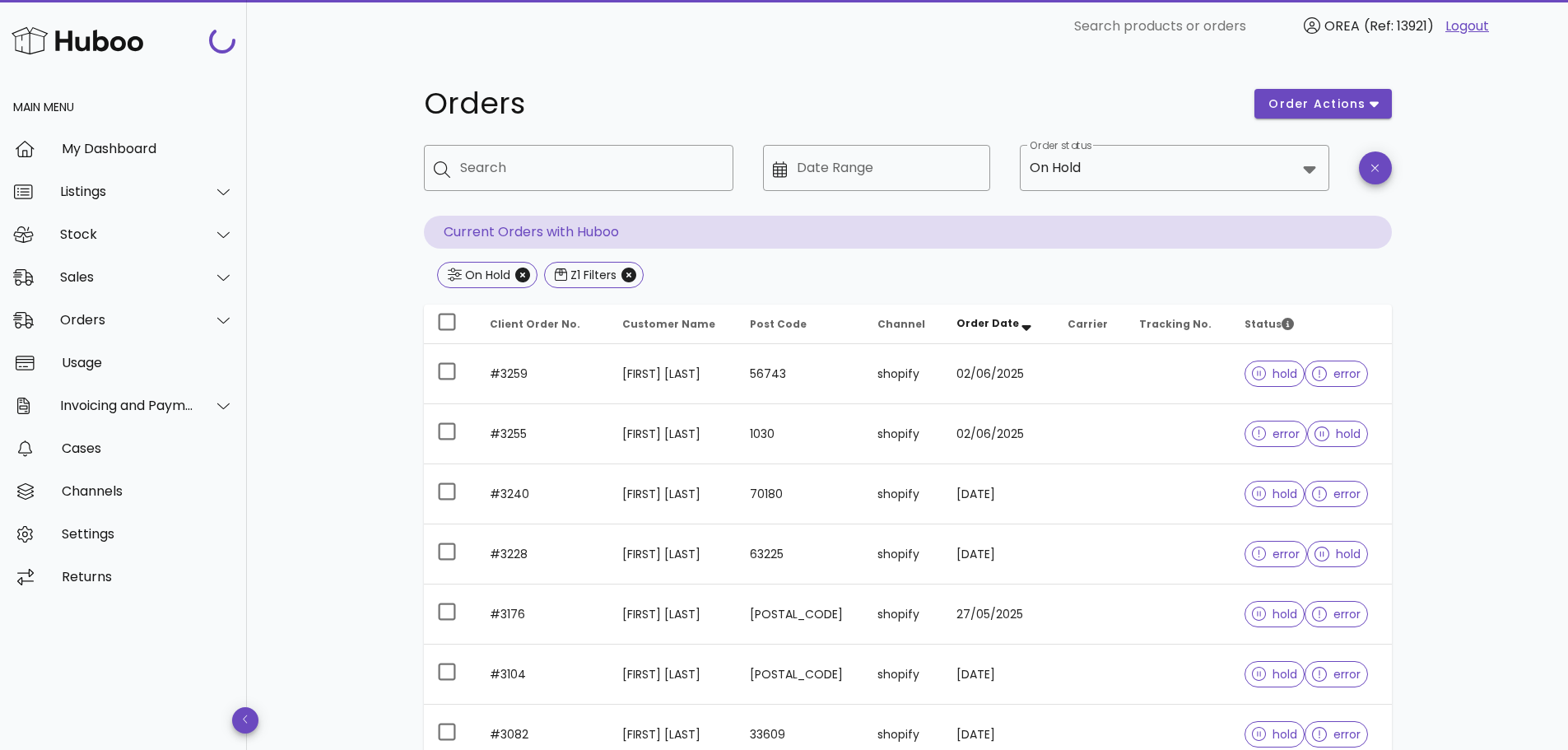 click on "Josef Weghaupt" at bounding box center (672, 434) 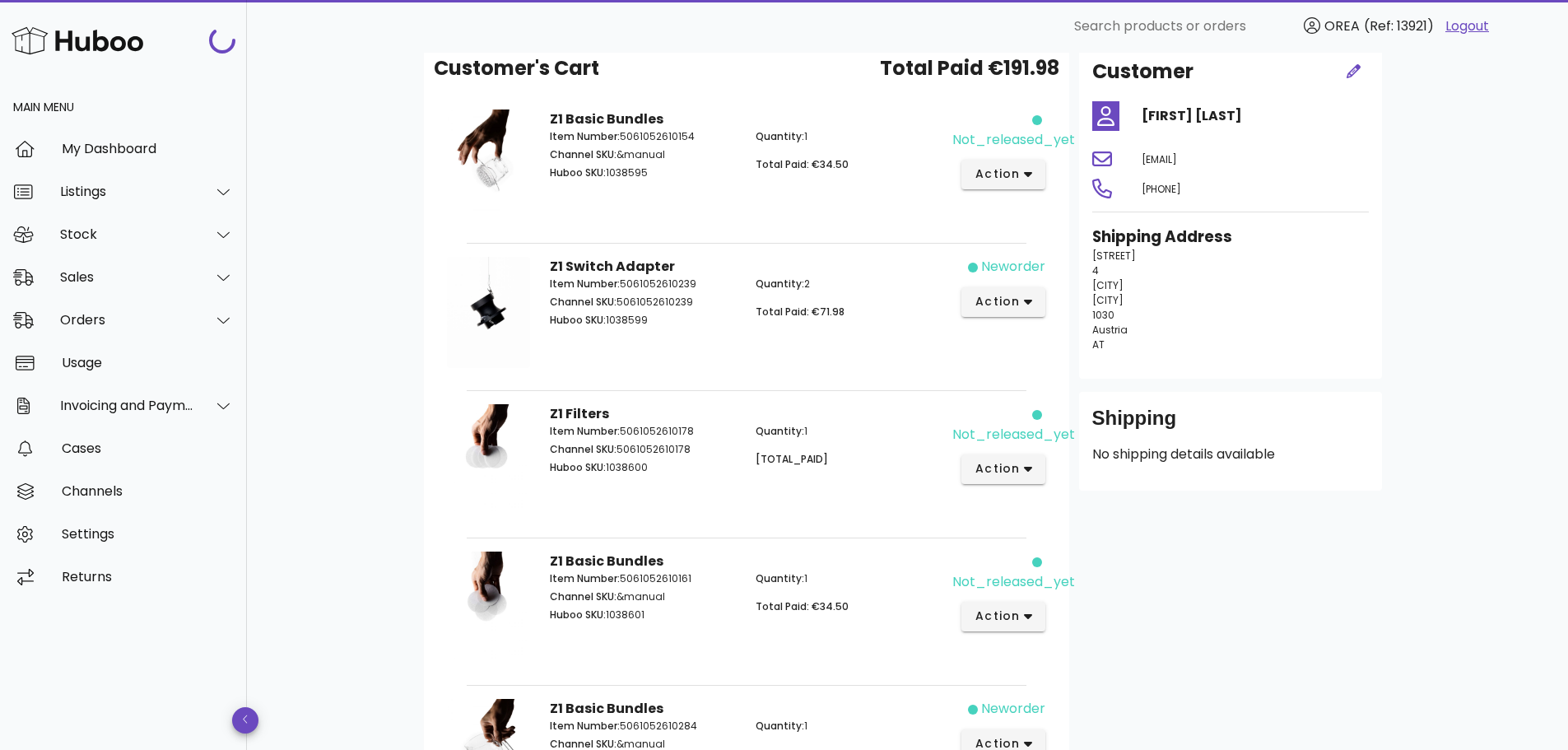 scroll, scrollTop: 121, scrollLeft: 0, axis: vertical 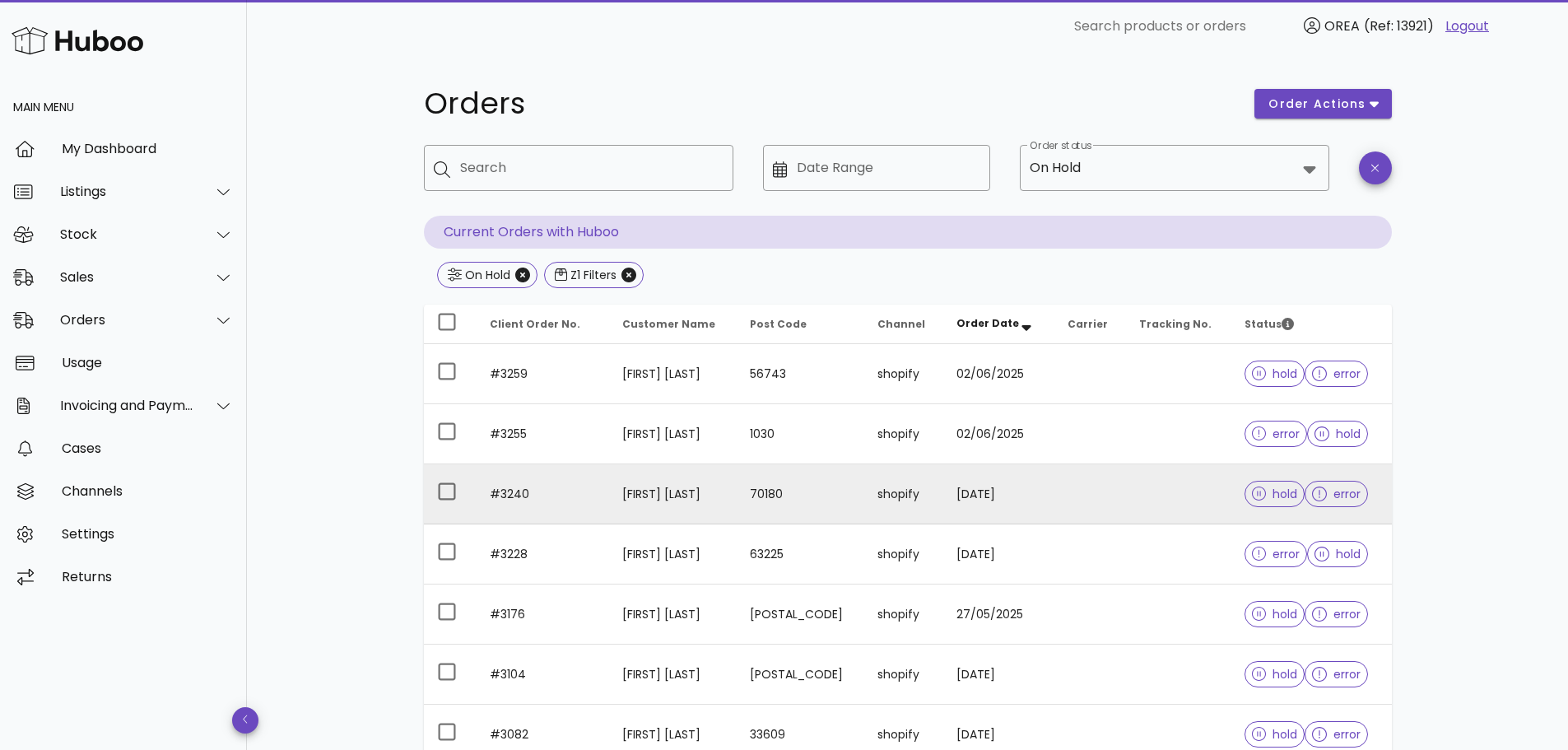 click on "#3240" at bounding box center (542, 494) 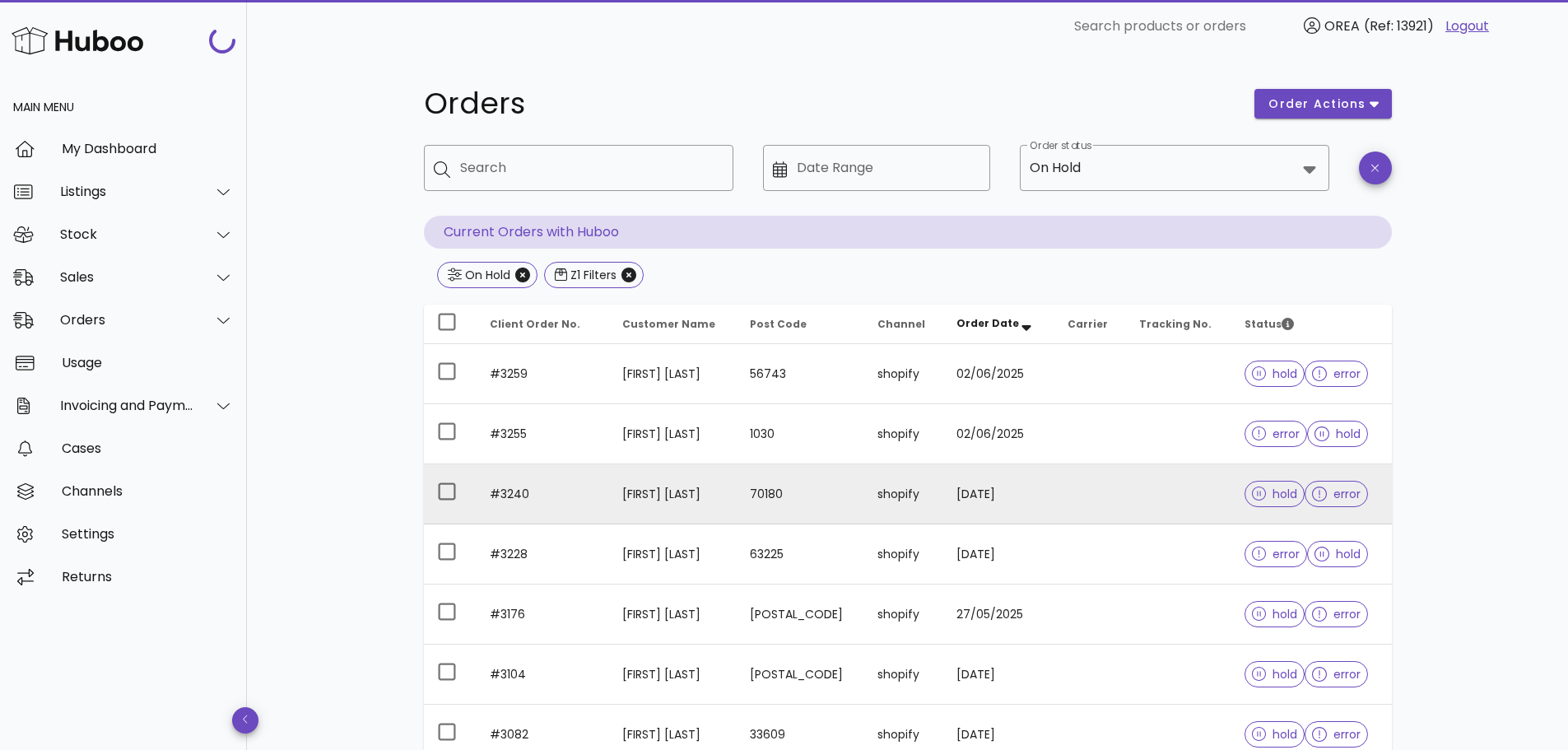 scroll, scrollTop: 82, scrollLeft: 0, axis: vertical 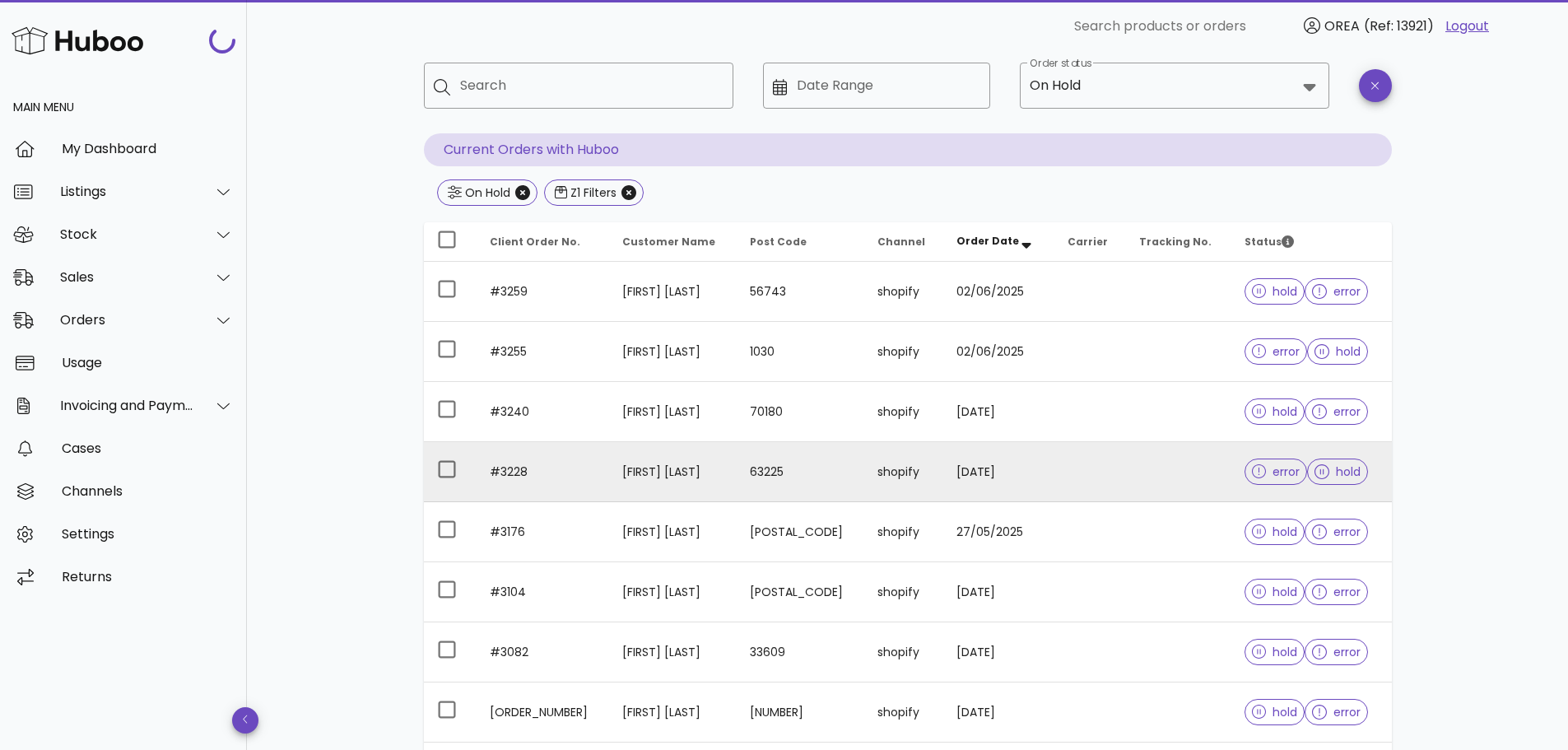click on "Bojan Vlaski" at bounding box center (672, 472) 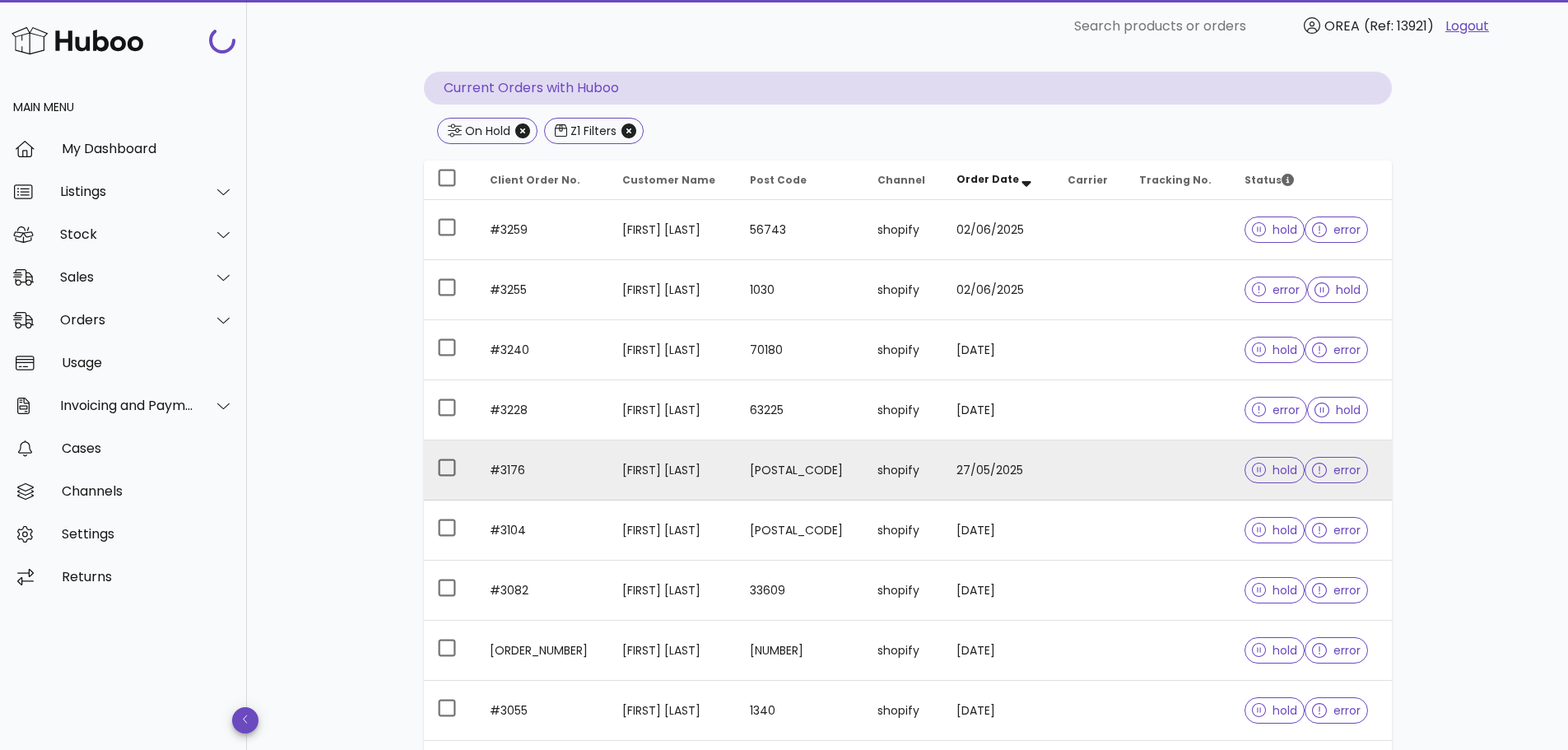 scroll, scrollTop: 165, scrollLeft: 0, axis: vertical 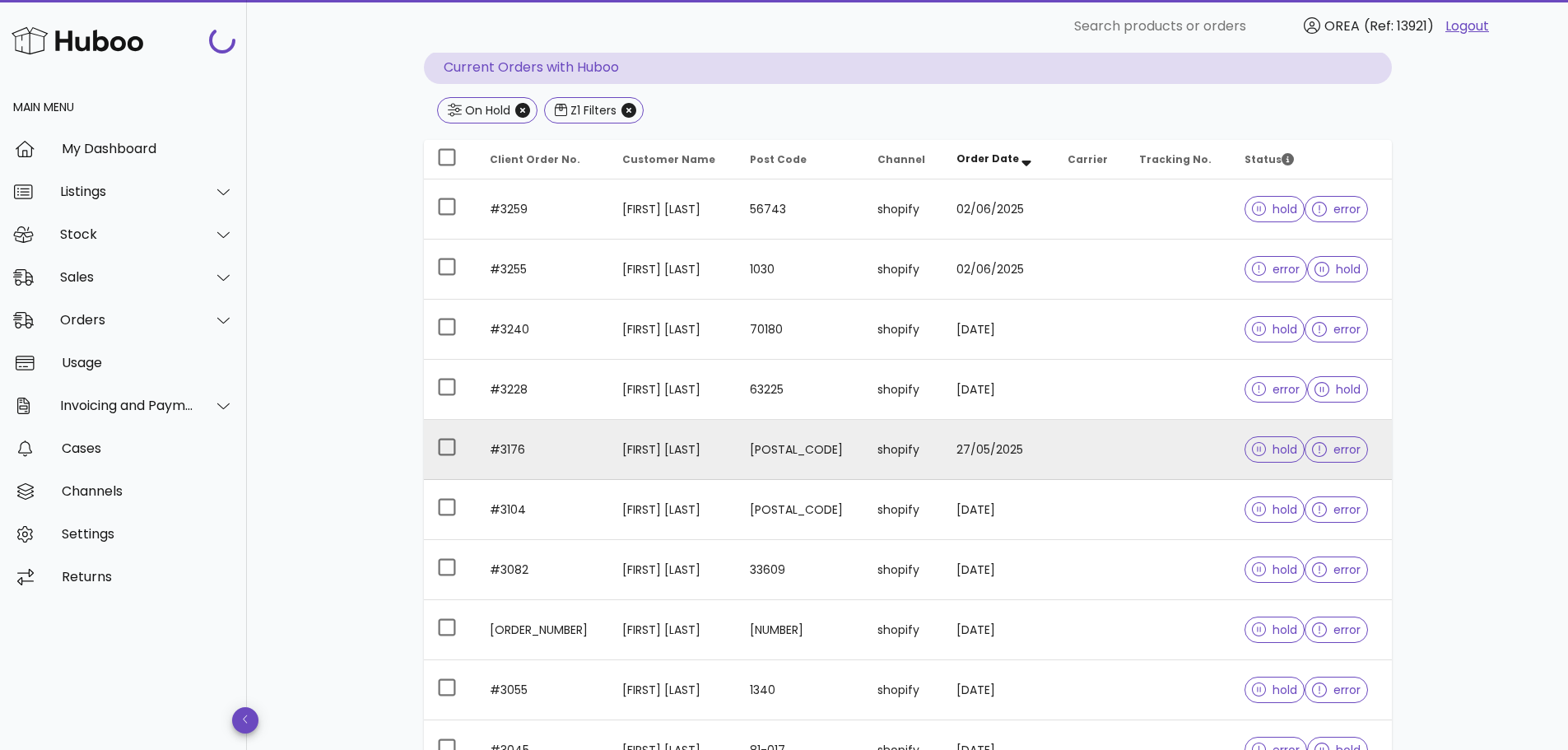 click on "Simon Senn" at bounding box center [672, 450] 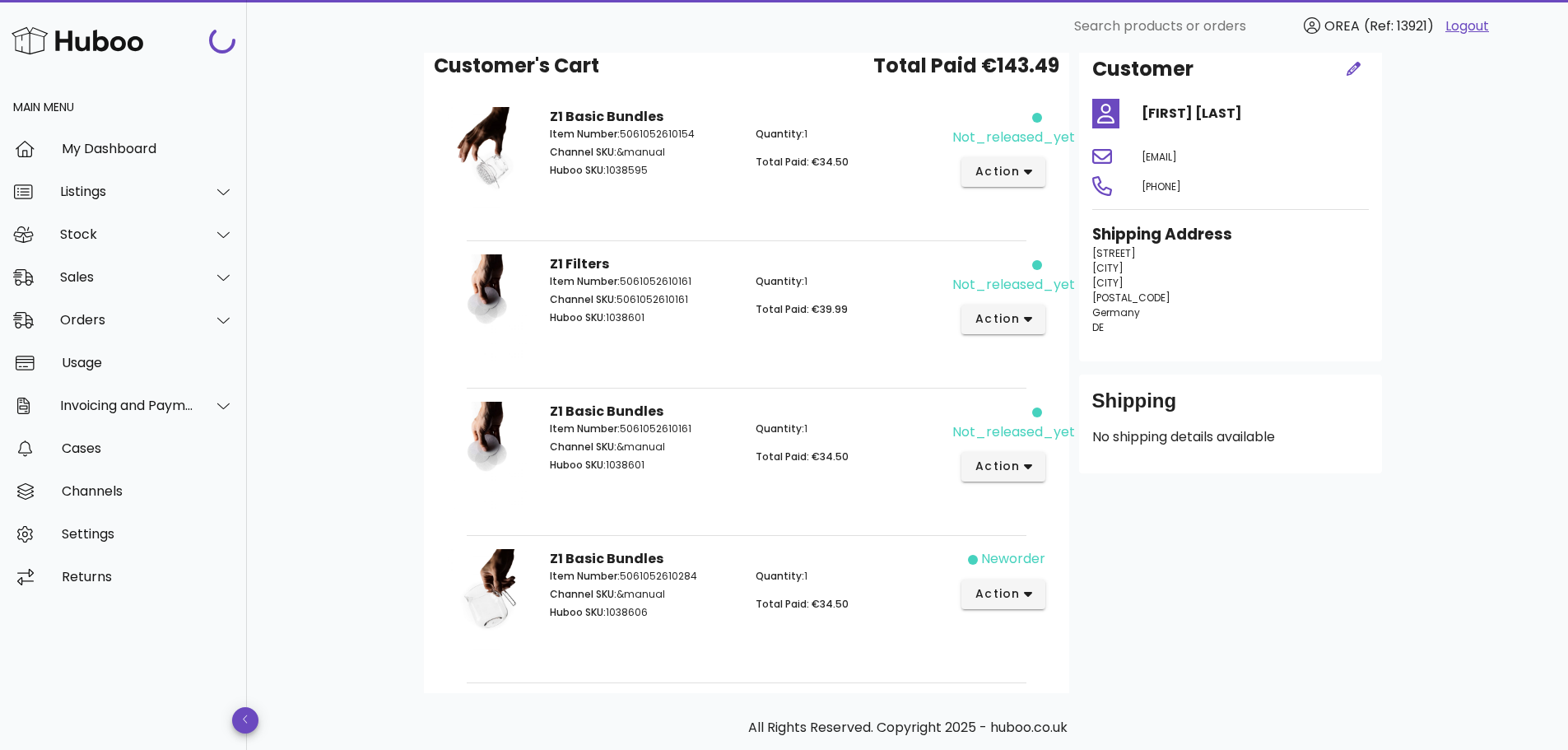 scroll, scrollTop: 82, scrollLeft: 0, axis: vertical 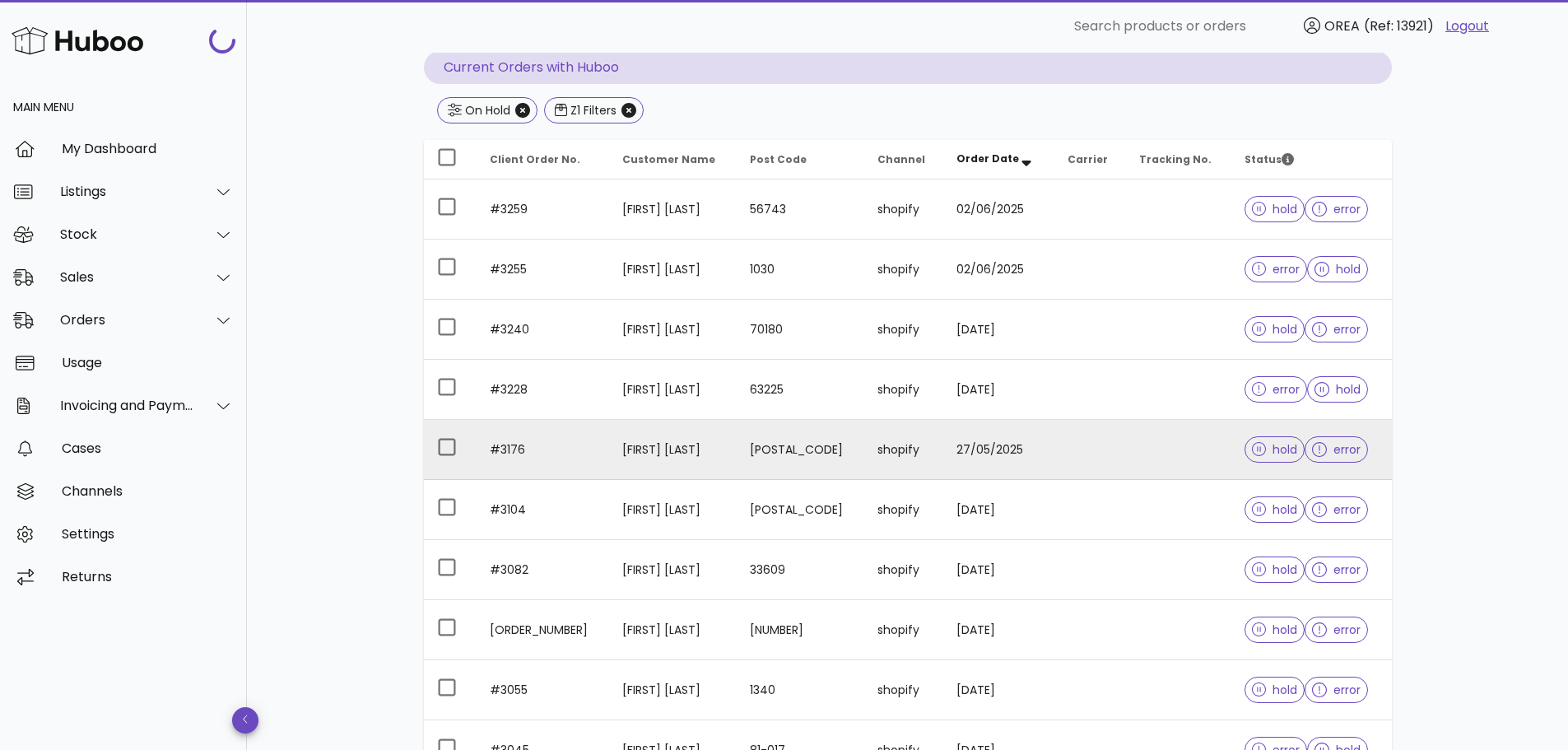 click on "Simon Senn" at bounding box center (672, 450) 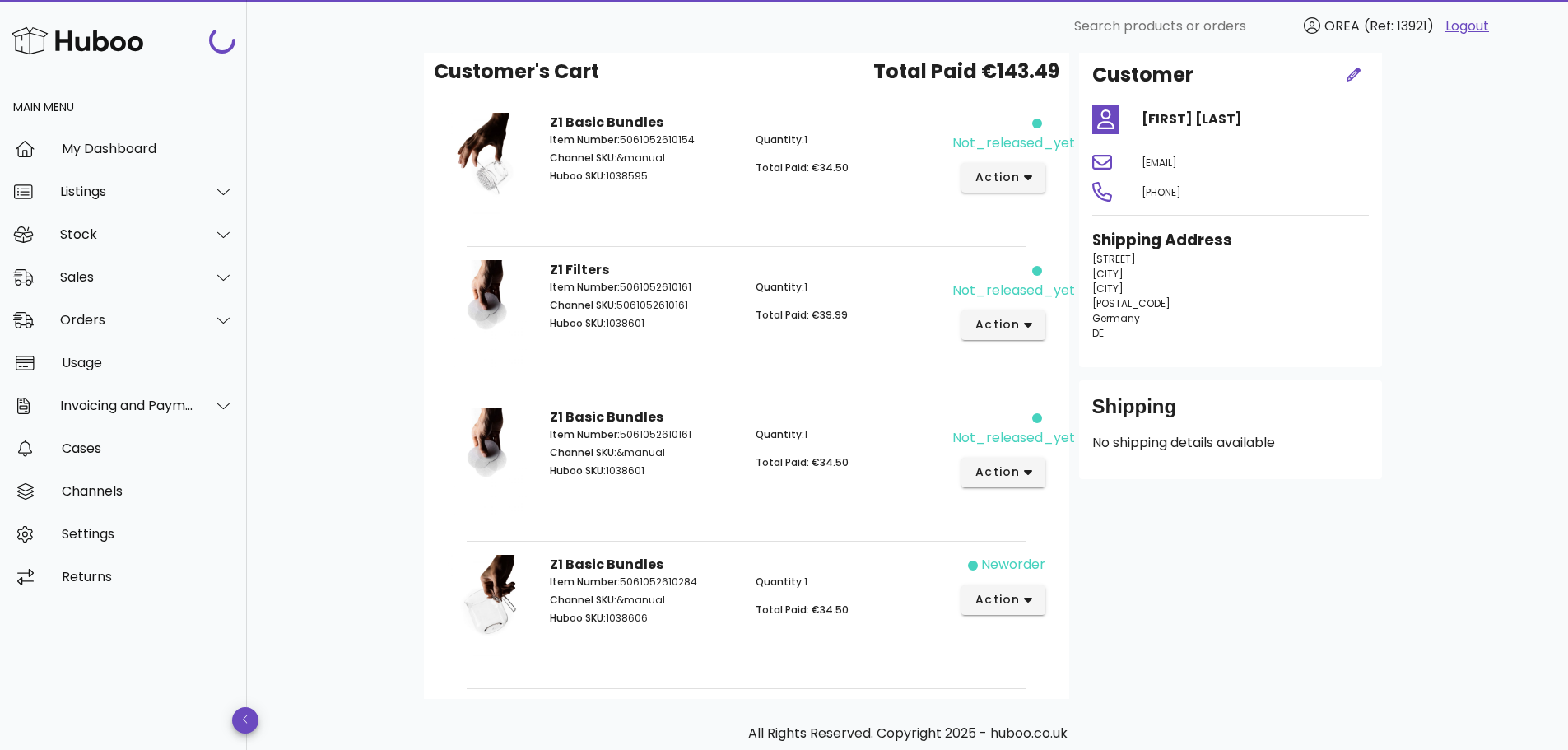 scroll, scrollTop: 165, scrollLeft: 0, axis: vertical 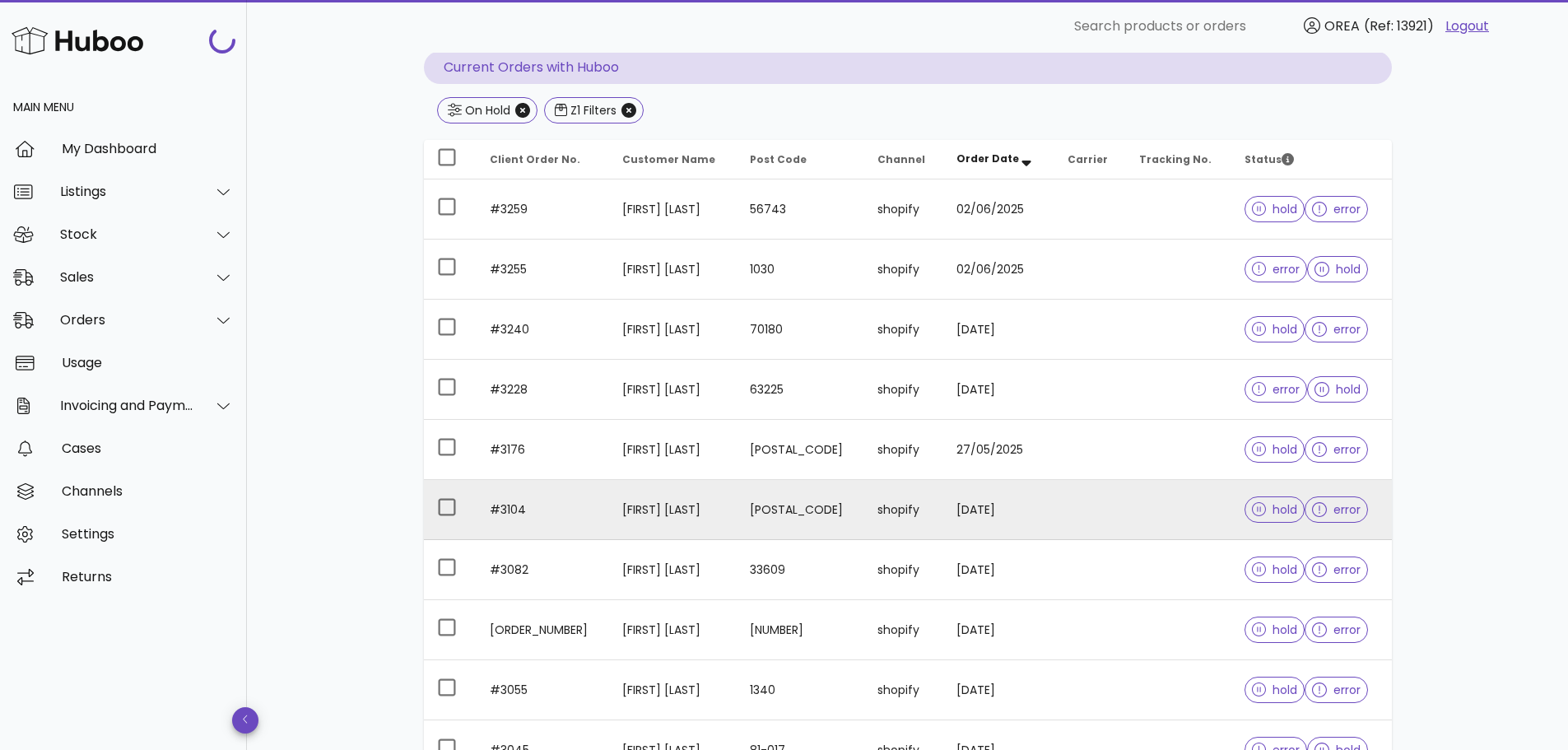 click on "Markus Beck" at bounding box center (672, 510) 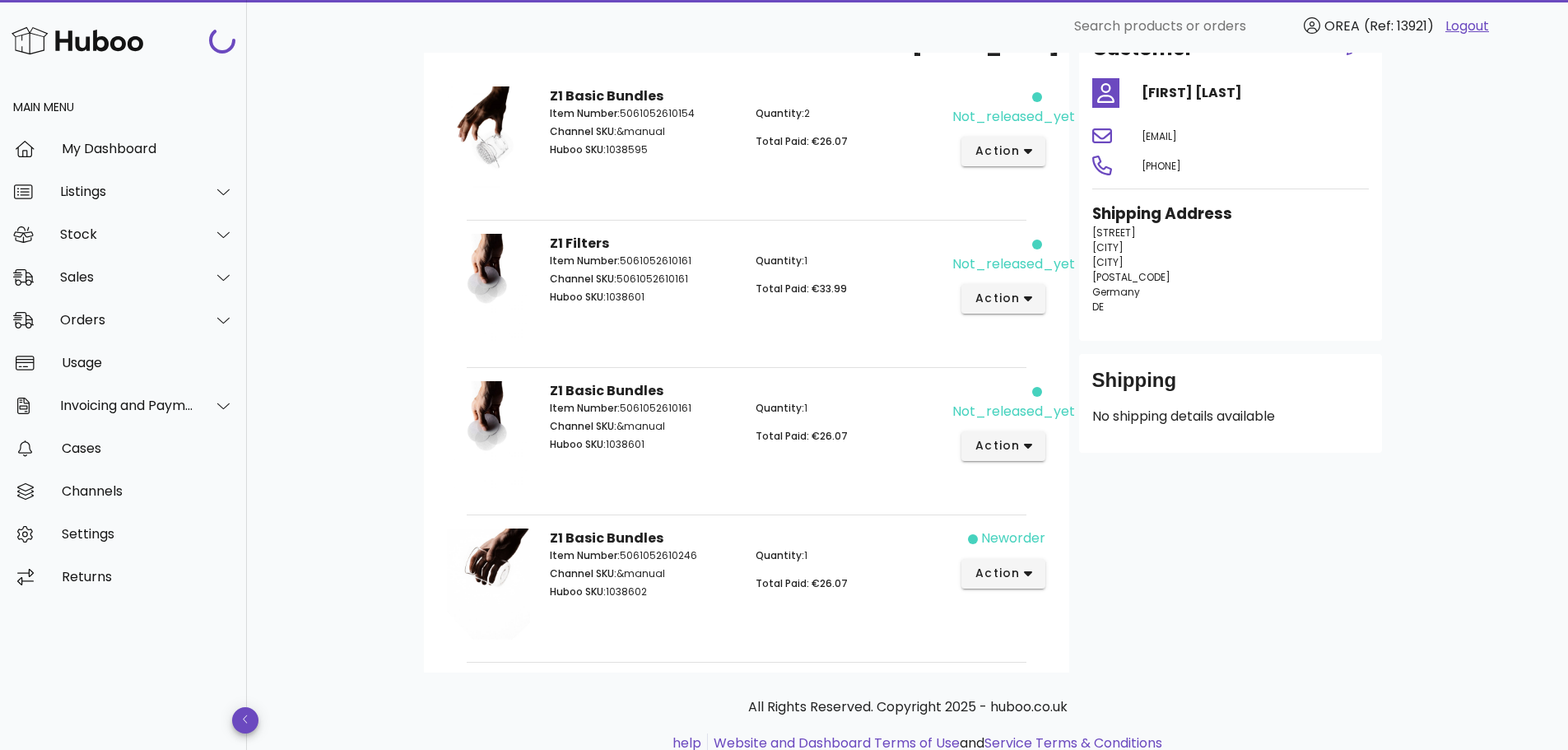 scroll, scrollTop: 82, scrollLeft: 0, axis: vertical 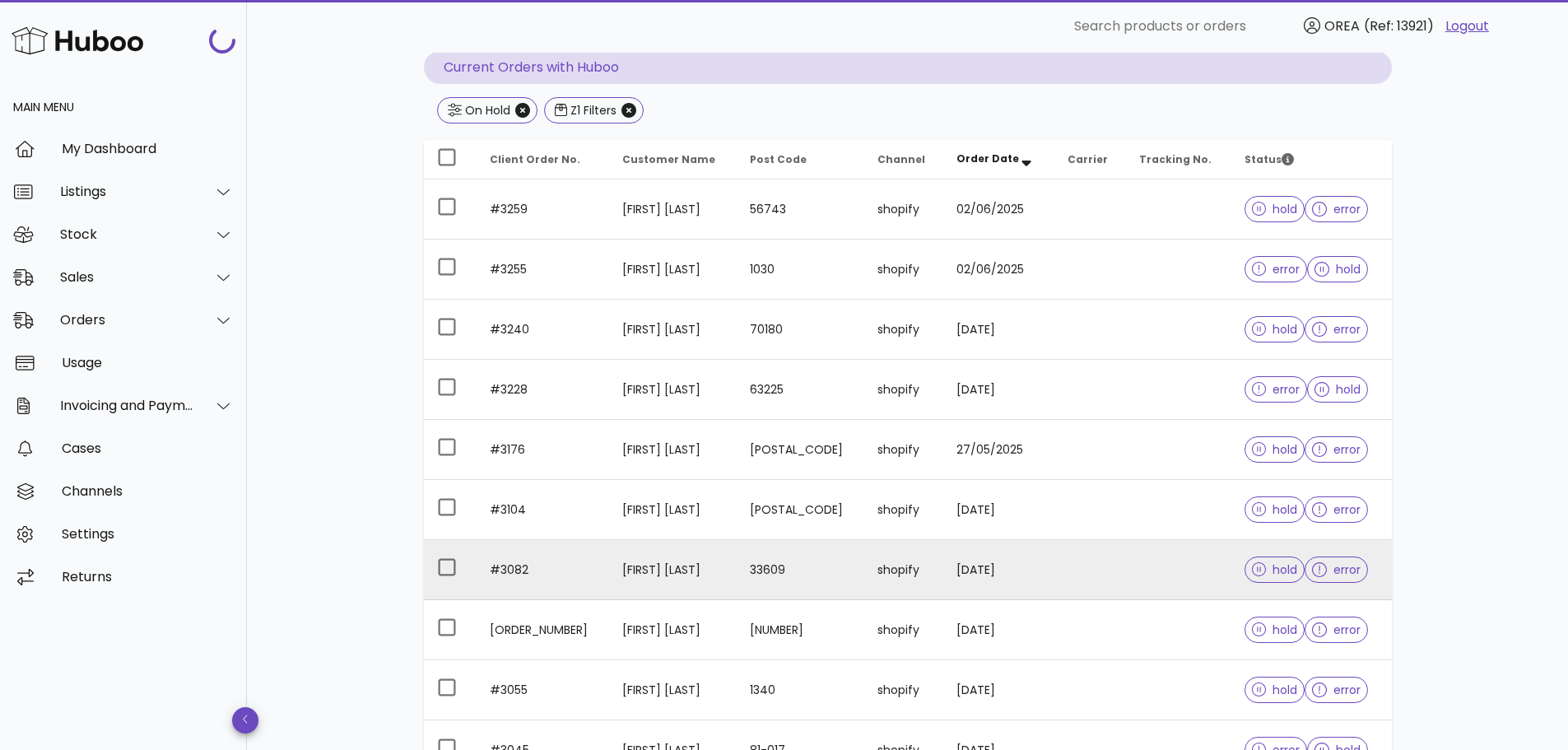 click on "Erik Vierheilig" at bounding box center (672, 570) 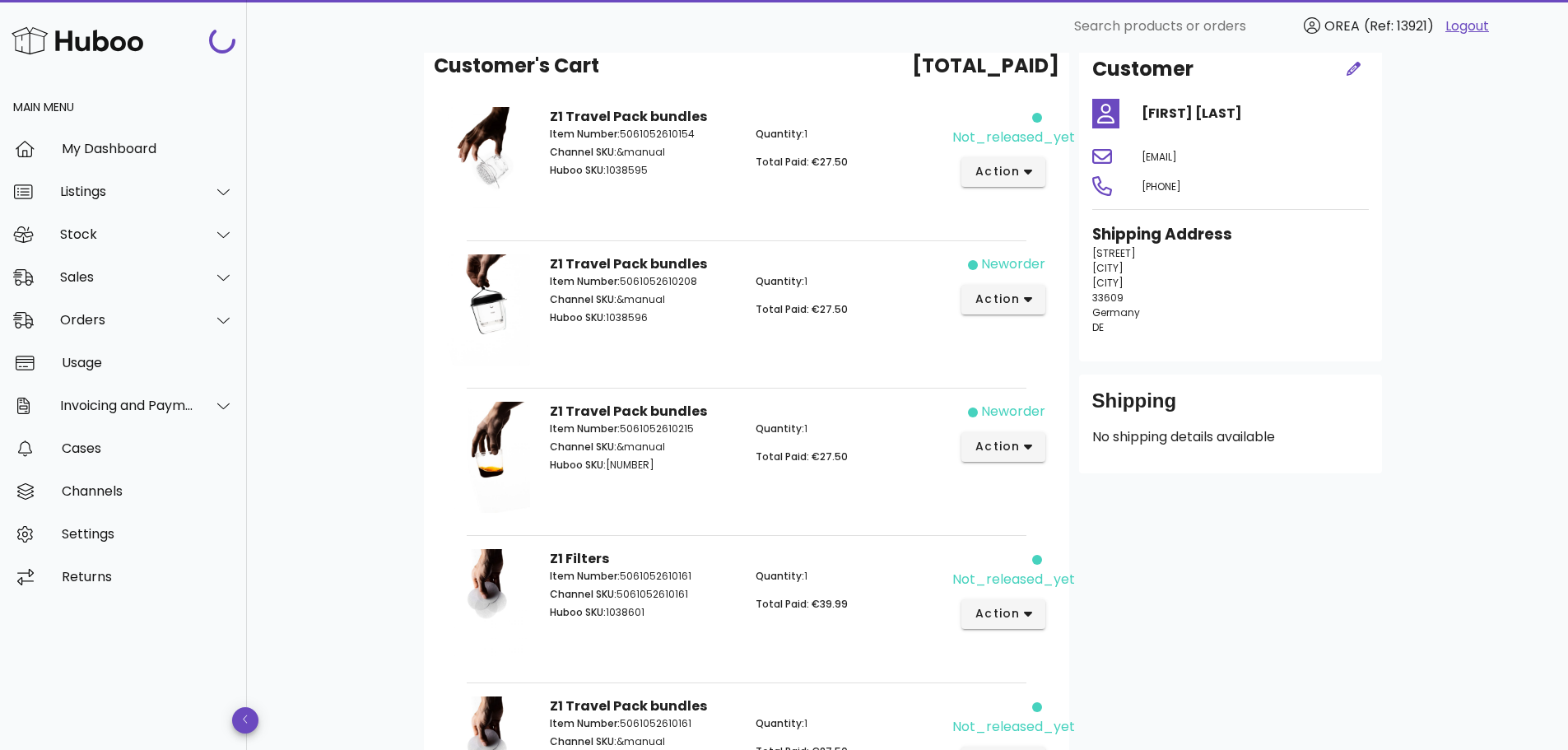 scroll, scrollTop: 82, scrollLeft: 0, axis: vertical 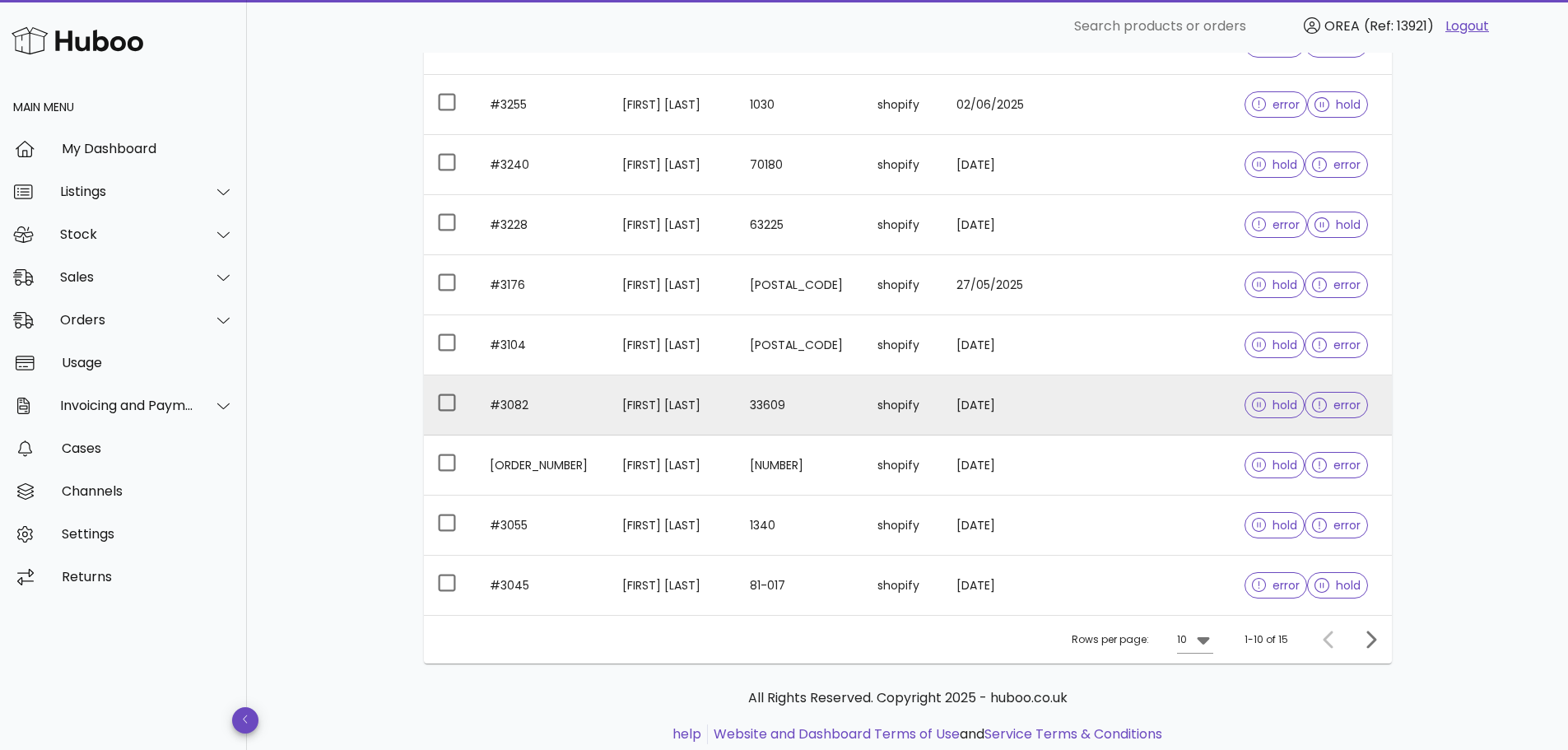 click on "Erik Vierheilig" at bounding box center [672, 405] 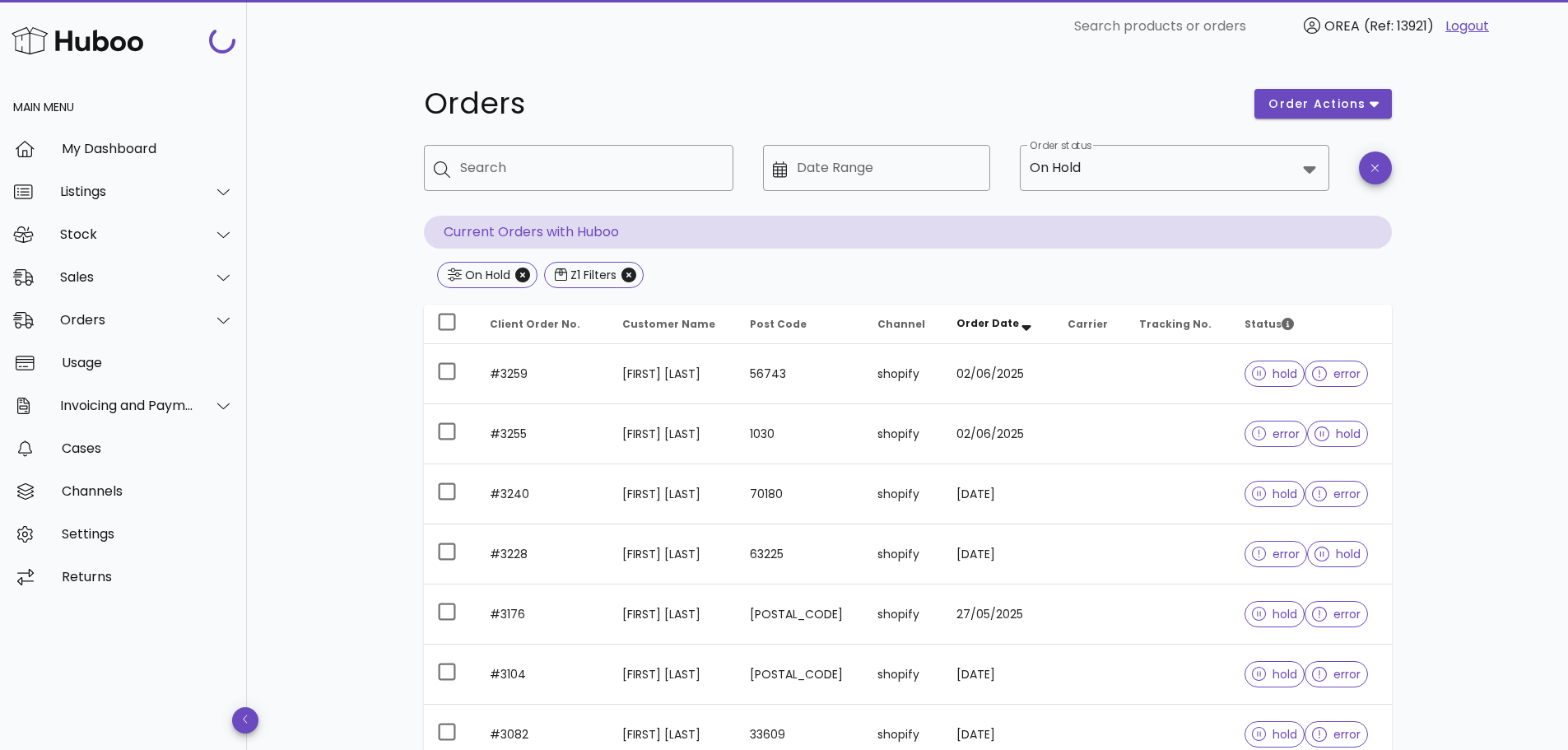 scroll, scrollTop: 329, scrollLeft: 0, axis: vertical 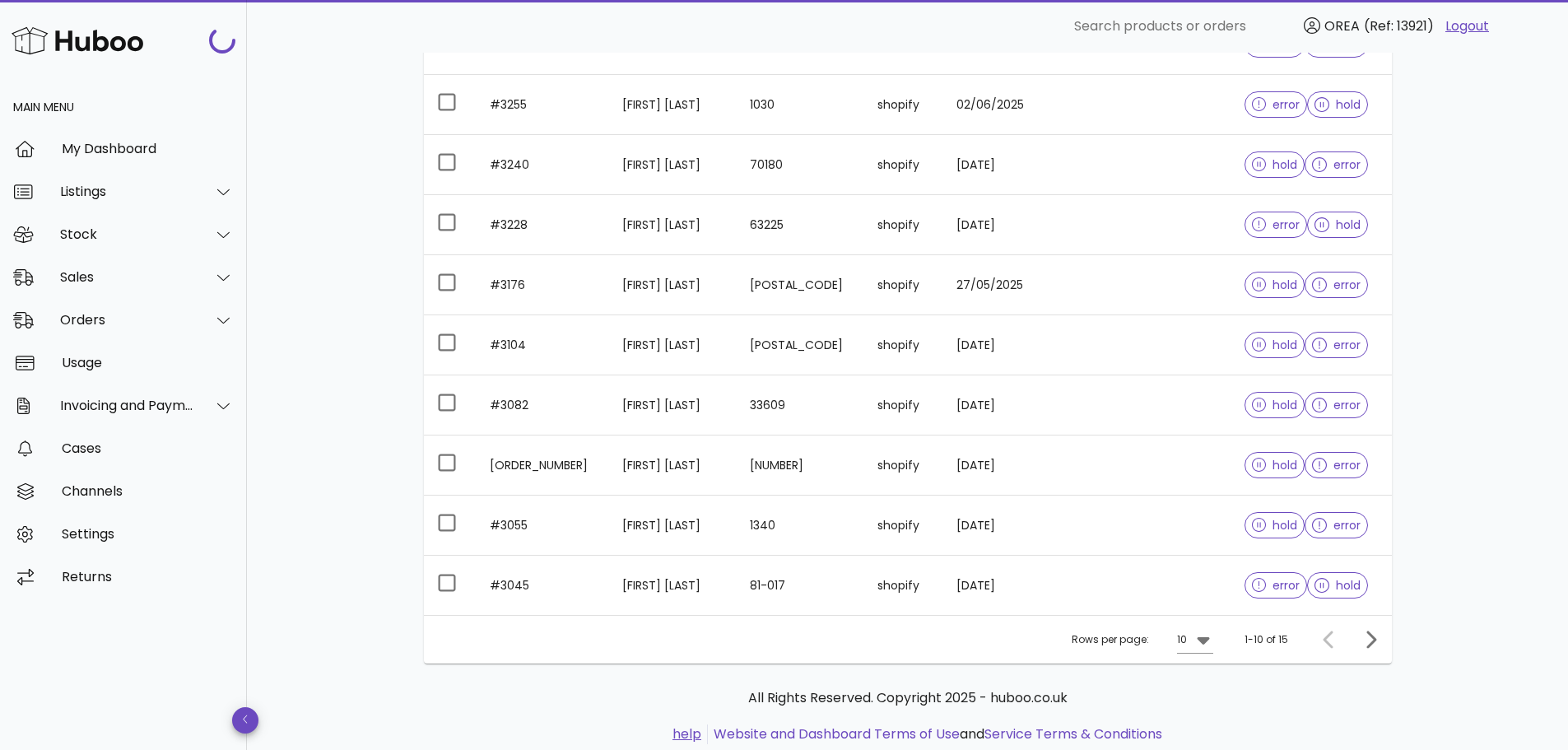 click on "Guirec Lefort" at bounding box center (672, 465) 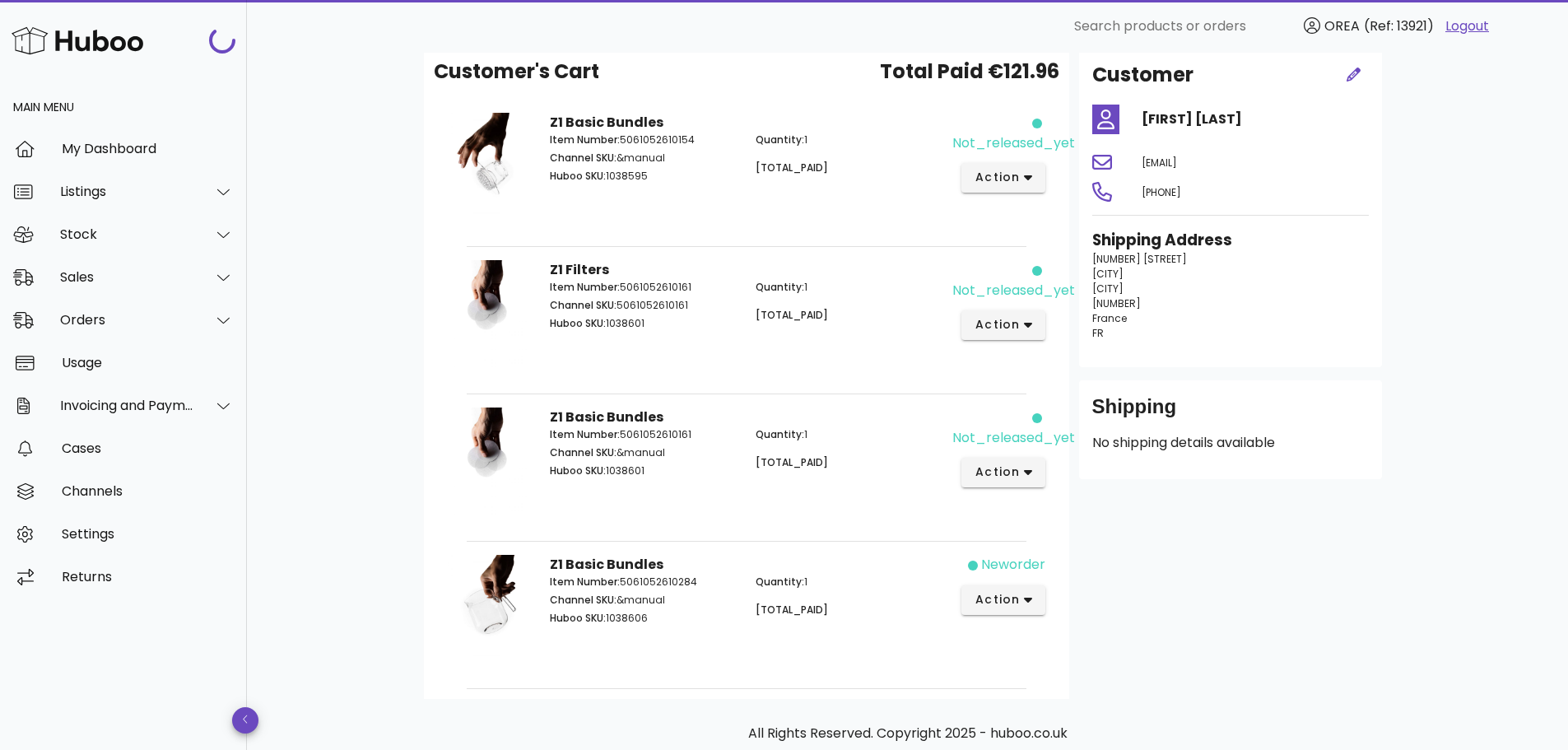 scroll, scrollTop: 329, scrollLeft: 0, axis: vertical 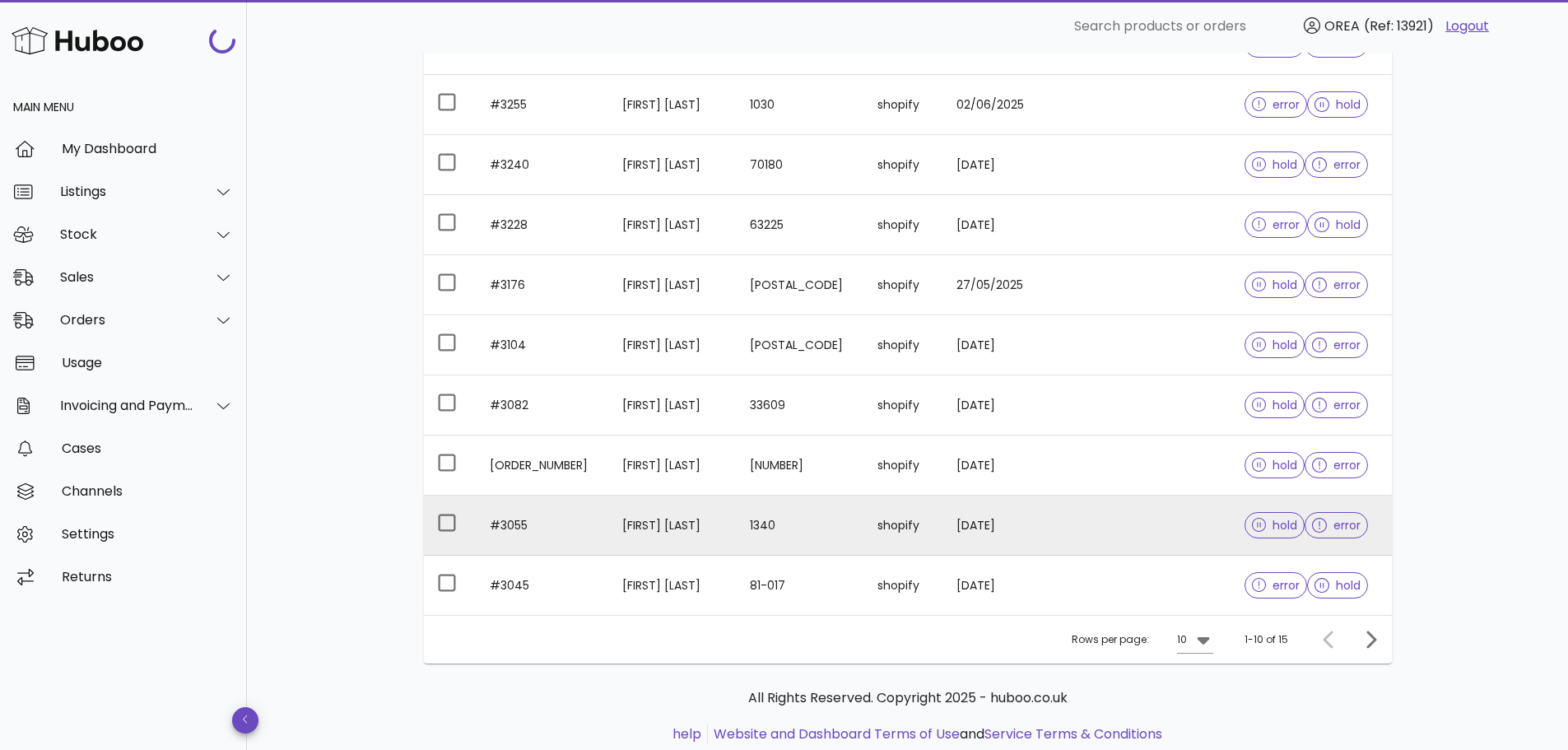 click on "Lee Yap" at bounding box center [672, 525] 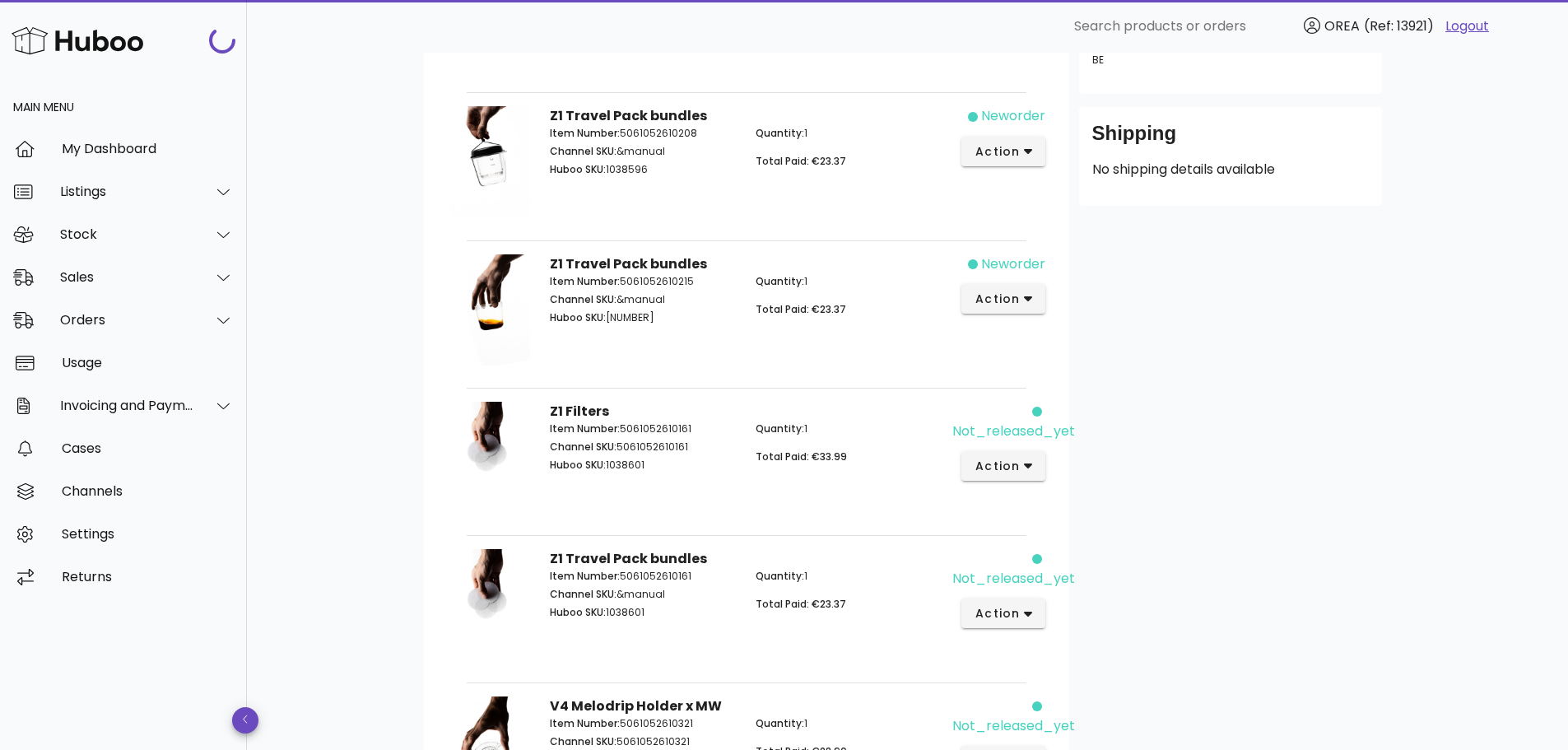 scroll, scrollTop: 329, scrollLeft: 0, axis: vertical 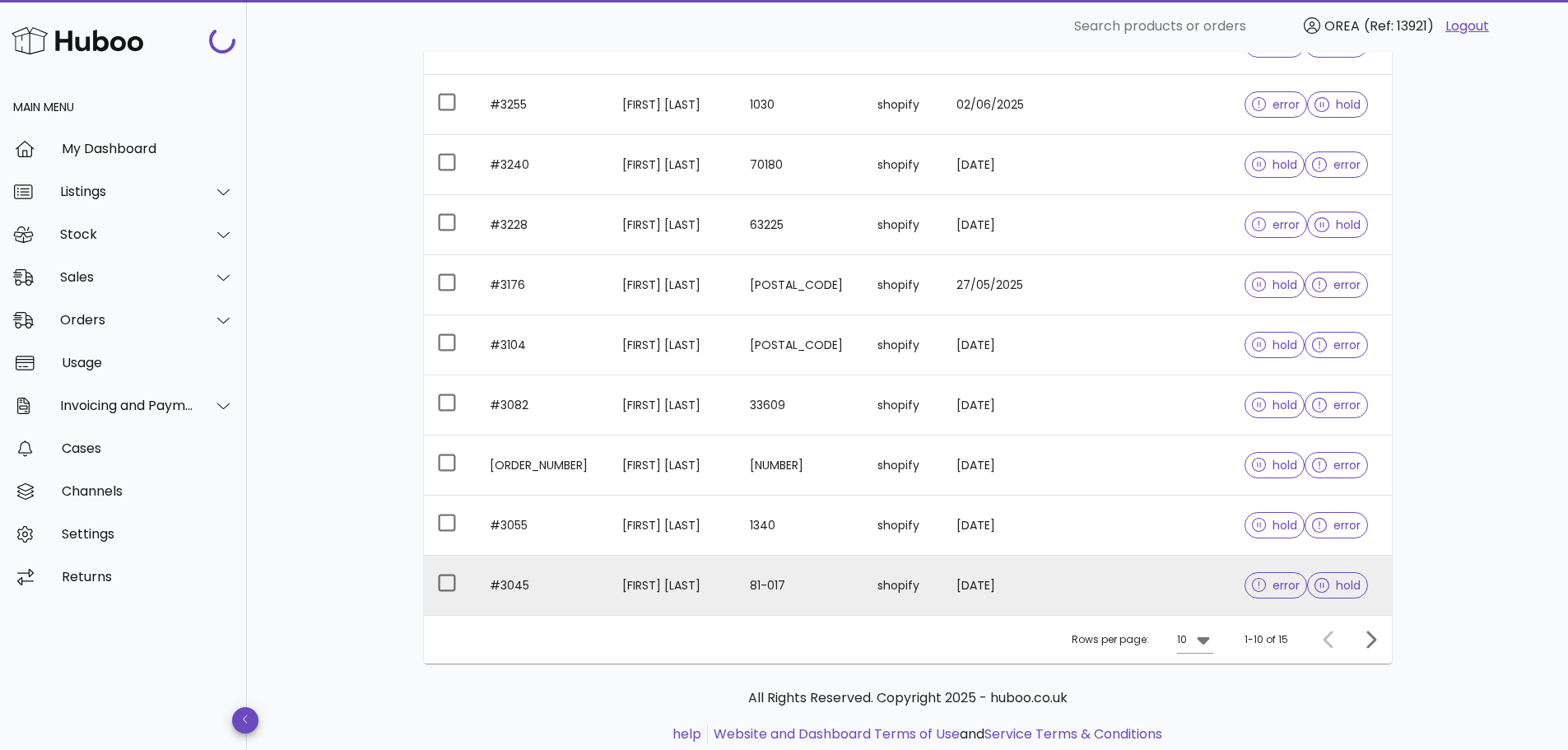 click on "Michał Bąk" at bounding box center [672, 585] 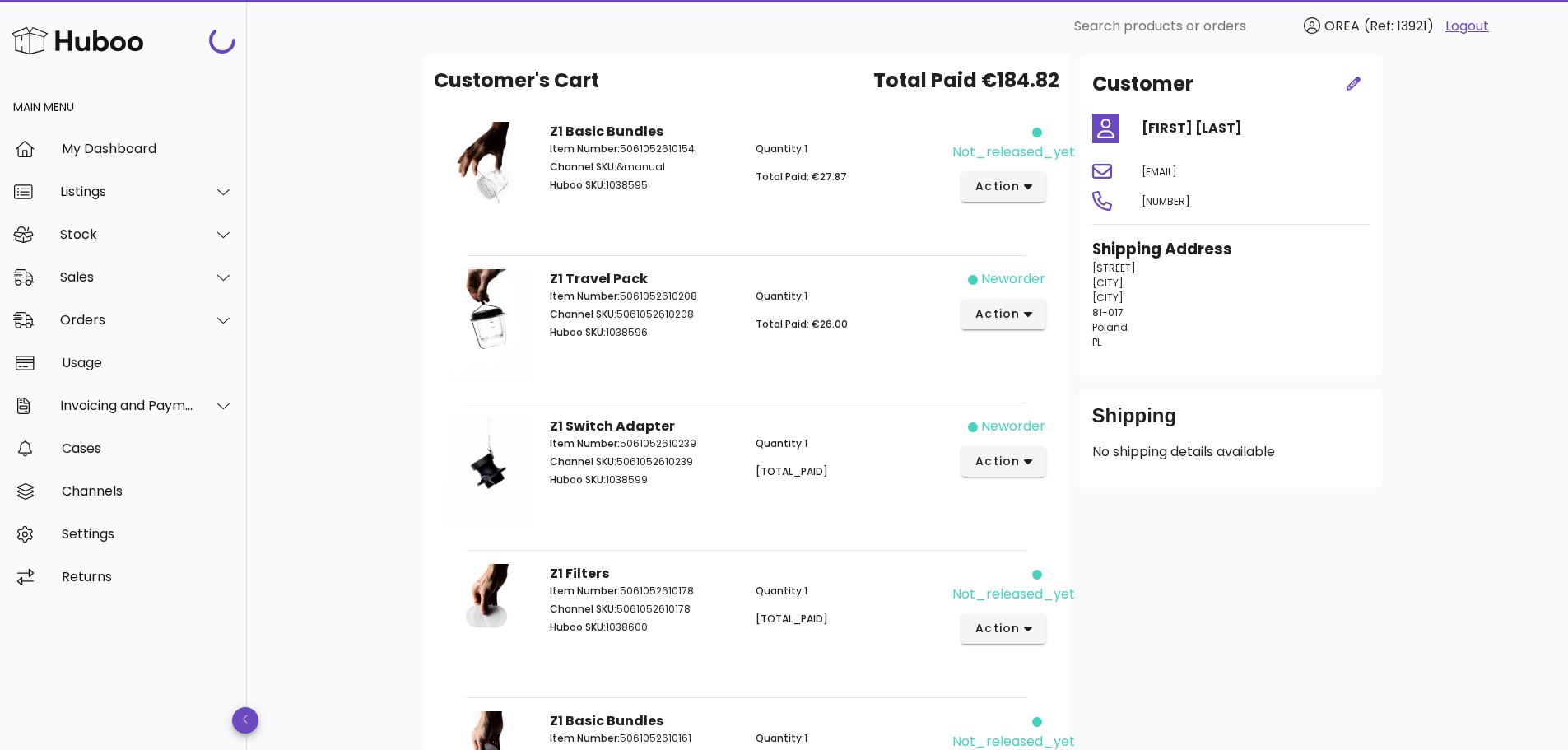 scroll, scrollTop: 0, scrollLeft: 0, axis: both 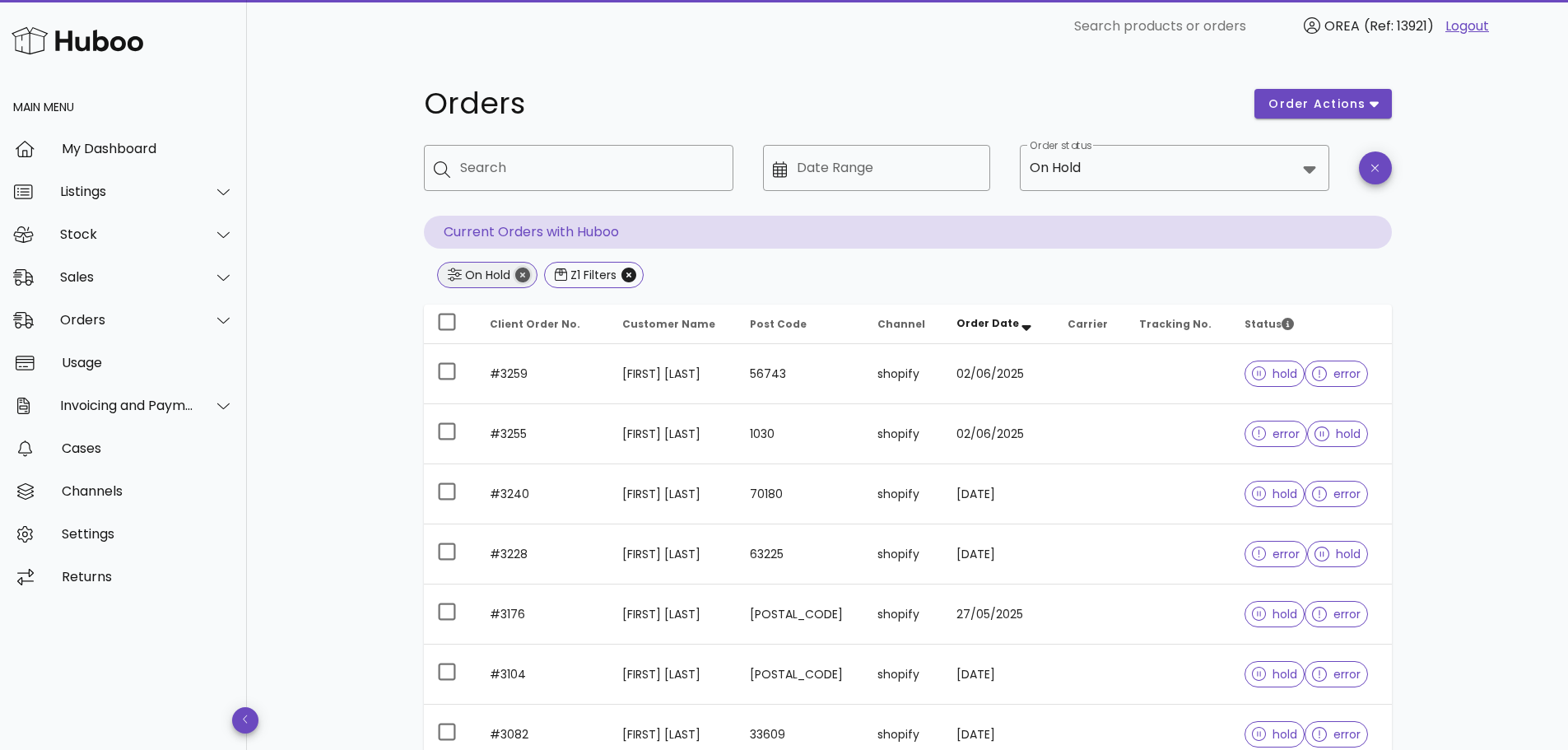 click 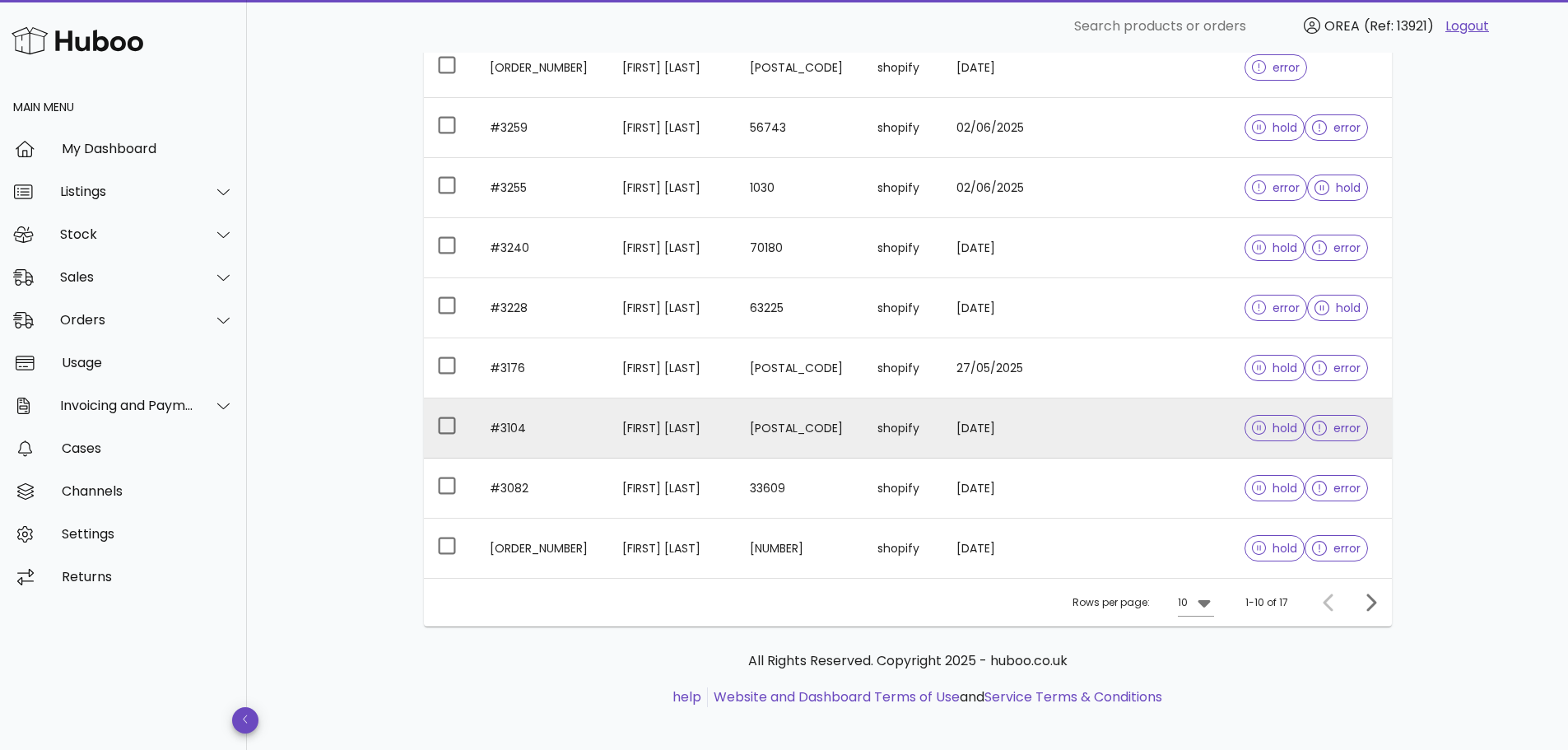 scroll, scrollTop: 376, scrollLeft: 0, axis: vertical 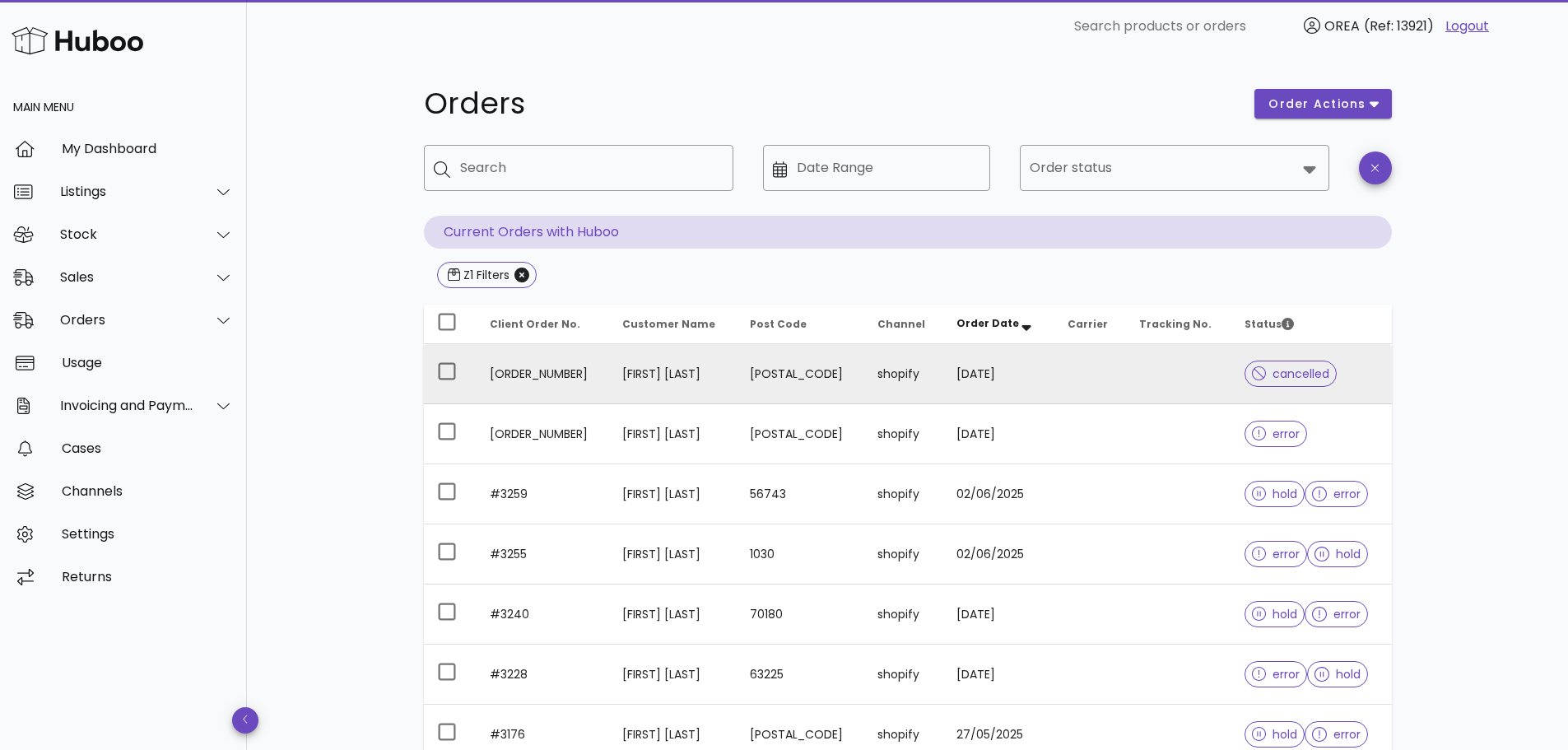click on "Léon Blacquière" at bounding box center (672, 374) 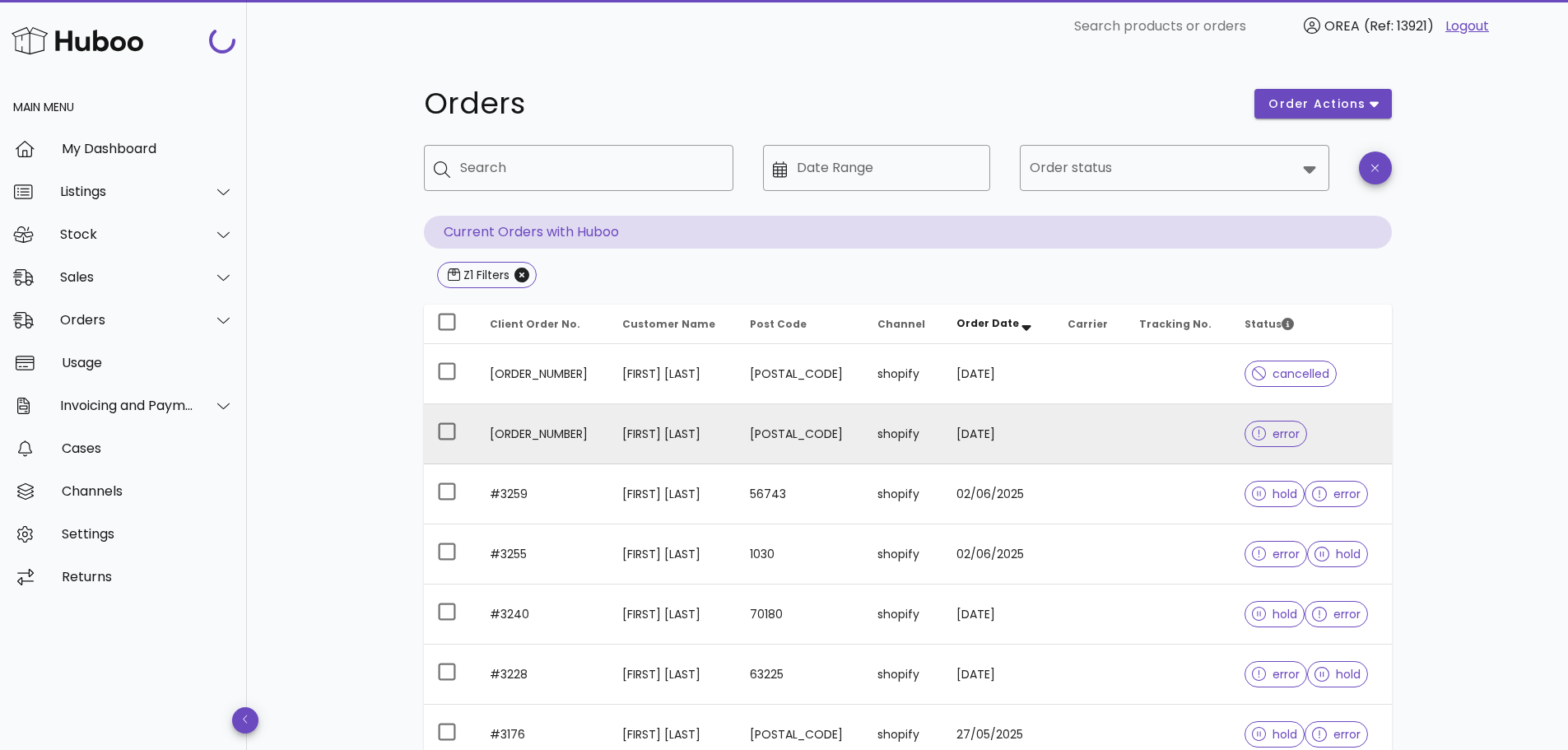 click on "Stephane Deluce" at bounding box center [672, 434] 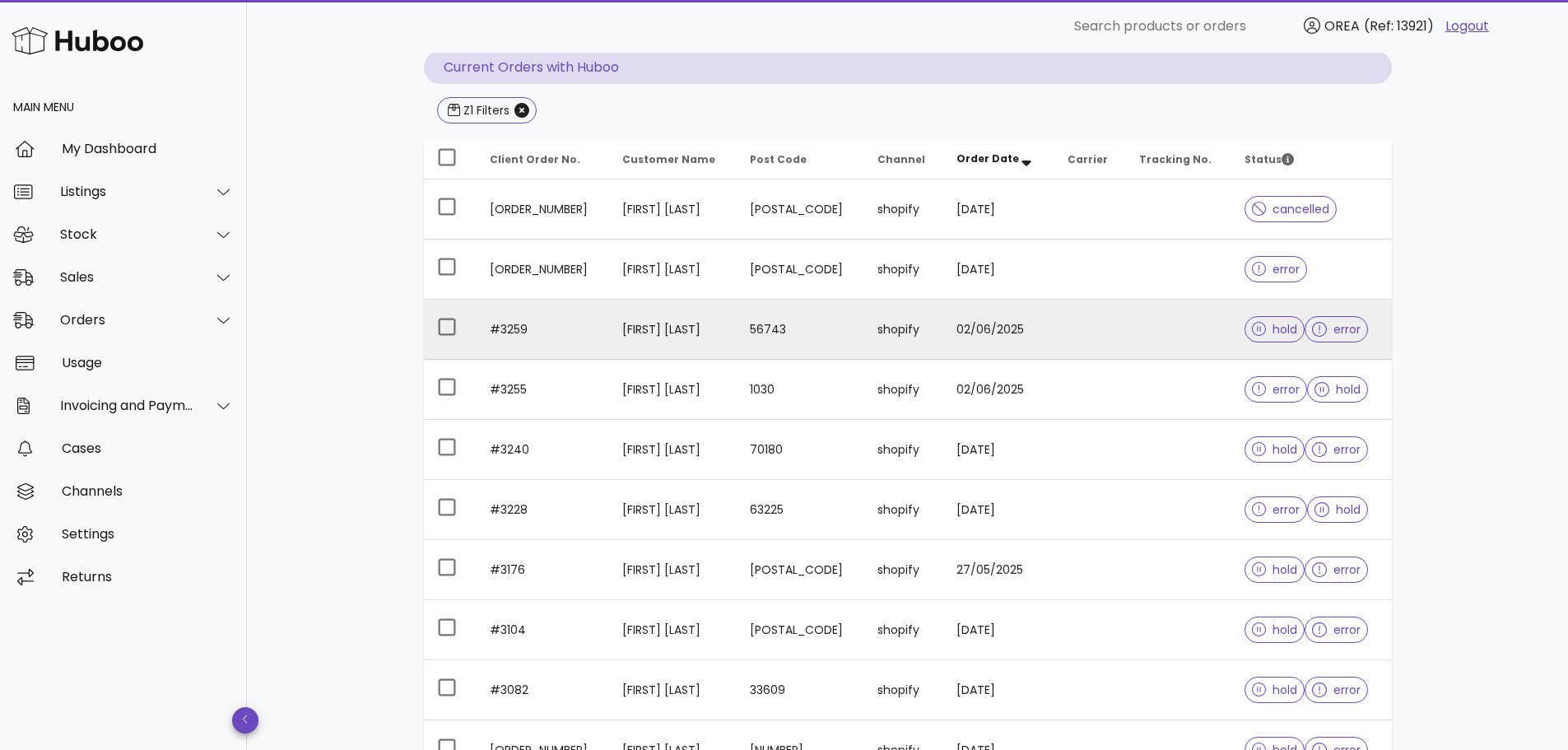 click on "56743" at bounding box center (800, 329) 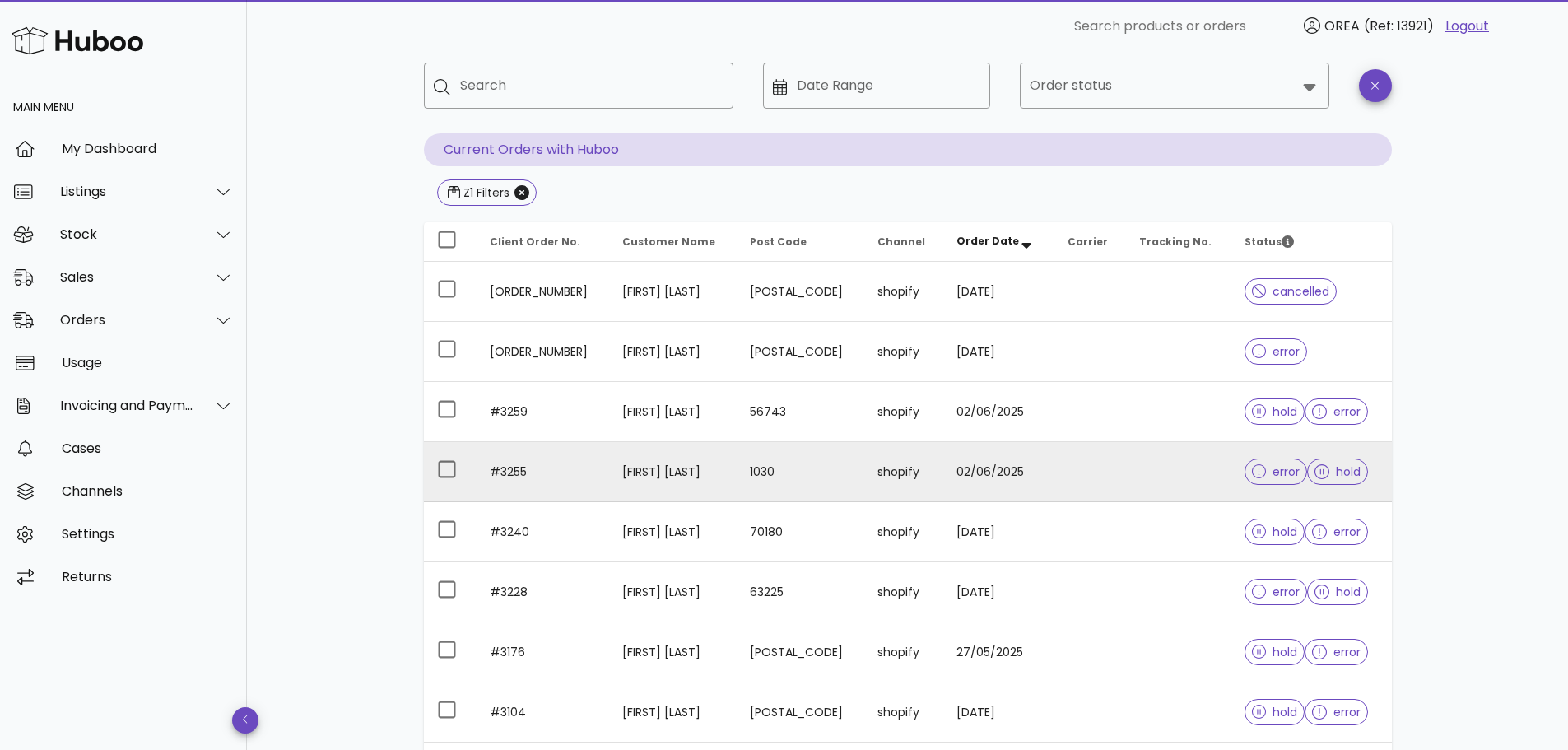 click on "Josef Weghaupt" at bounding box center (672, 472) 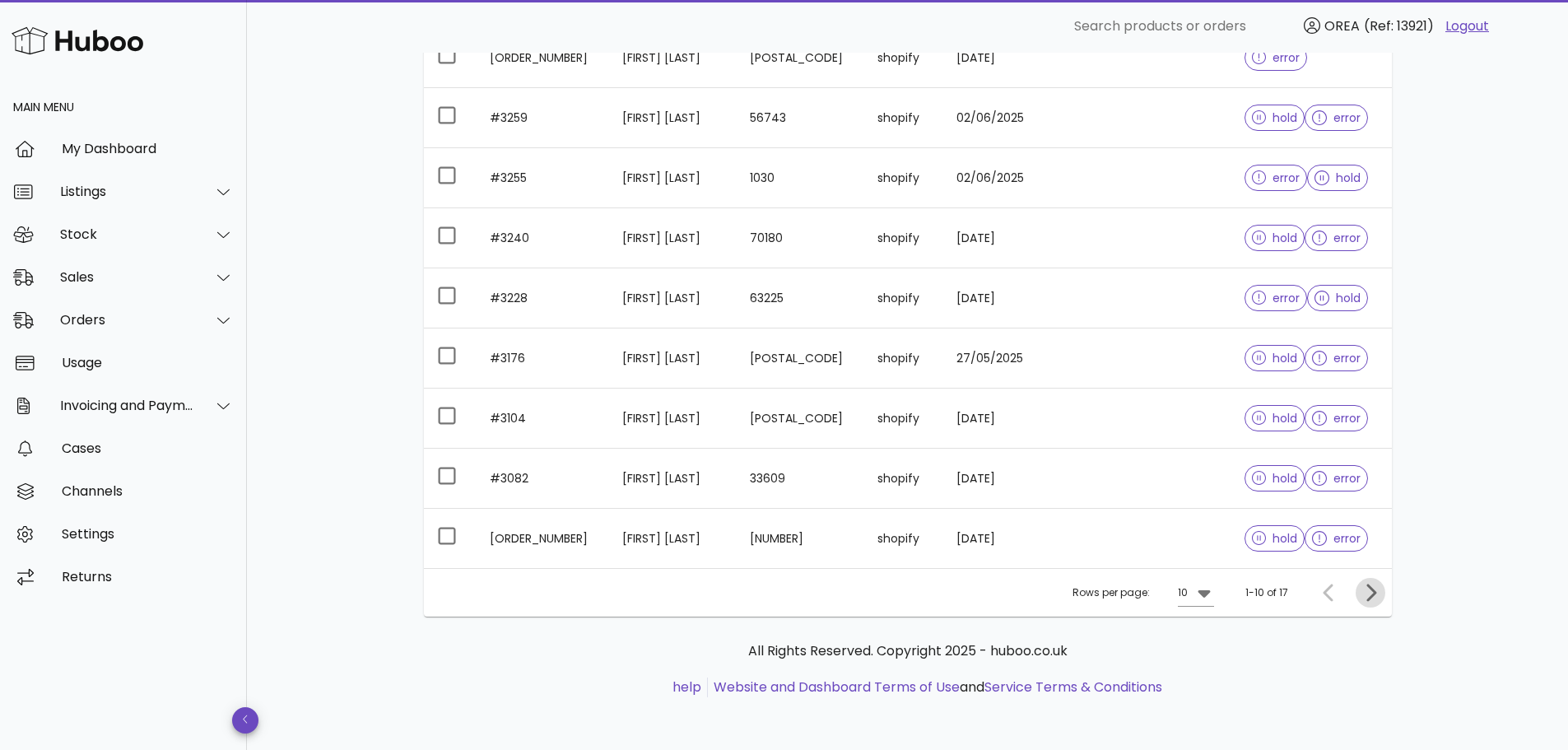 click 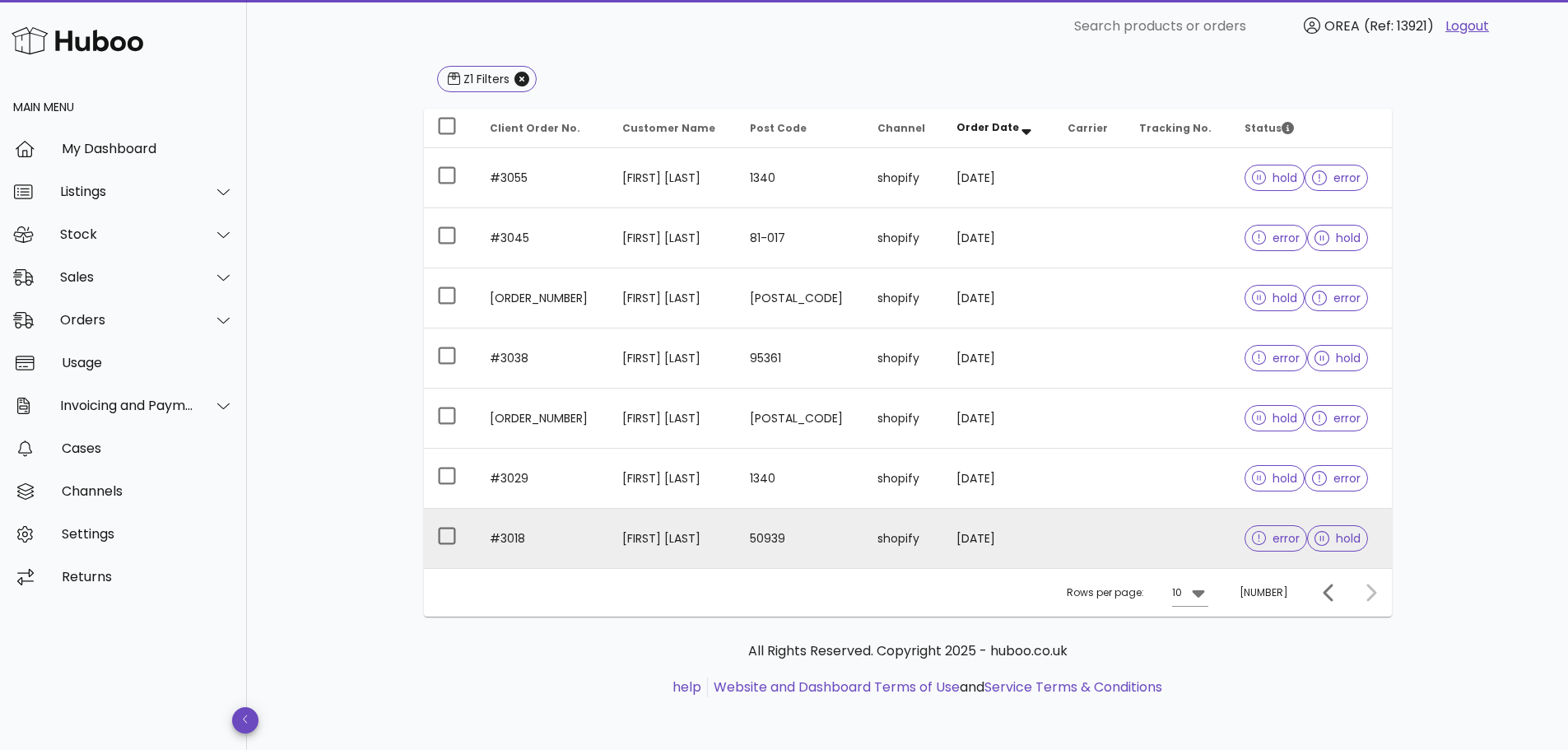 click on "Gina Aleatrati" at bounding box center (672, 538) 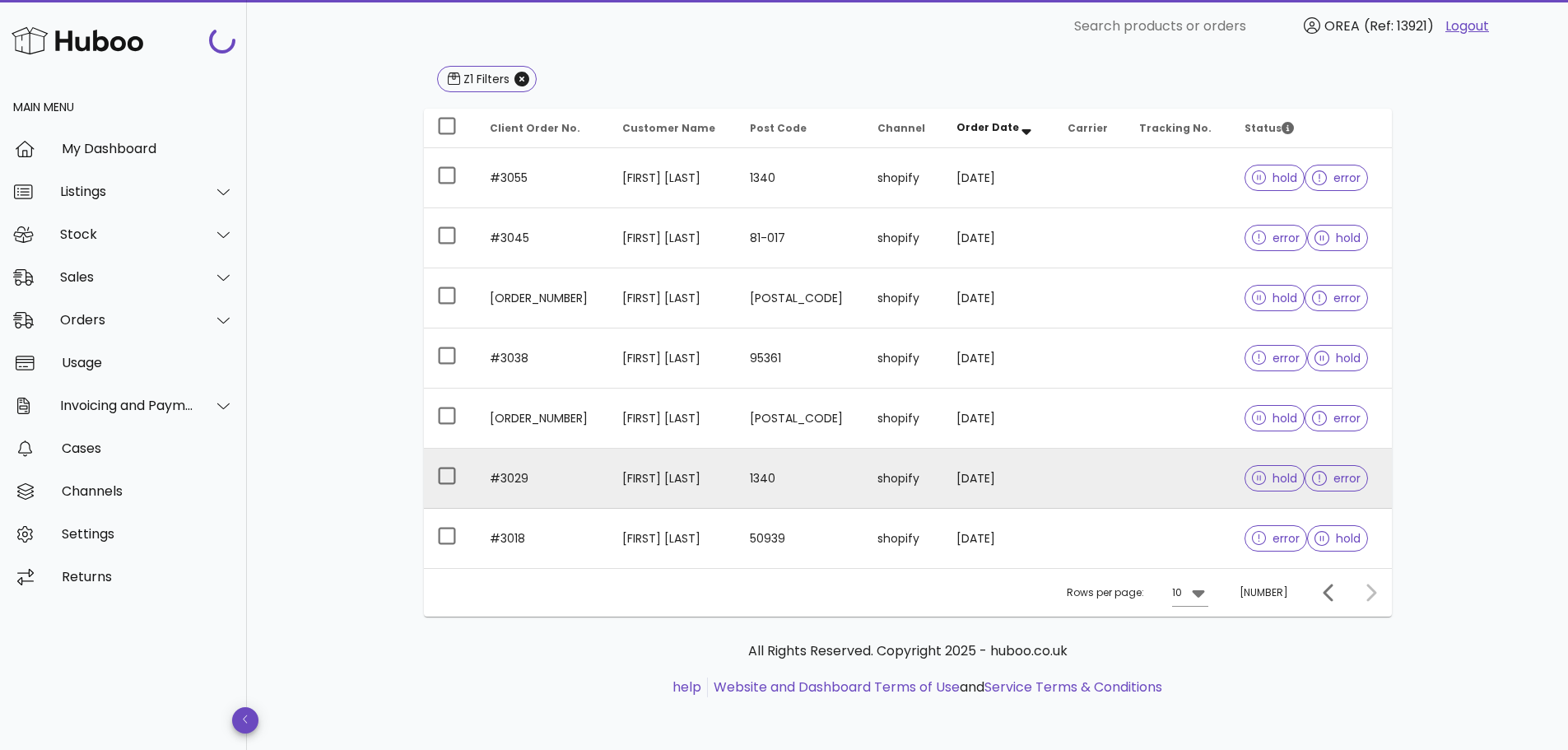 click on "Lee Yap" at bounding box center [672, 478] 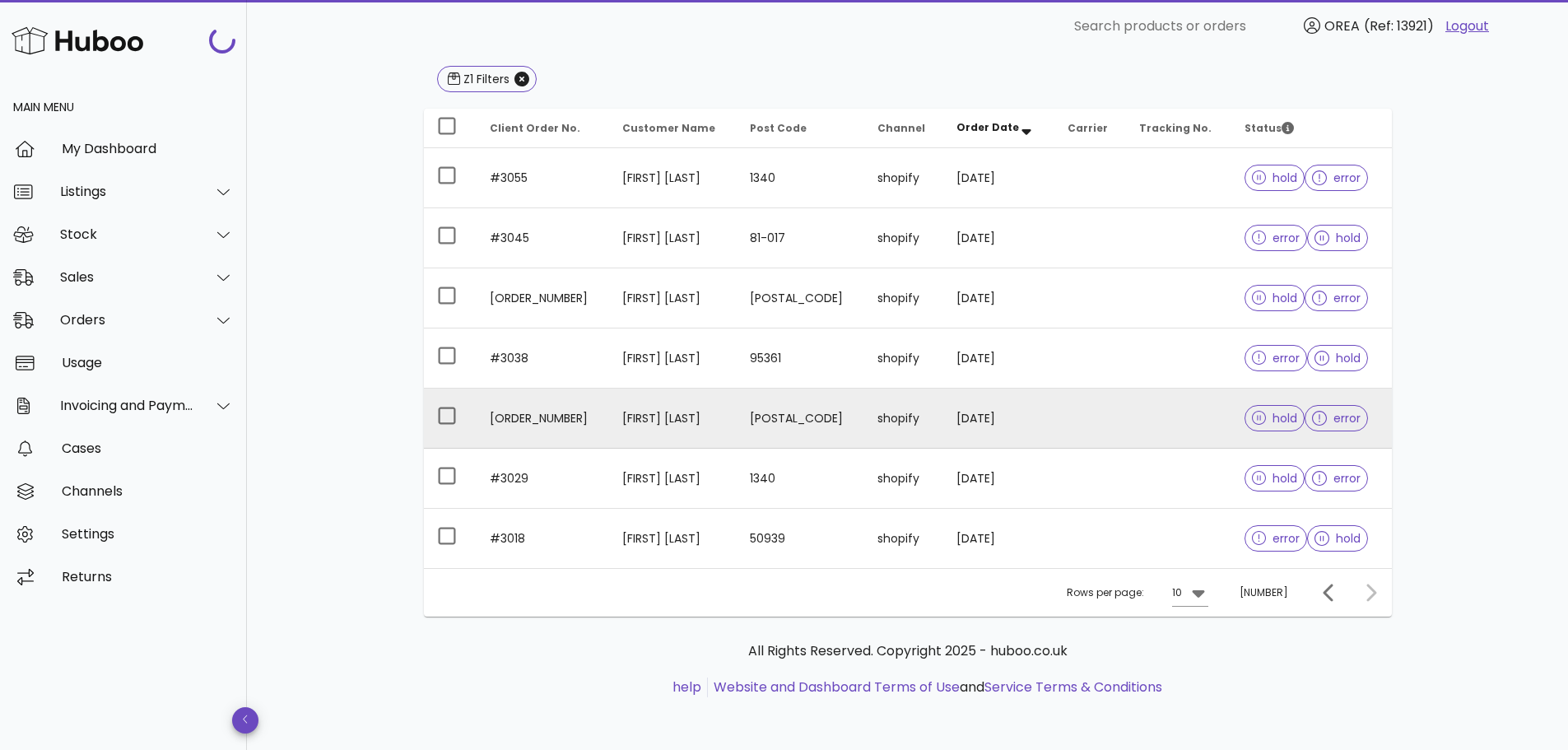 click on "Erik De Kluiver" at bounding box center [672, 418] 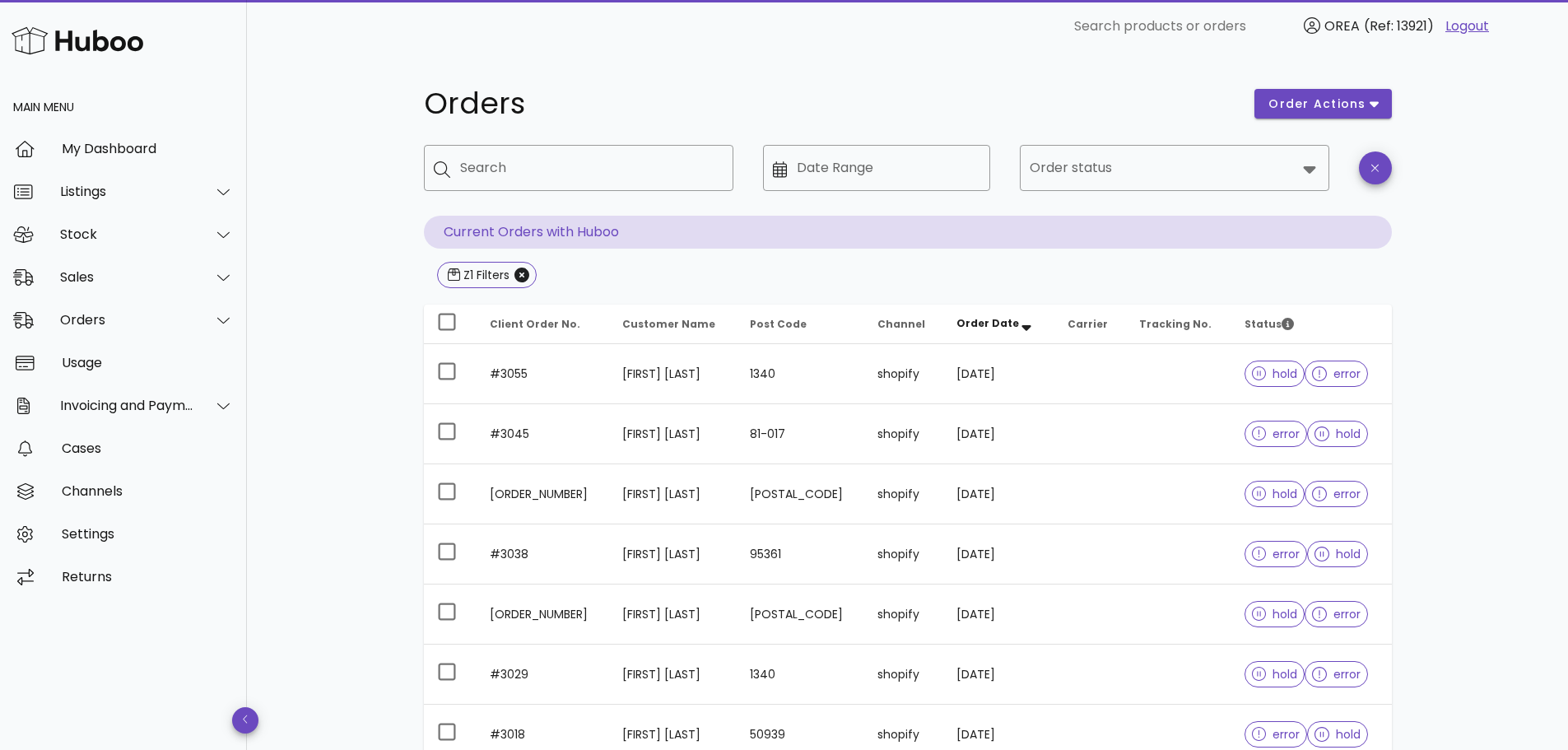 drag, startPoint x: 304, startPoint y: 278, endPoint x: 448, endPoint y: 205, distance: 161.44659 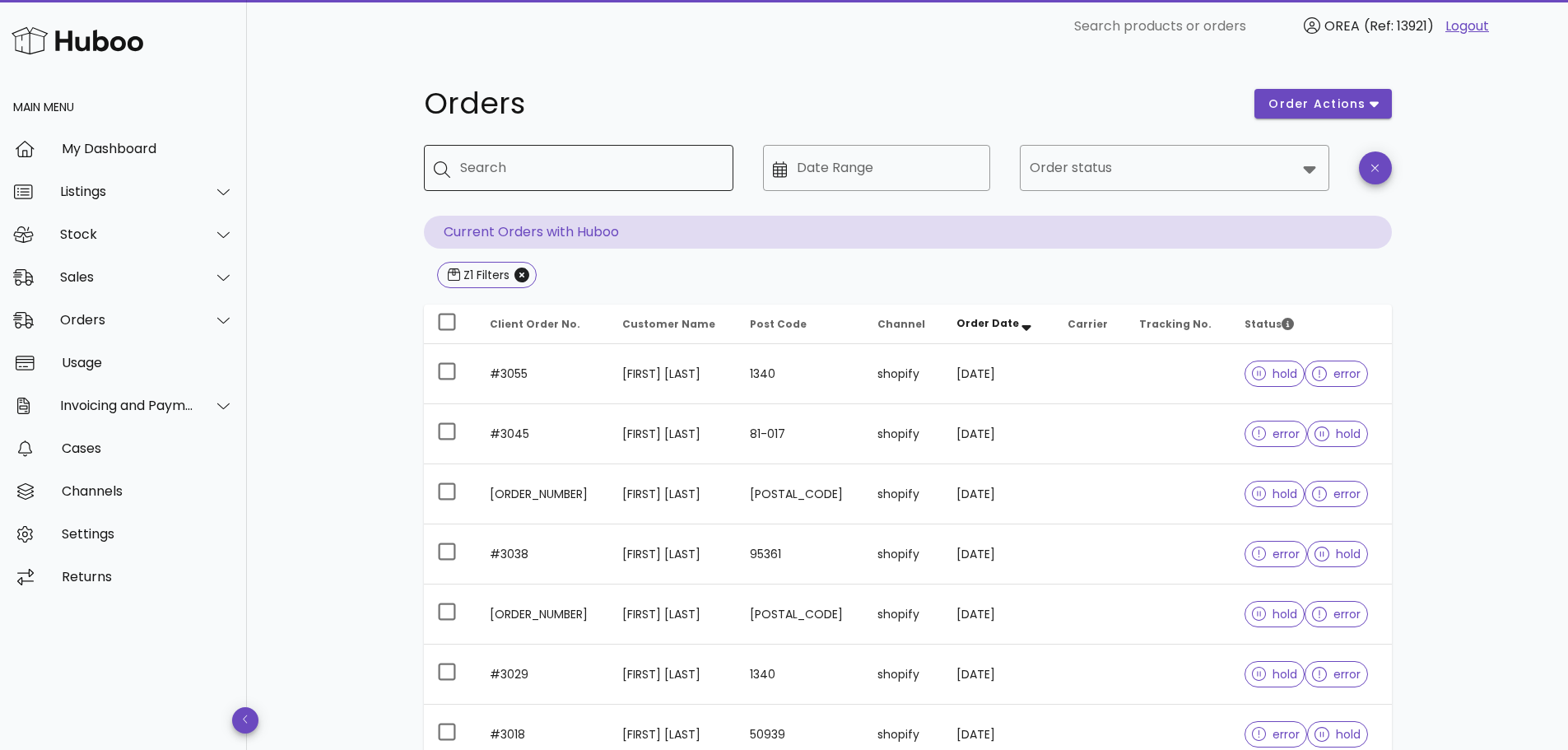 click on "Search" at bounding box center [590, 168] 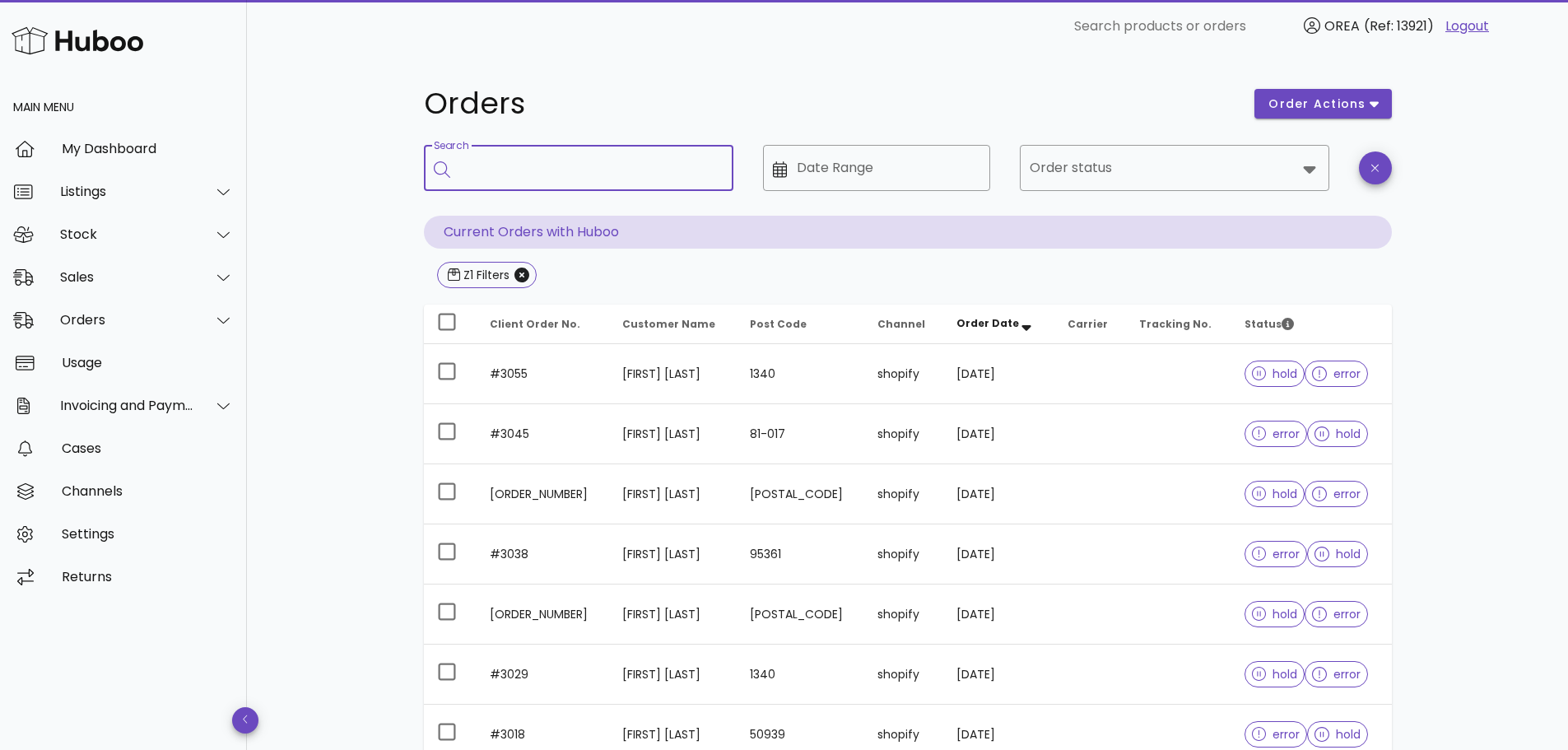 paste on "****" 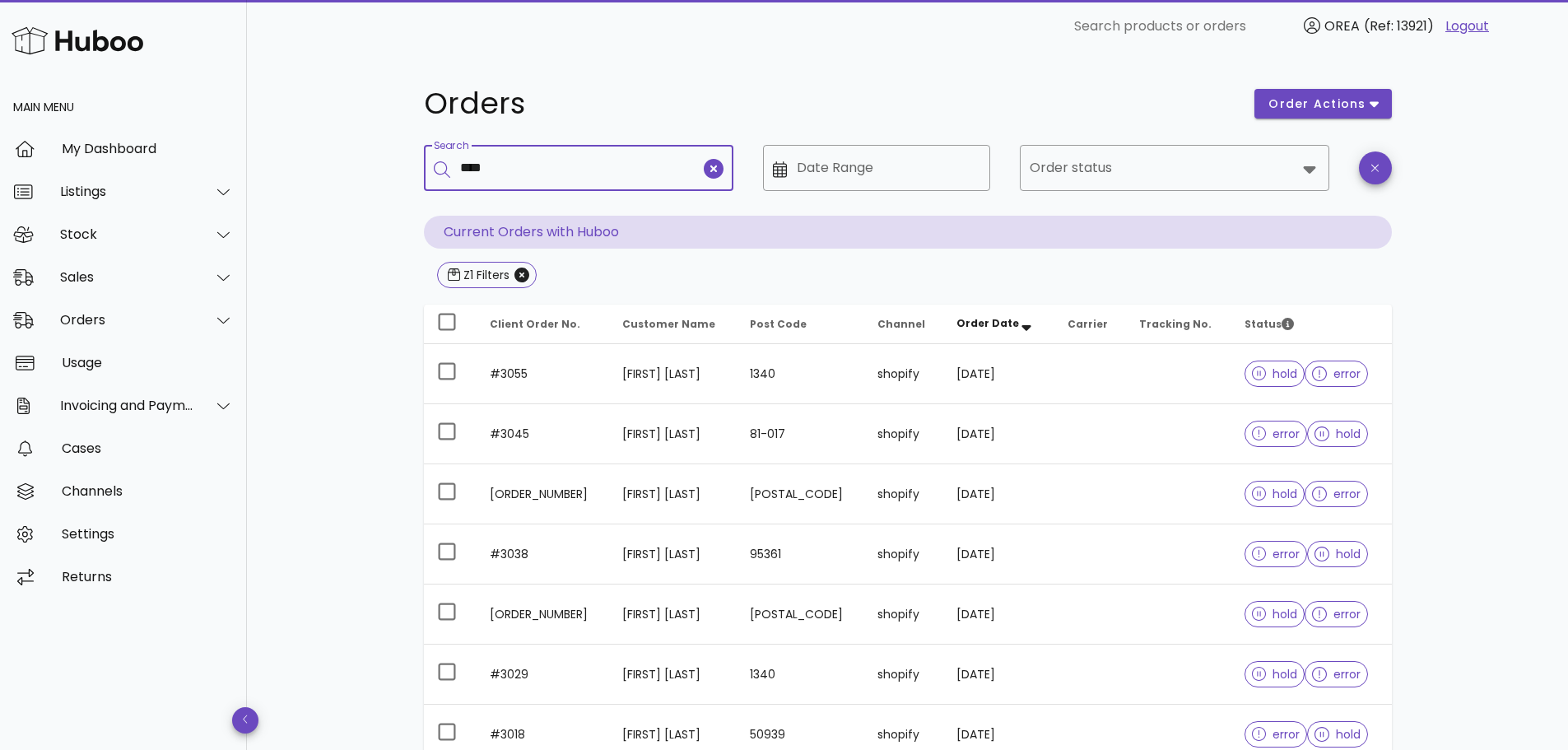 type on "****" 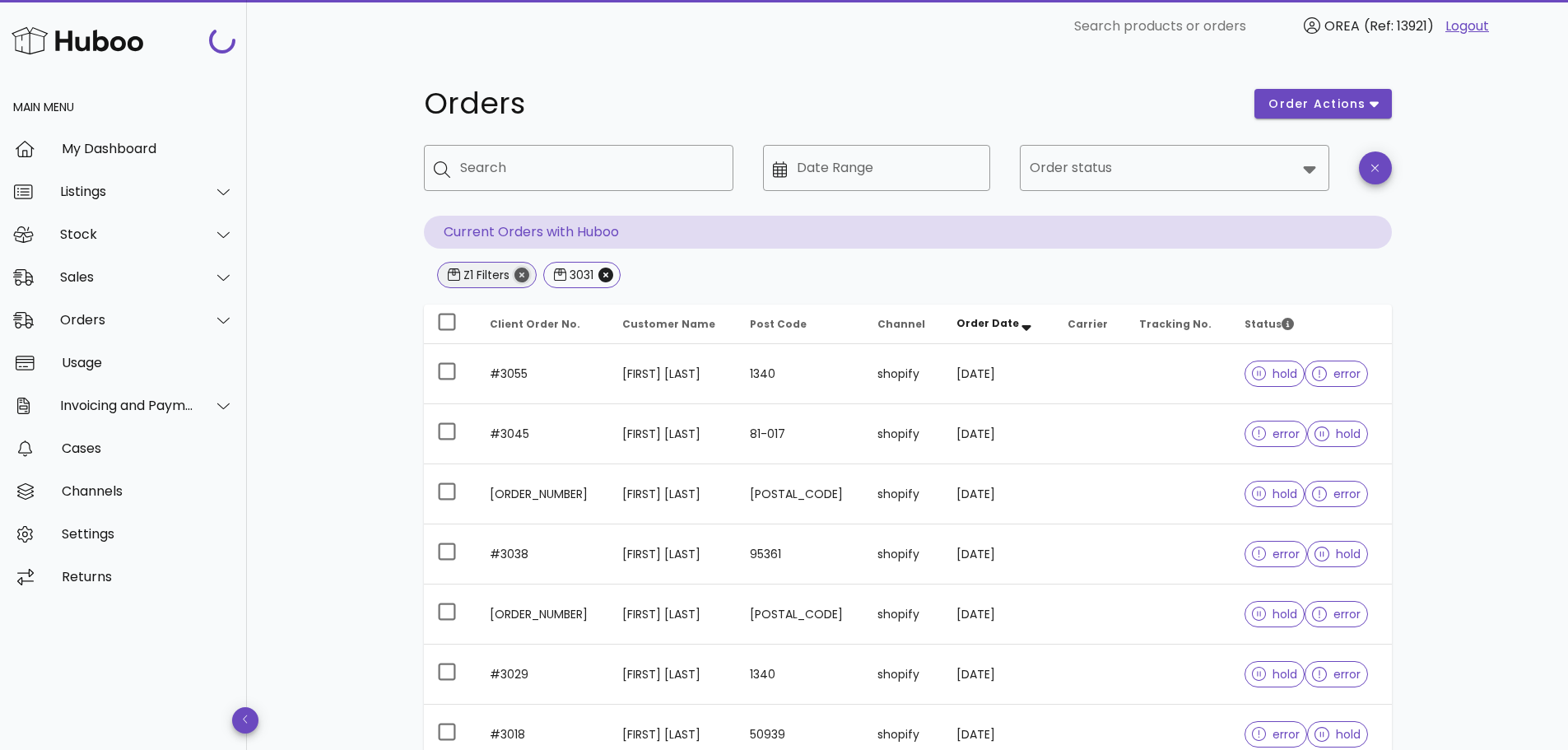 click 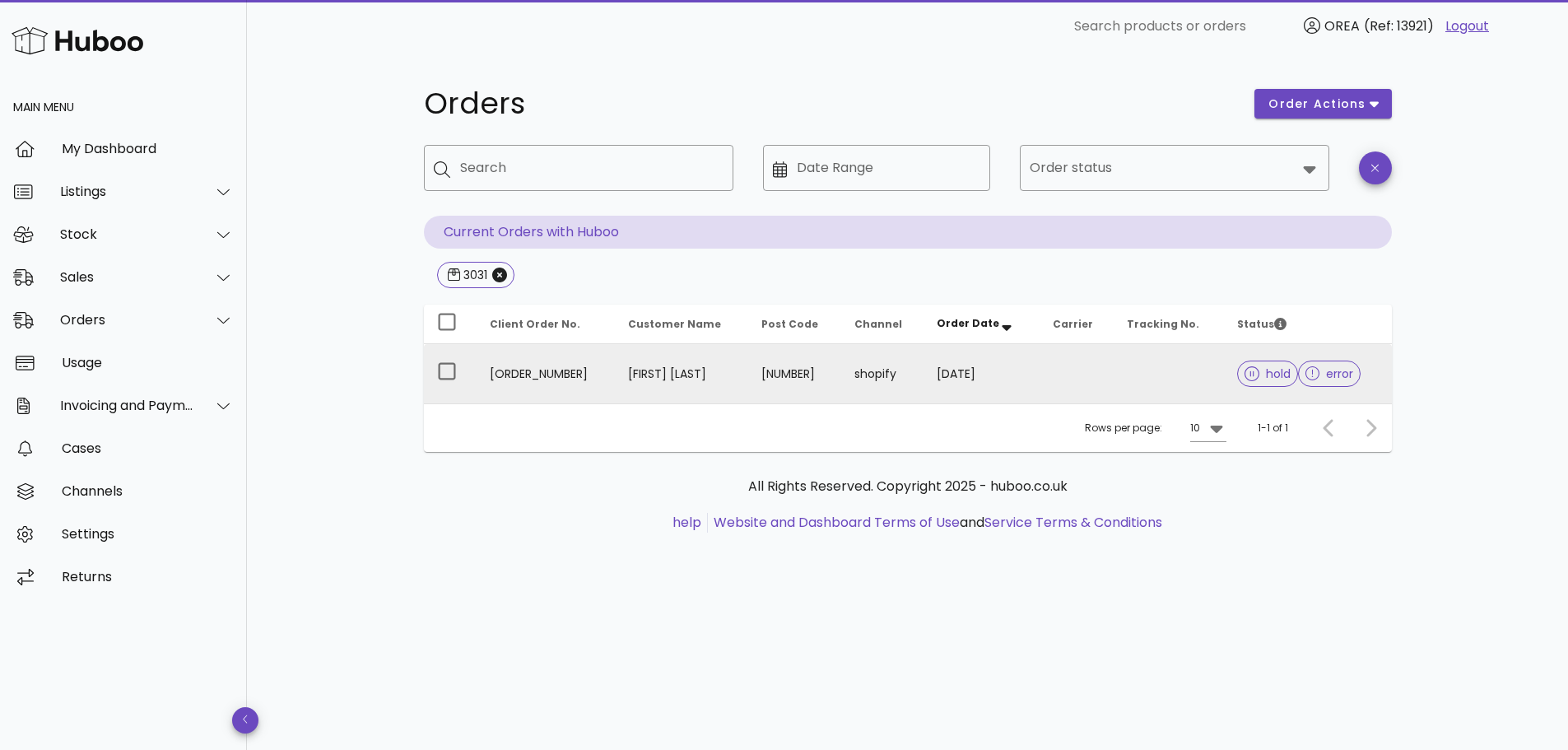 click on "#3031" at bounding box center (546, 374) 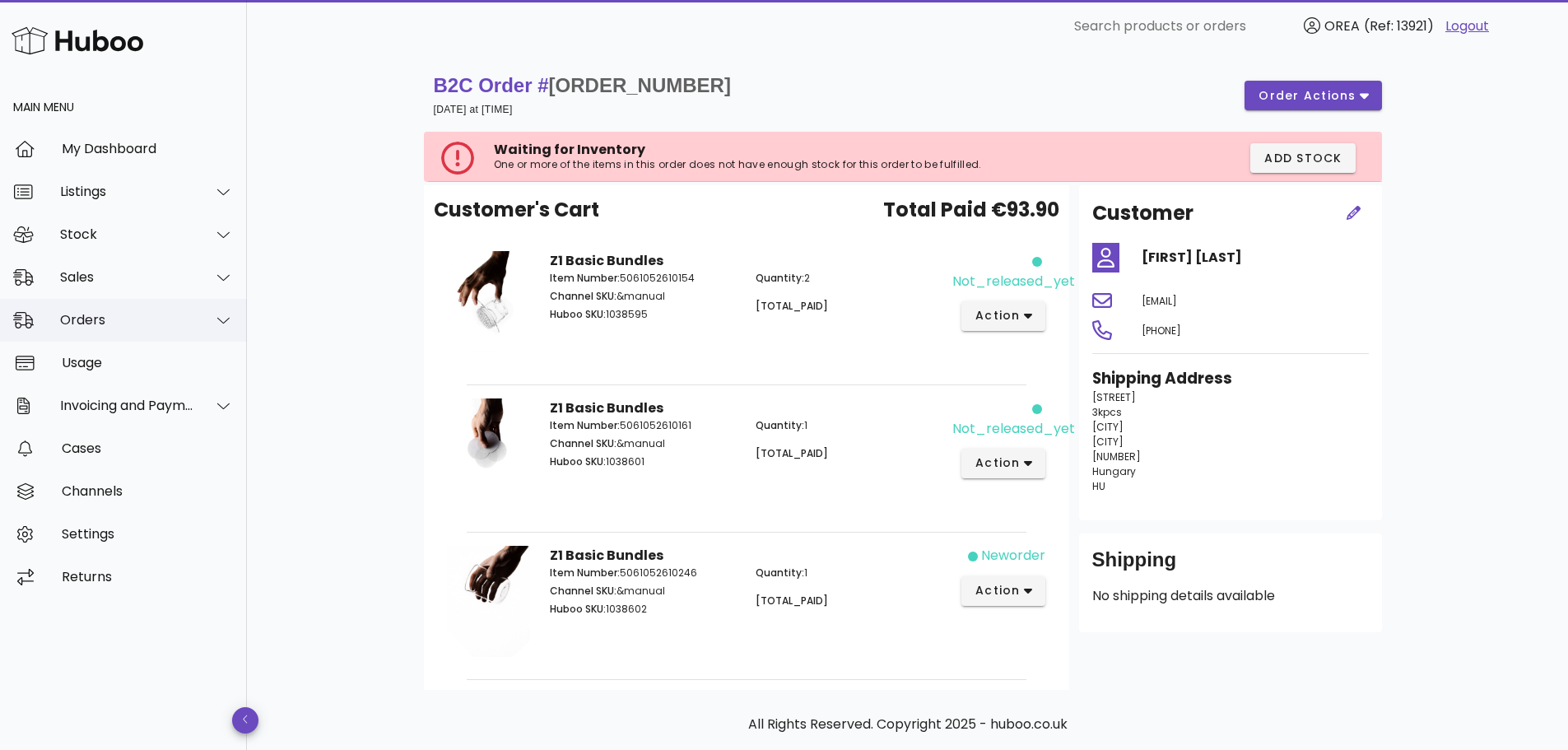 click on "Orders" at bounding box center (127, 319) 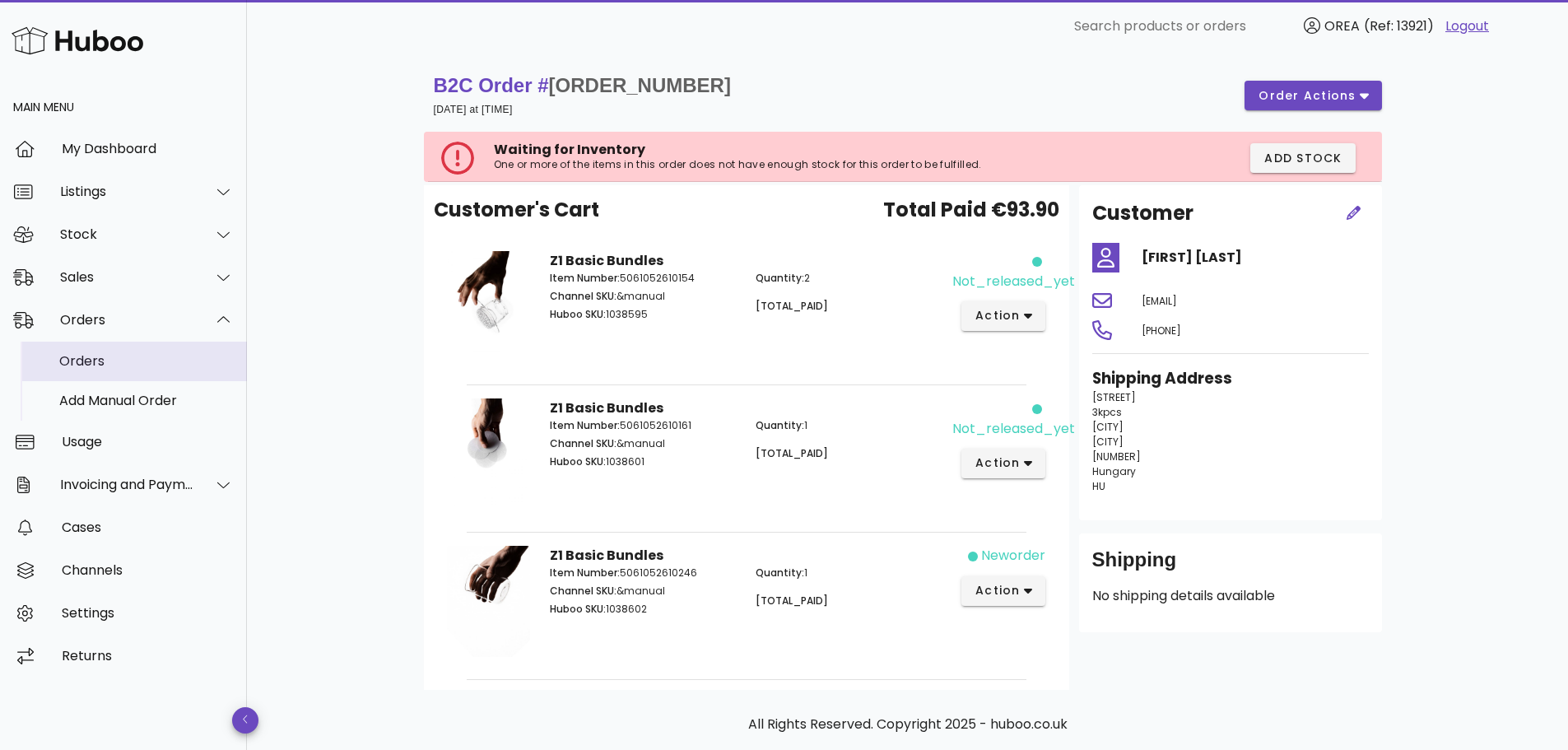 click on "Orders" at bounding box center [147, 361] 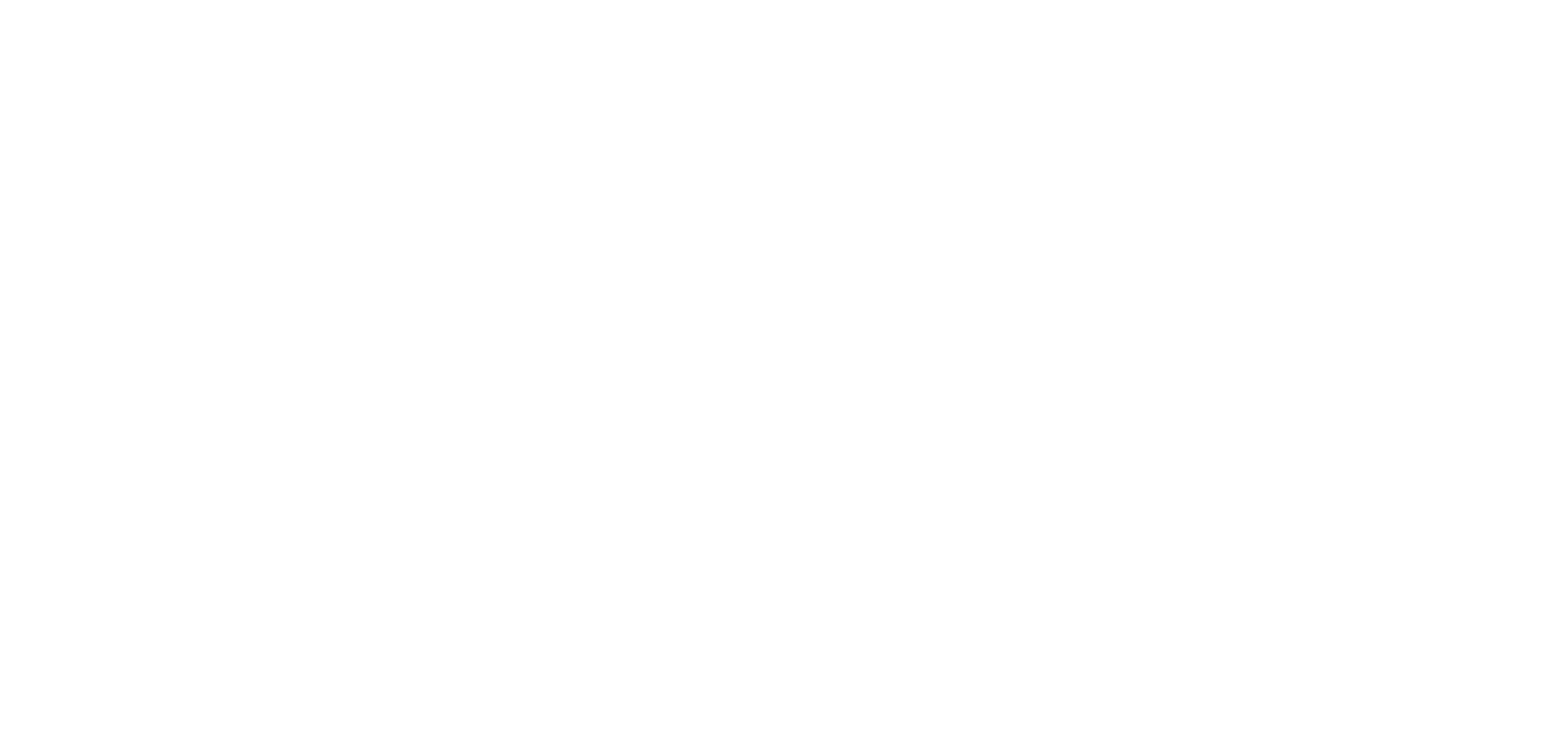 scroll, scrollTop: 0, scrollLeft: 0, axis: both 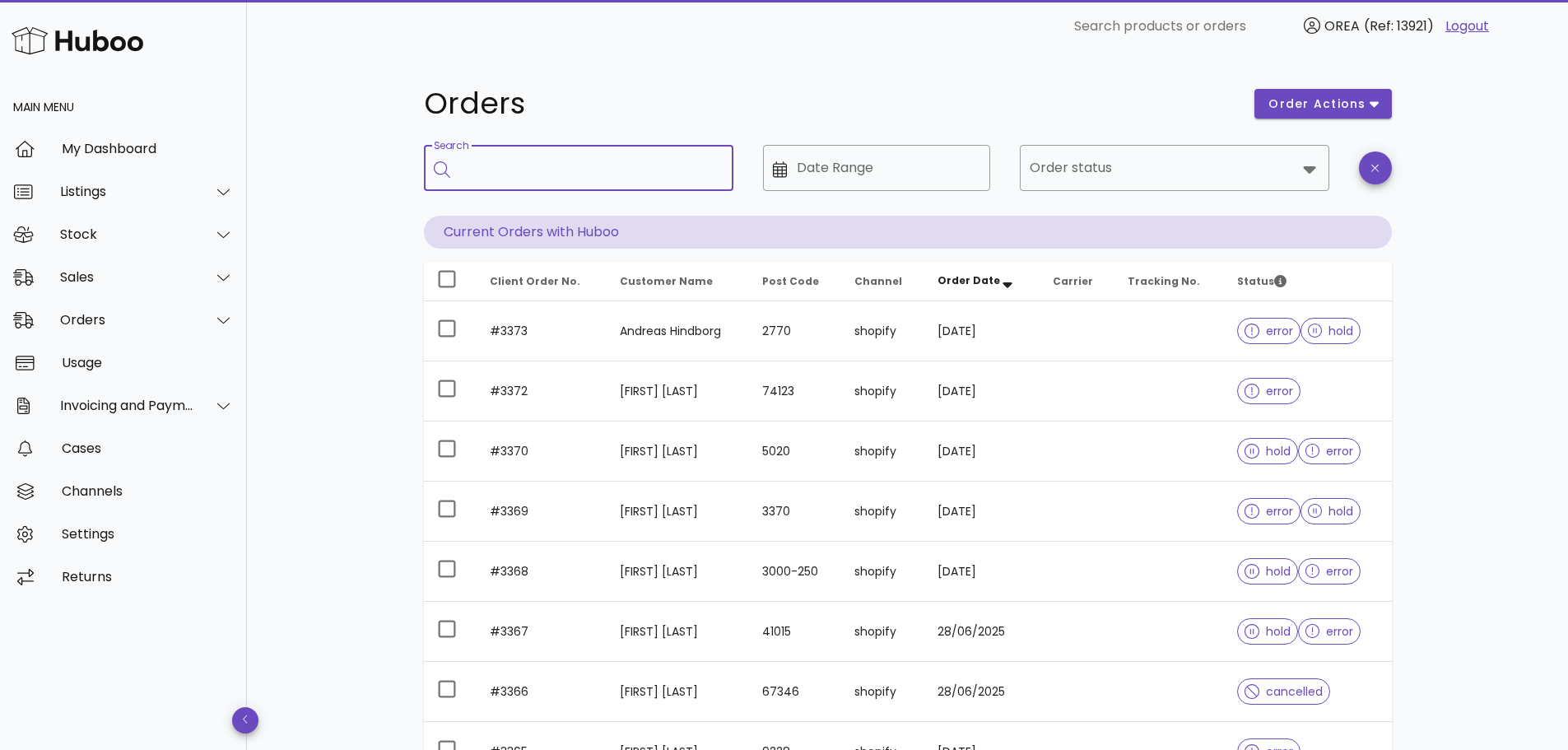 click on "Search" at bounding box center [590, 168] 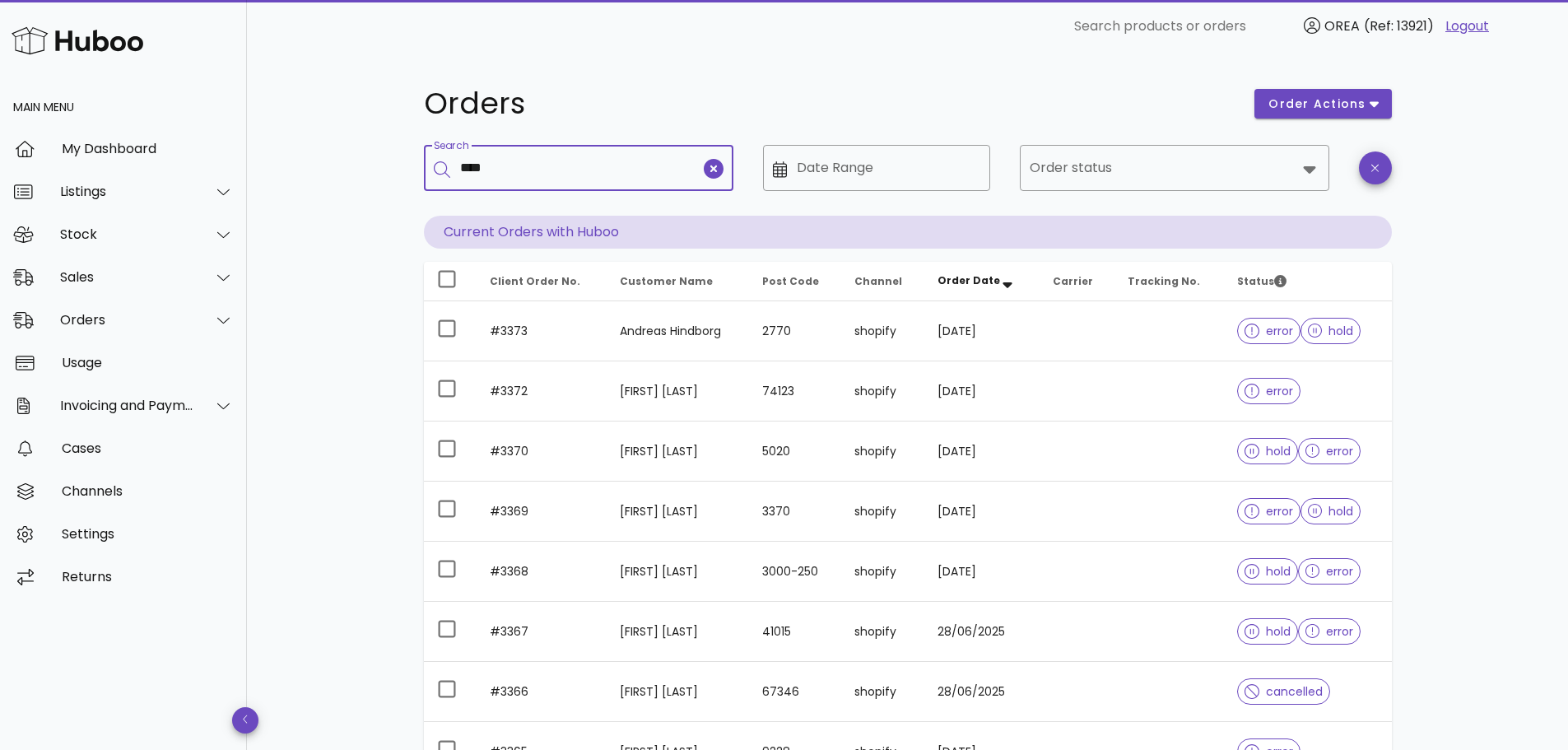 type on "****" 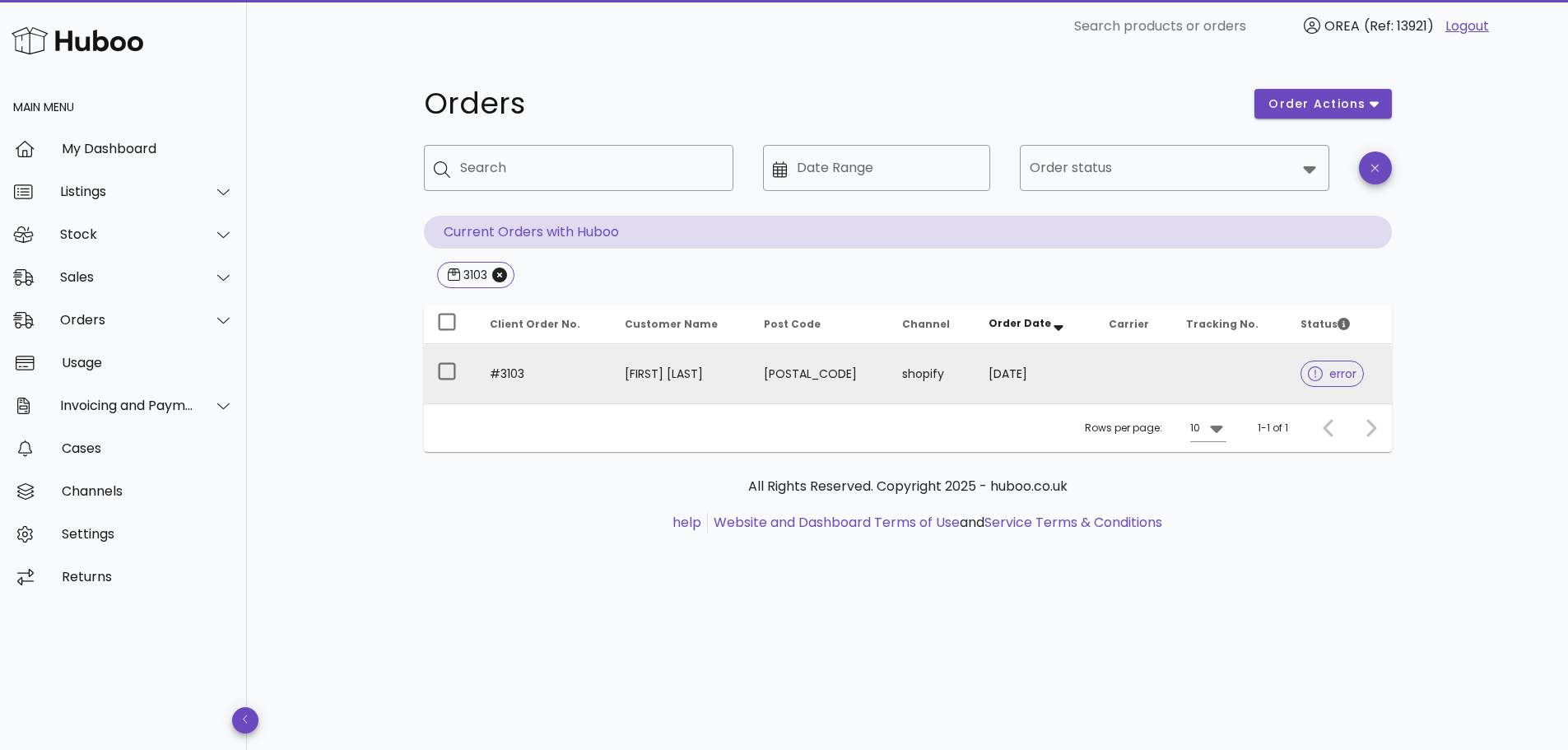 click on "#3103" at bounding box center (544, 374) 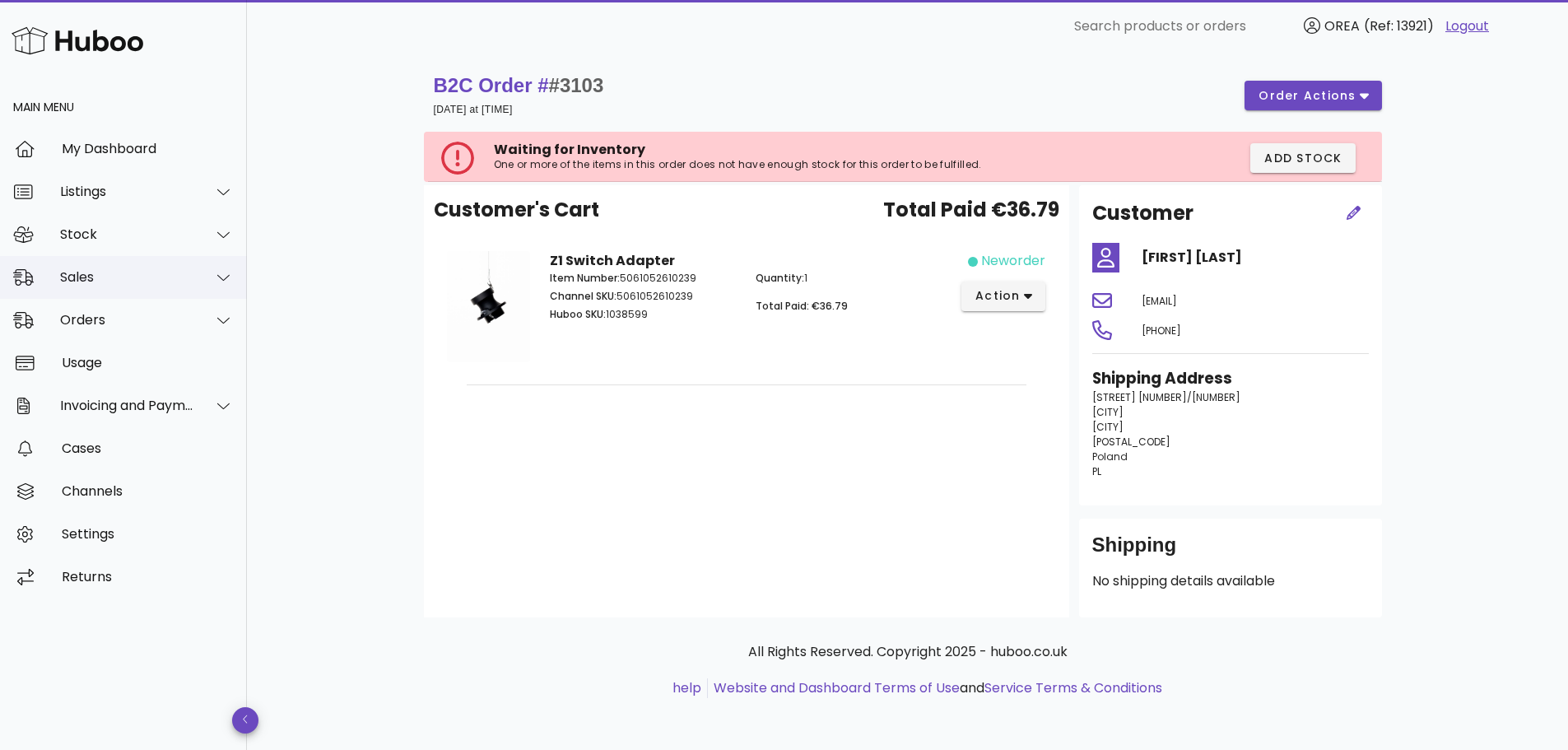 click on "Sales" at bounding box center [127, 277] 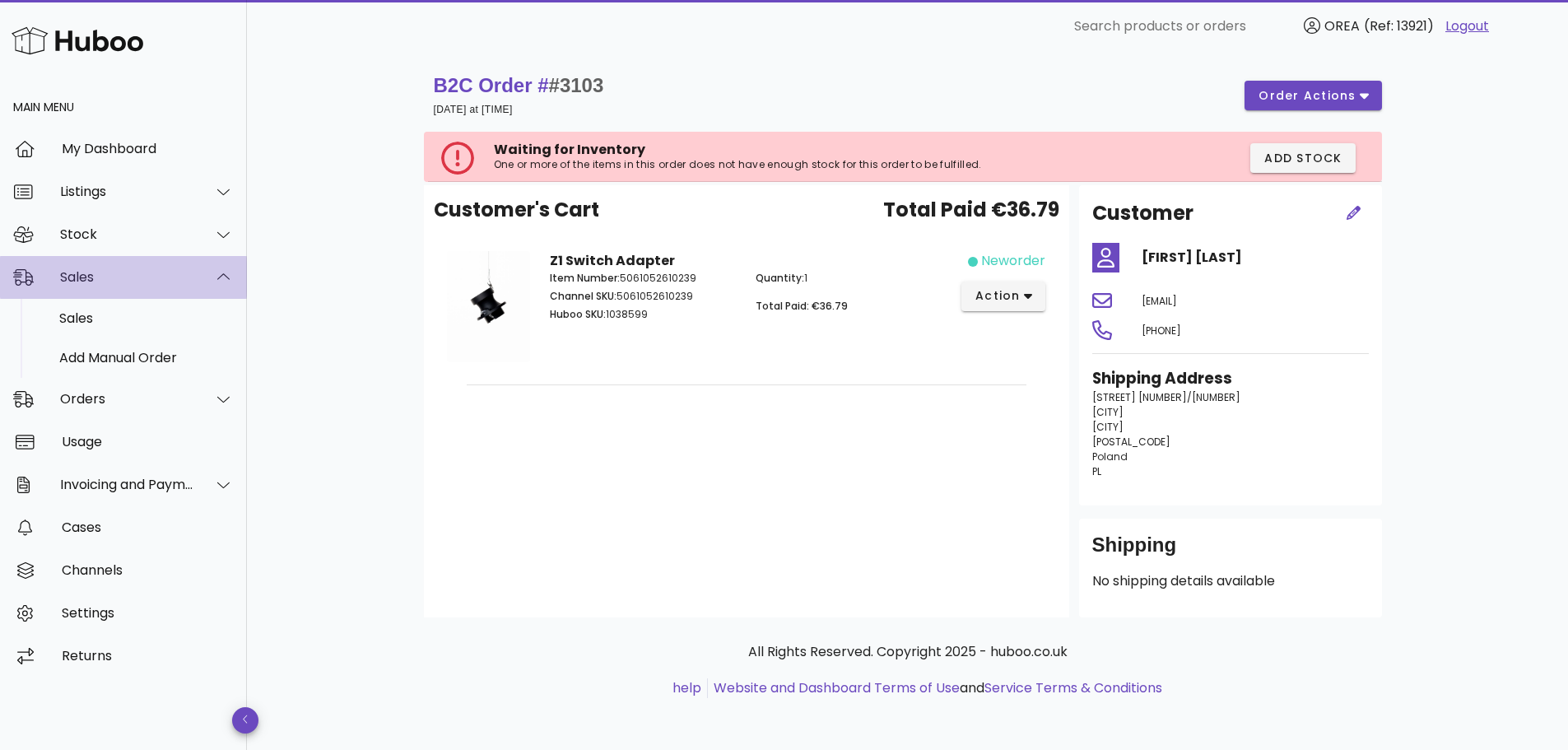 click on "Sales" at bounding box center (127, 277) 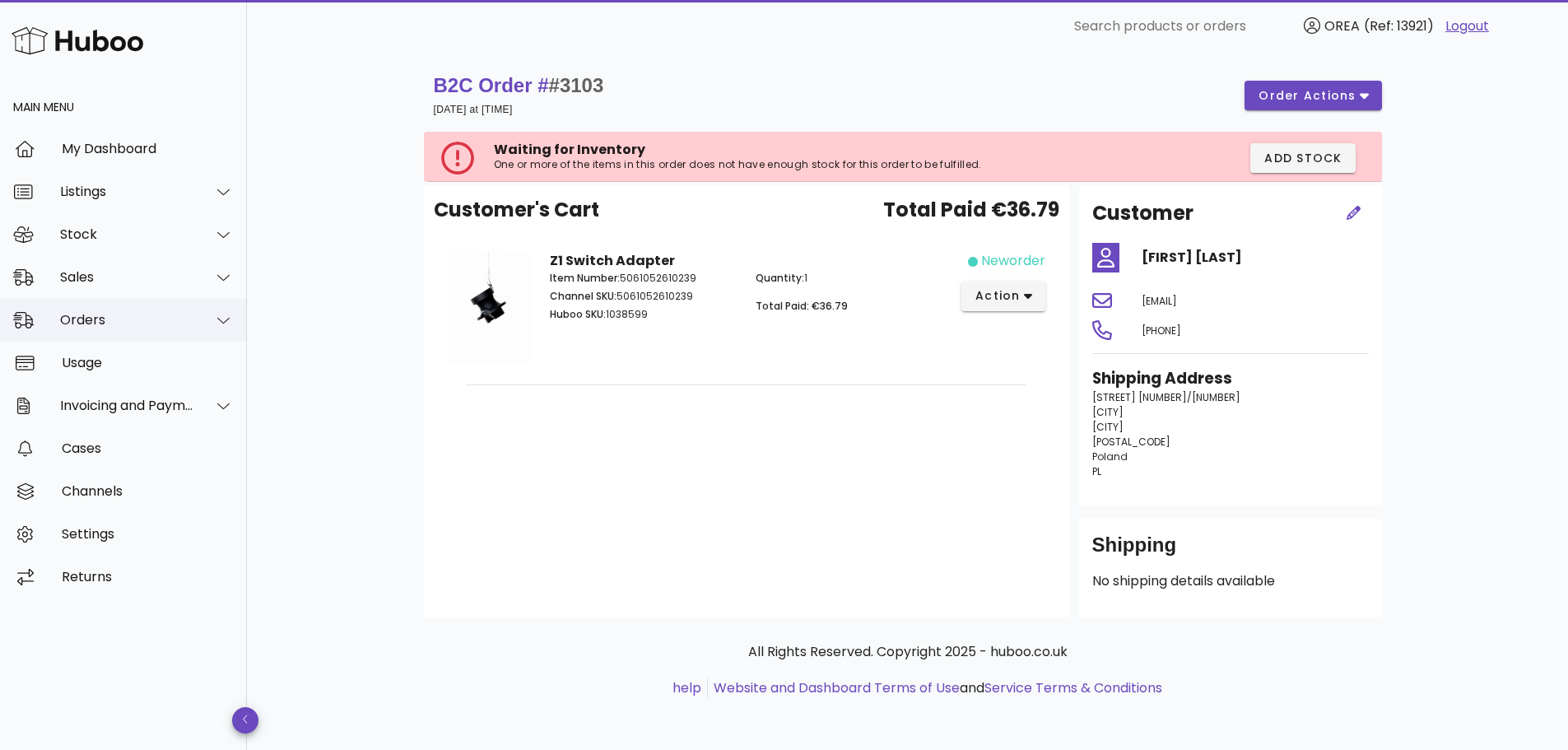 click on "Orders" at bounding box center [127, 319] 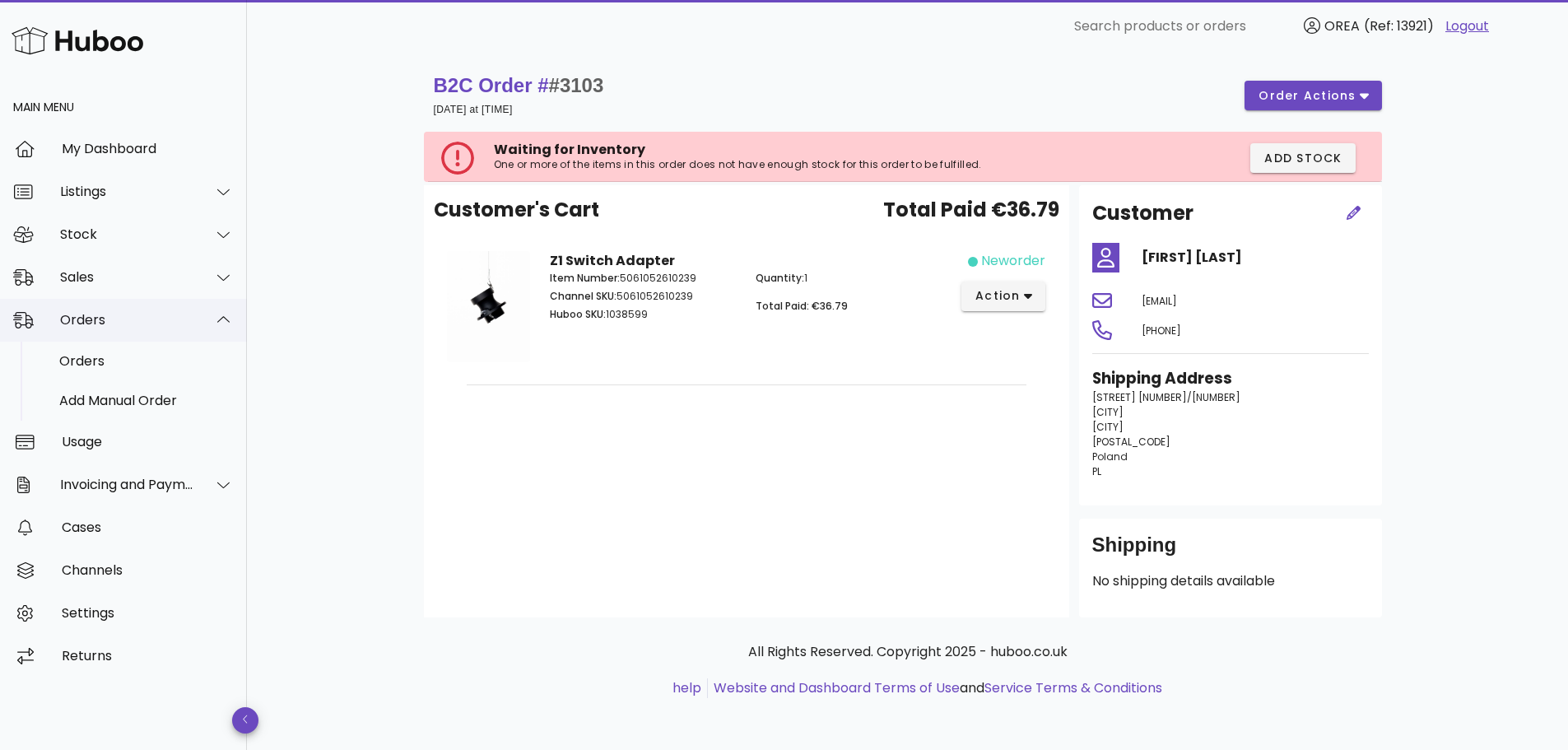click on "Orders" at bounding box center [127, 319] 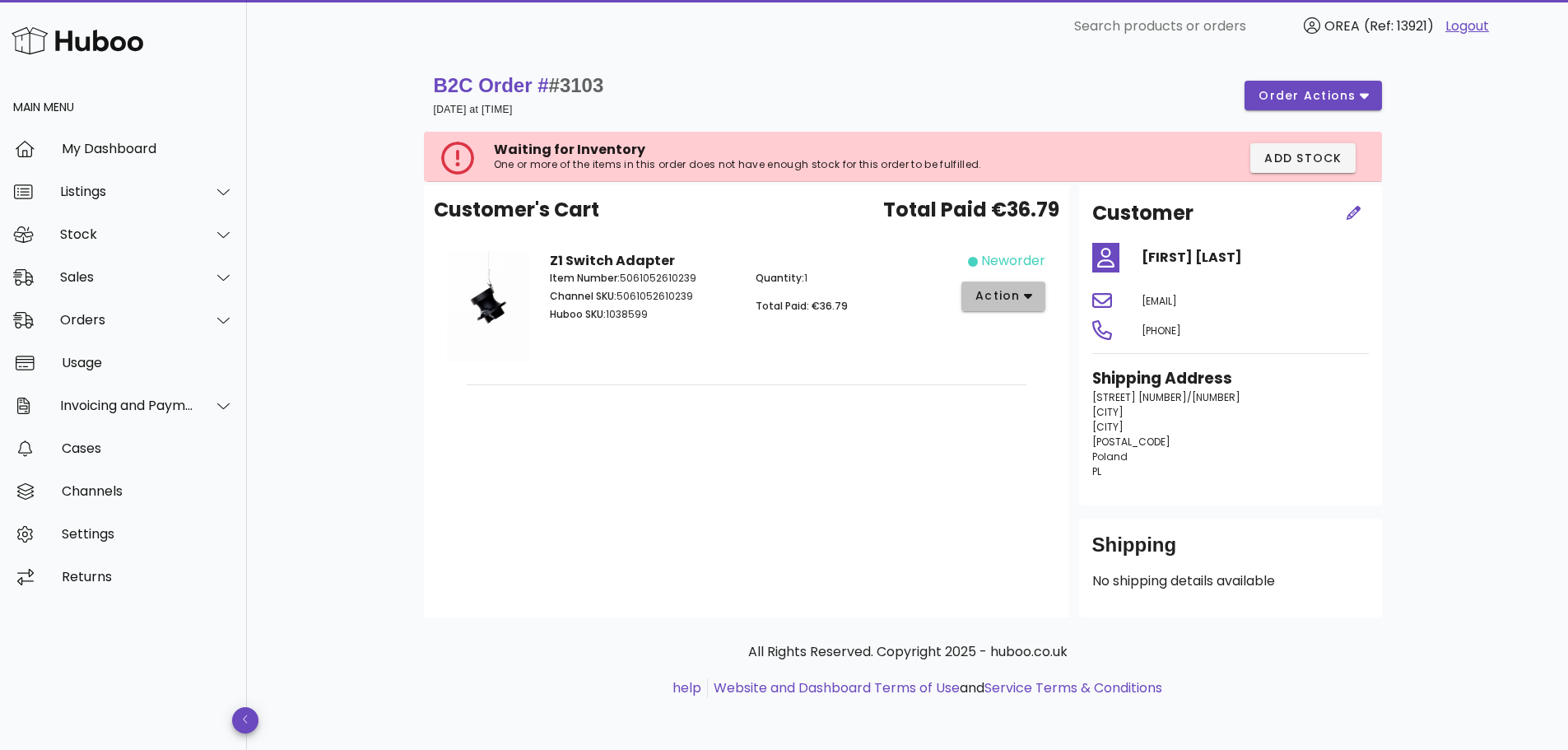 click on "action" at bounding box center (998, 296) 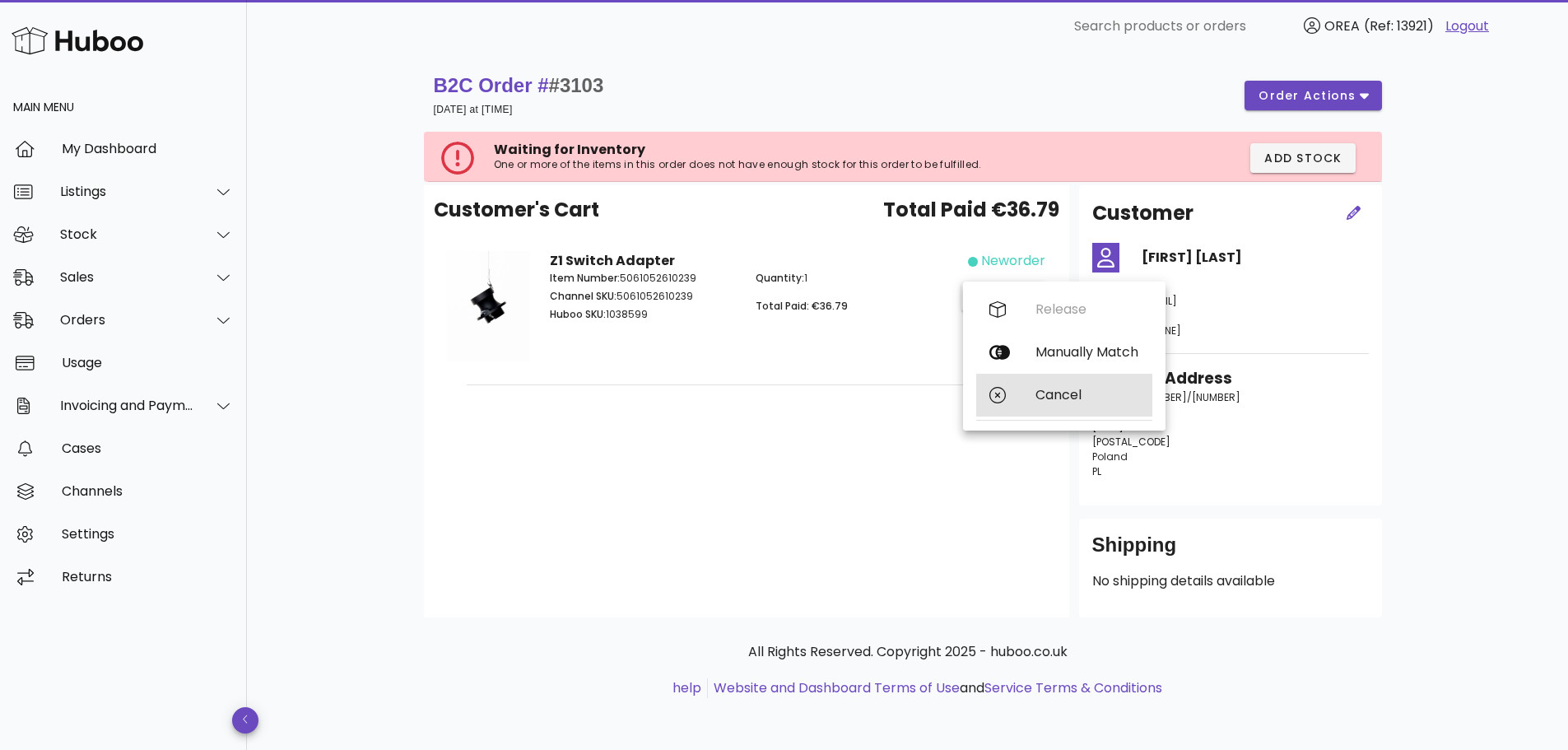 click on "Cancel" at bounding box center [1064, 395] 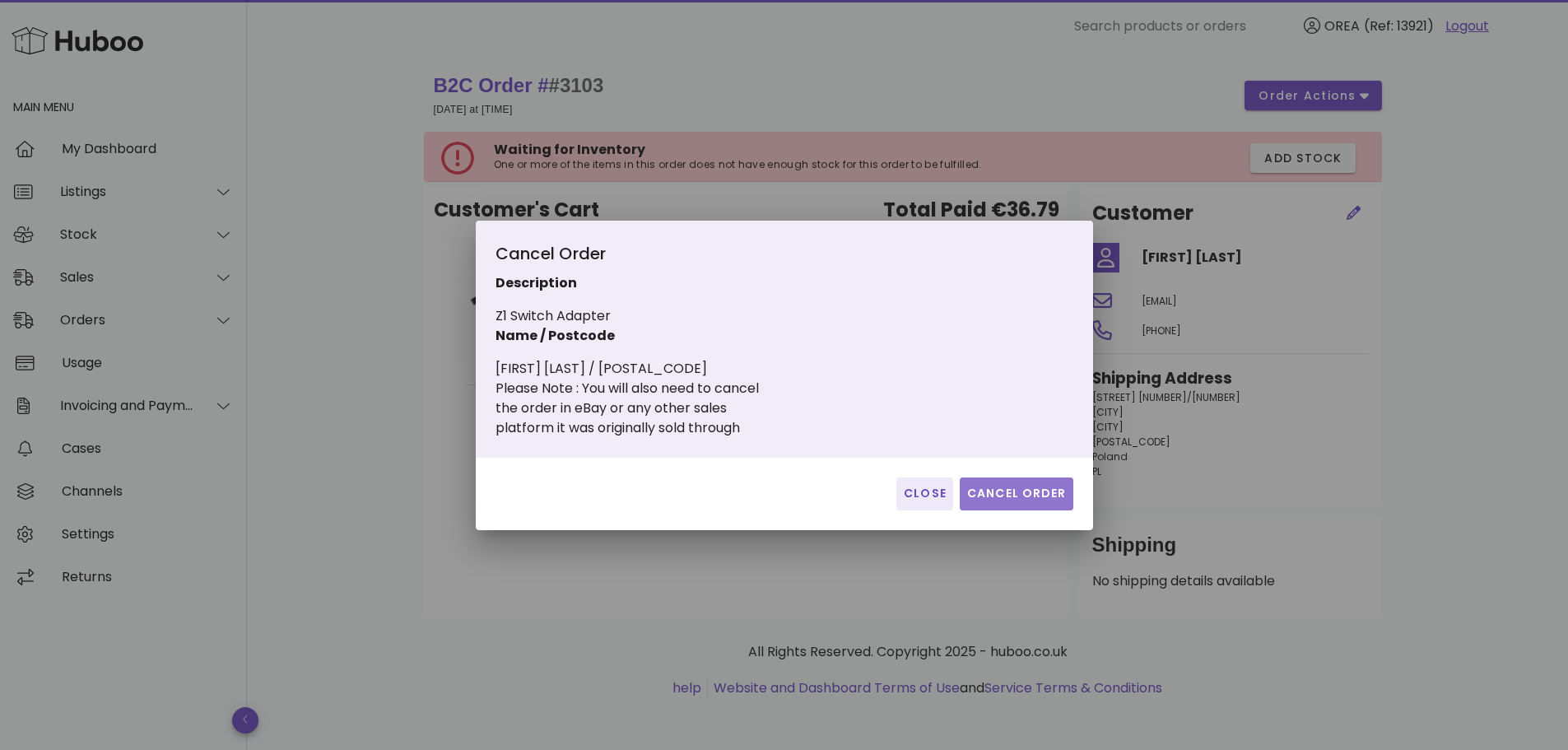 click on "Cancel Order" at bounding box center (1017, 493) 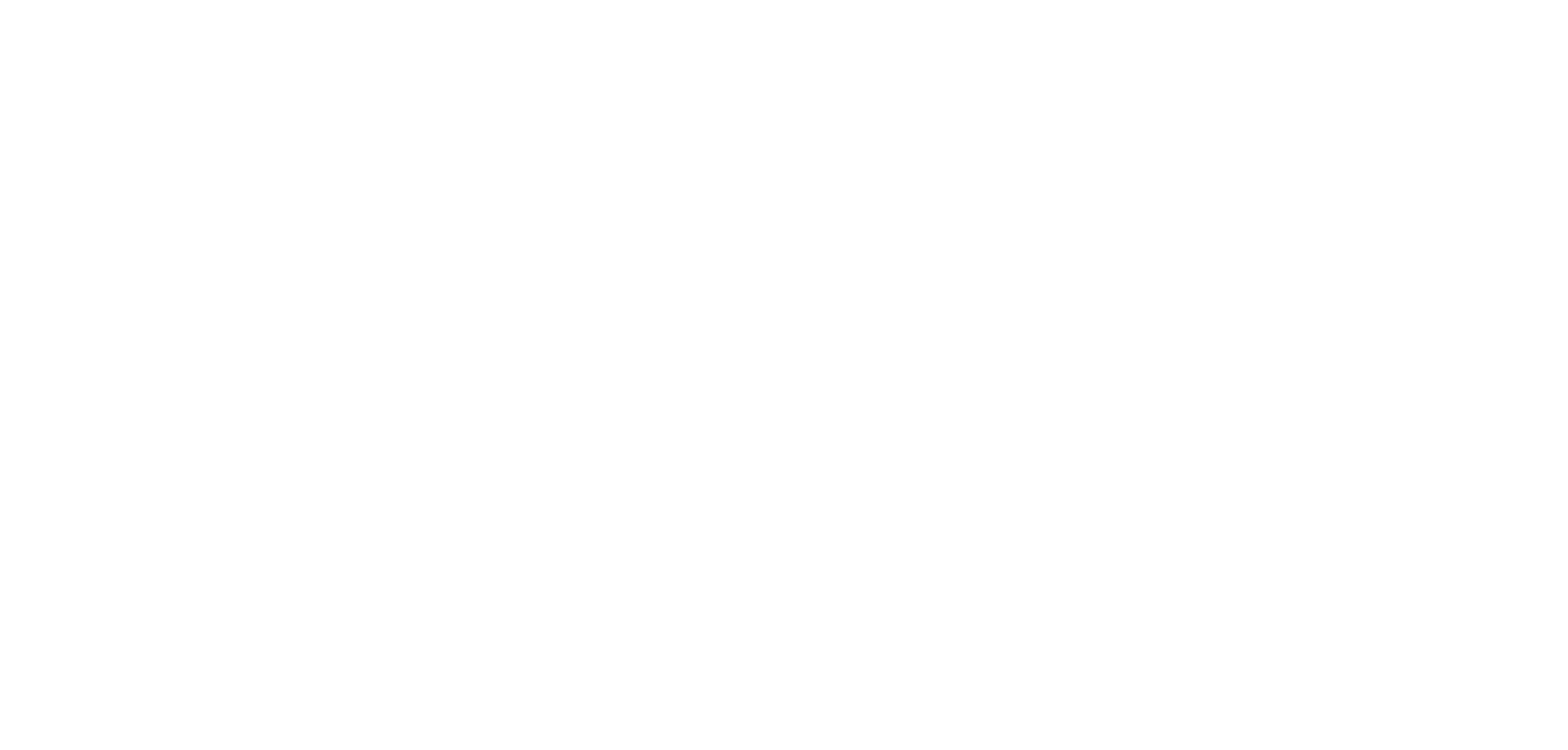 scroll, scrollTop: 0, scrollLeft: 0, axis: both 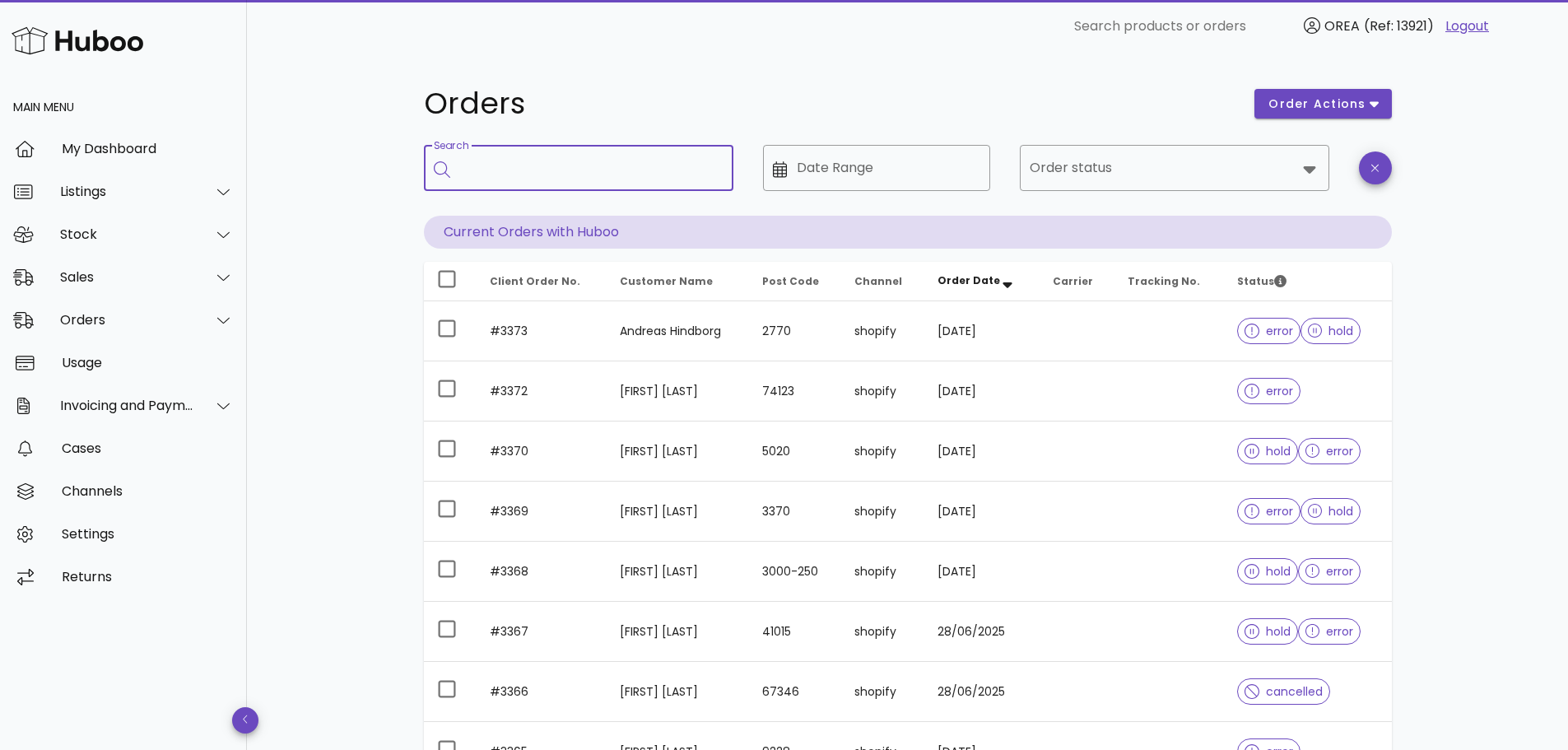 click on "Search" at bounding box center [590, 168] 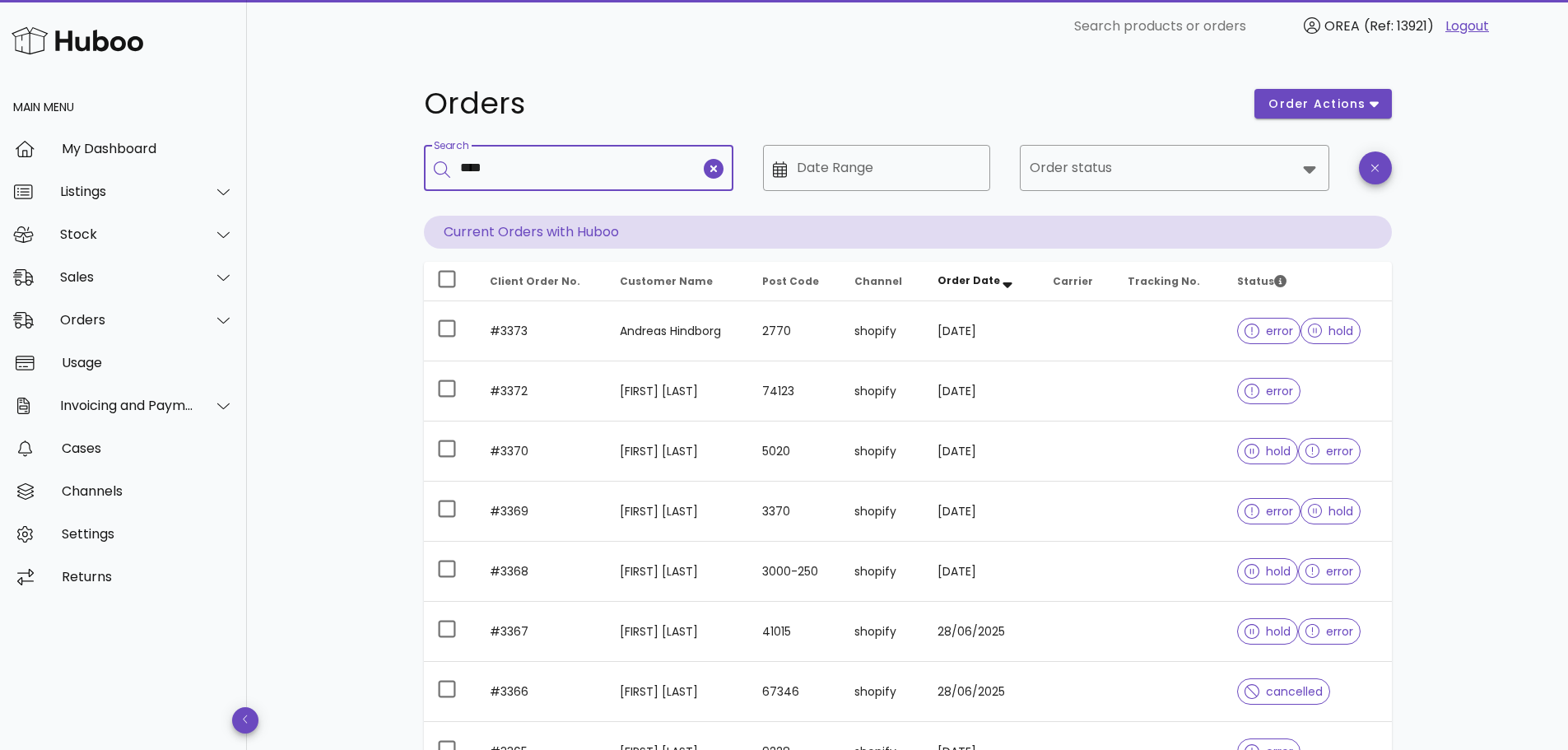 type on "****" 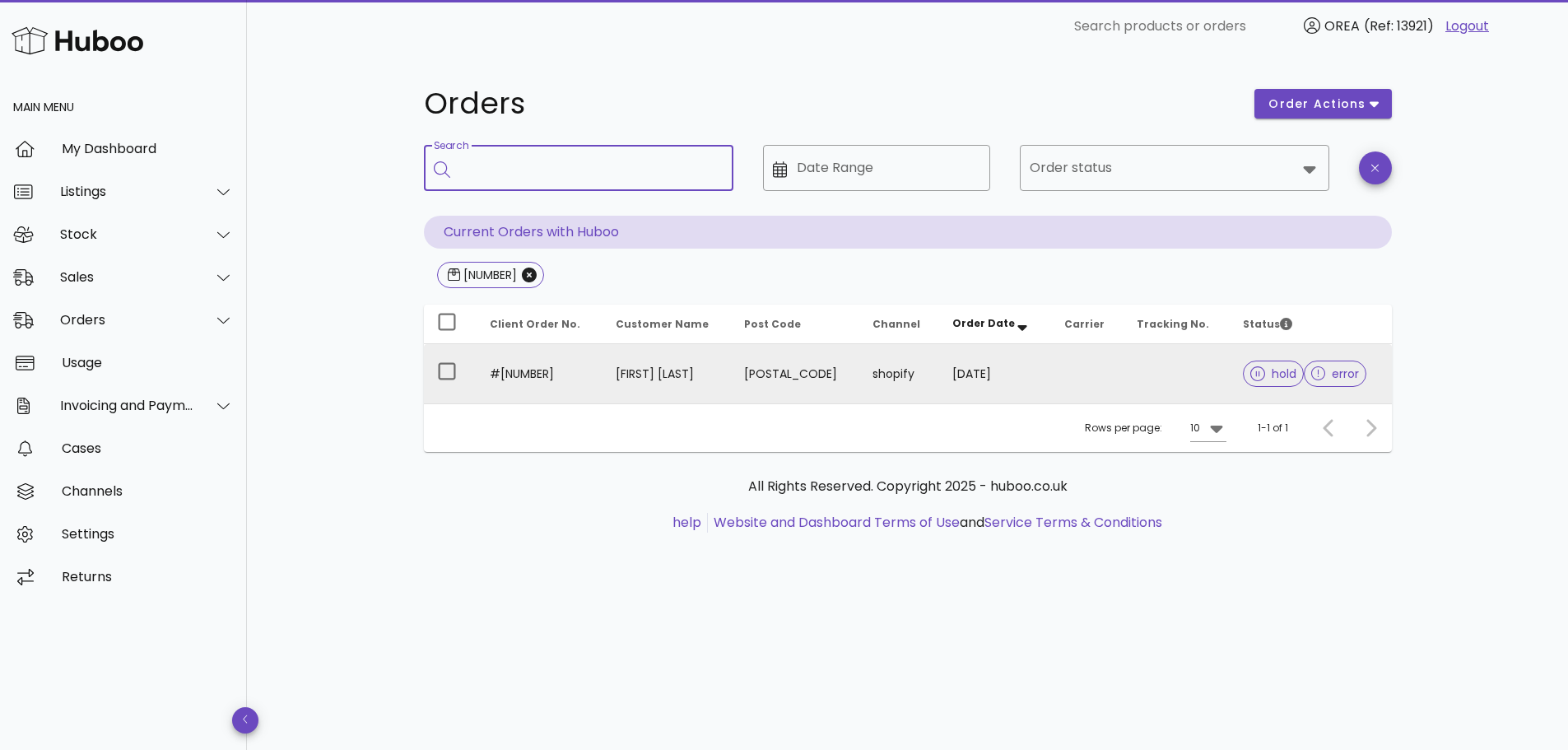 click on "[UNIT_NUMBER]" at bounding box center [539, 374] 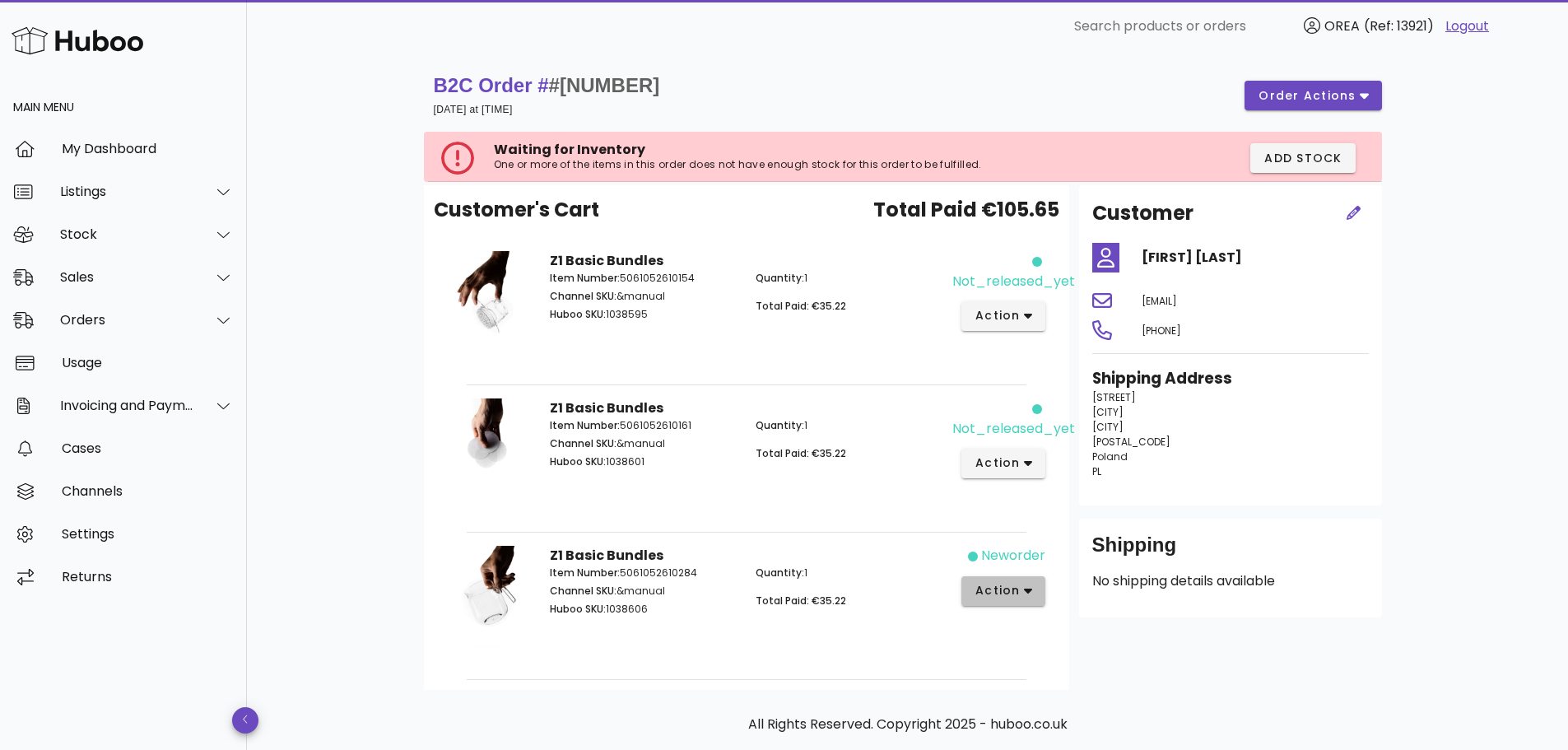 click on "action" at bounding box center [1003, 591] 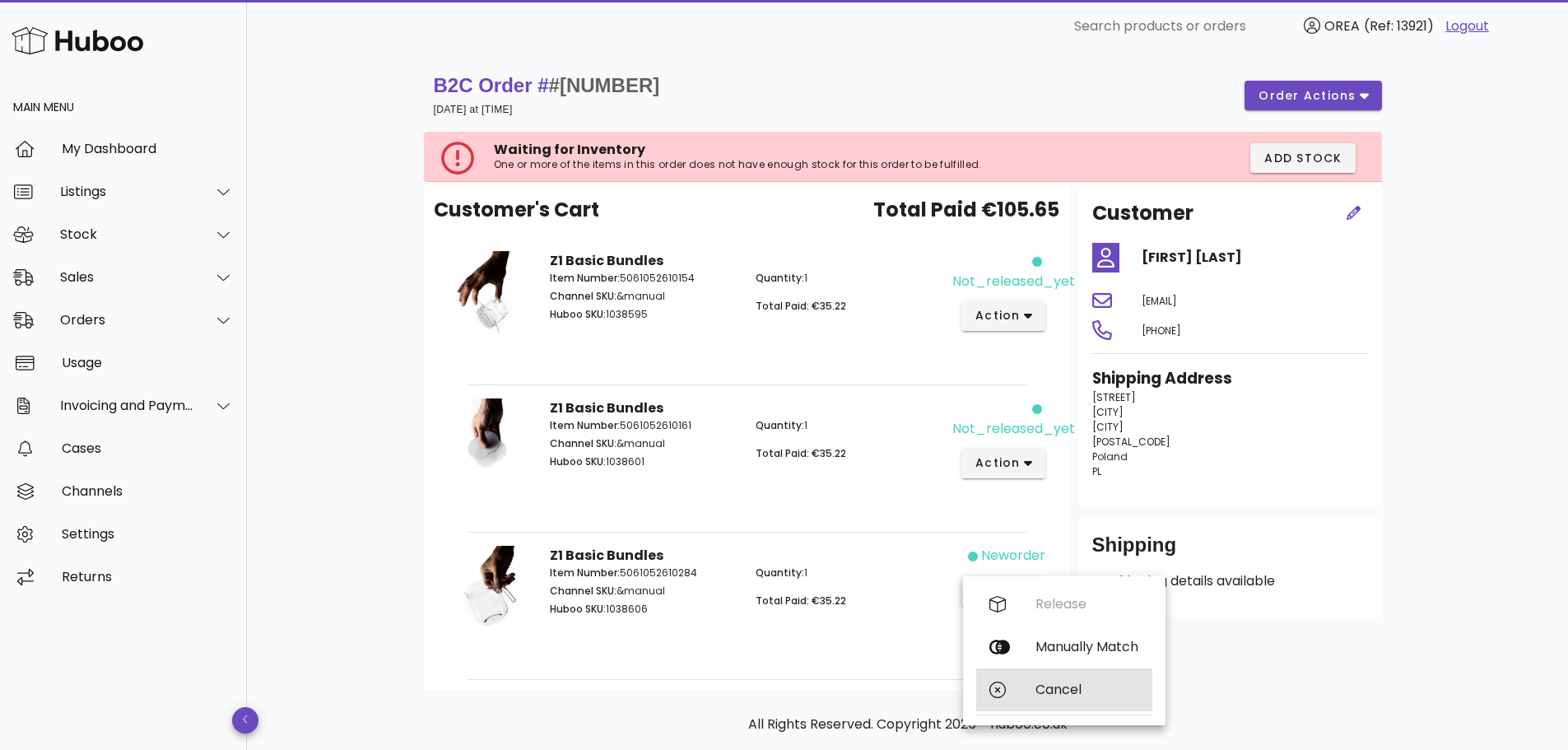 click on "Cancel" at bounding box center (1087, 689) 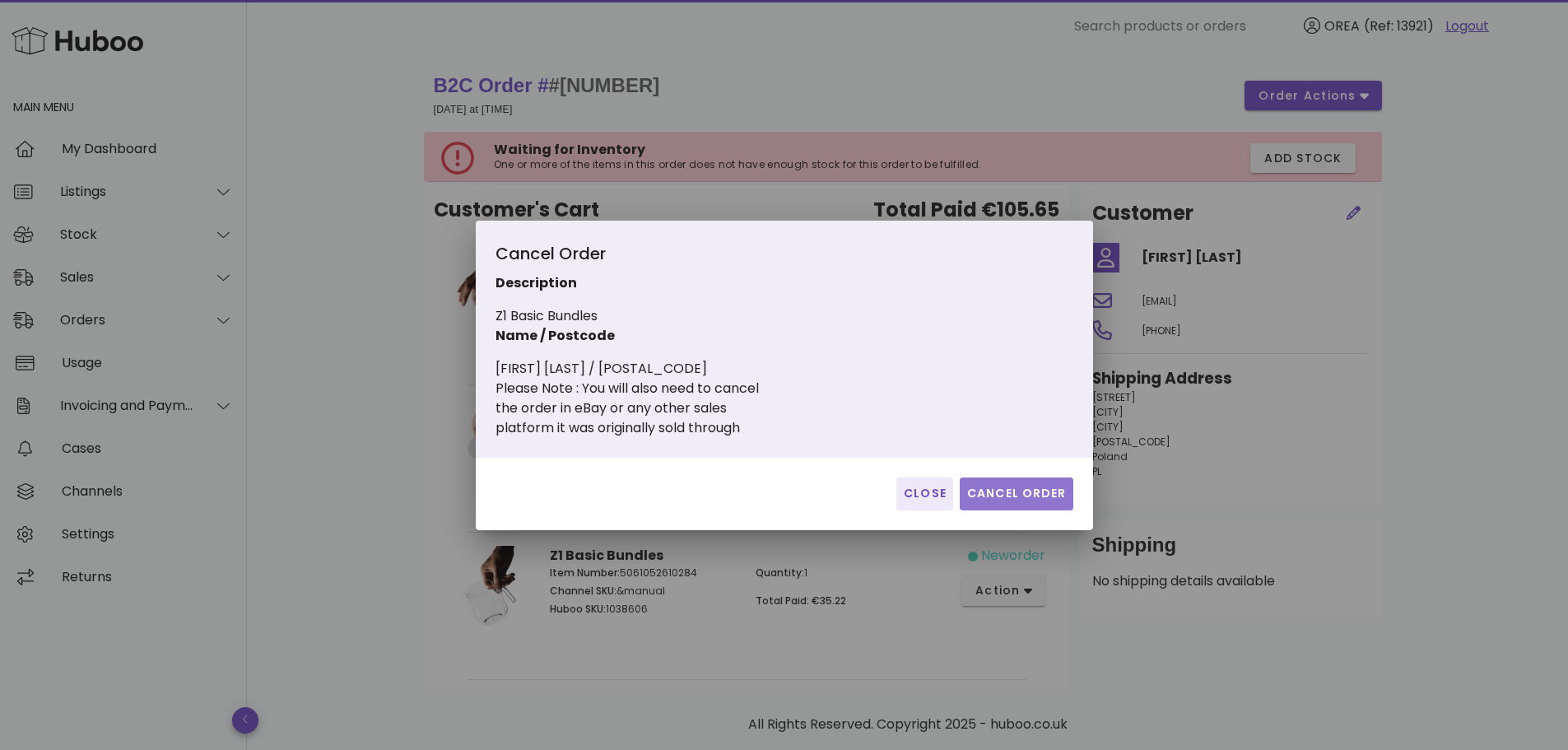 click on "Cancel Order" at bounding box center [1017, 493] 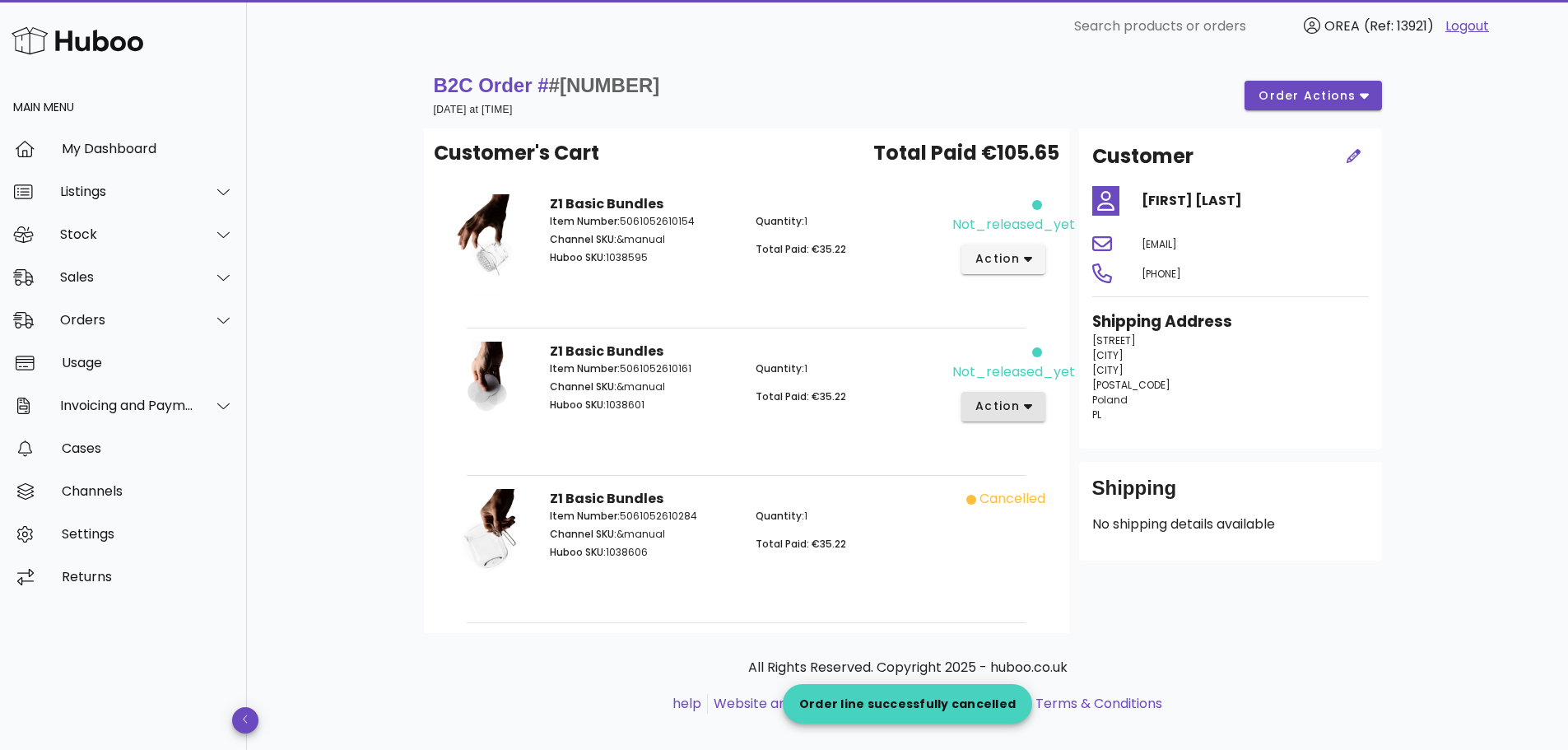 click on "Z1 Basic Bundles Item Number:  5061052610161  Channel SKU:  &manual  Huboo SKU:  1038601  Quantity:  1 Total Paid: €35.22  not_released_yet  action" at bounding box center (747, 402) 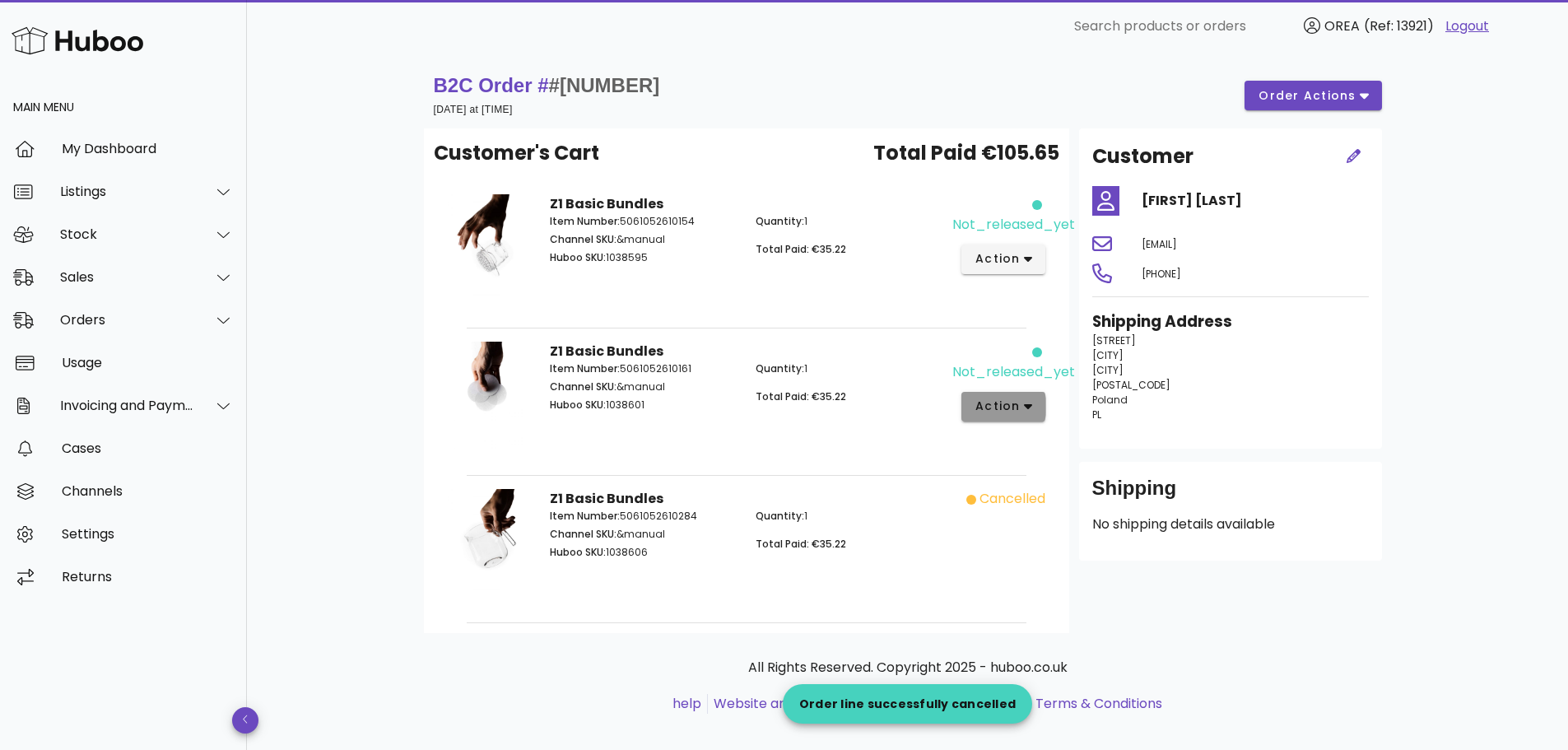 click on "action" at bounding box center (1003, 407) 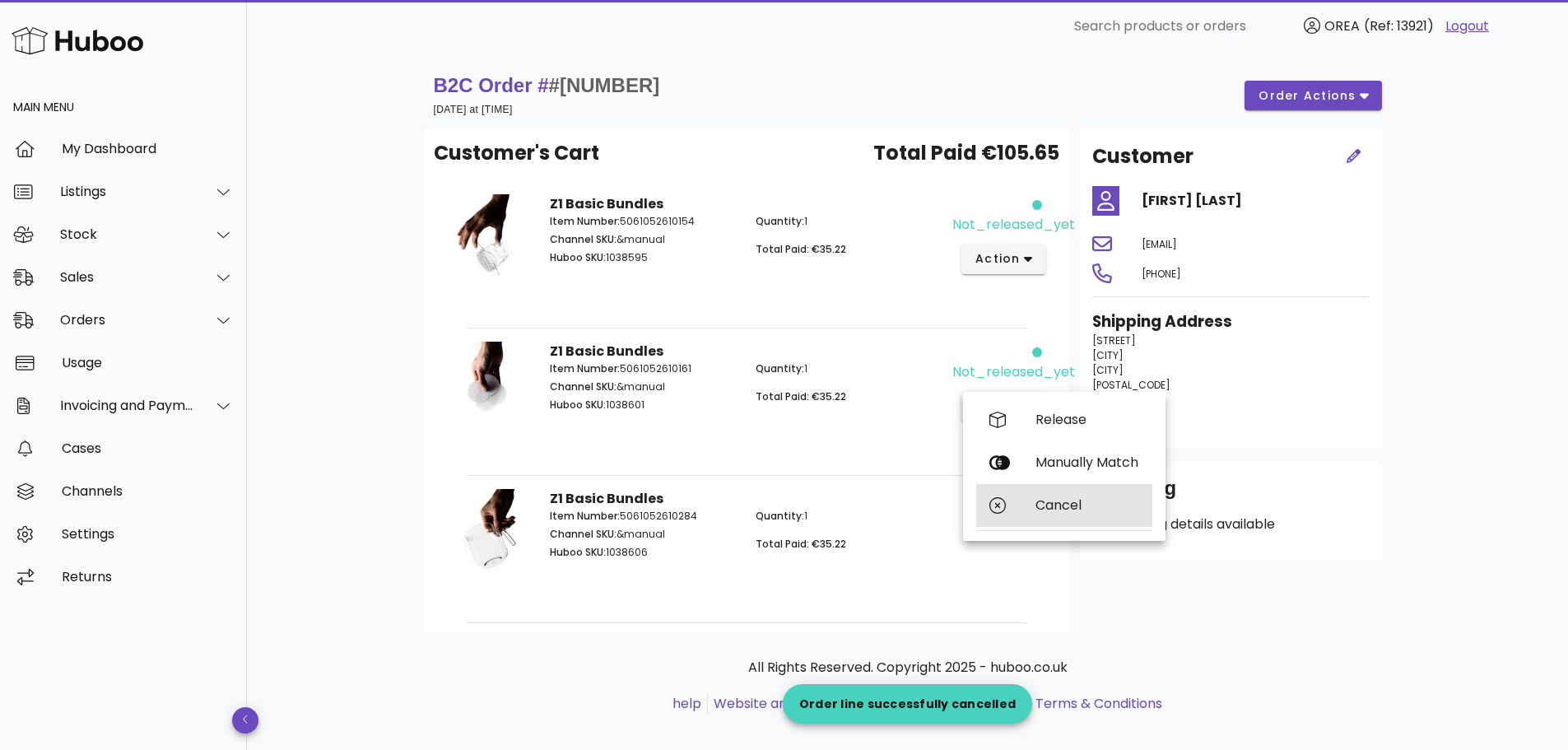 click on "Cancel" at bounding box center [1087, 505] 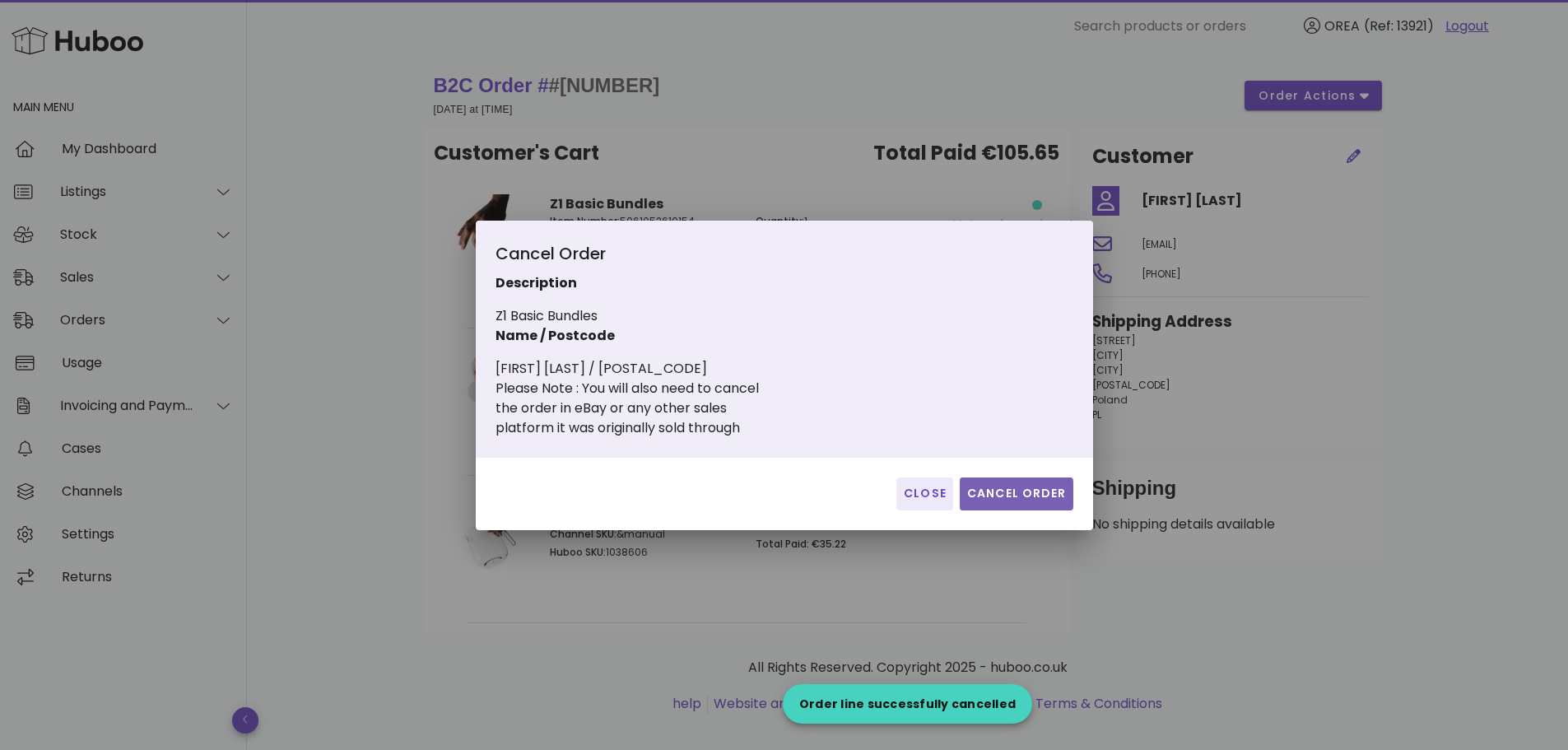 click on "Cancel Order" at bounding box center [1017, 493] 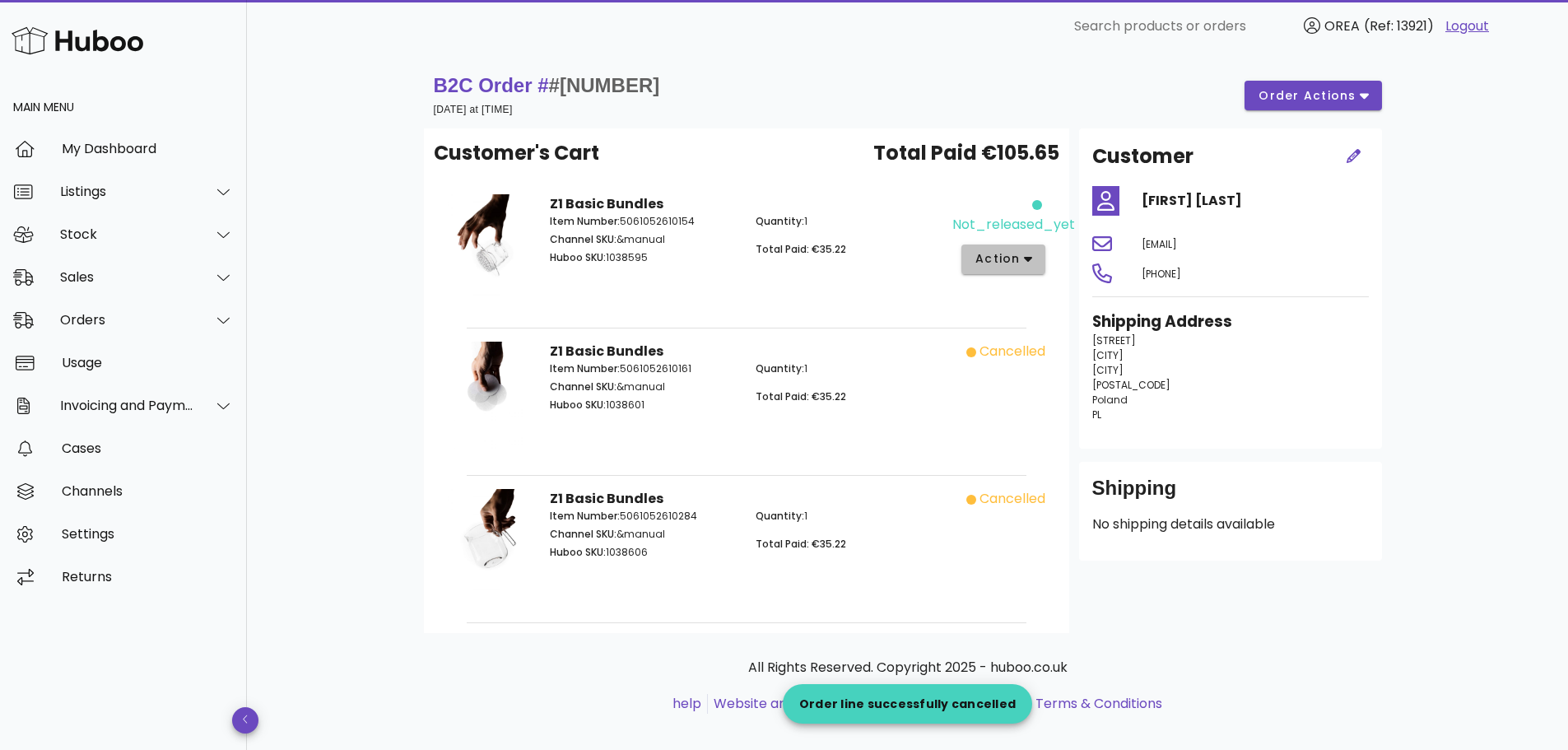 click on "action" at bounding box center (998, 259) 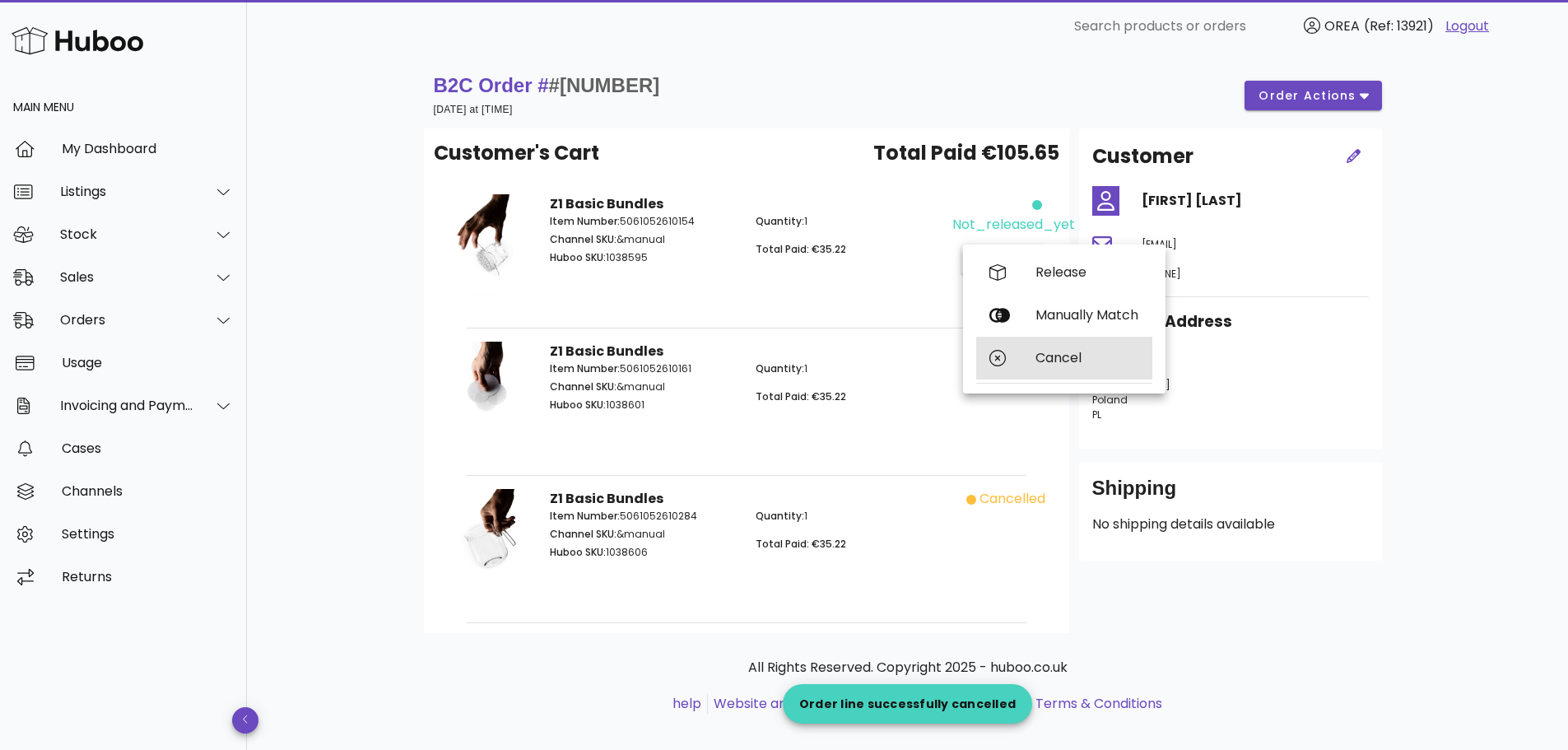 click on "Cancel" at bounding box center [1087, 357] 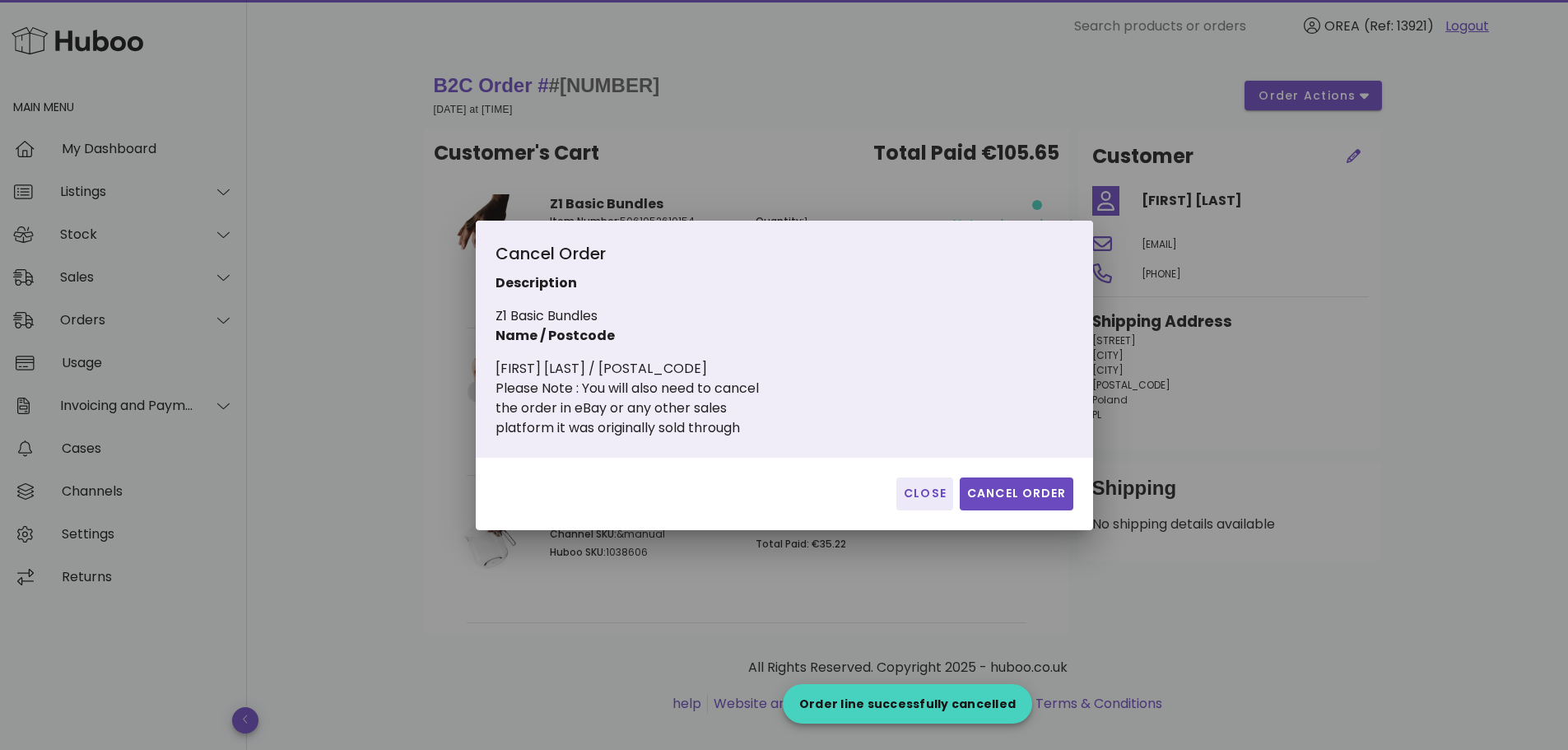 click on "Close   Cancel Order" at bounding box center [784, 494] 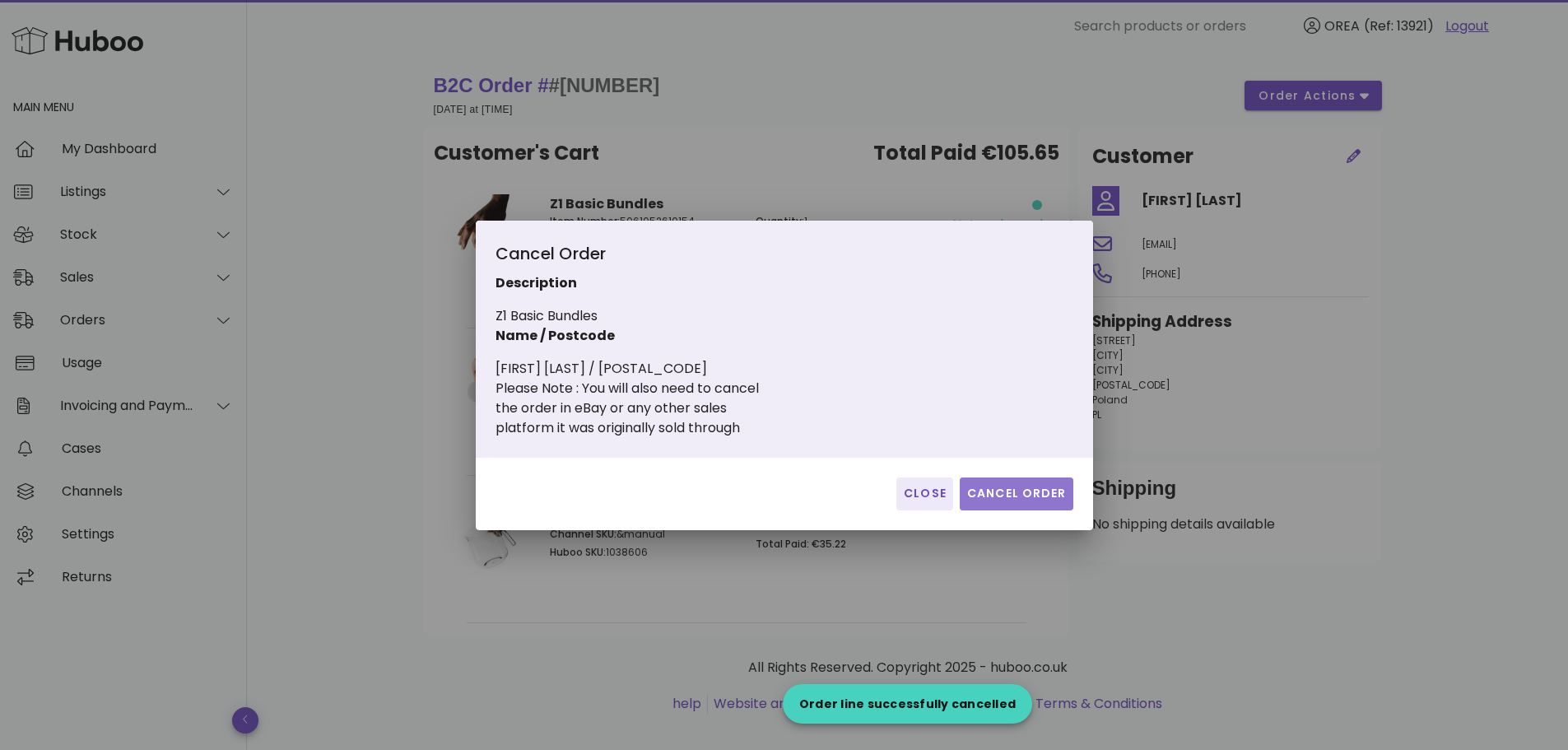click on "Cancel Order" at bounding box center [1017, 493] 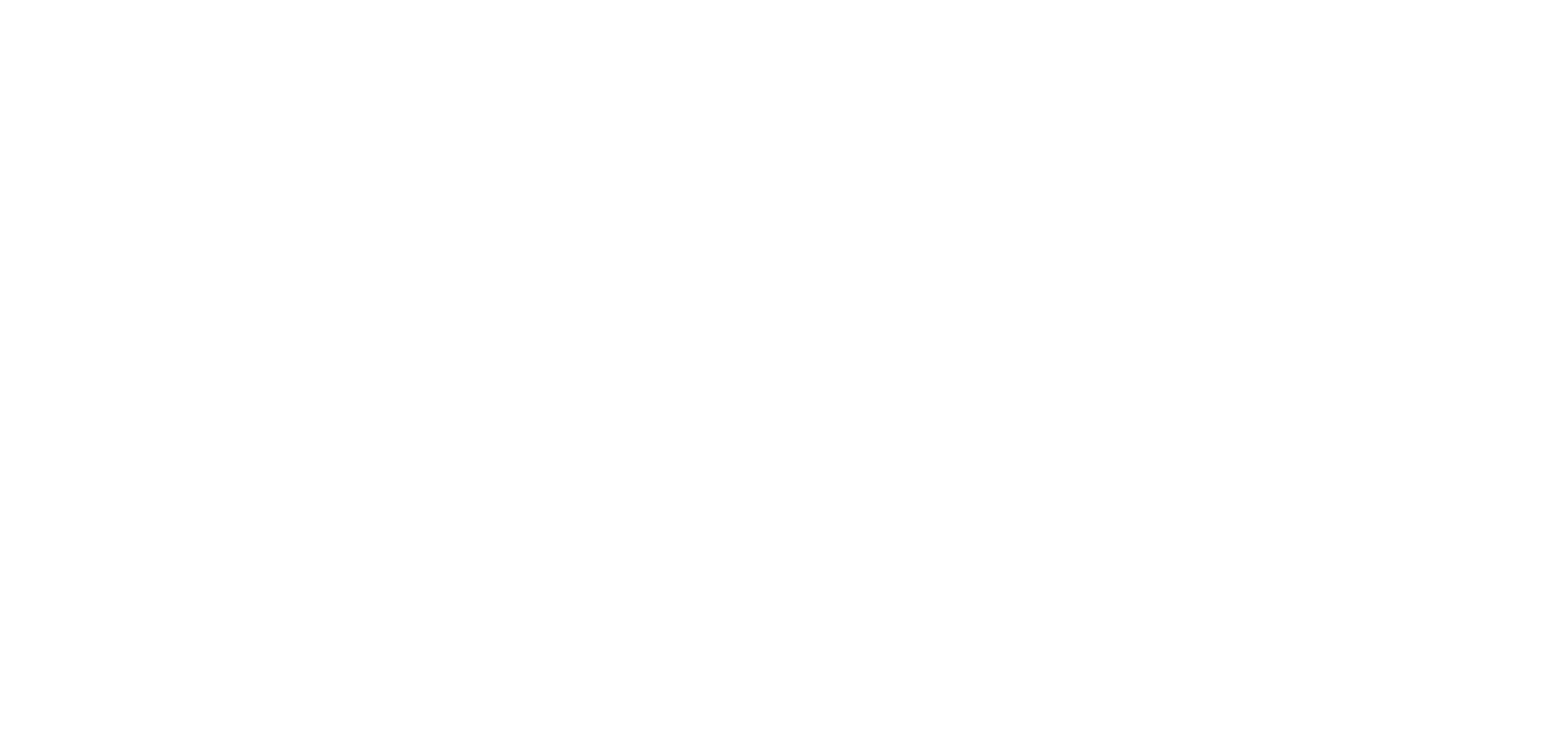 scroll, scrollTop: 0, scrollLeft: 0, axis: both 